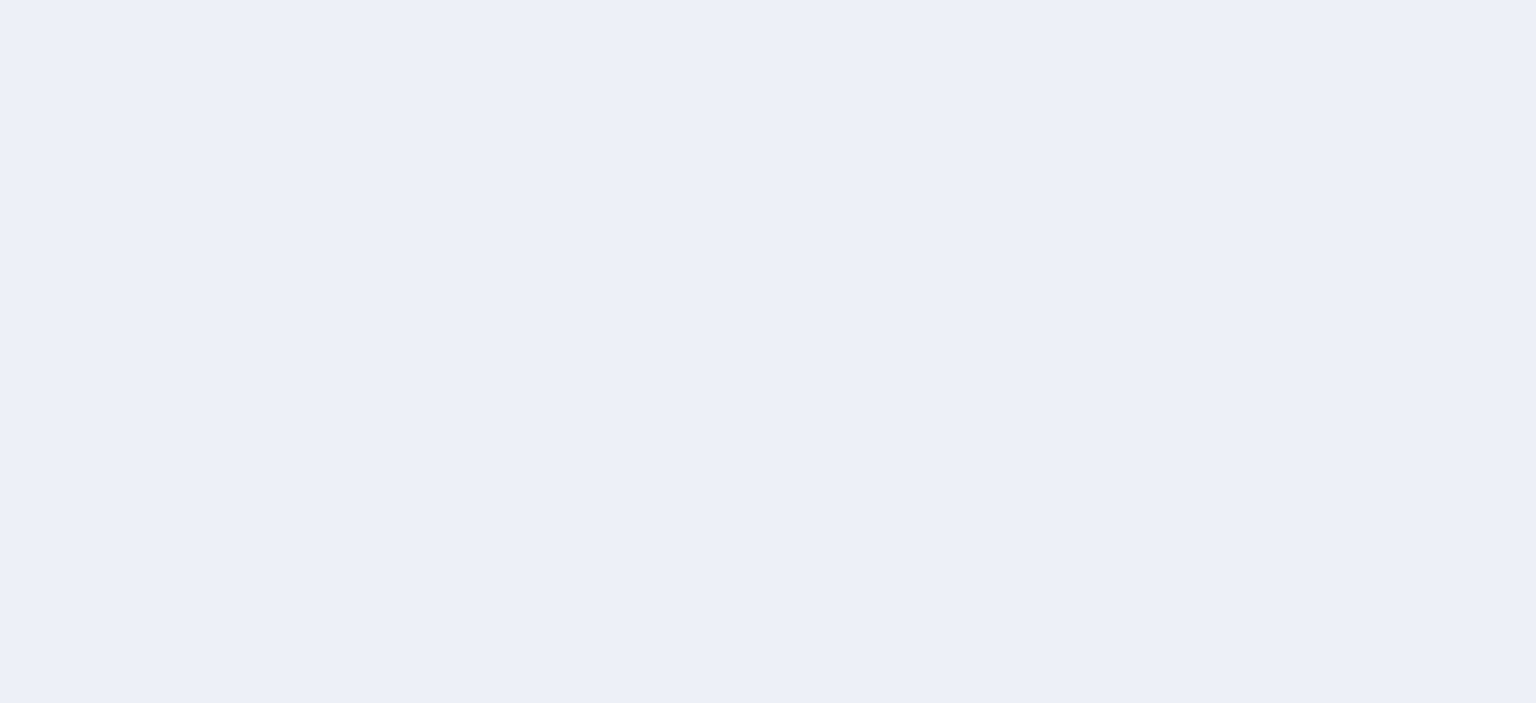 scroll, scrollTop: 0, scrollLeft: 0, axis: both 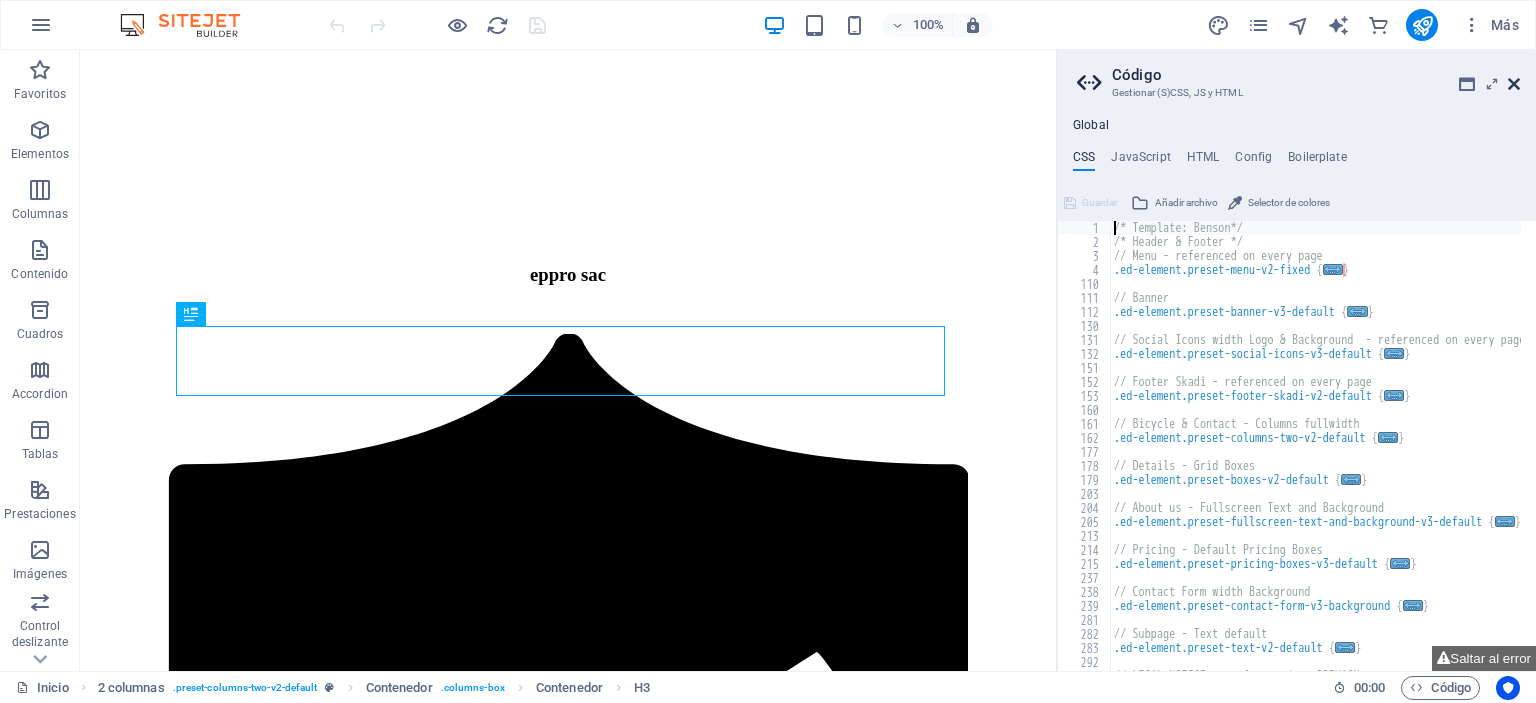click at bounding box center (1514, 84) 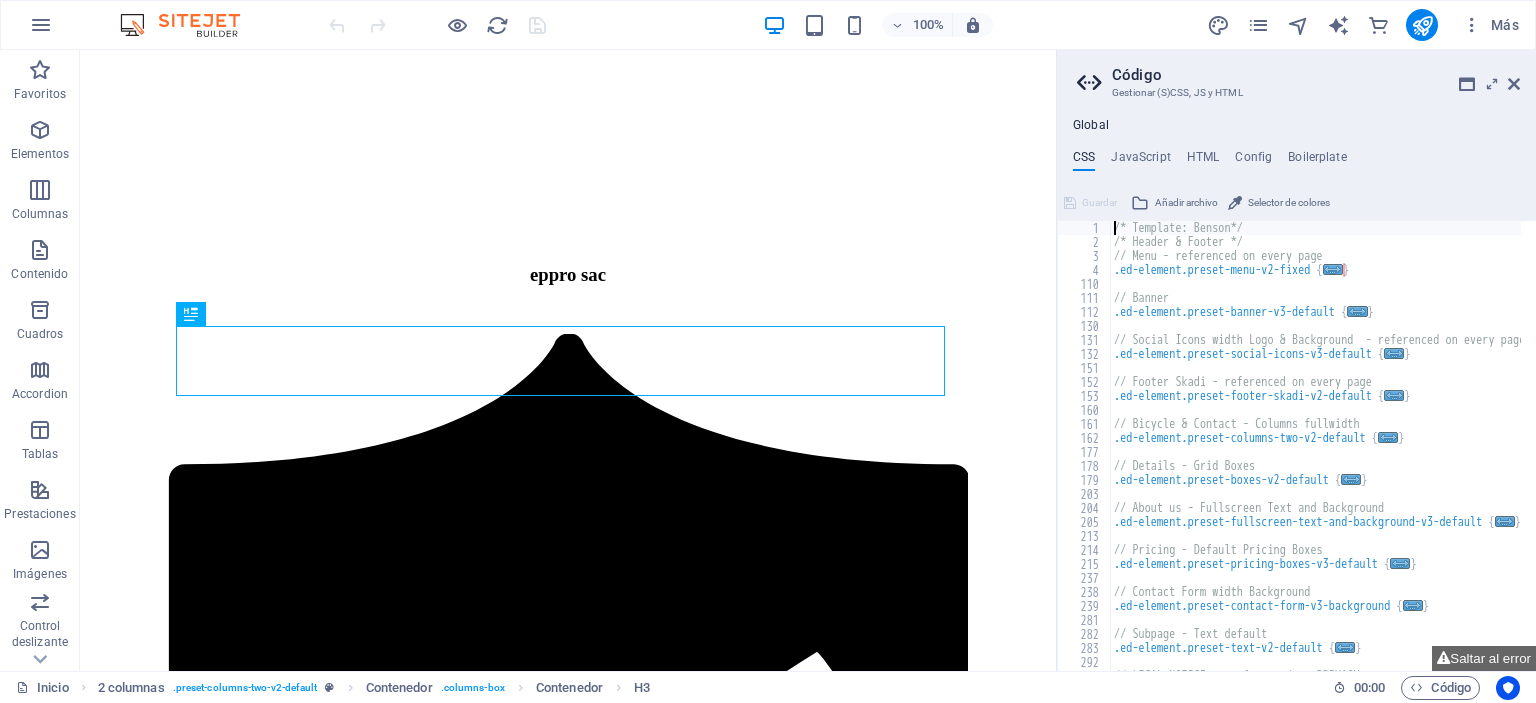 scroll, scrollTop: 521, scrollLeft: 0, axis: vertical 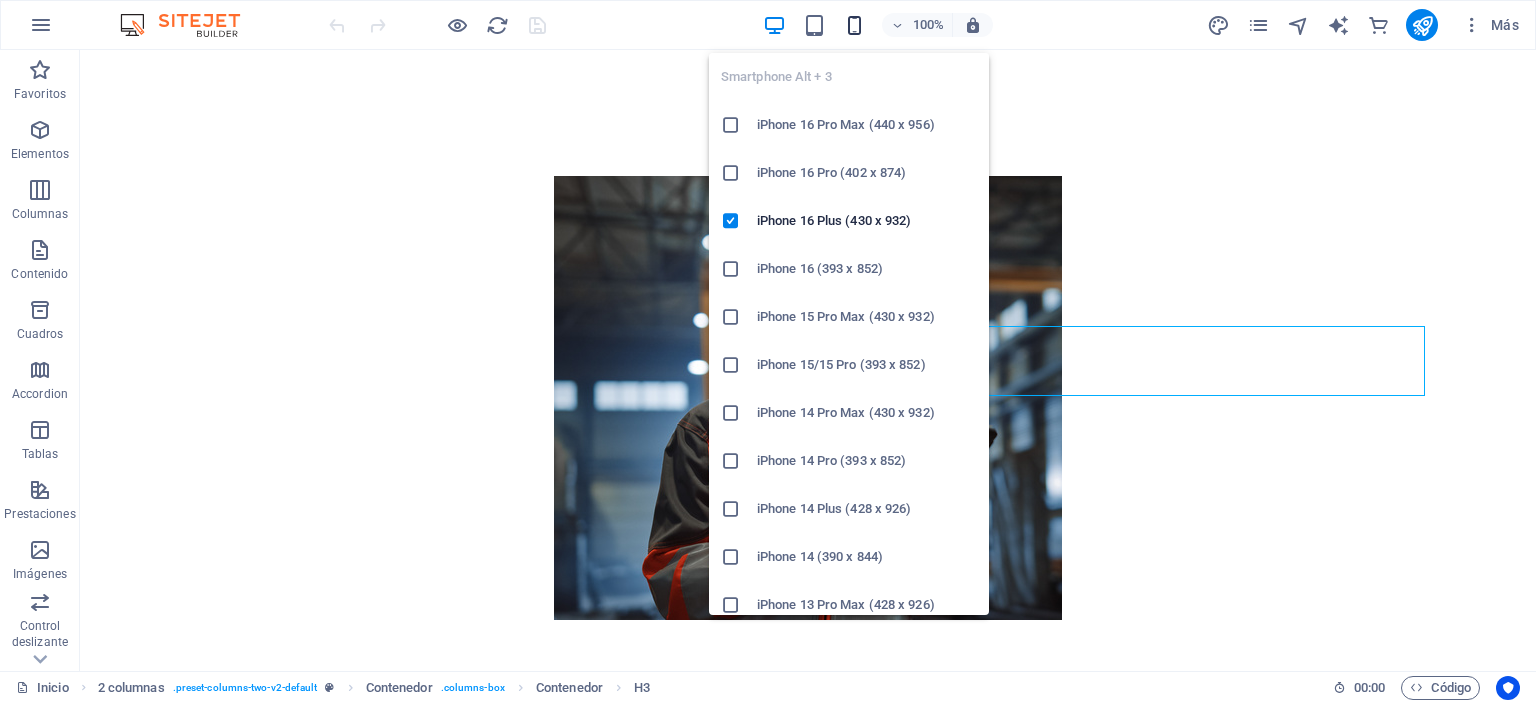 click at bounding box center (854, 25) 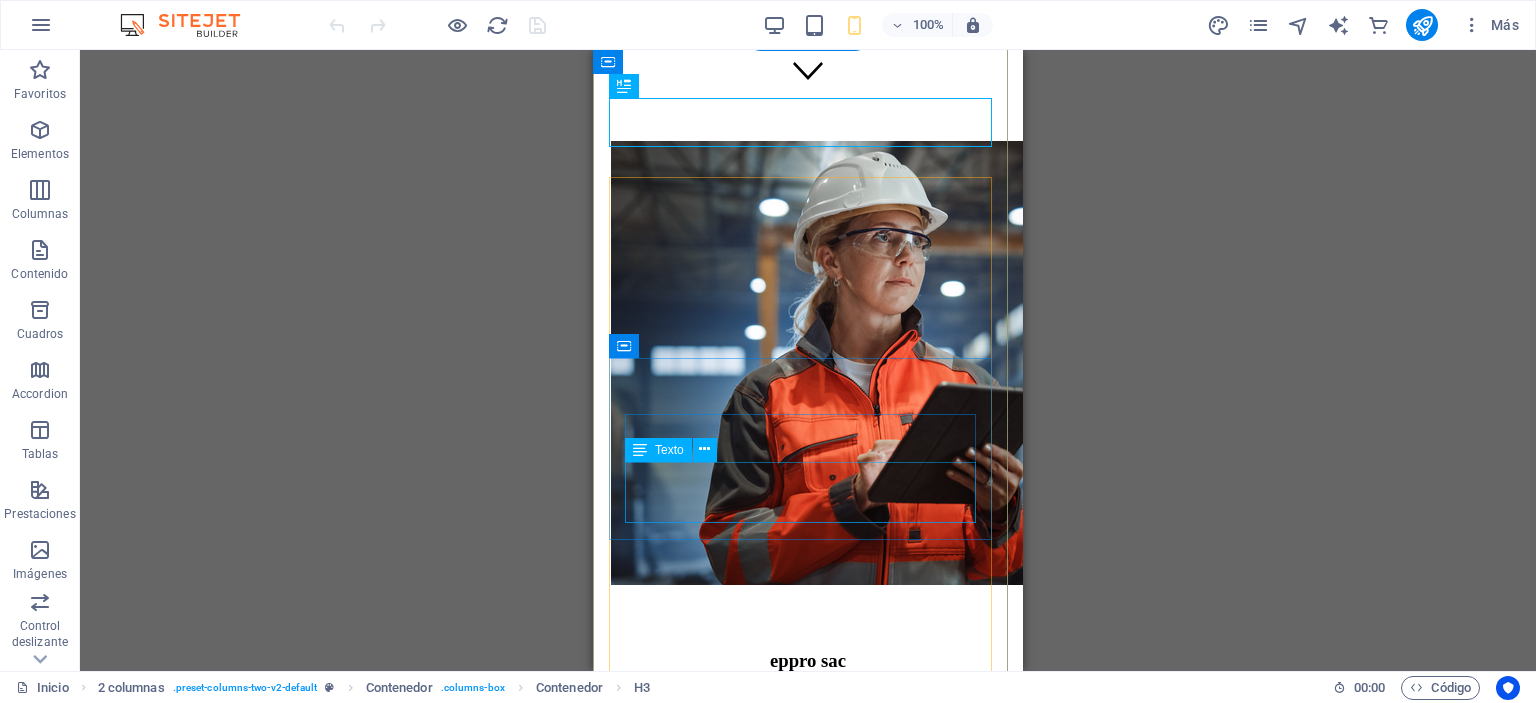 scroll, scrollTop: 721, scrollLeft: 0, axis: vertical 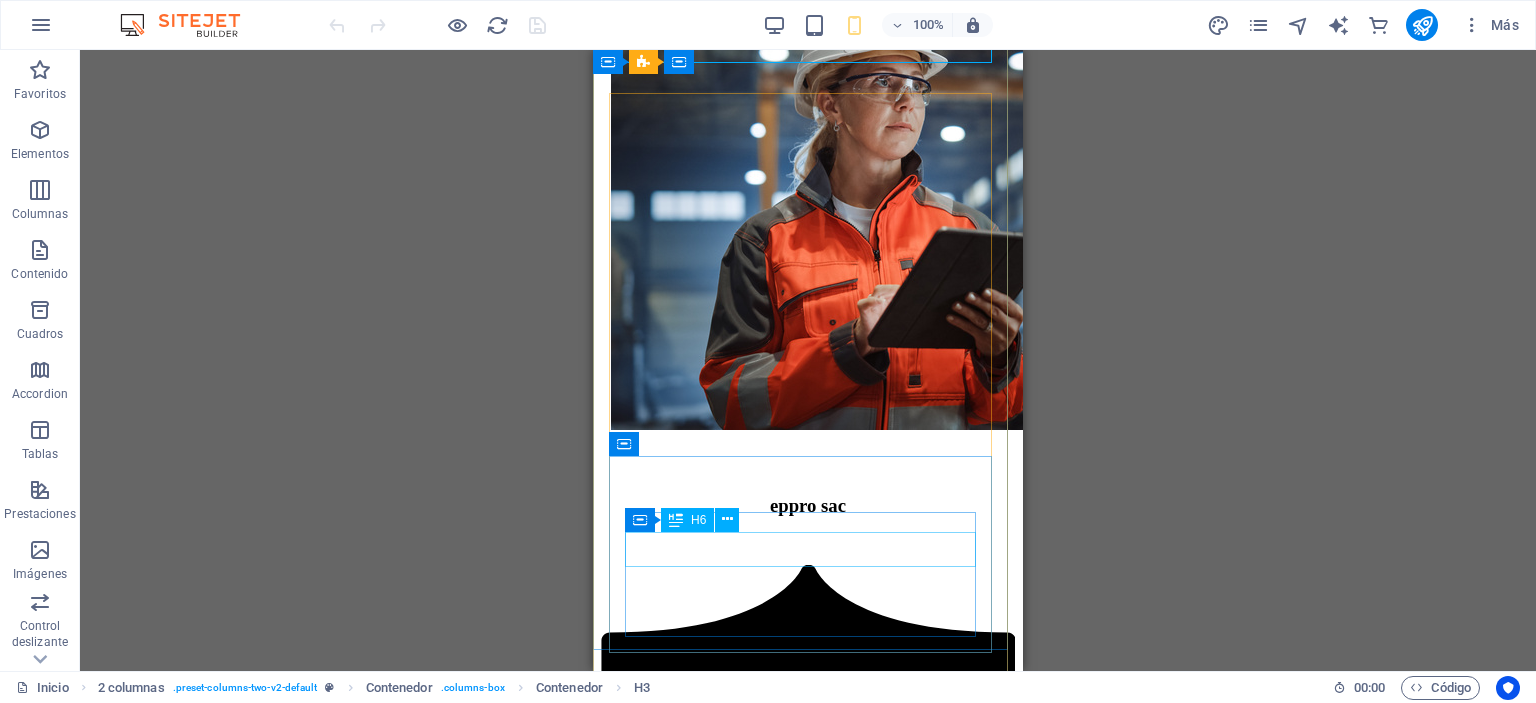 click on "Cobertura Total" at bounding box center (808, 2390) 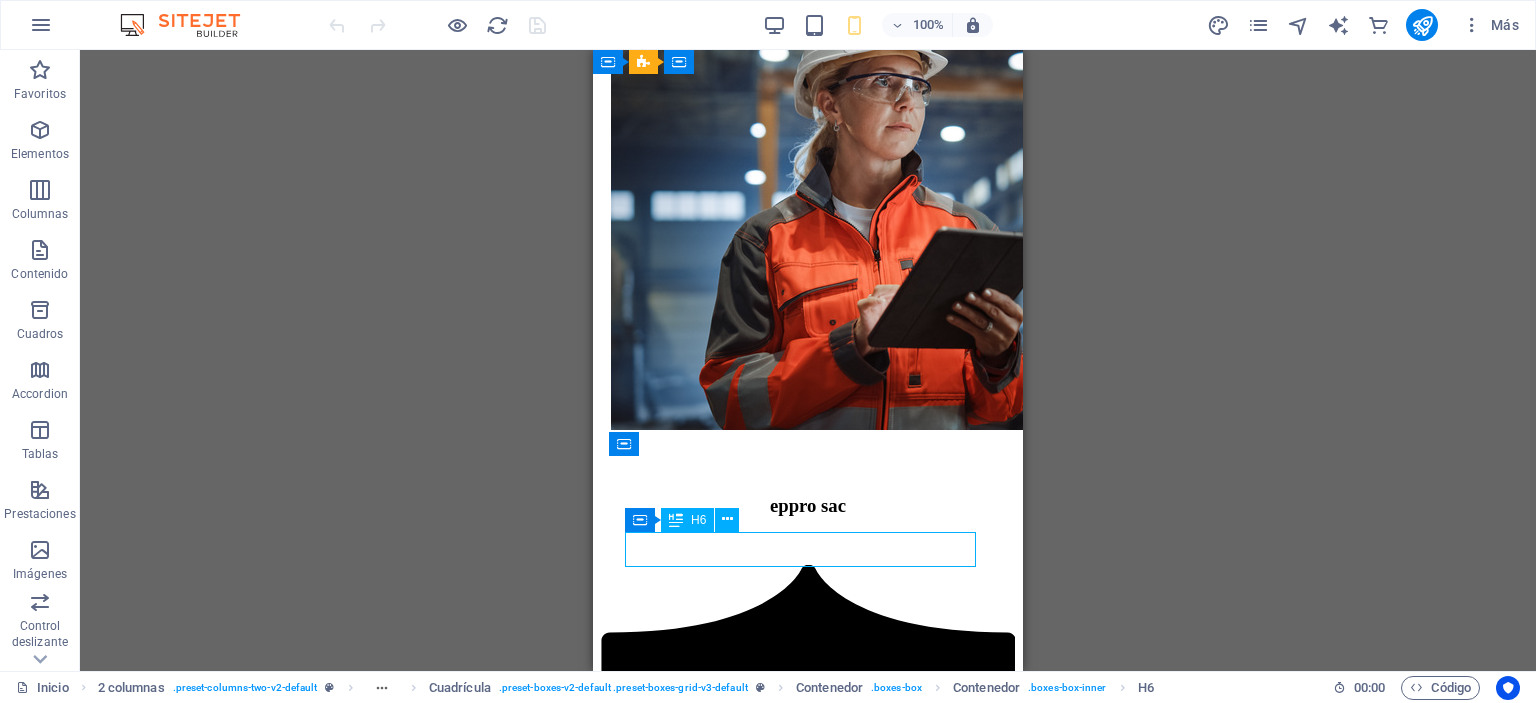 click on "Cobertura Total" at bounding box center [808, 2390] 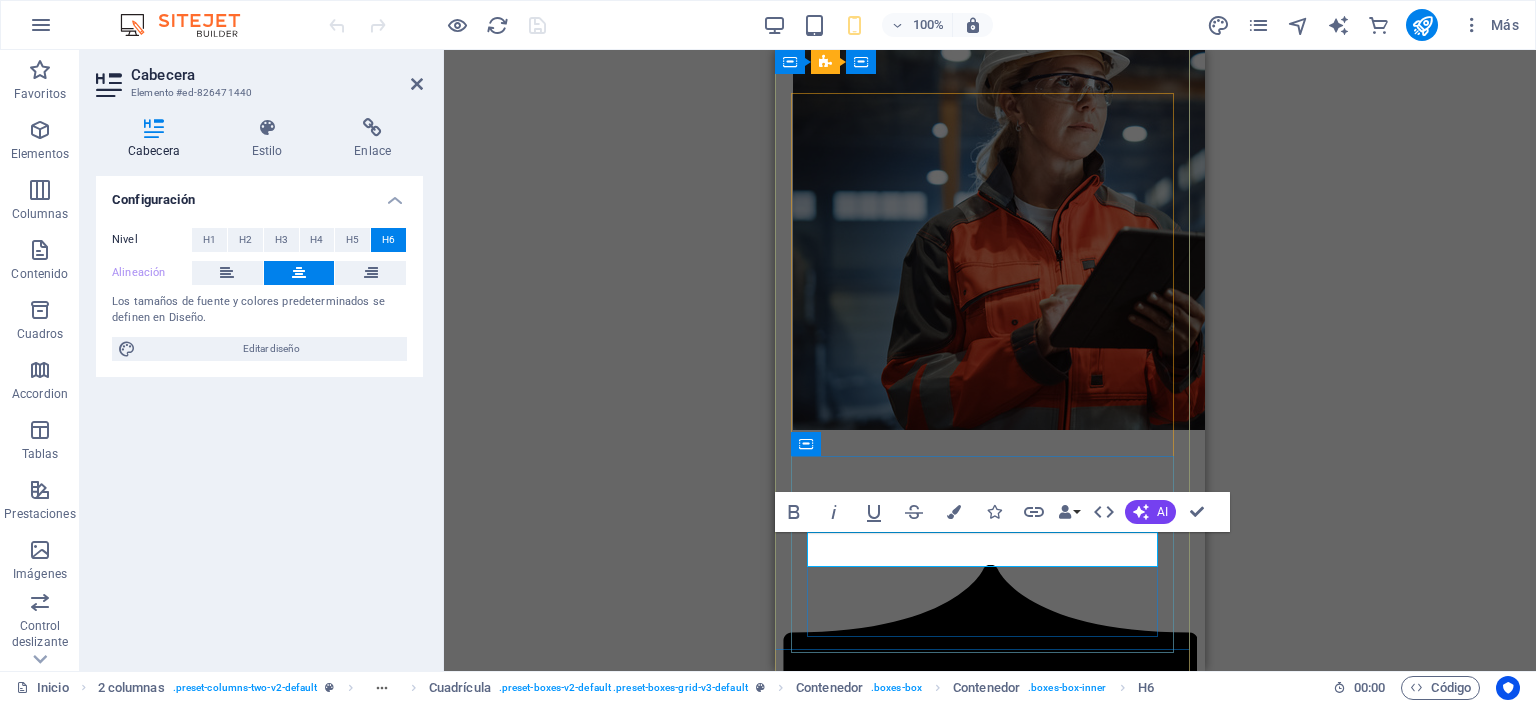 click on "Cobertura Total" at bounding box center [990, 2390] 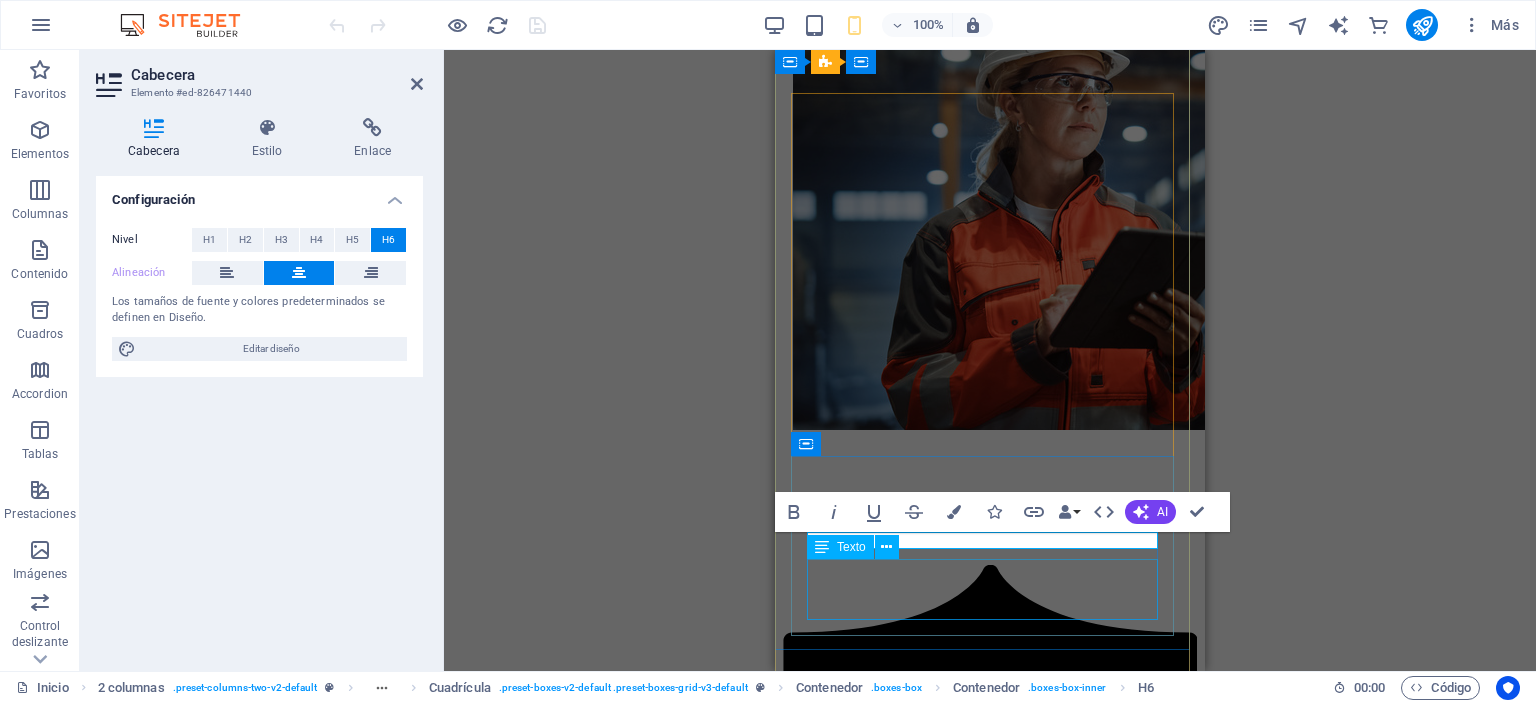 type 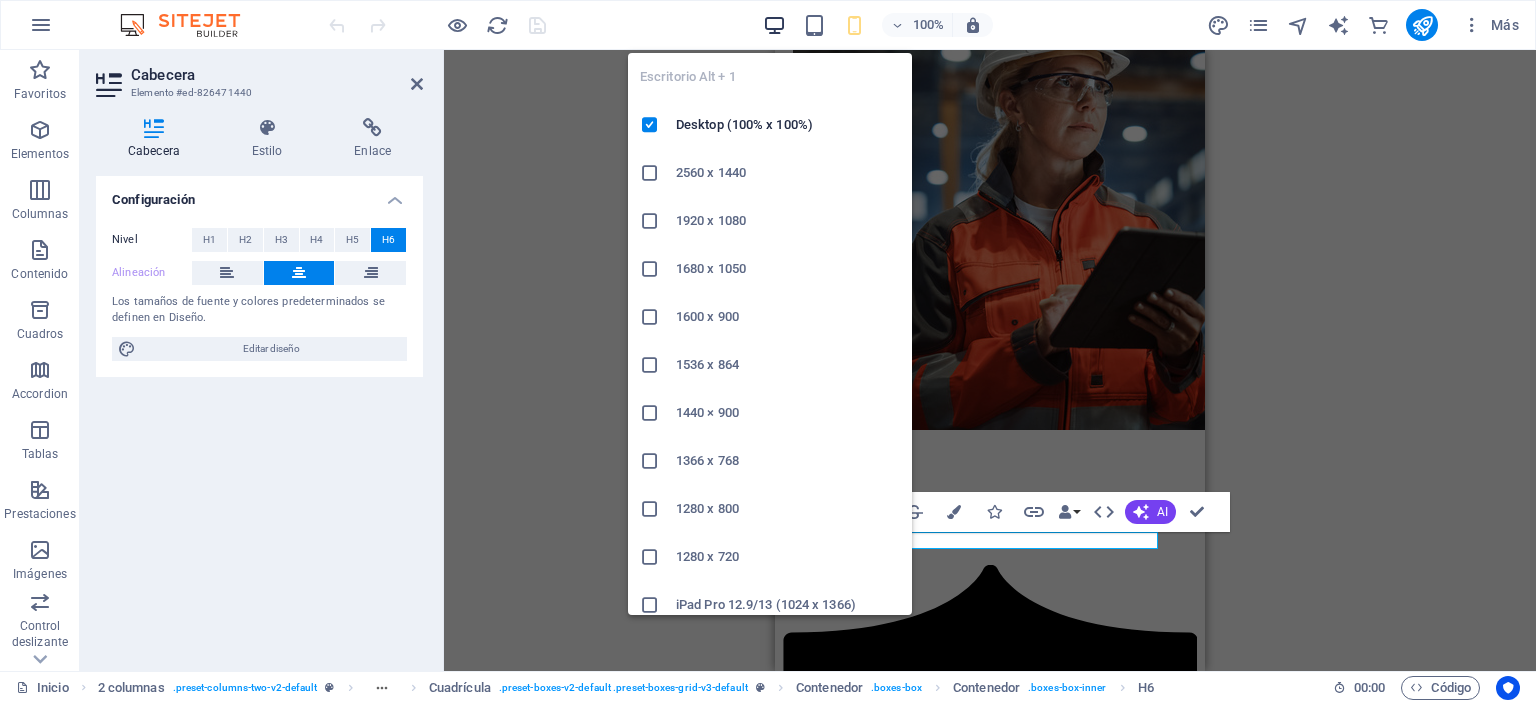 click at bounding box center [774, 25] 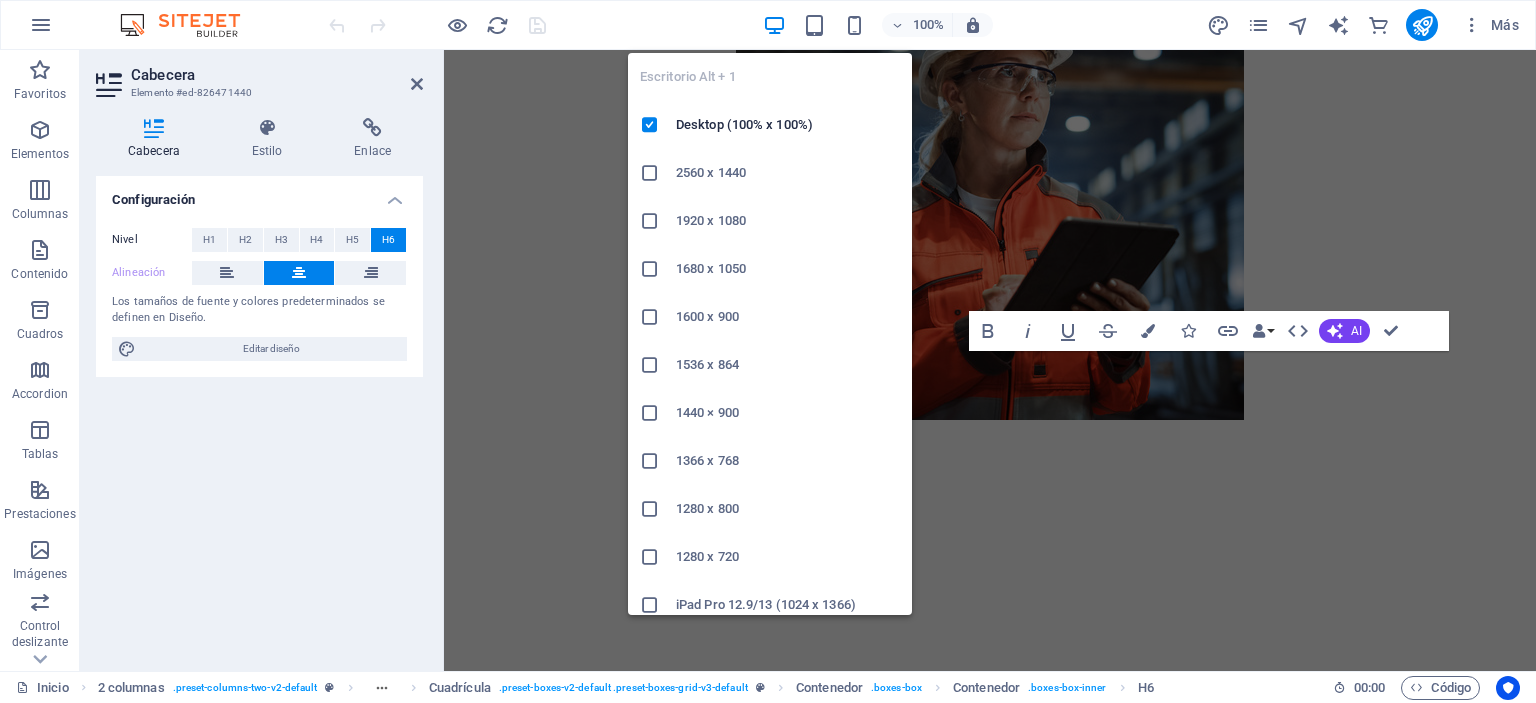 scroll, scrollTop: 1393, scrollLeft: 0, axis: vertical 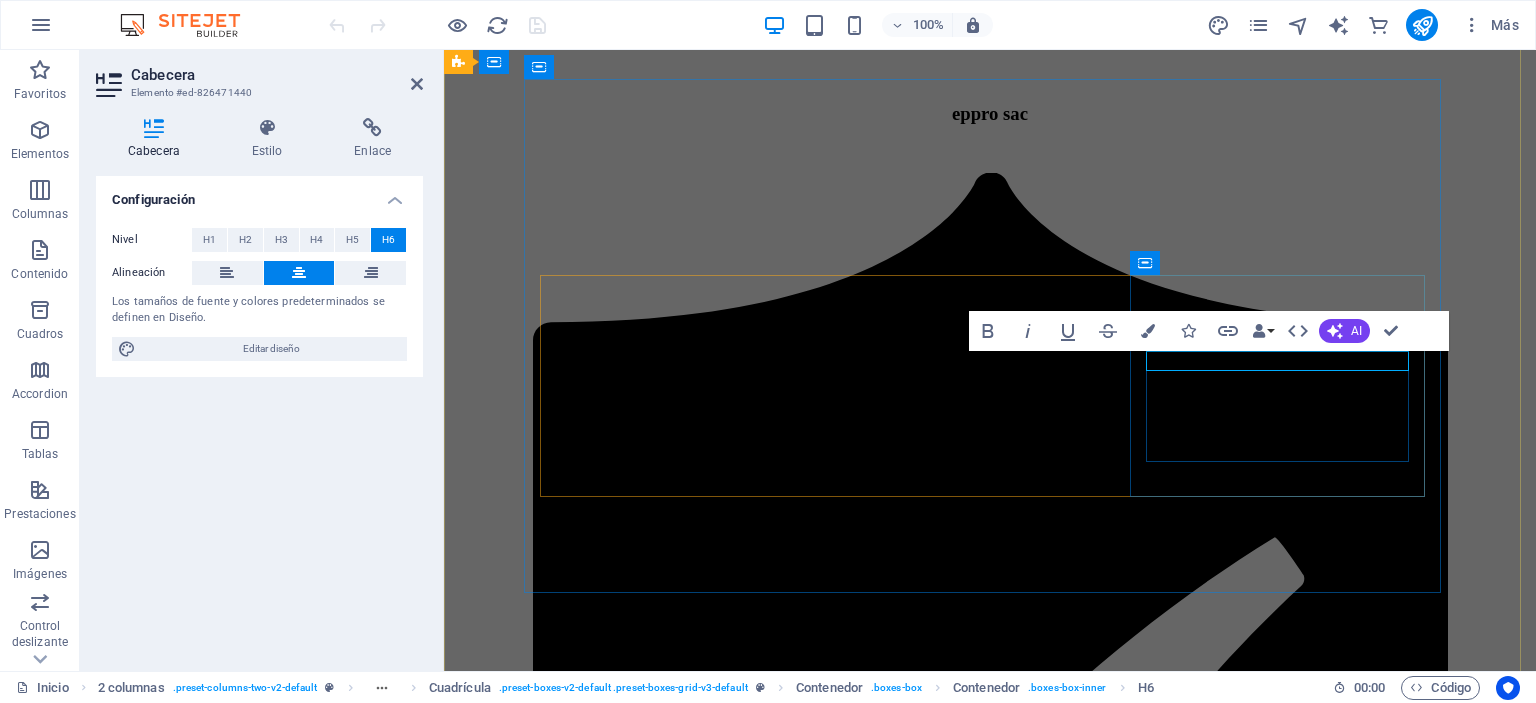 click on "Cobertura Total" at bounding box center (990, 3831) 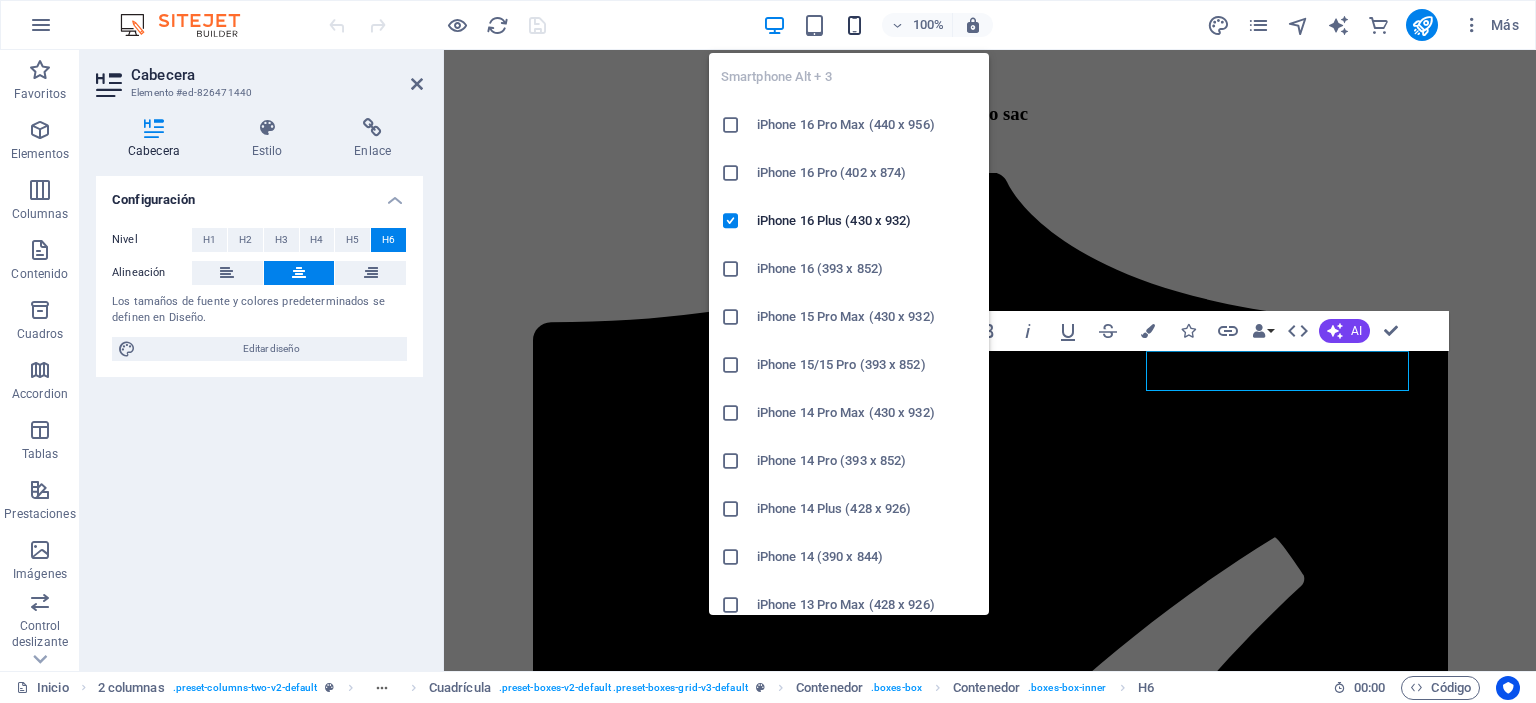 click at bounding box center (854, 25) 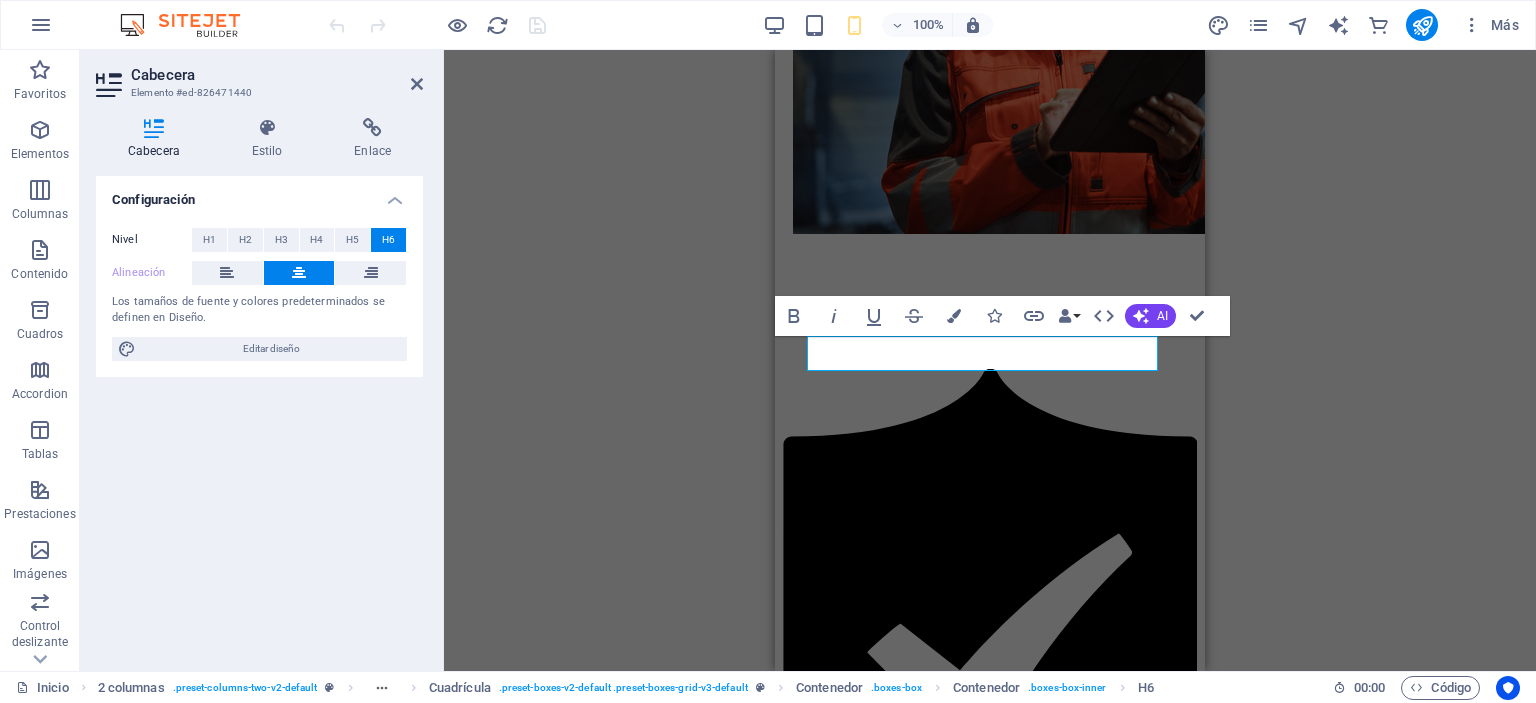 click on "H3   2 columnas   2 columnas   Contenedor   Contenedor   2 columnas   Contenedor   H6   Cuadrícula   Cuadrícula   Contenedor   Contenedor   Icono   Contenedor   2 columnas   Contenedor   2 columnas   Contenedor   Imagen   Separador   Contenedor   Contenedor   Contenedor   H6   Barra de menús   Banner   HTML   Barra de menús   Contenedor   Contenedor   Texto   Contenedor   H6   Texto   Icono Bold Italic Underline Strikethrough Colors Icons Link Data Bindings Empresa Nombre Apellidos Calle Código postal Ciudad Email Teléfono Móvil Fax Campo personalizado 1 Campo personalizado 2 Campo personalizado 3 Campo personalizado 4 Campo personalizado 5 Campo personalizado 6 HTML AI Mejorar Hacer más corto Hacer más largo Corregir ortografía y gramática Traducir a Español Generar texto Confirm (Ctrl+⏎)   Texto" at bounding box center [990, 360] 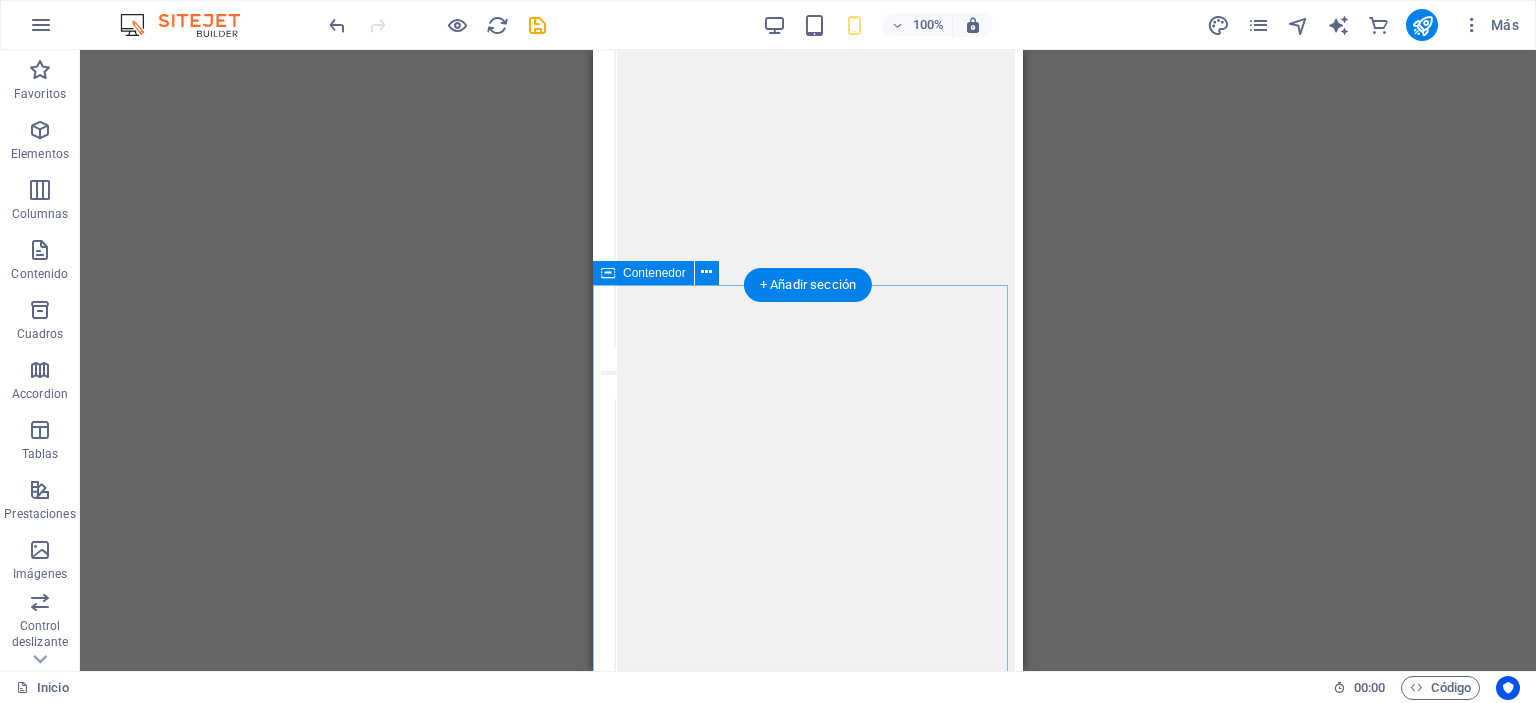 scroll, scrollTop: 6197, scrollLeft: 0, axis: vertical 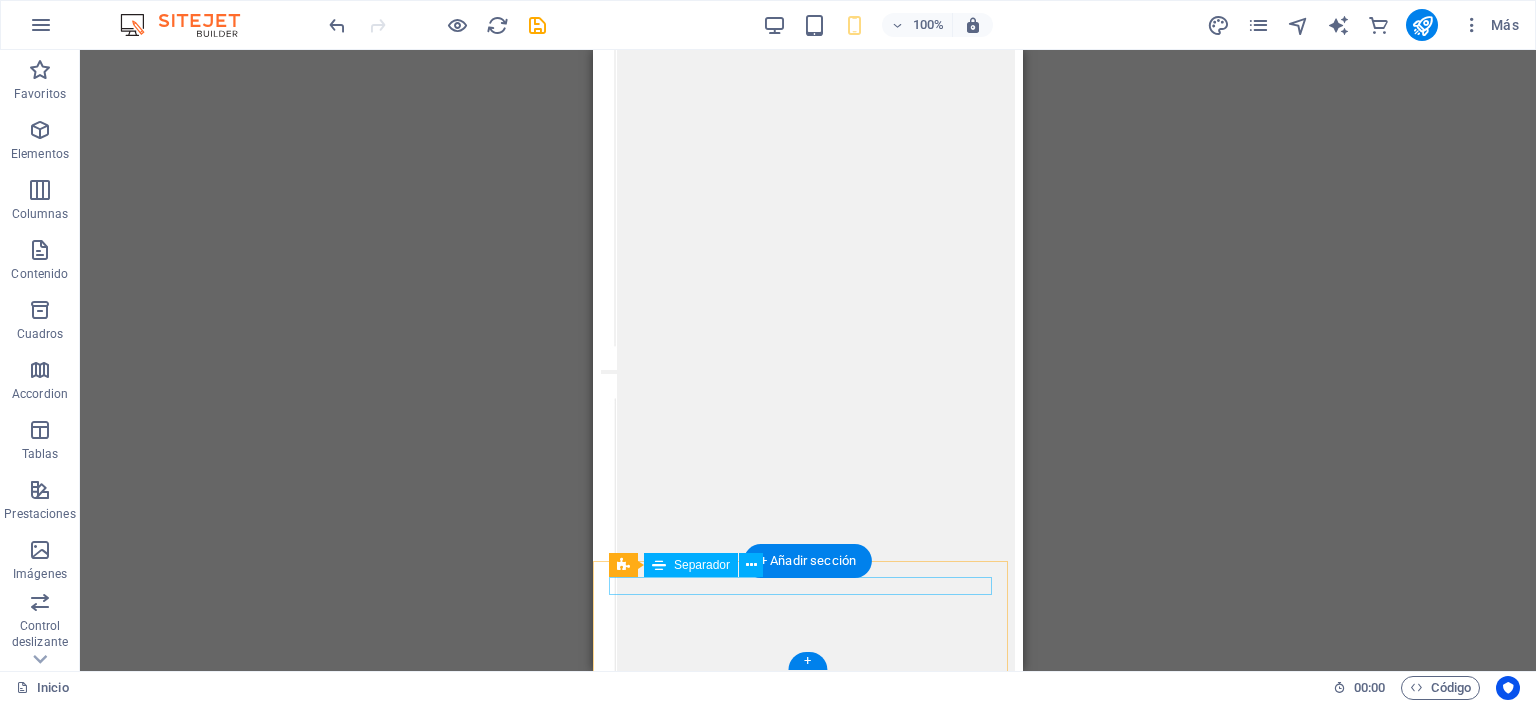 click at bounding box center (808, 8529) 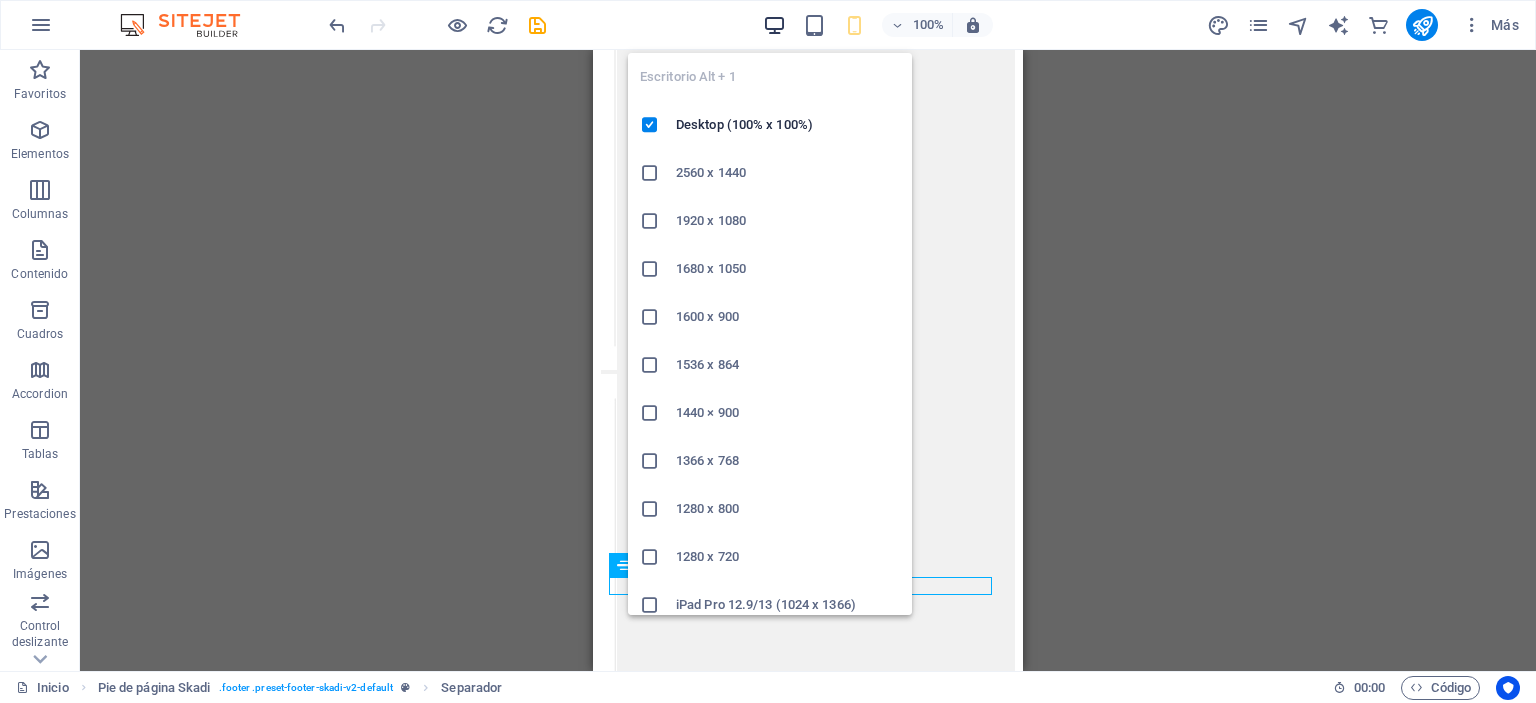 click at bounding box center [774, 25] 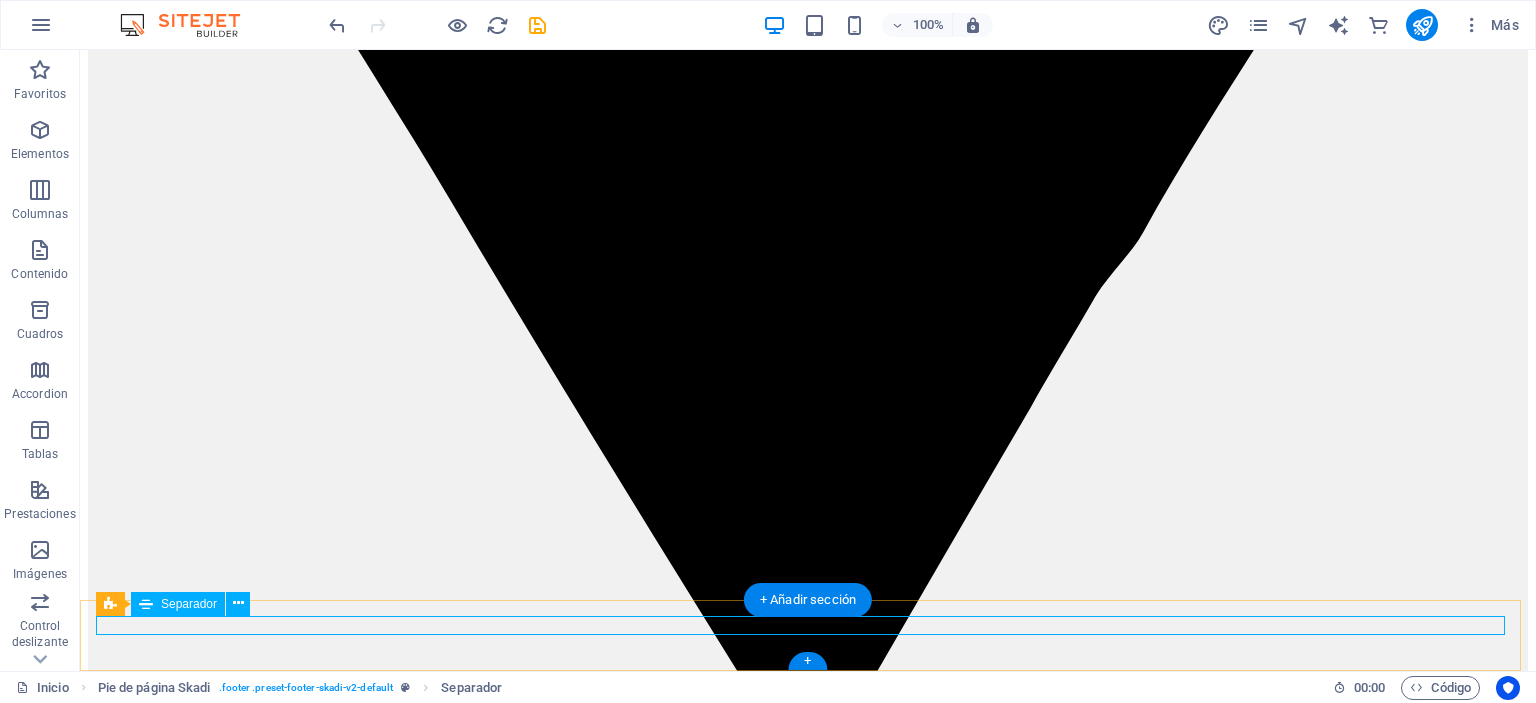 click at bounding box center [808, 10041] 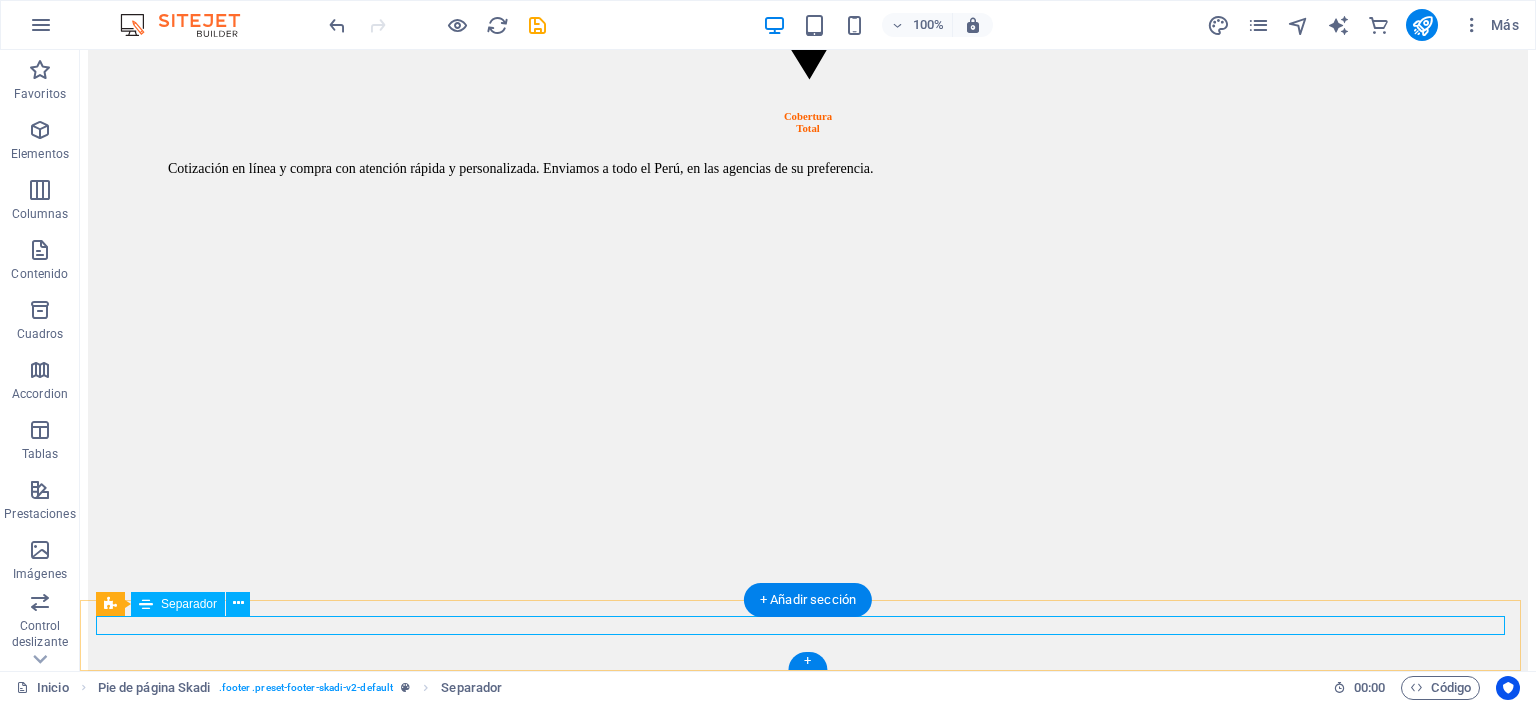 select on "%" 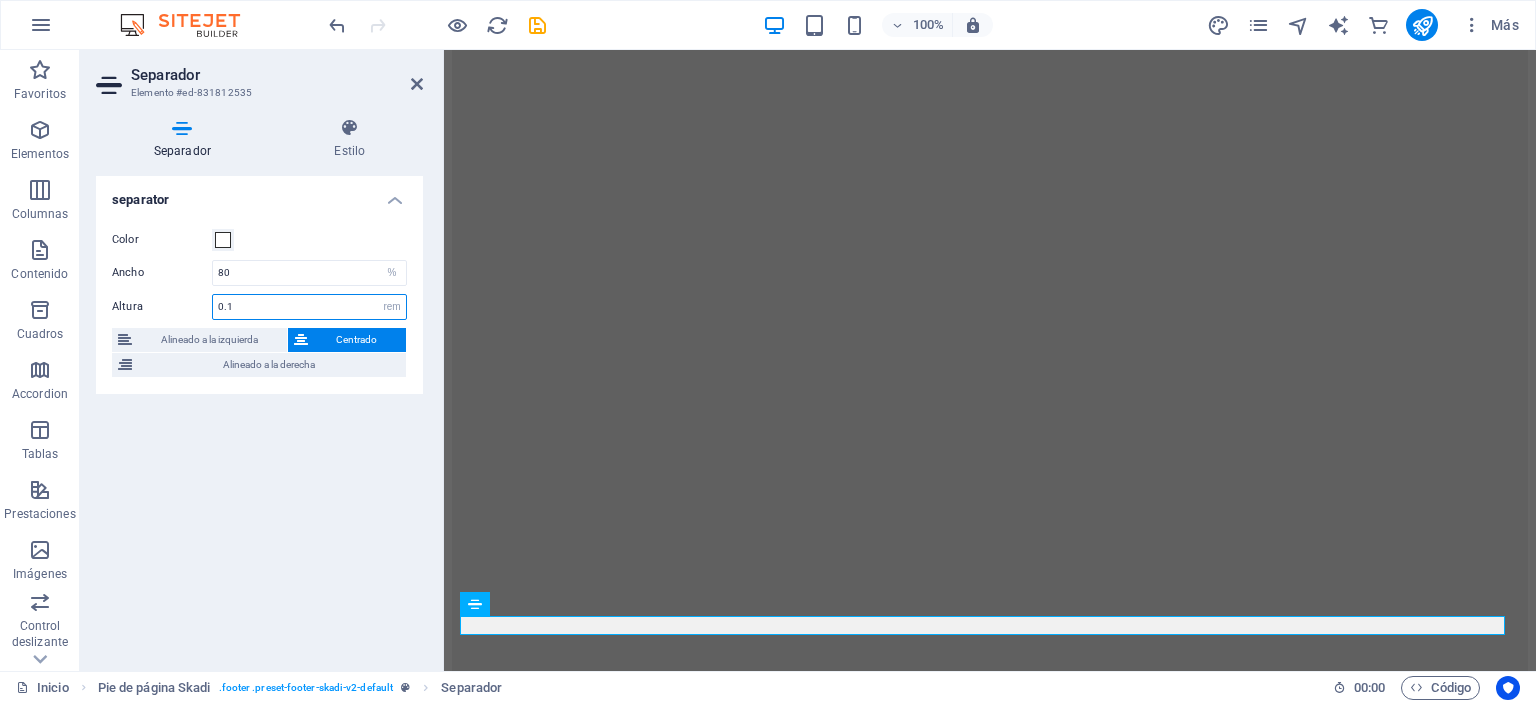 click on "0.1" at bounding box center [309, 307] 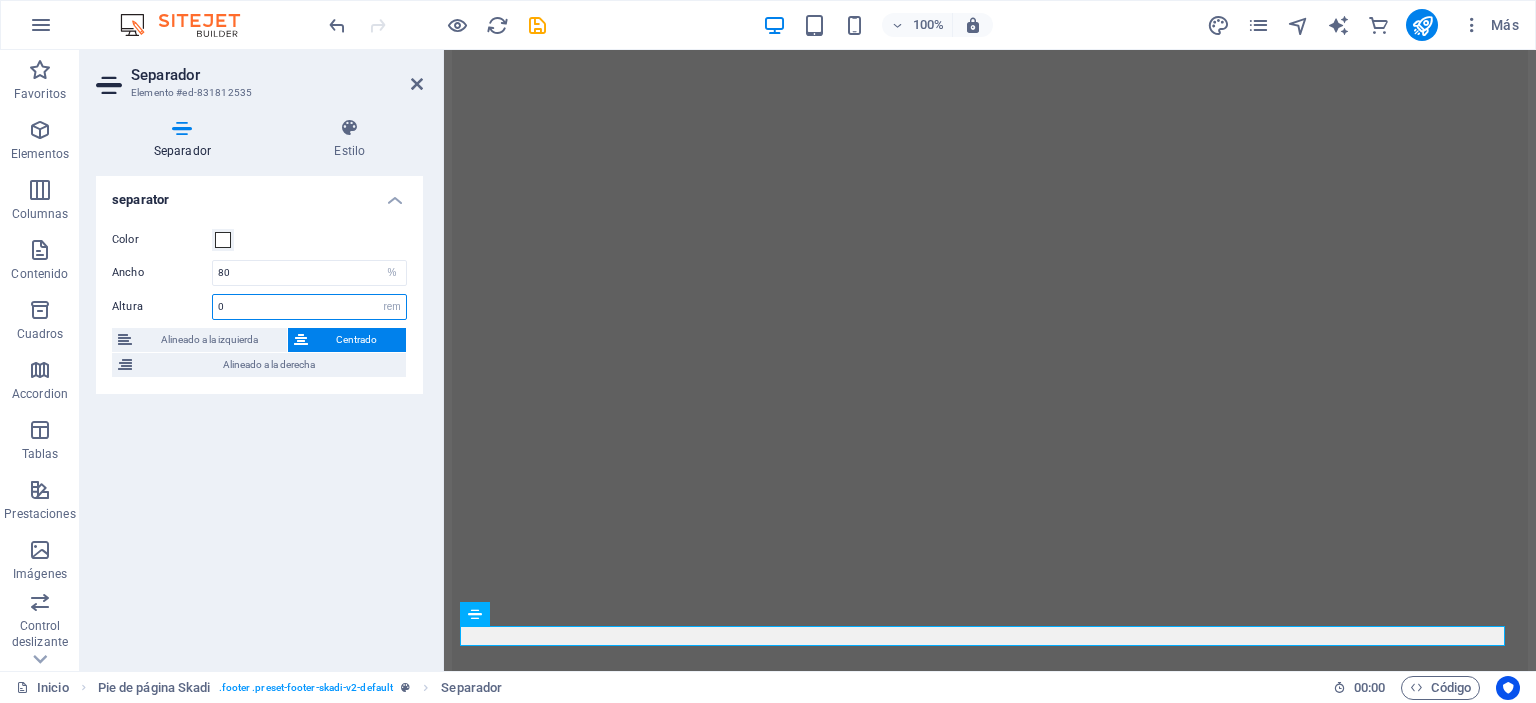 scroll, scrollTop: 6458, scrollLeft: 0, axis: vertical 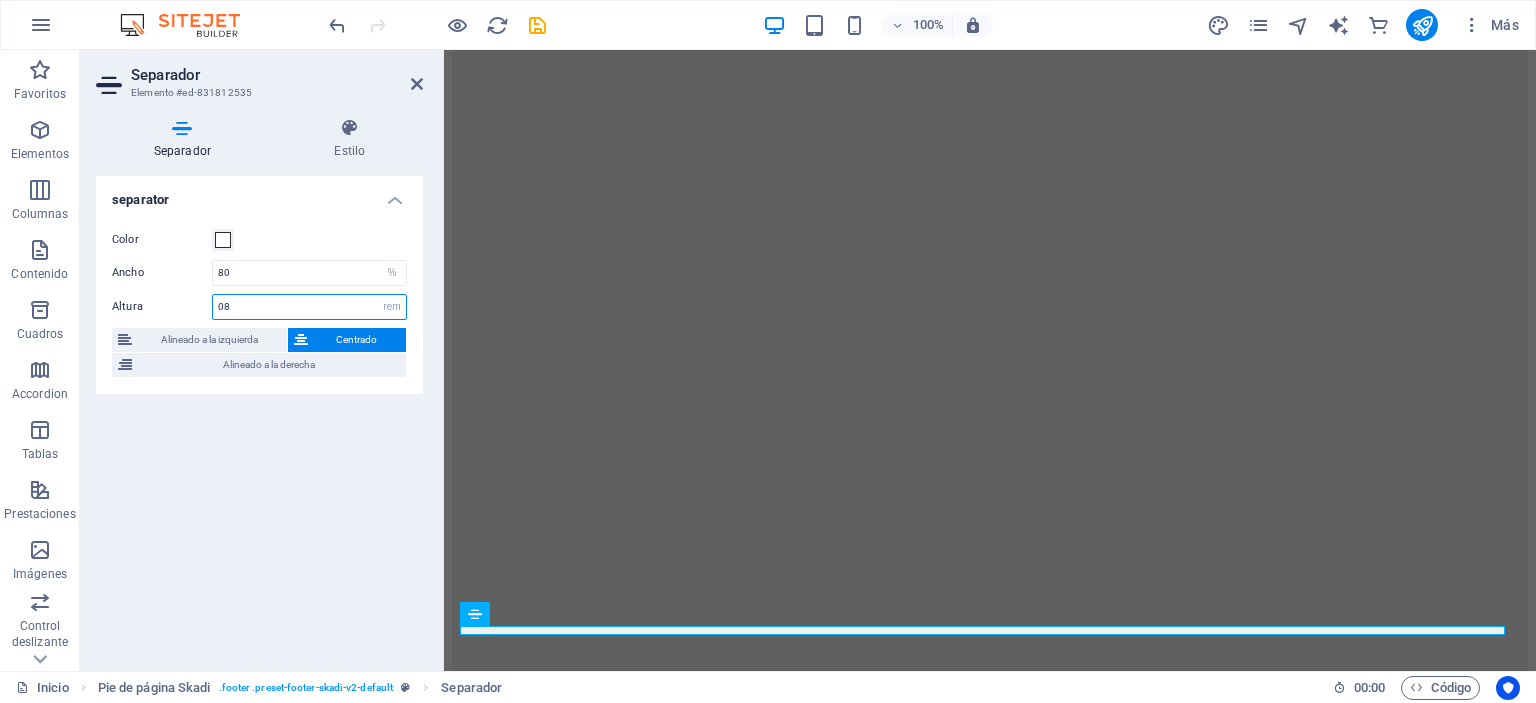 type on "8" 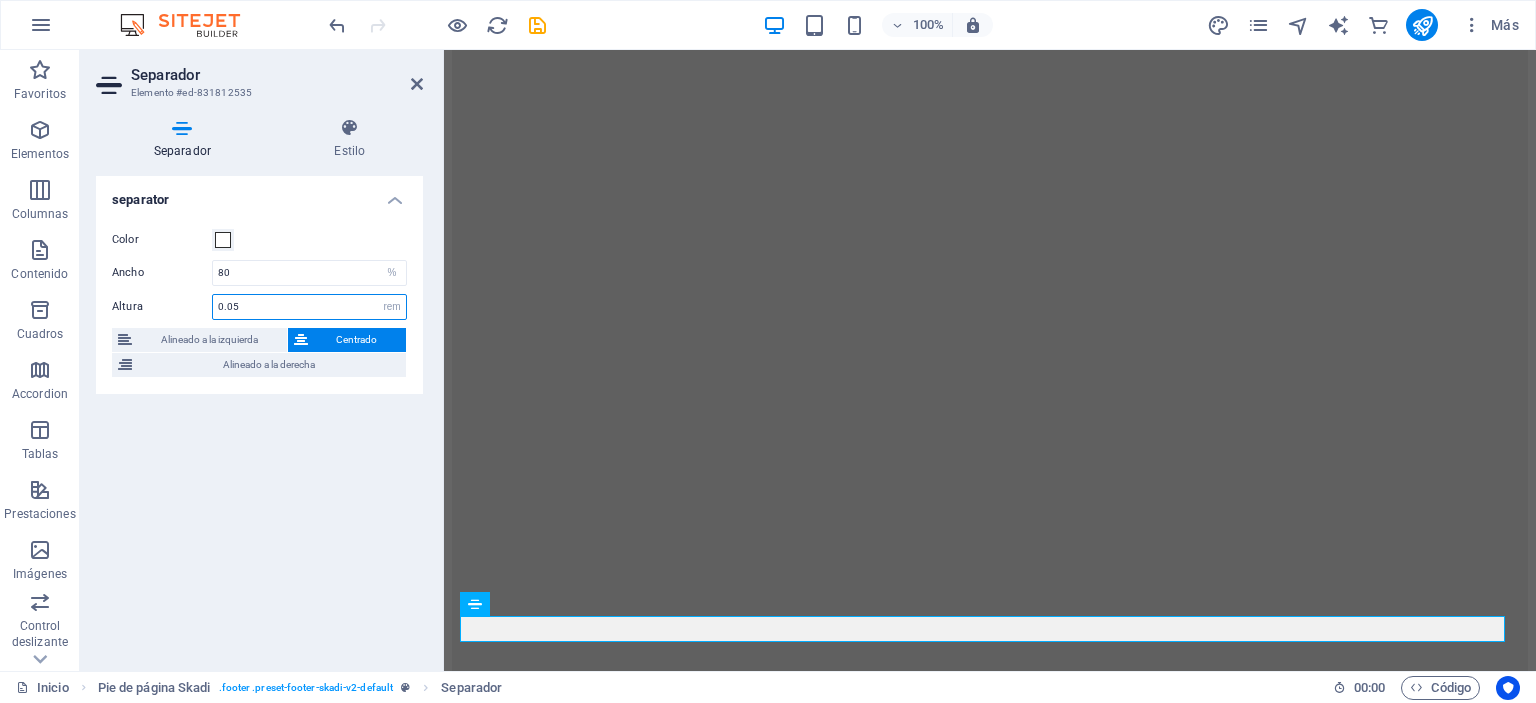 scroll, scrollTop: 6468, scrollLeft: 0, axis: vertical 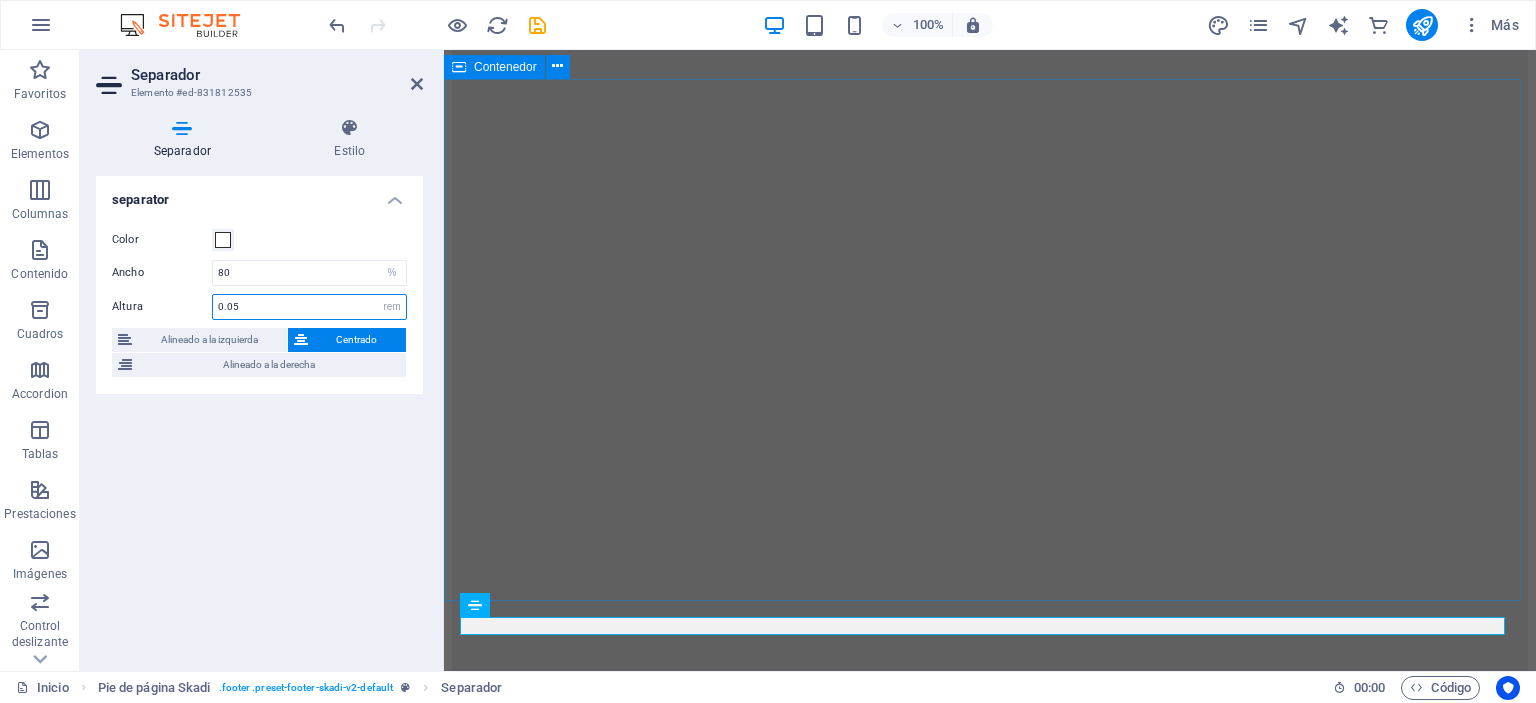 type on "0.05" 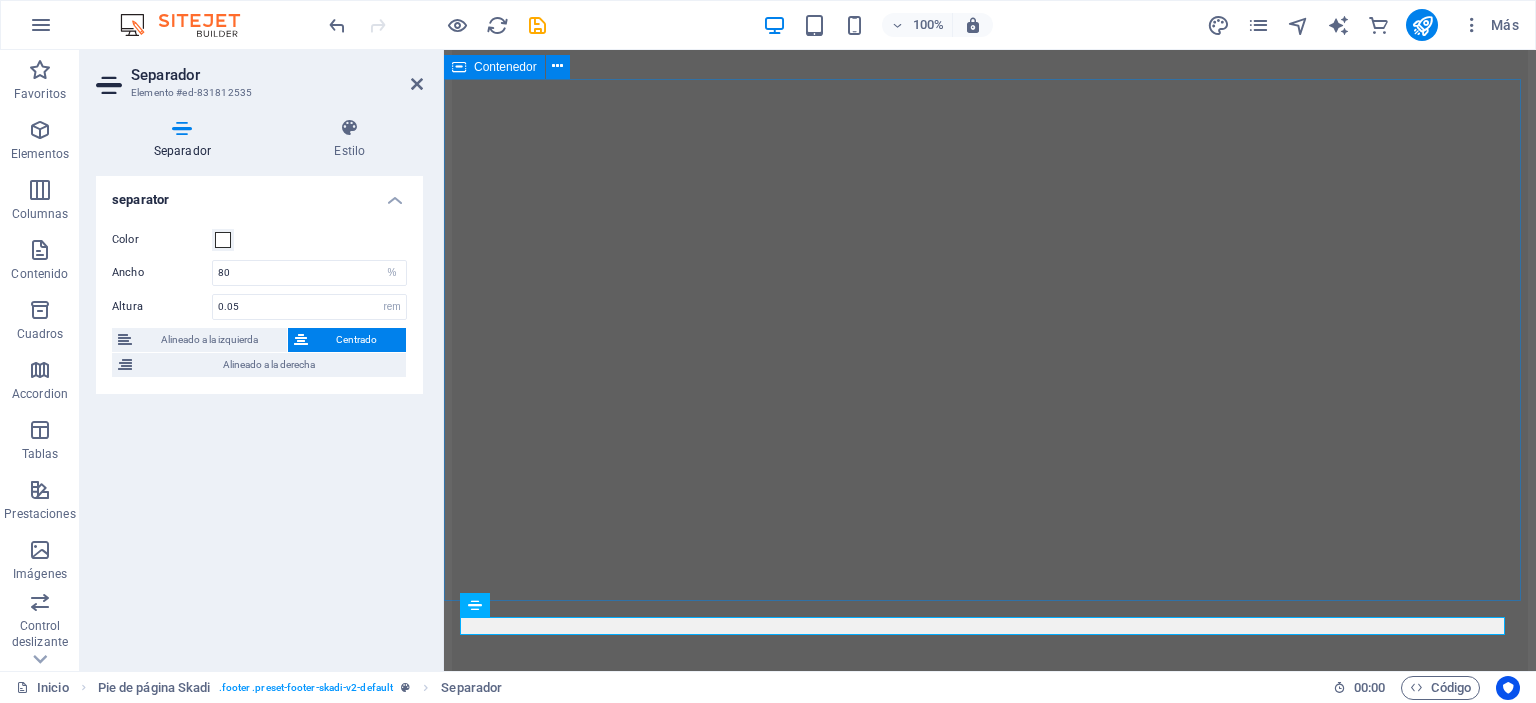 click on "RUC: 20602454943 ventas.eppro @ferrexa .com Horario de Atención: L - S | 8:00am - 5:30pm Oficina: Calle 2 Heroes del Cenepa I 20 Ventanilla Callao" at bounding box center [990, 9050] 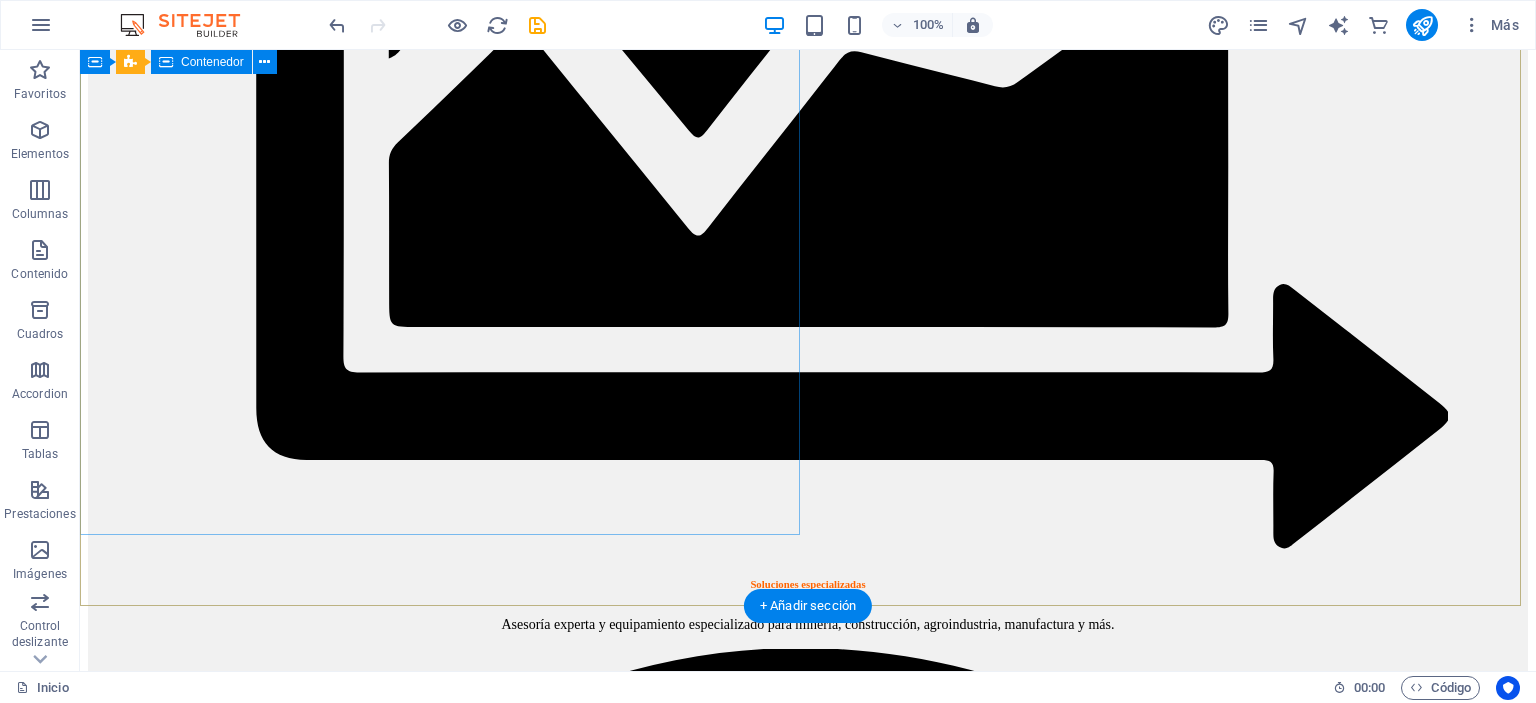 scroll, scrollTop: 4160, scrollLeft: 0, axis: vertical 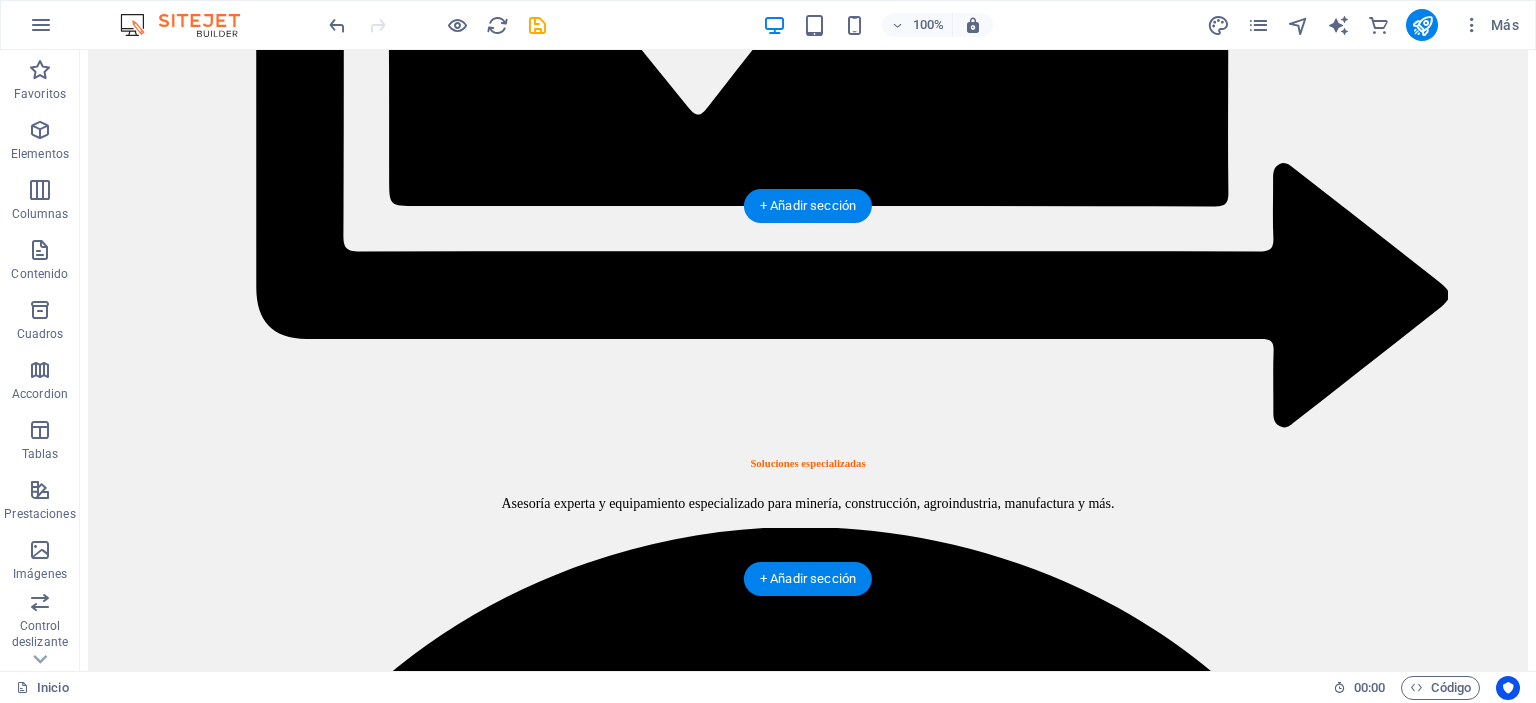 click at bounding box center (808, 9615) 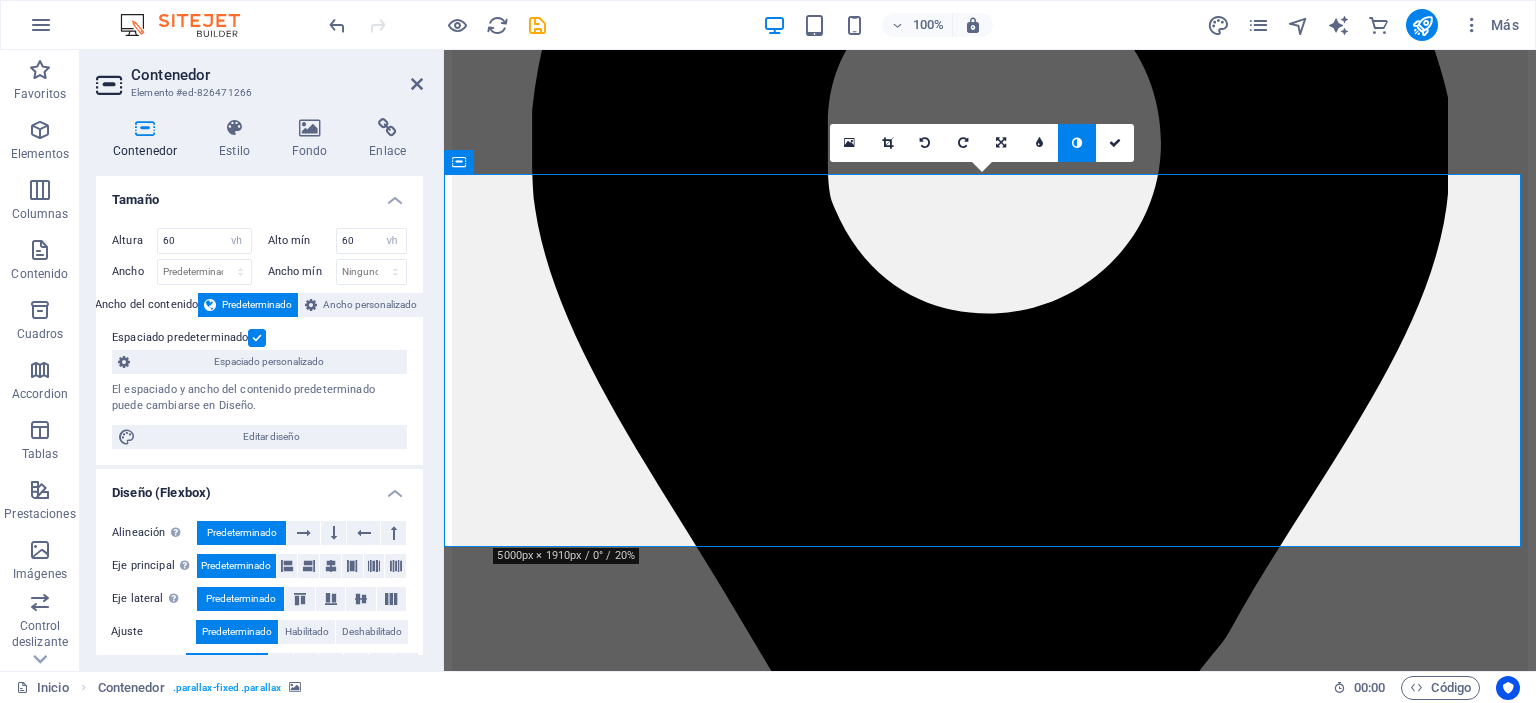 scroll, scrollTop: 4899, scrollLeft: 0, axis: vertical 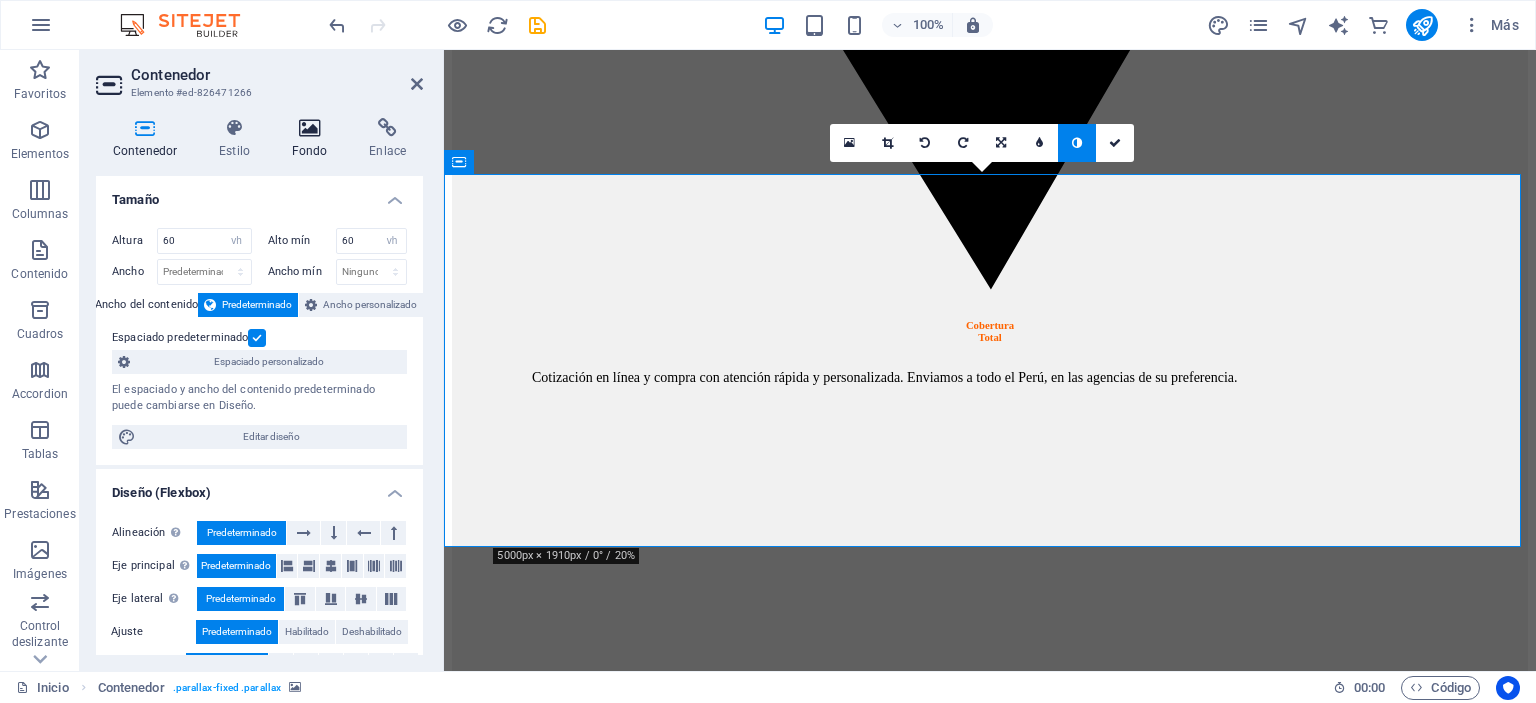 click at bounding box center [310, 128] 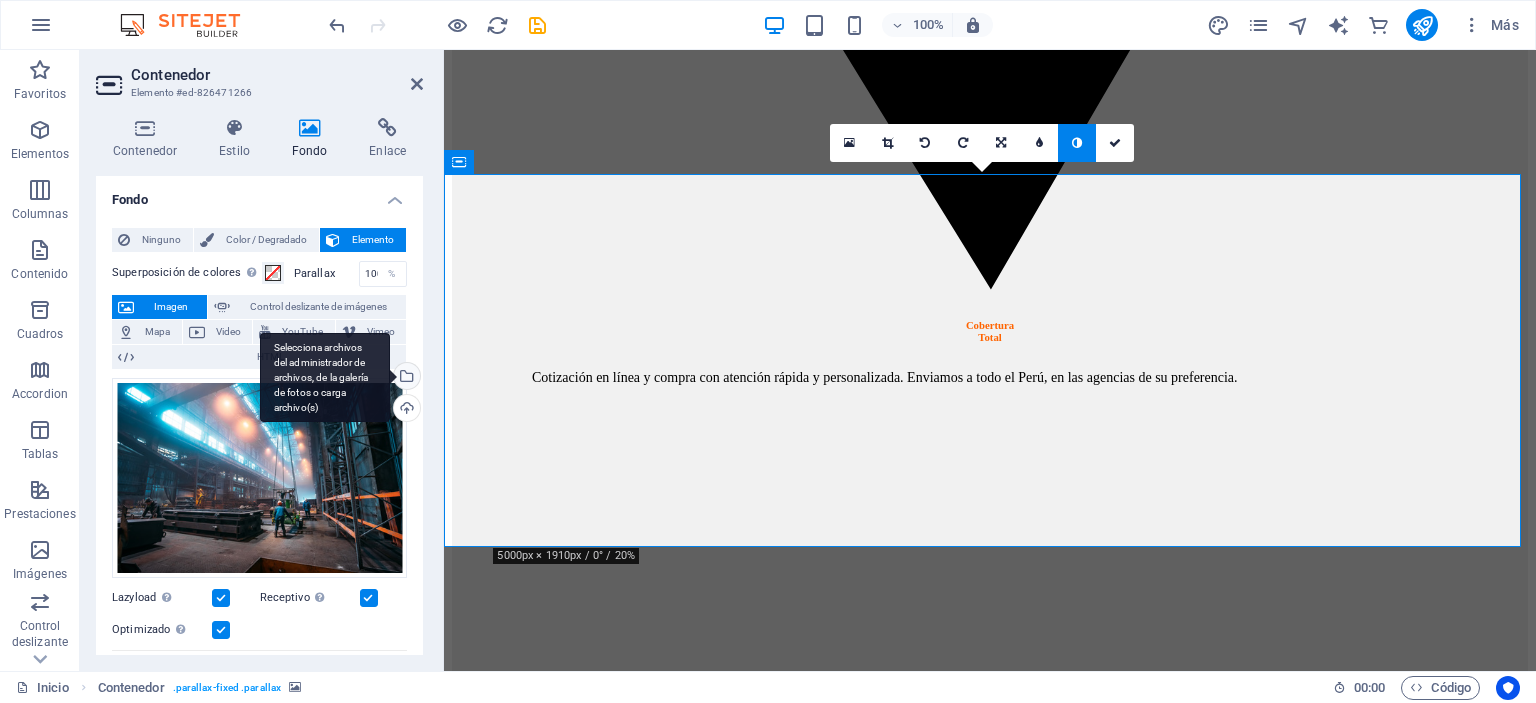 click on "Selecciona archivos del administrador de archivos, de la galería de fotos o carga archivo(s)" at bounding box center (405, 378) 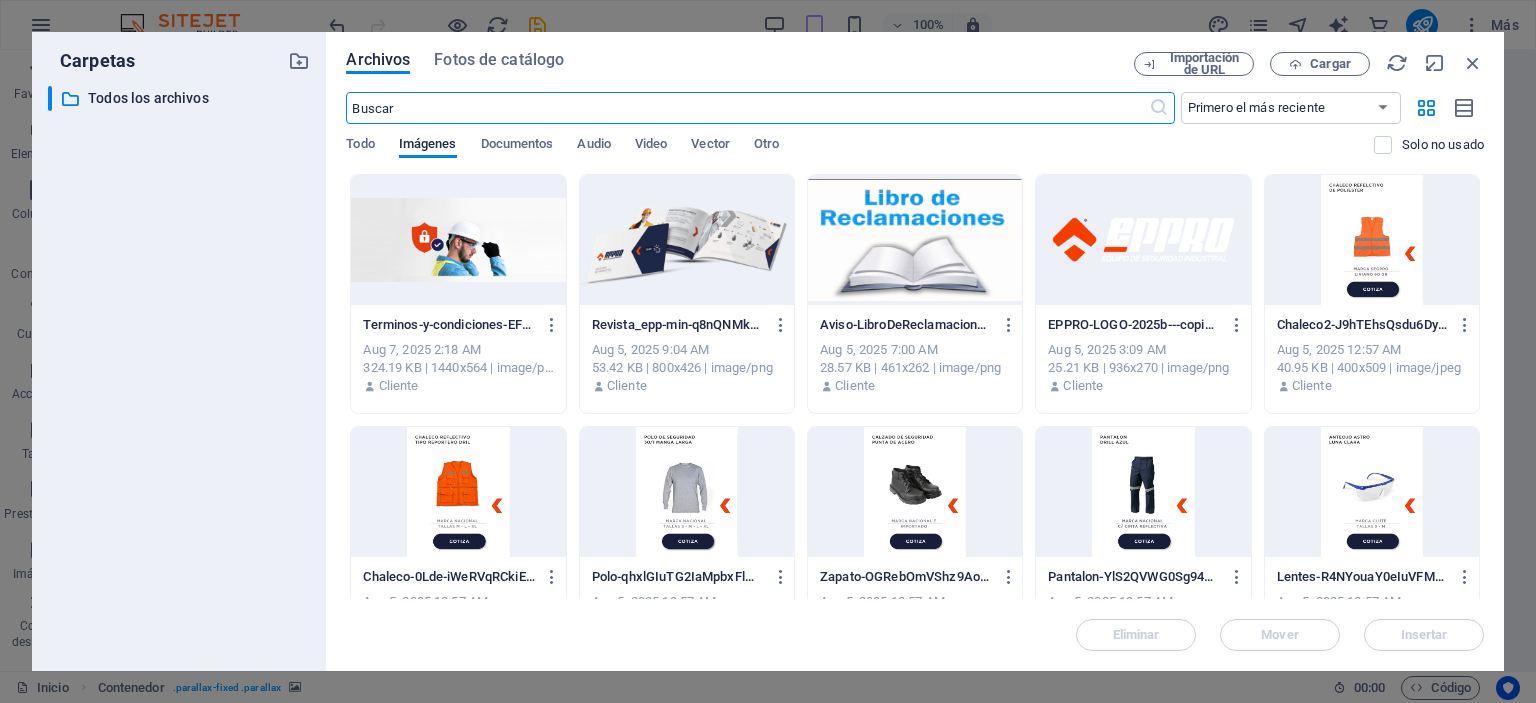 scroll, scrollTop: 4794, scrollLeft: 0, axis: vertical 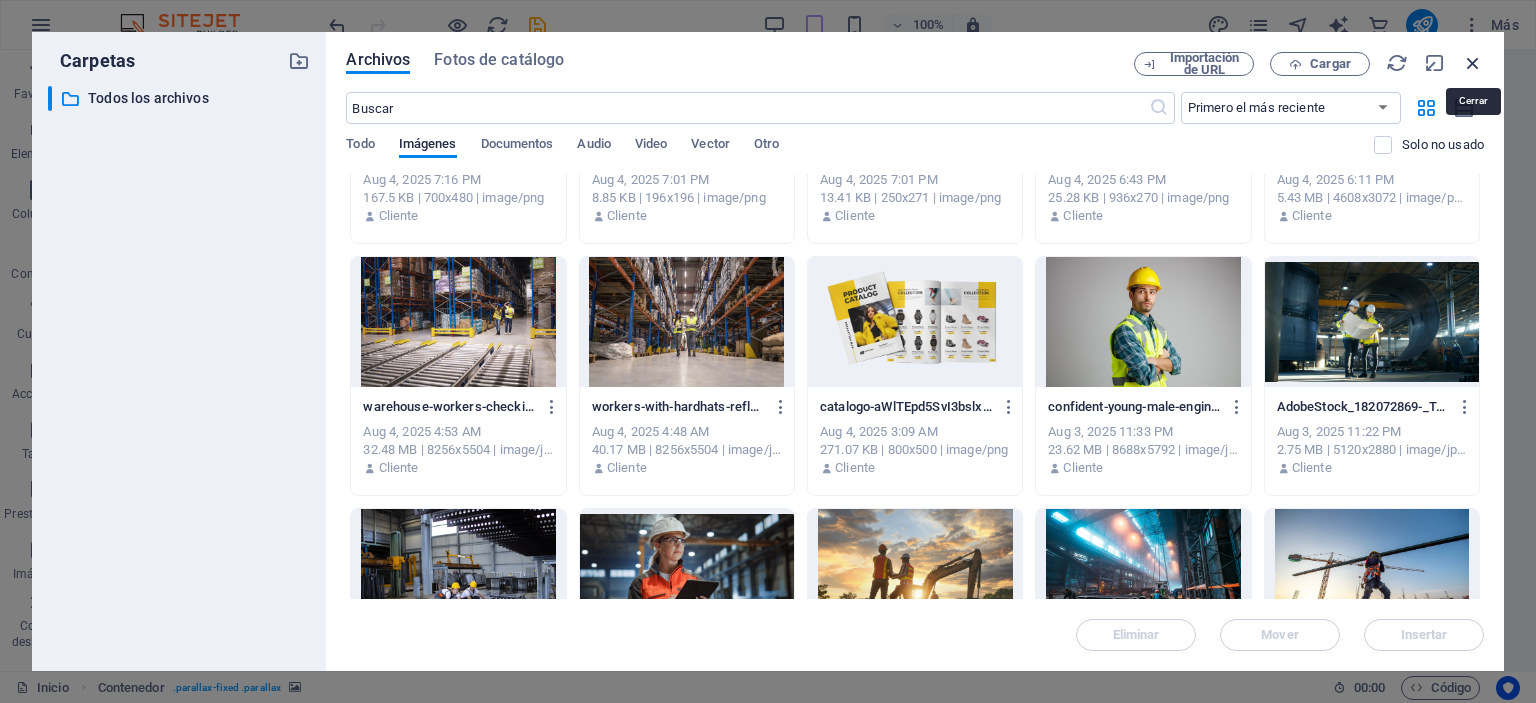 click at bounding box center (1473, 63) 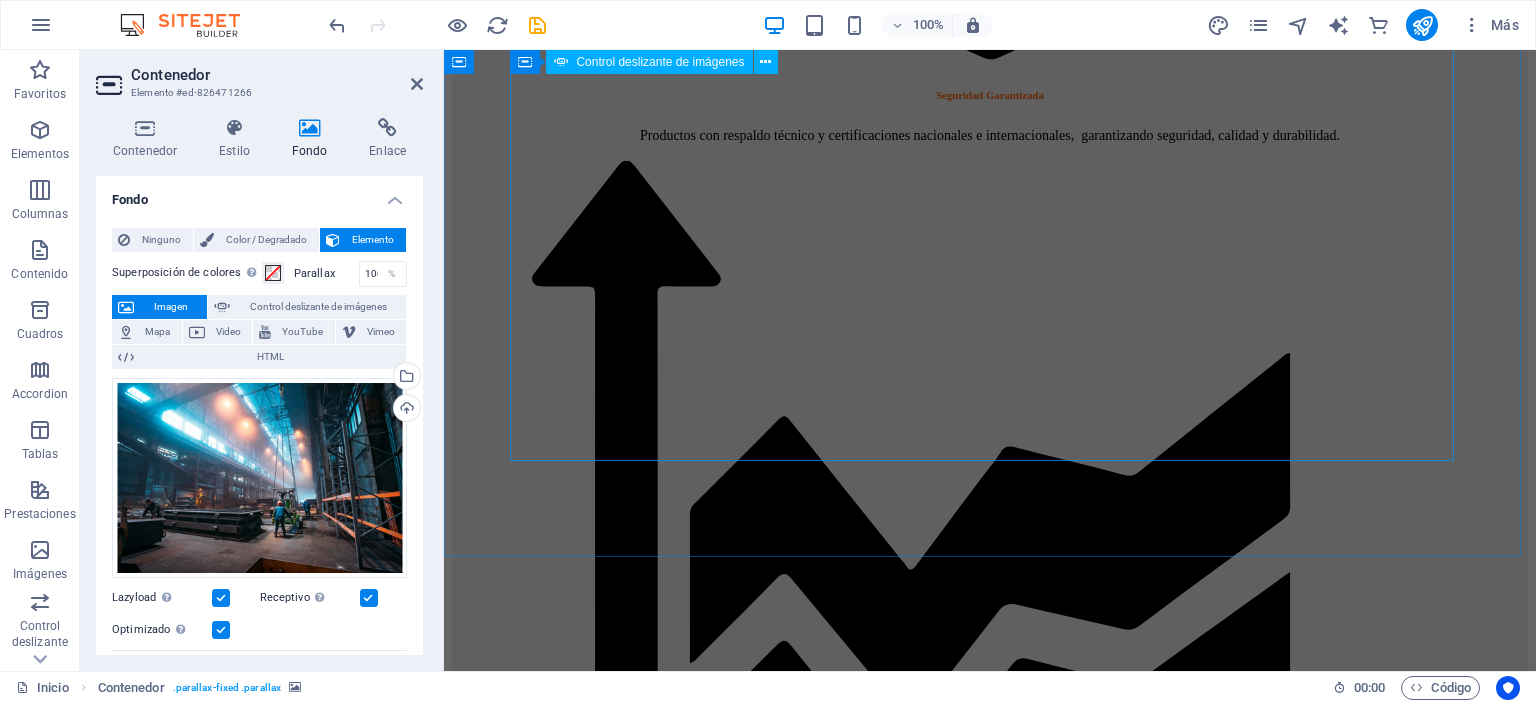 scroll, scrollTop: 2343, scrollLeft: 0, axis: vertical 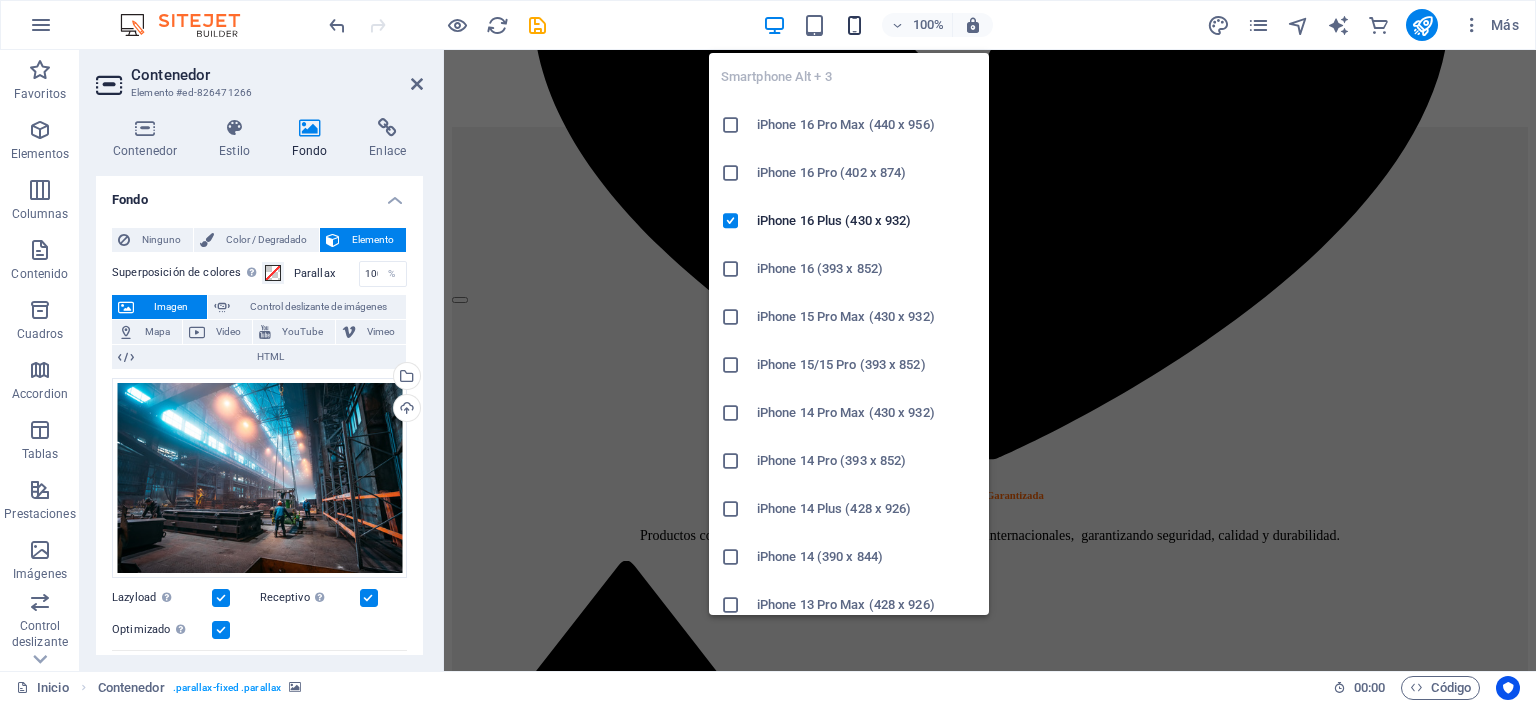 click at bounding box center [854, 25] 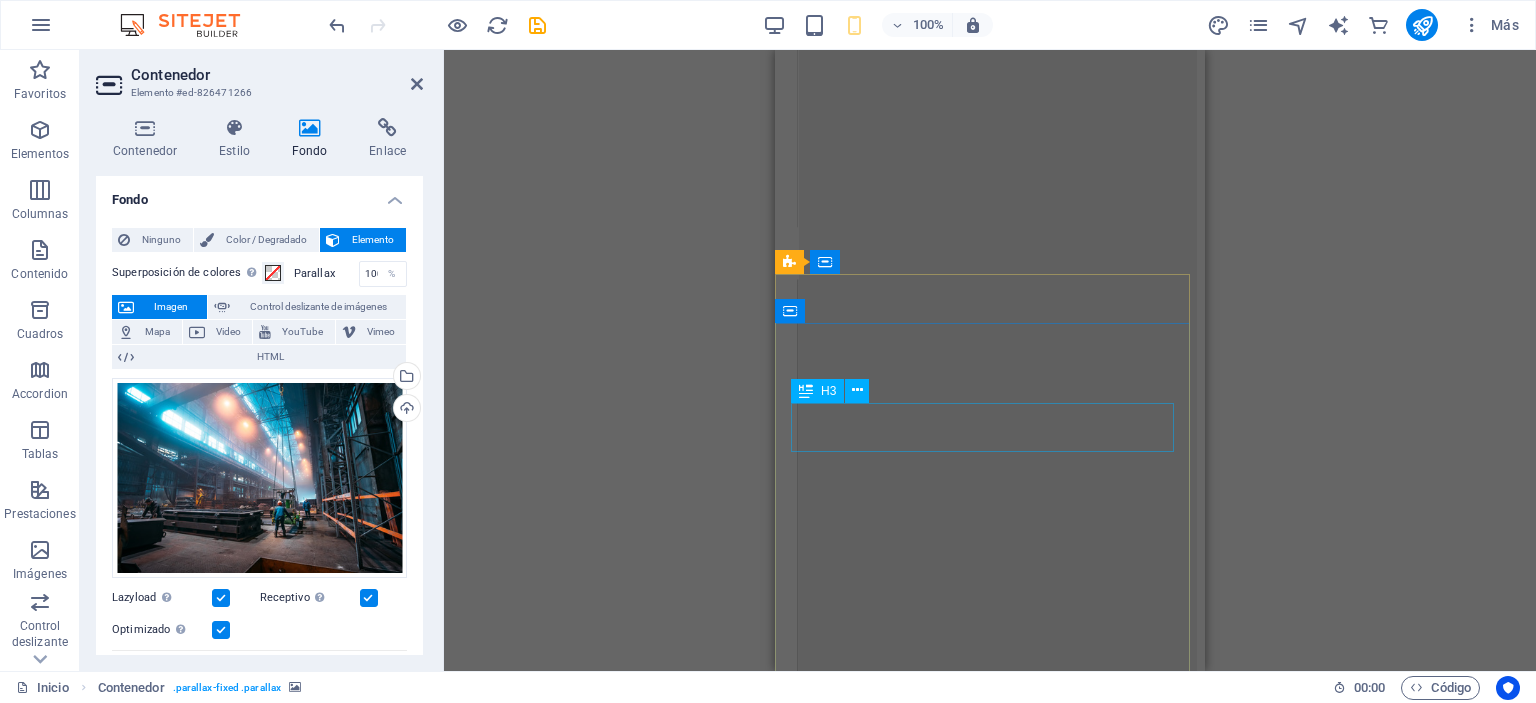 scroll, scrollTop: 3551, scrollLeft: 0, axis: vertical 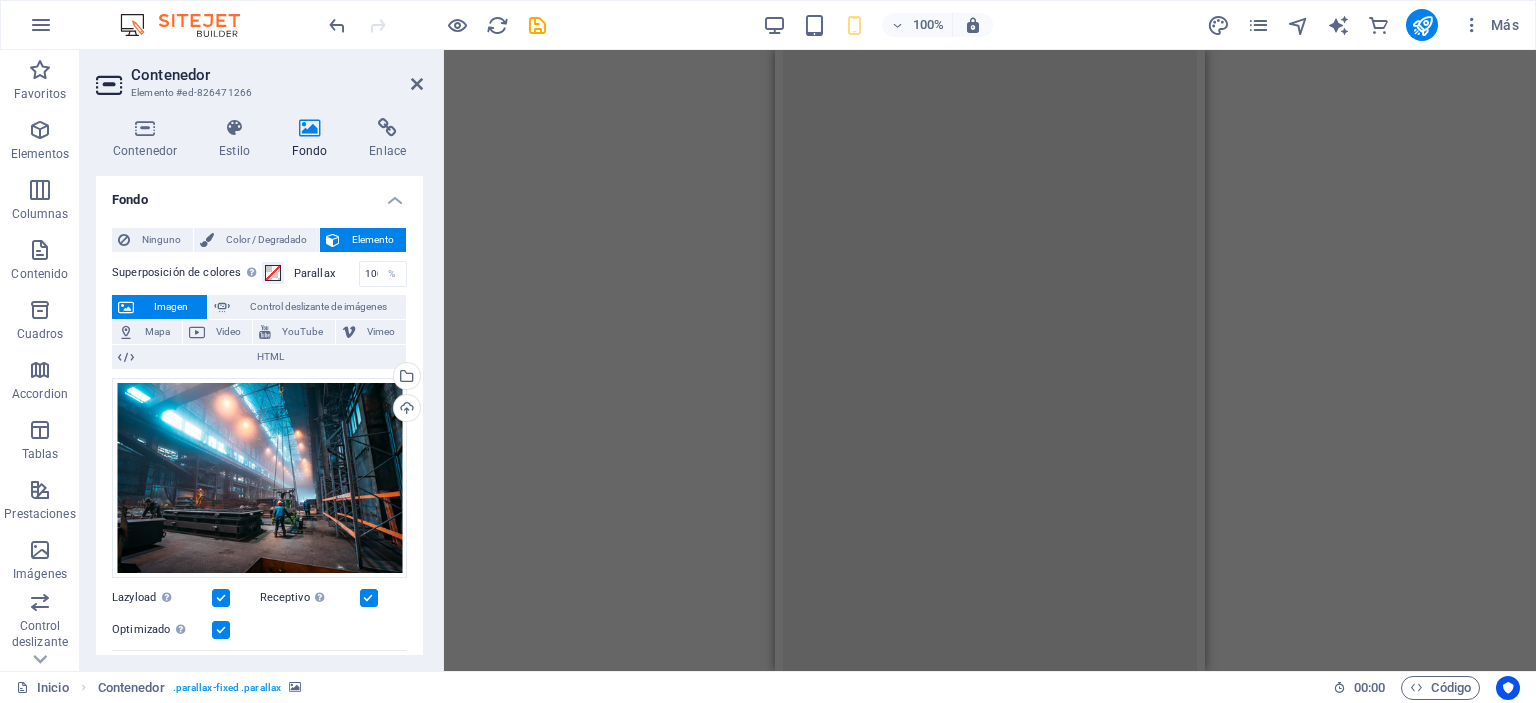 click at bounding box center (990, 7592) 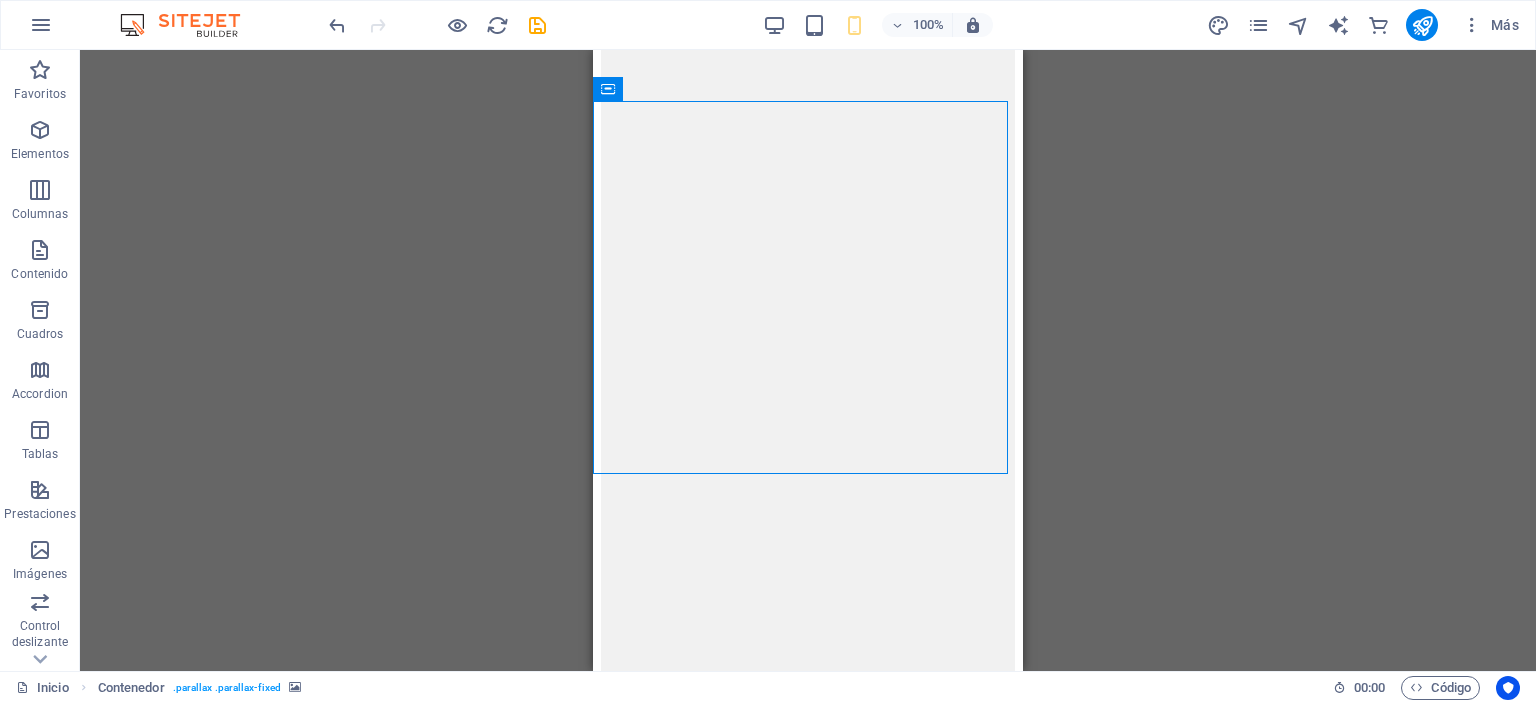 click at bounding box center (808, 7592) 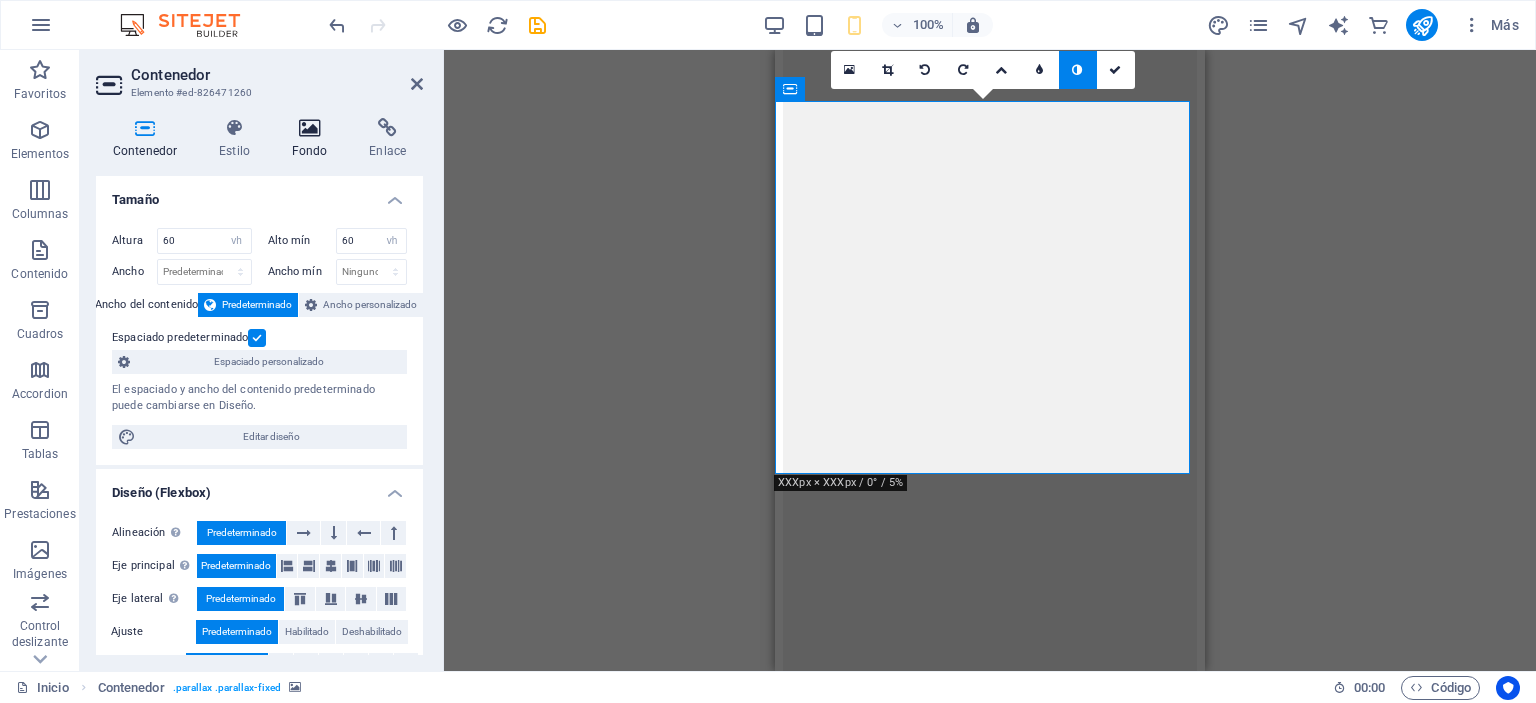 click at bounding box center [310, 128] 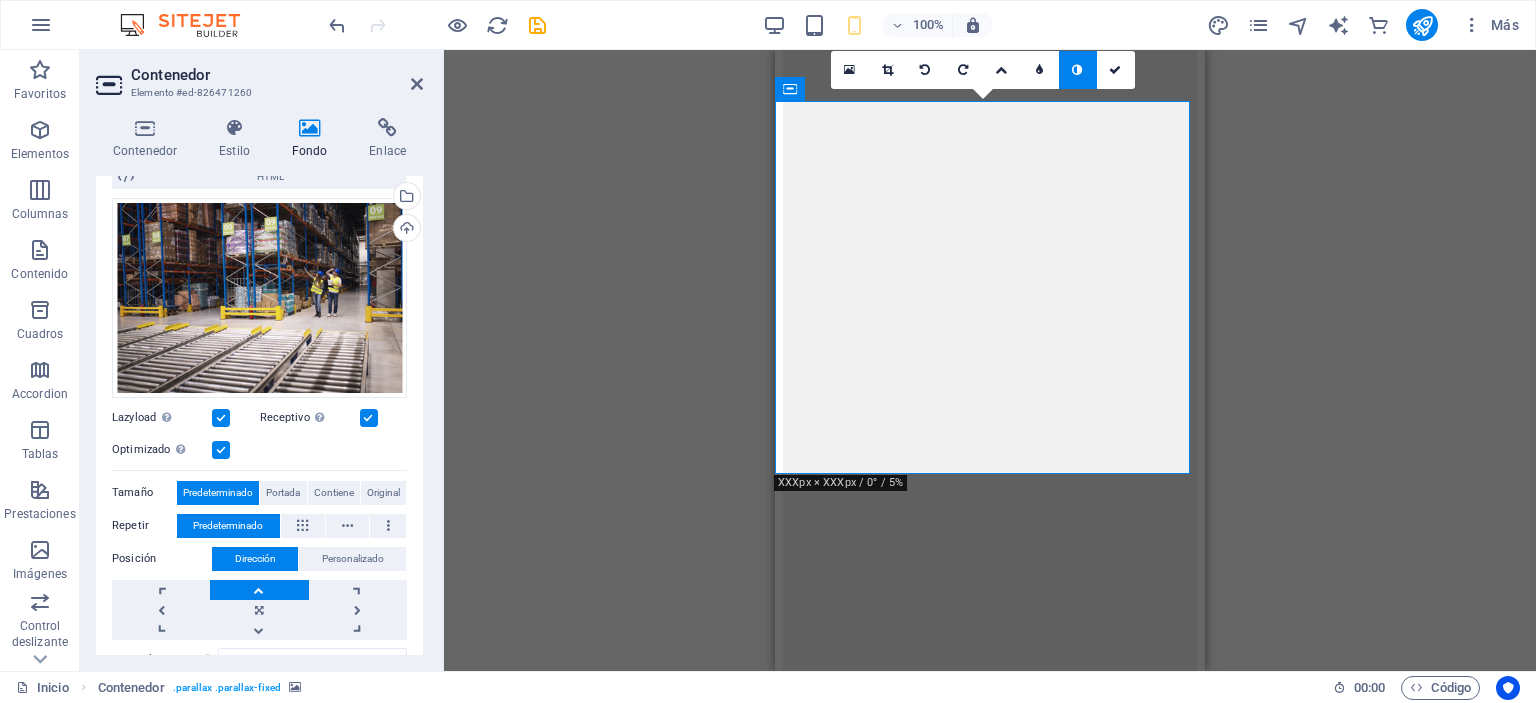 scroll, scrollTop: 200, scrollLeft: 0, axis: vertical 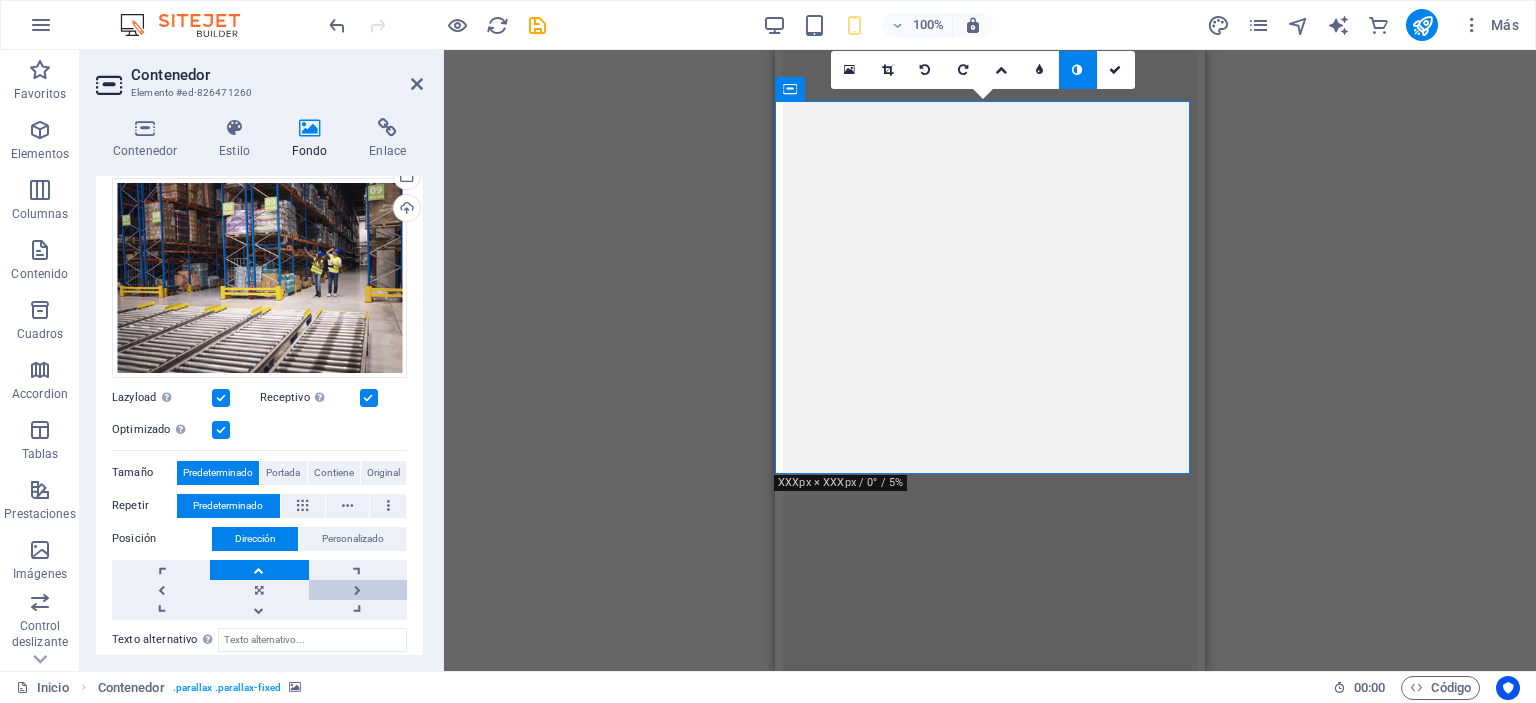 click at bounding box center [358, 590] 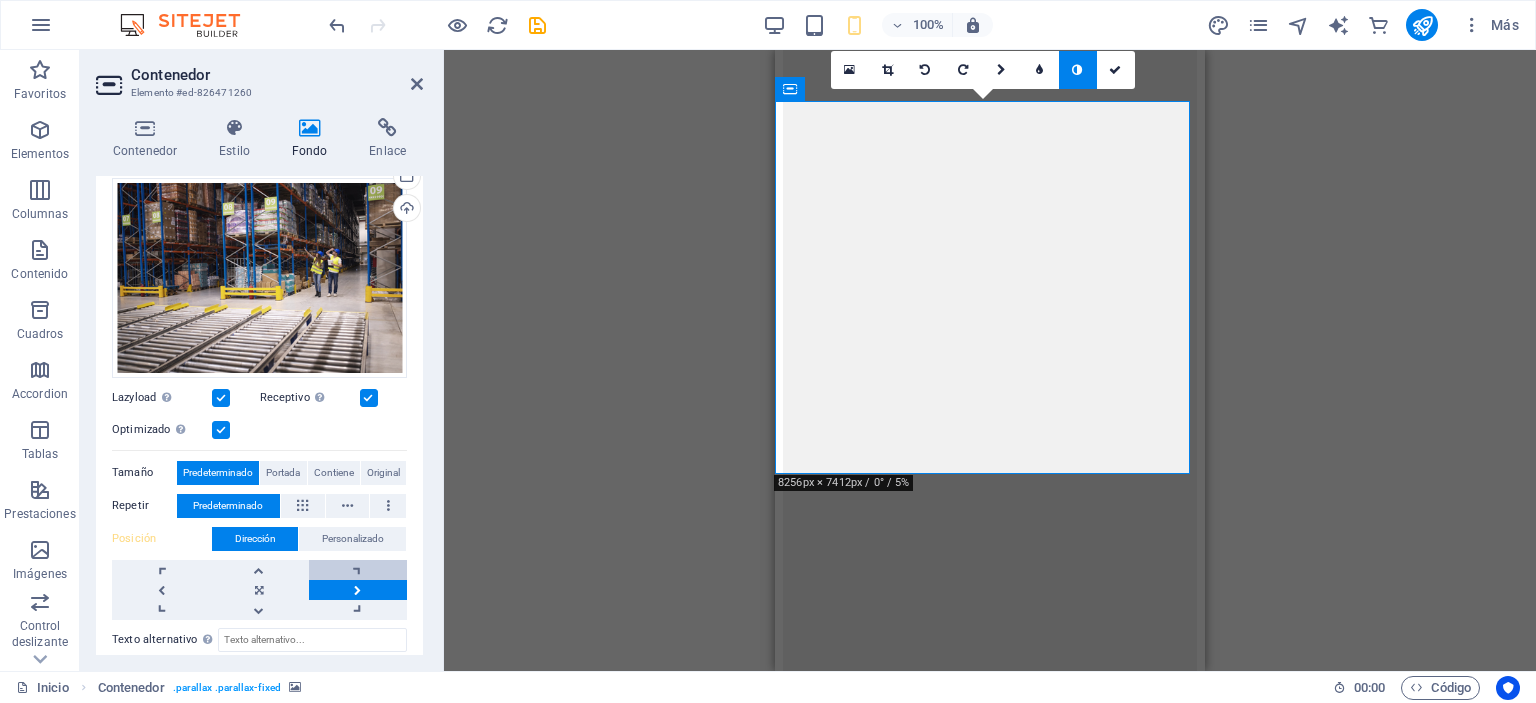 click at bounding box center [358, 570] 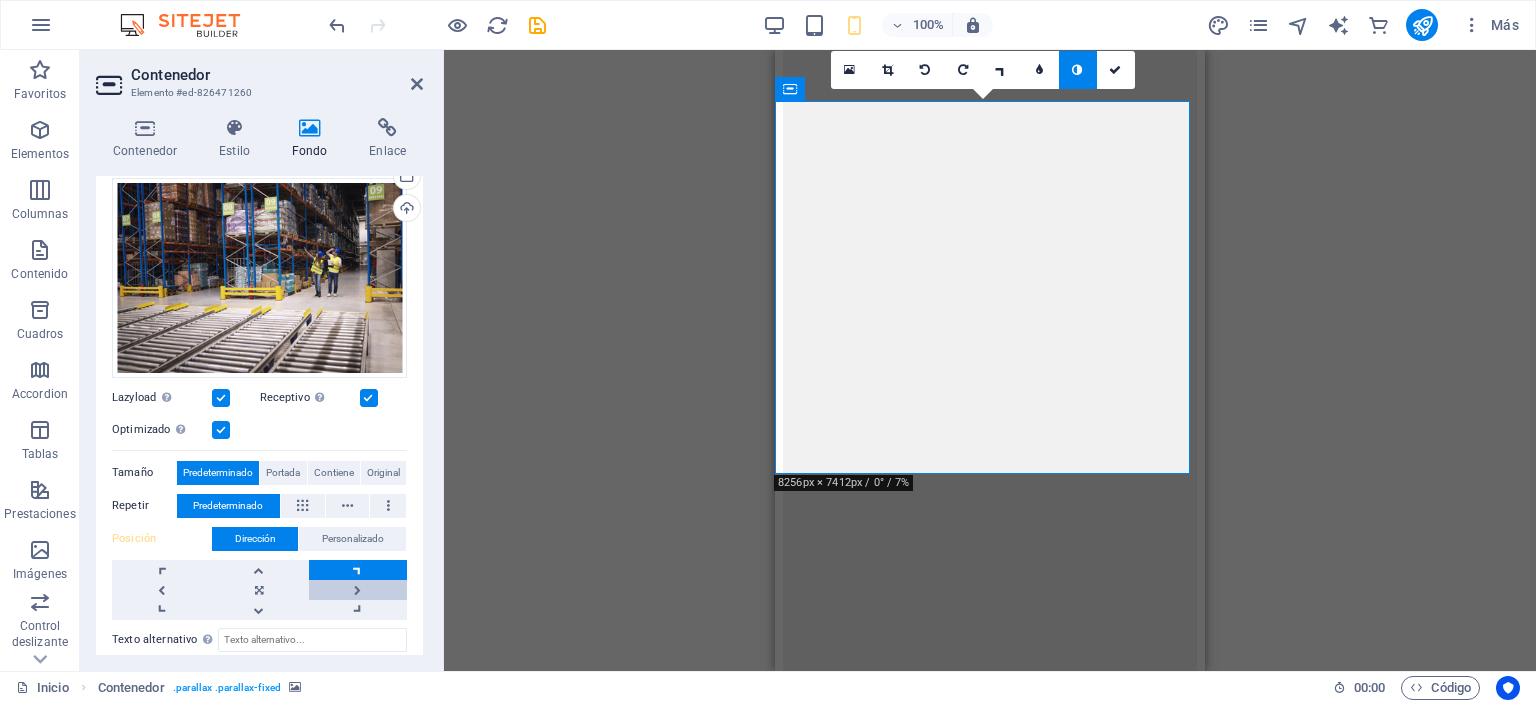 click at bounding box center [358, 590] 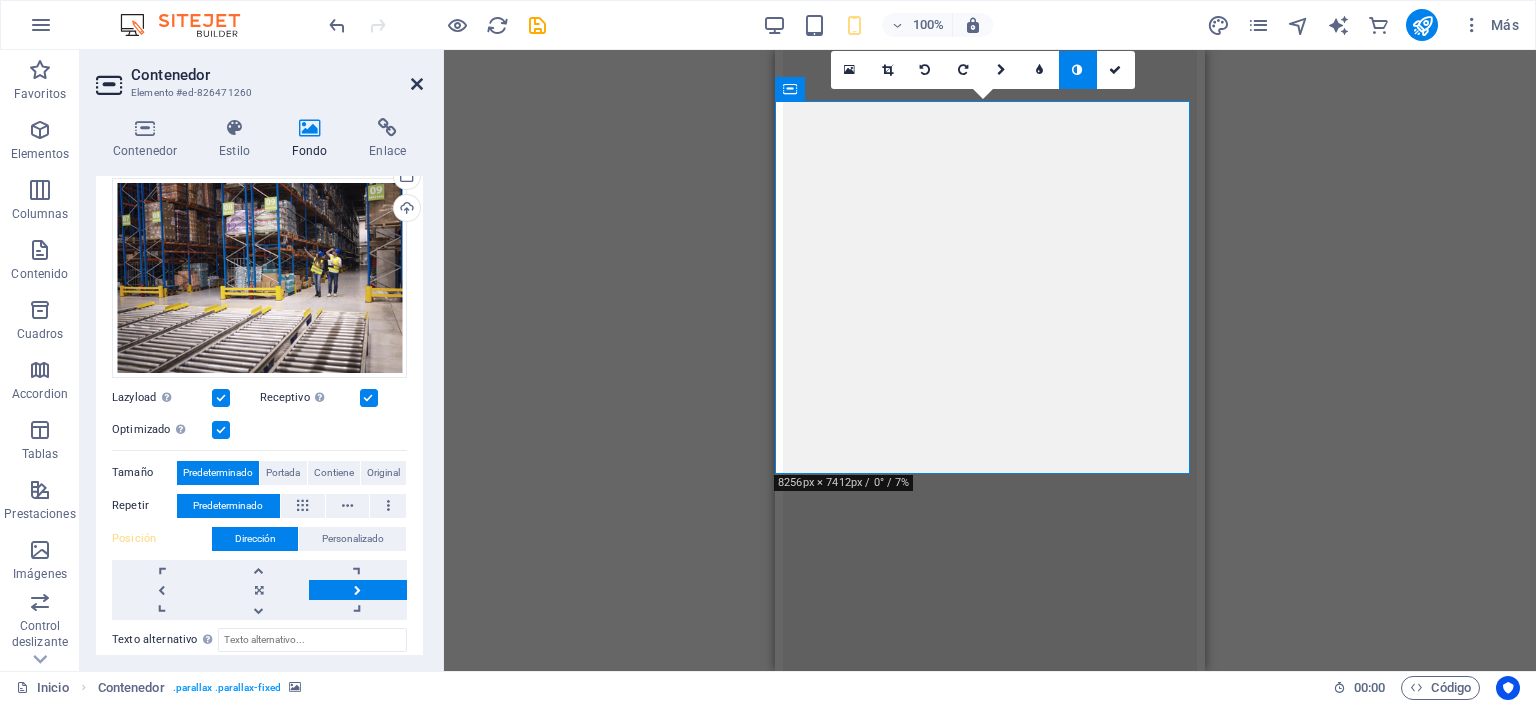 click at bounding box center (417, 84) 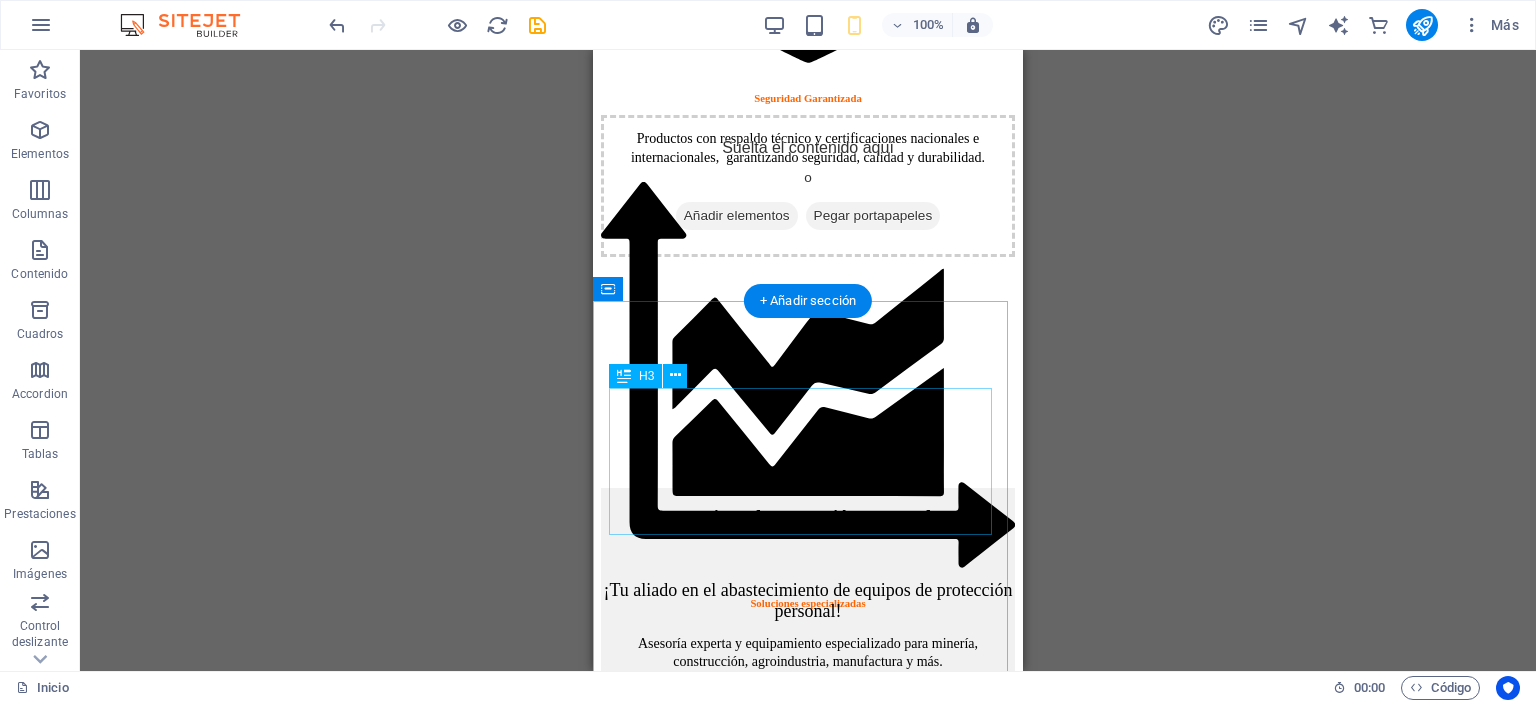 scroll, scrollTop: 1751, scrollLeft: 0, axis: vertical 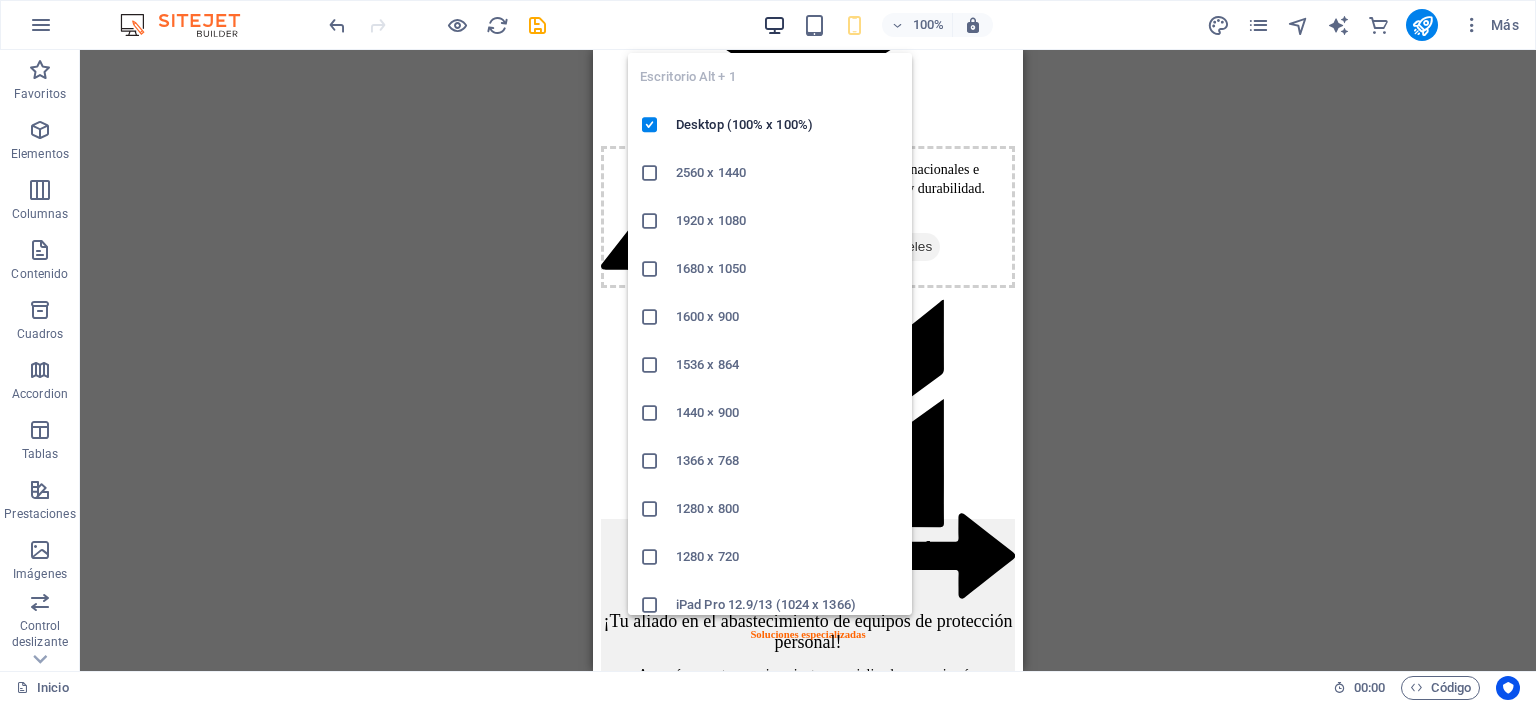 click at bounding box center (774, 25) 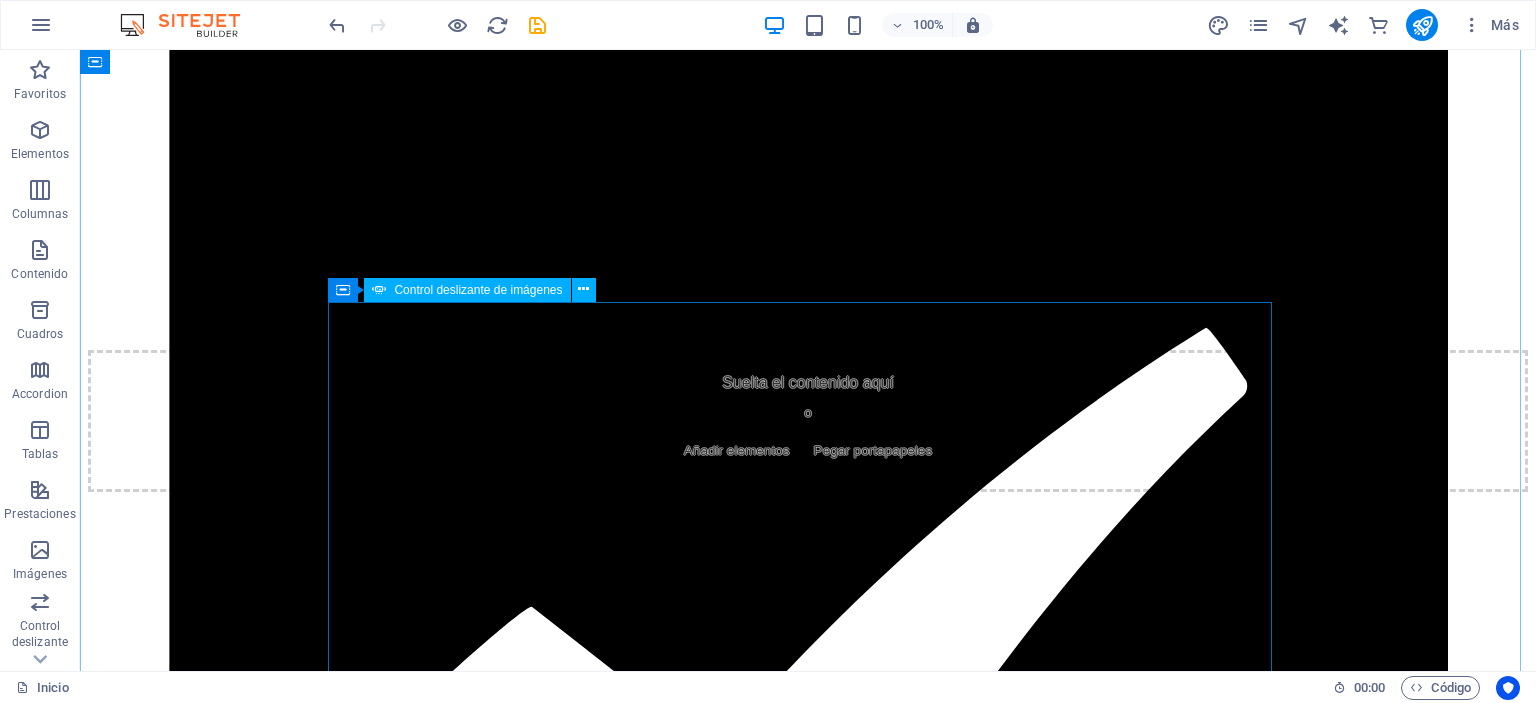 scroll, scrollTop: 1147, scrollLeft: 0, axis: vertical 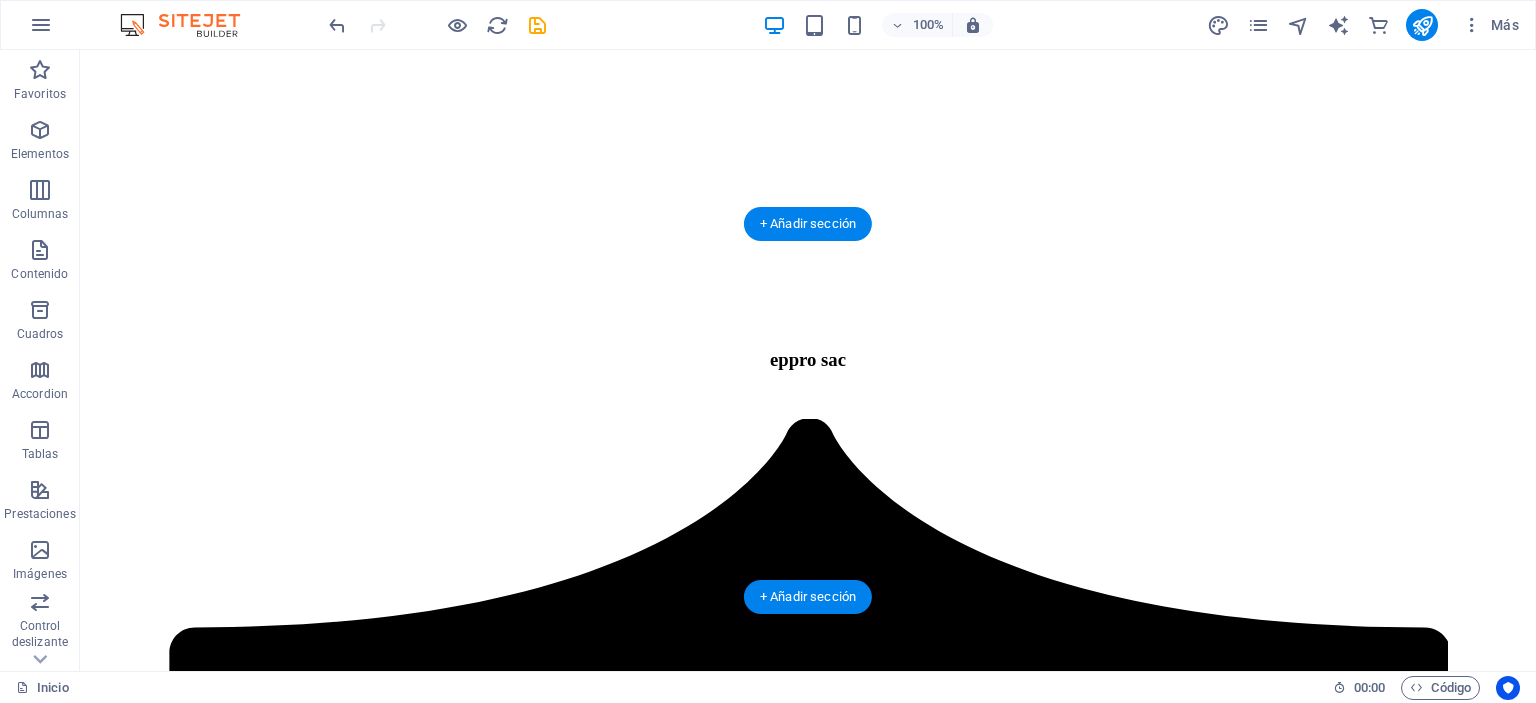 click at bounding box center [808, 950] 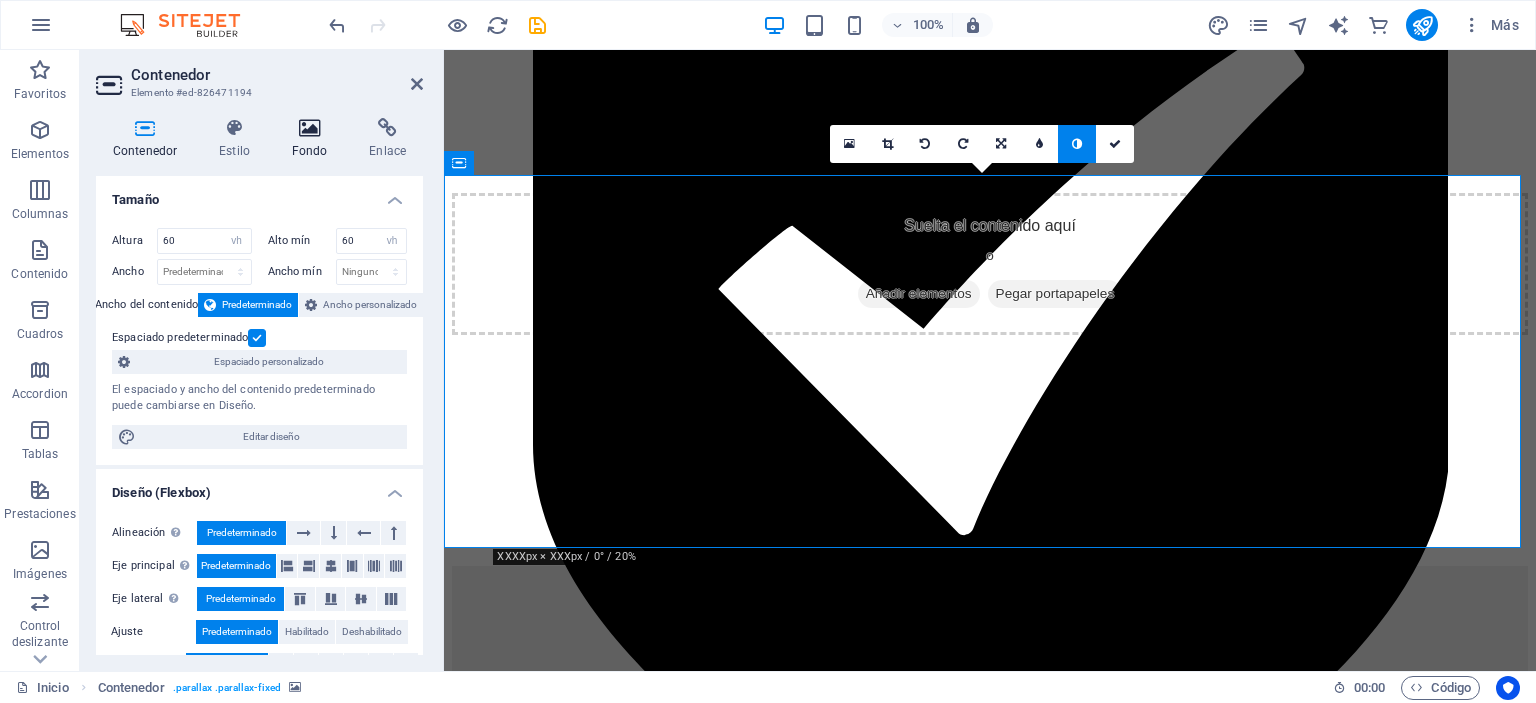 click at bounding box center [310, 128] 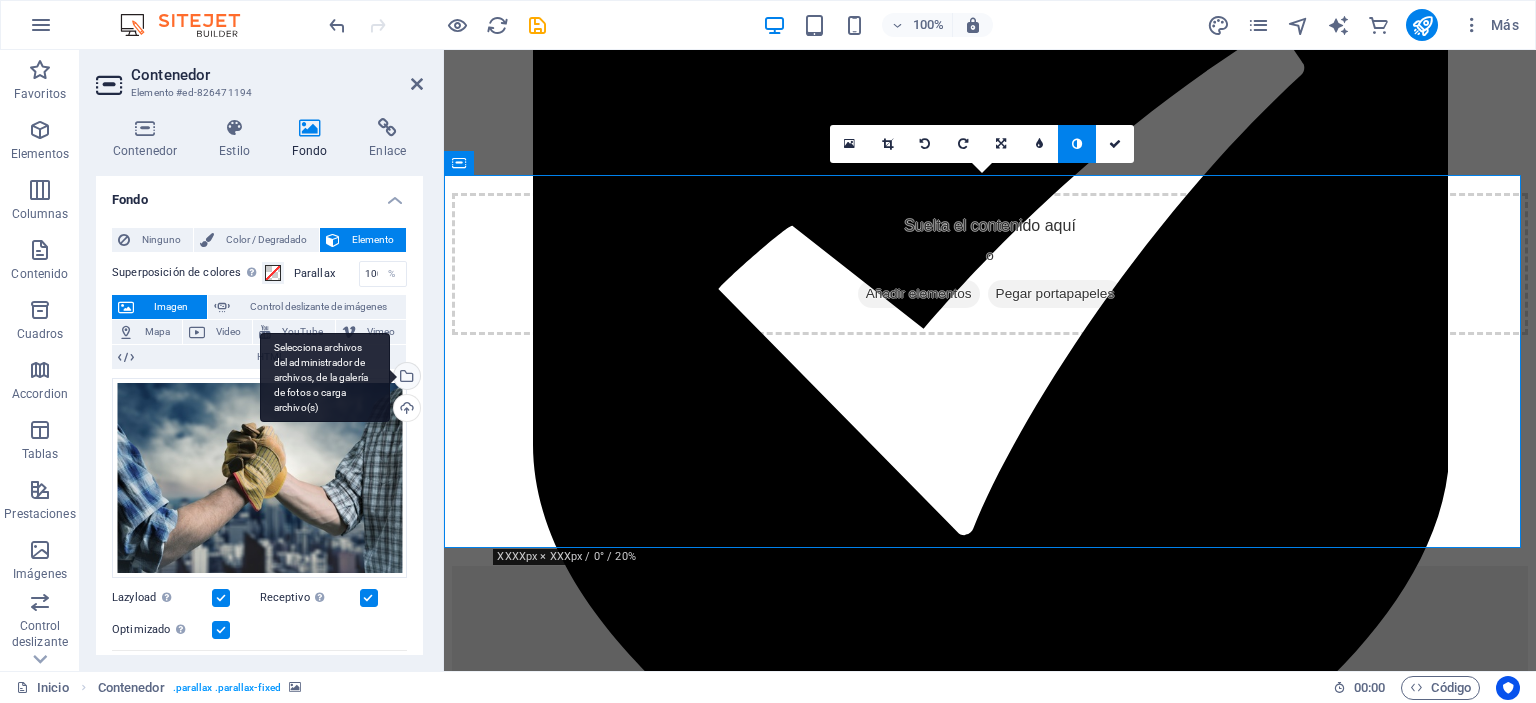 click on "Selecciona archivos del administrador de archivos, de la galería de fotos o carga archivo(s)" at bounding box center (405, 378) 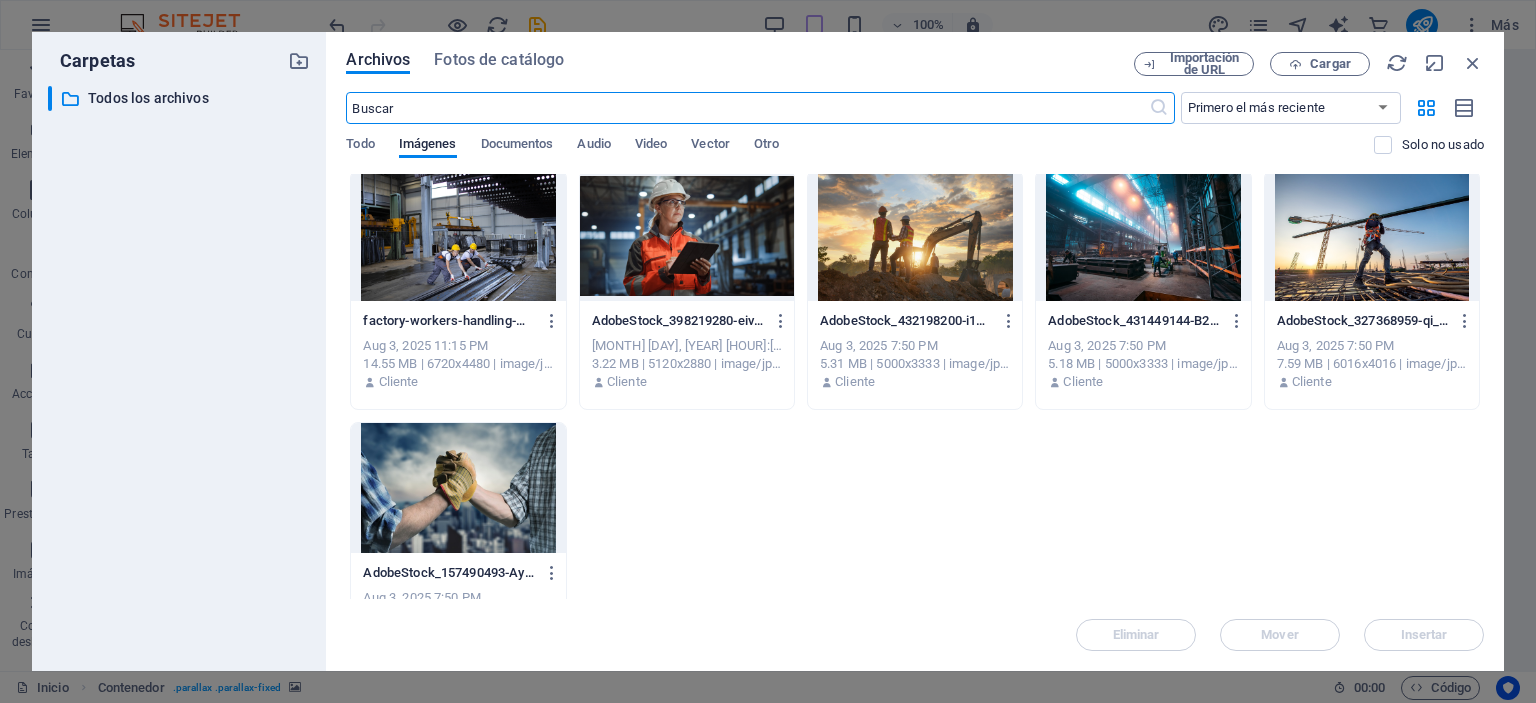 scroll, scrollTop: 1578, scrollLeft: 0, axis: vertical 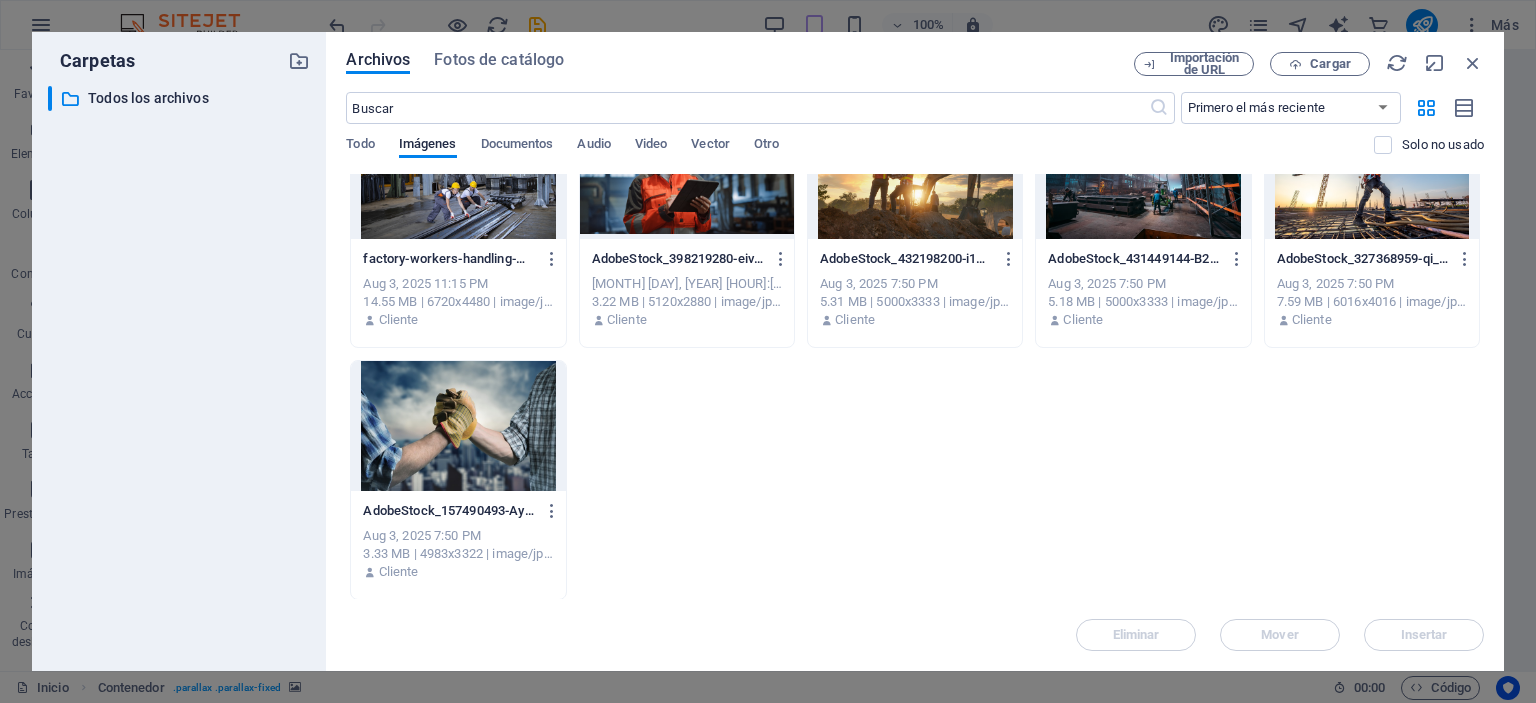 click at bounding box center [458, 426] 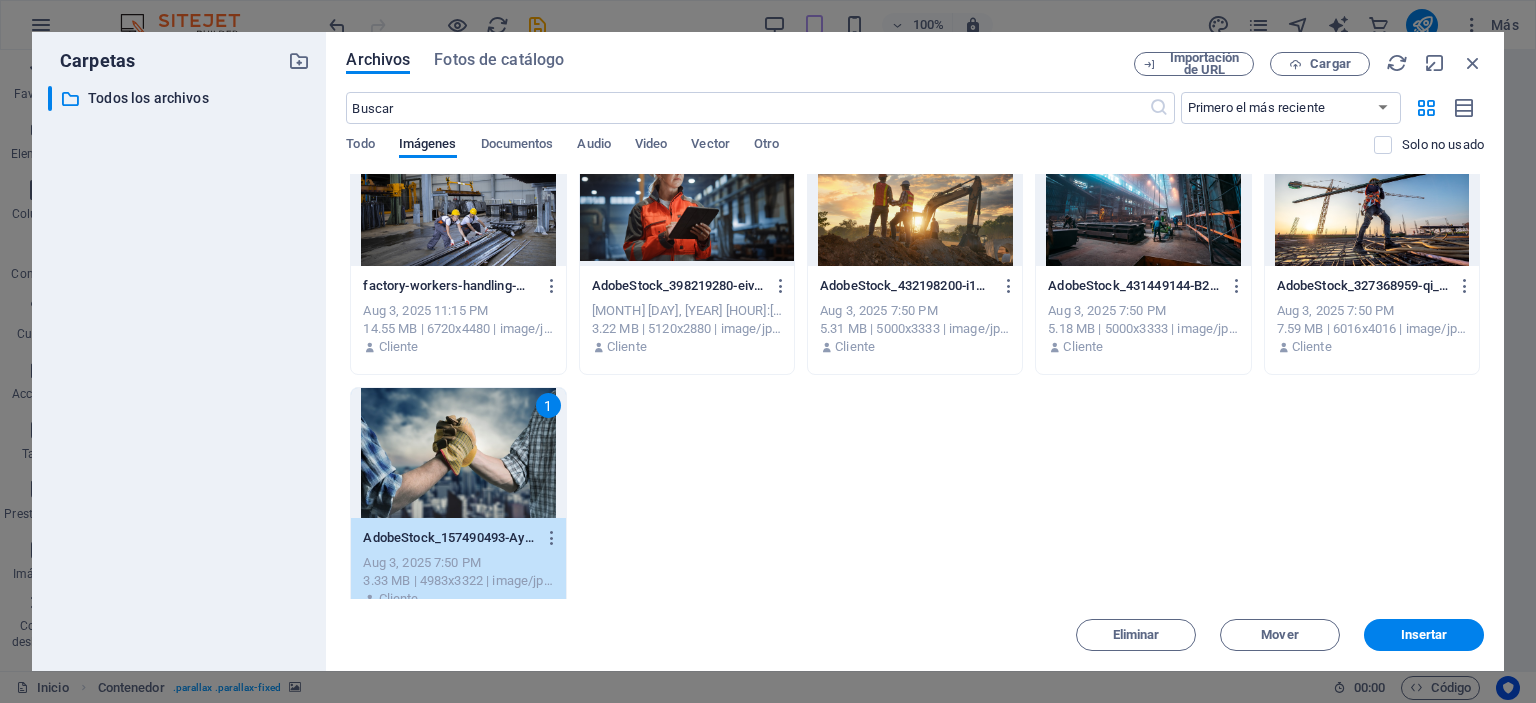 scroll, scrollTop: 1578, scrollLeft: 0, axis: vertical 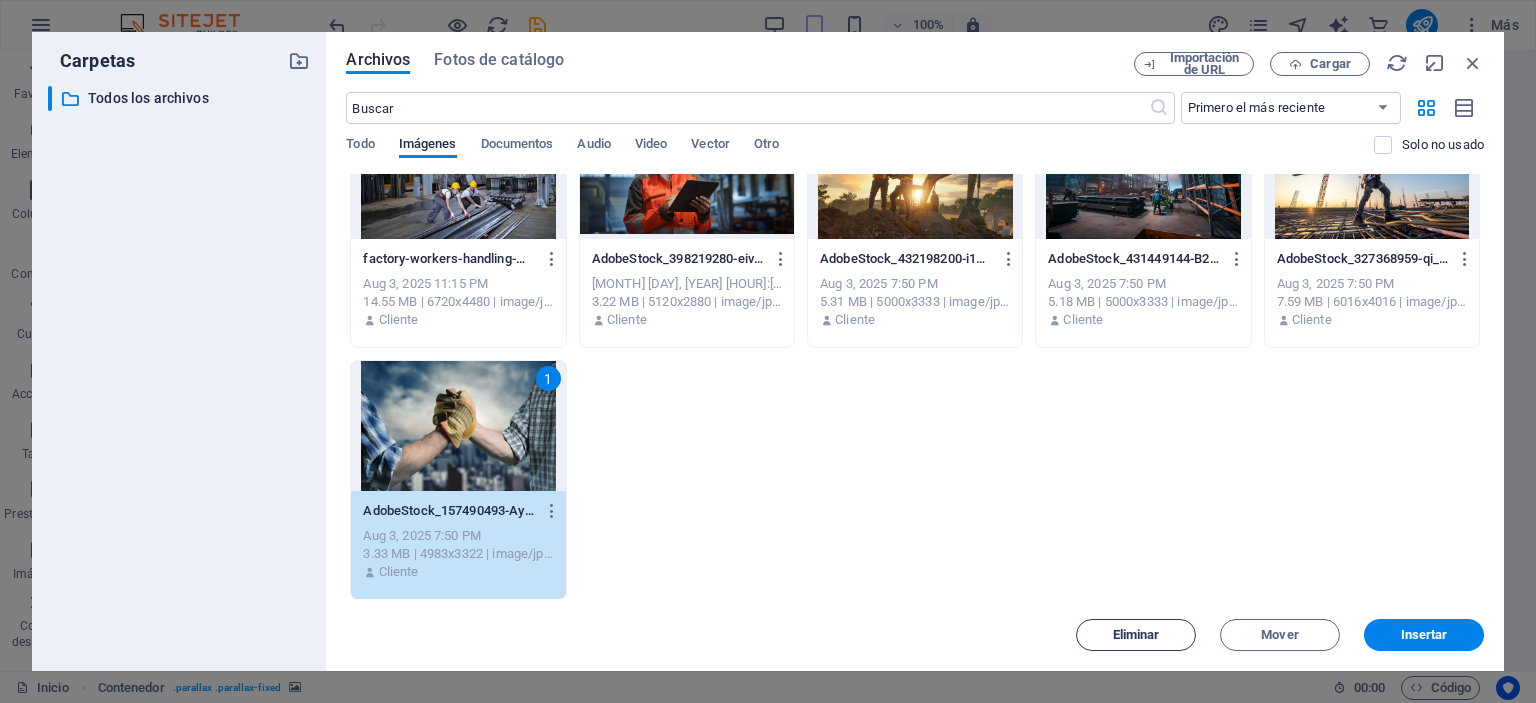 click on "Eliminar" at bounding box center [1136, 635] 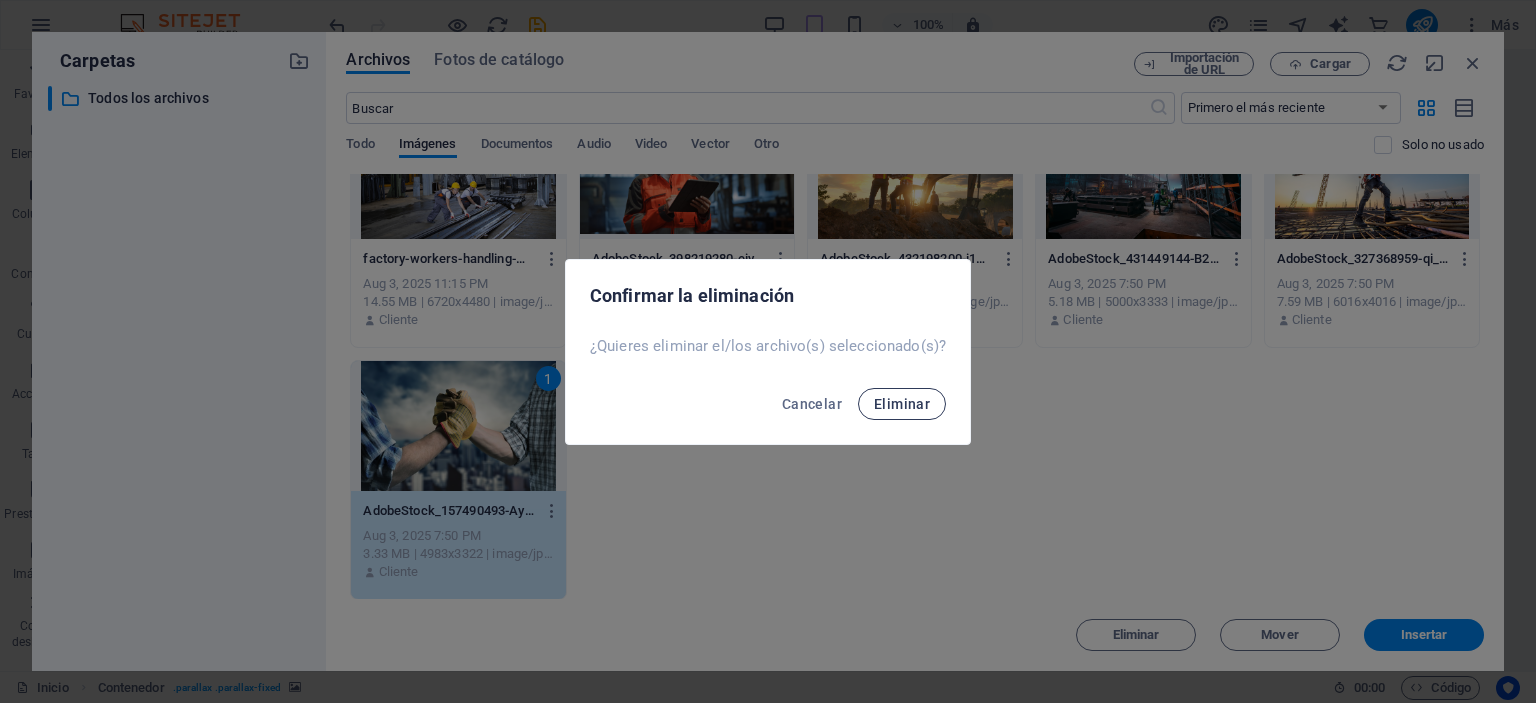 click on "Eliminar" at bounding box center (902, 404) 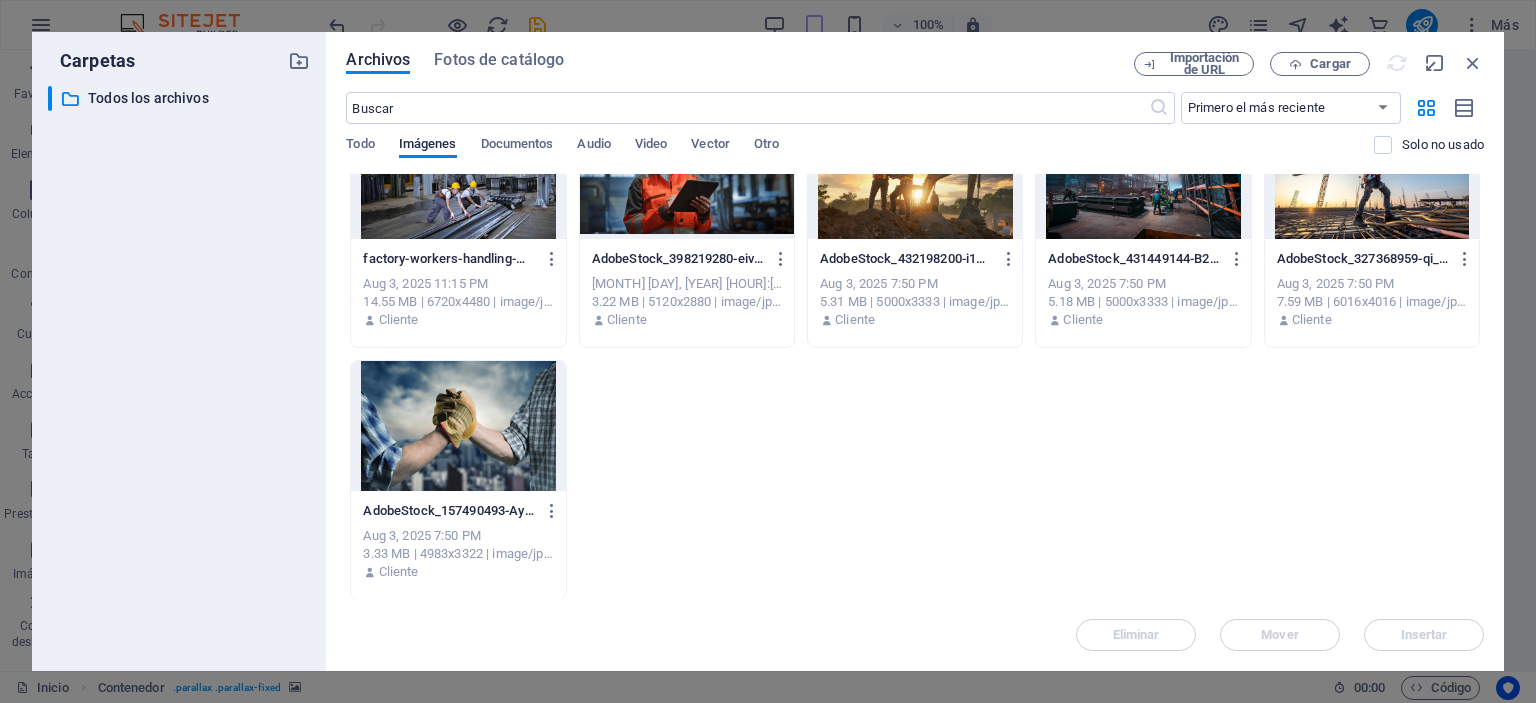 scroll, scrollTop: 1326, scrollLeft: 0, axis: vertical 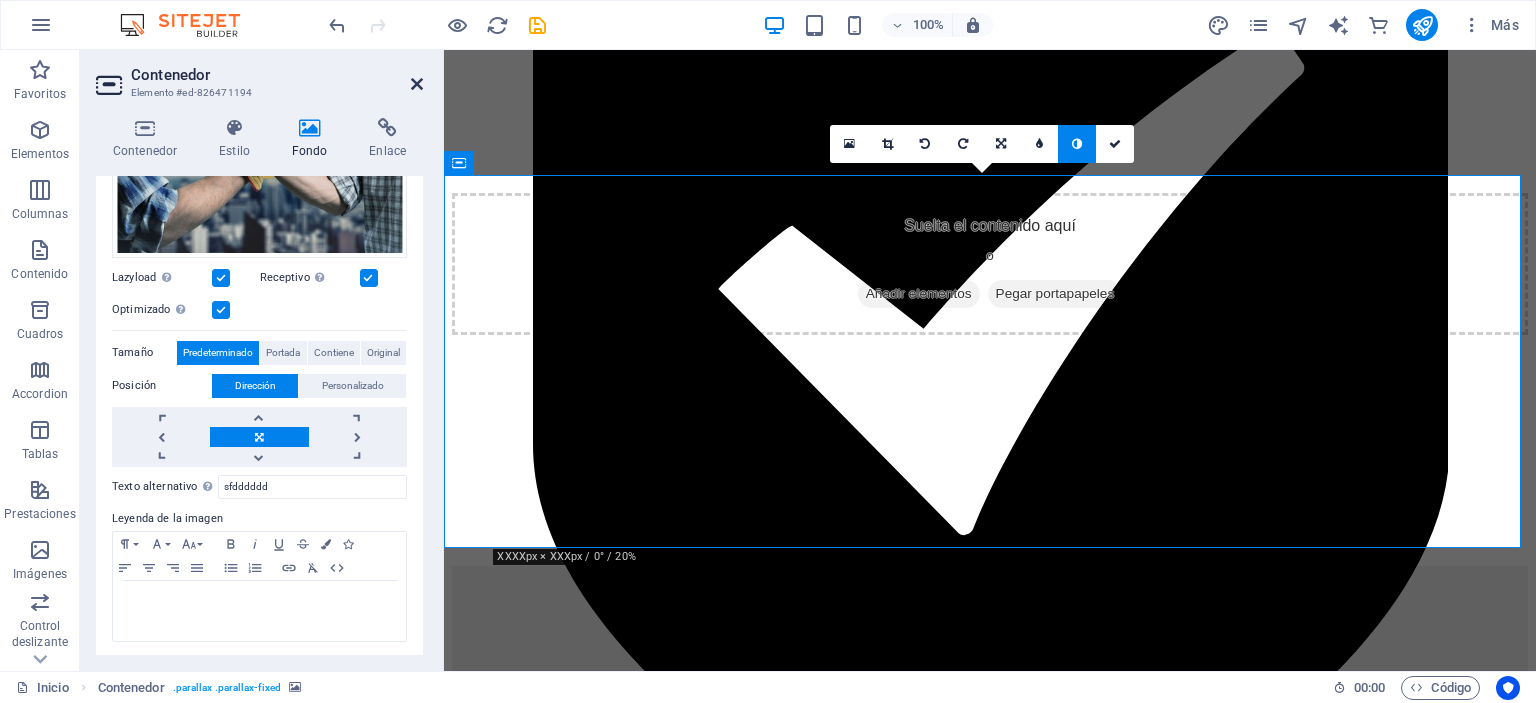 click at bounding box center [417, 84] 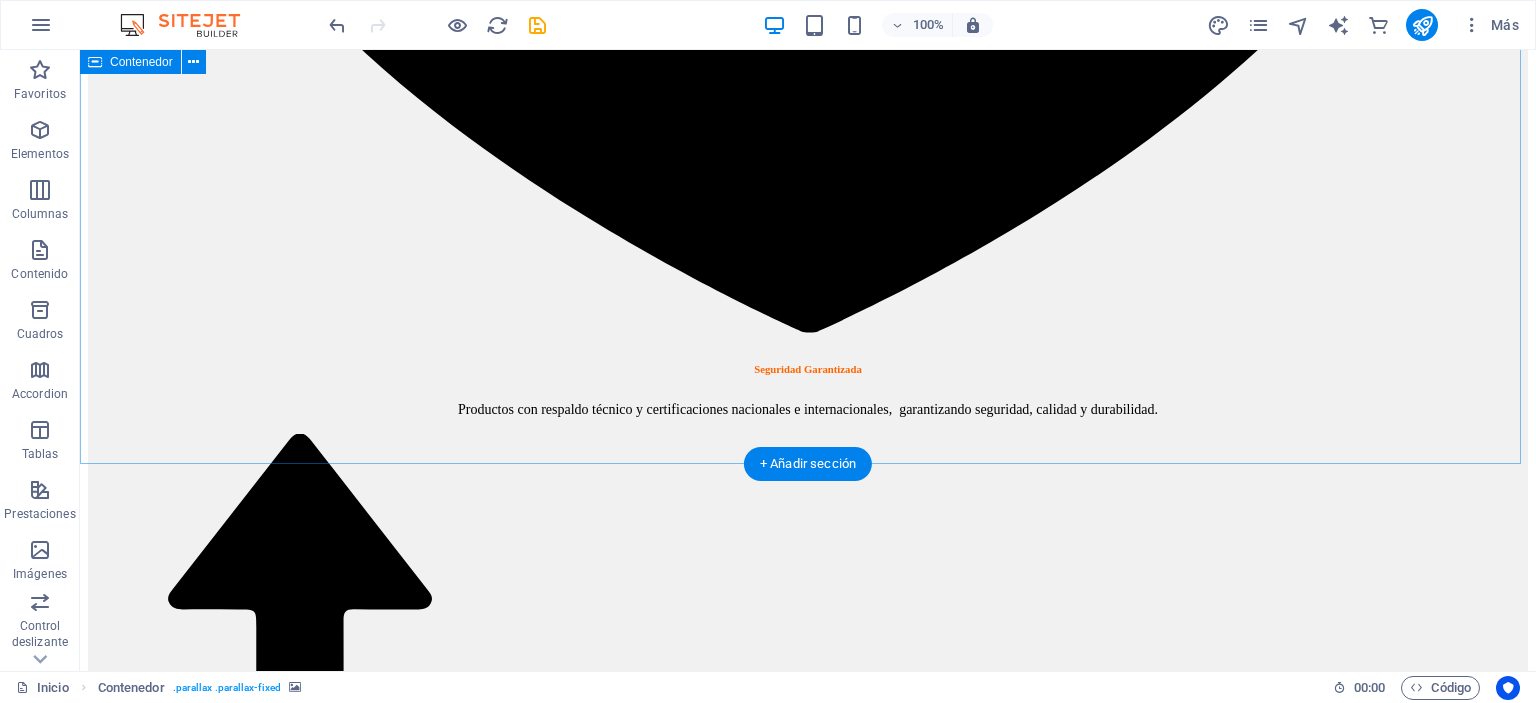 scroll, scrollTop: 2984, scrollLeft: 0, axis: vertical 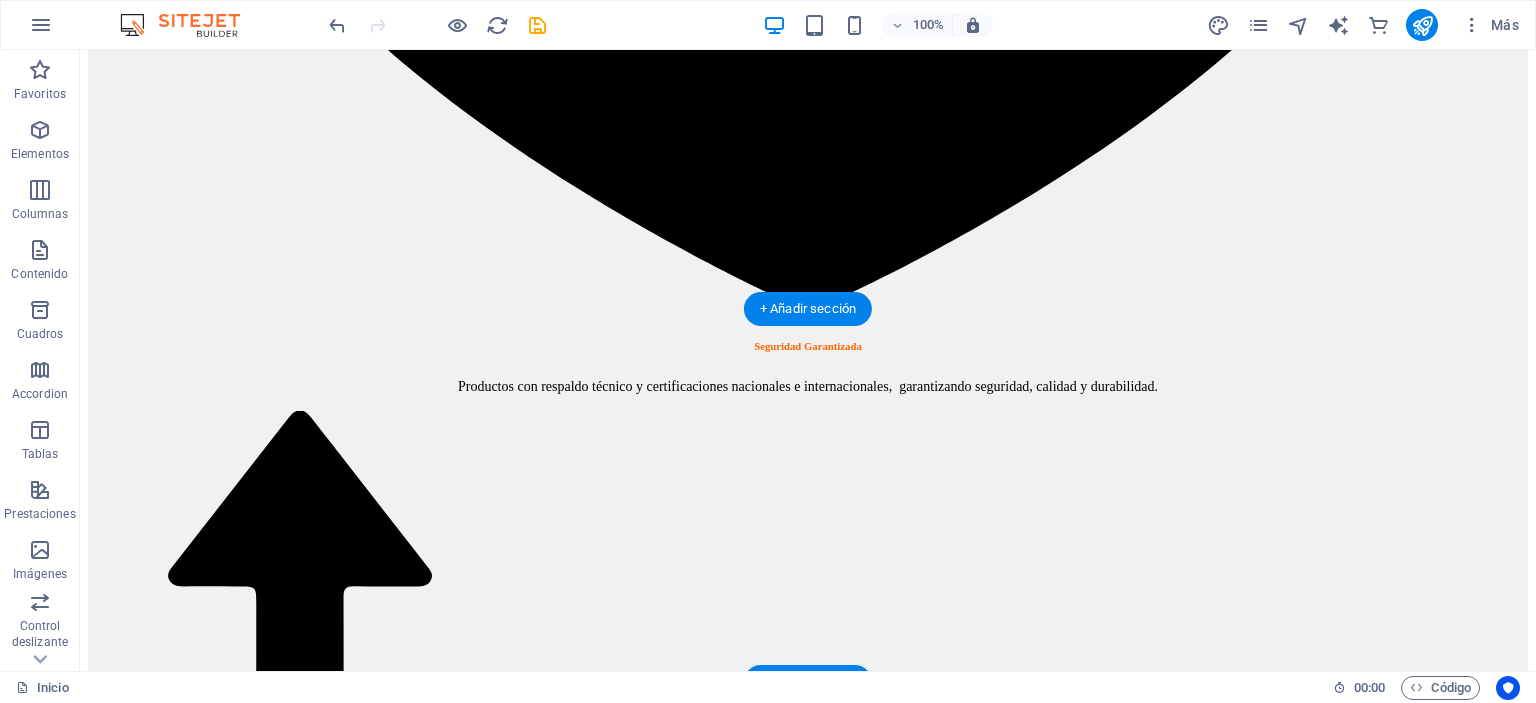 click at bounding box center (808, 9365) 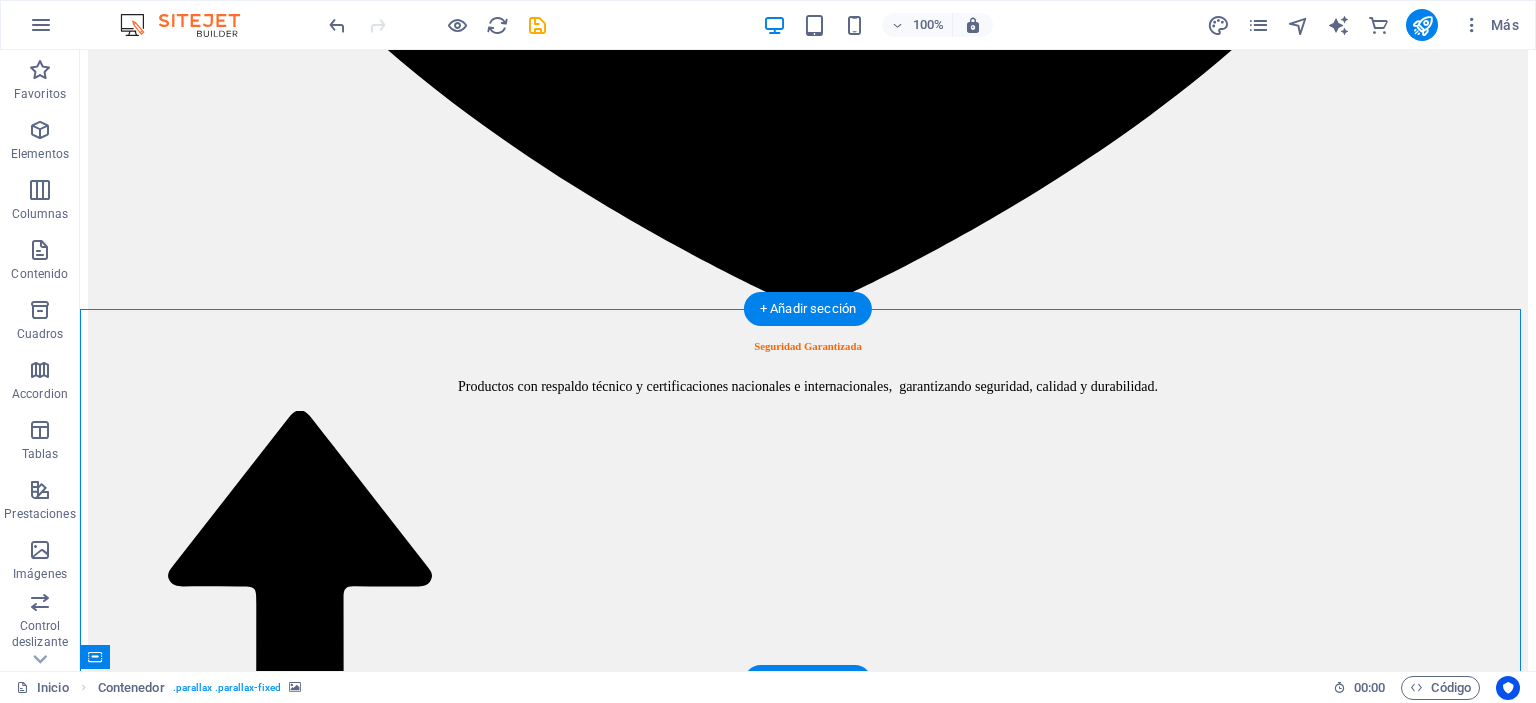 click at bounding box center [808, 9365] 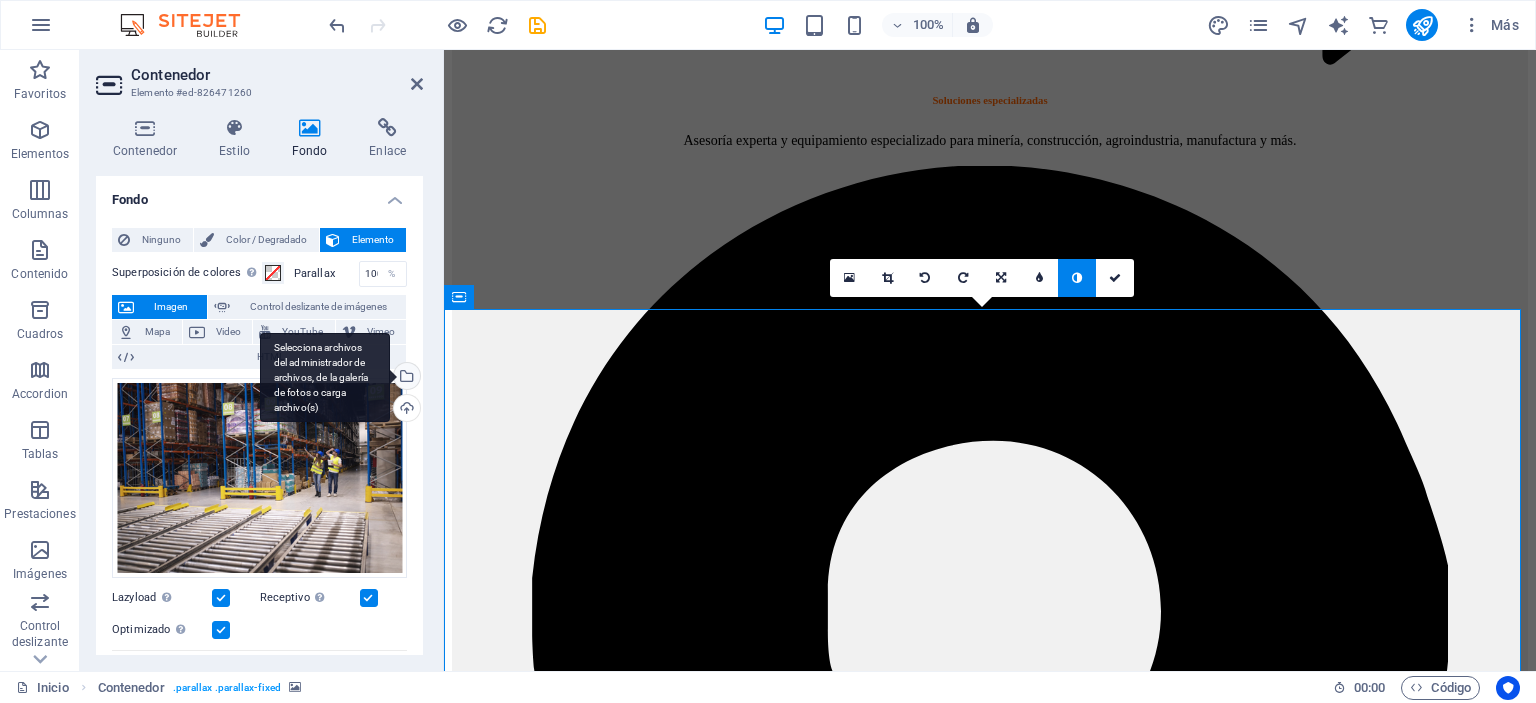 click on "Selecciona archivos del administrador de archivos, de la galería de fotos o carga archivo(s)" at bounding box center (405, 378) 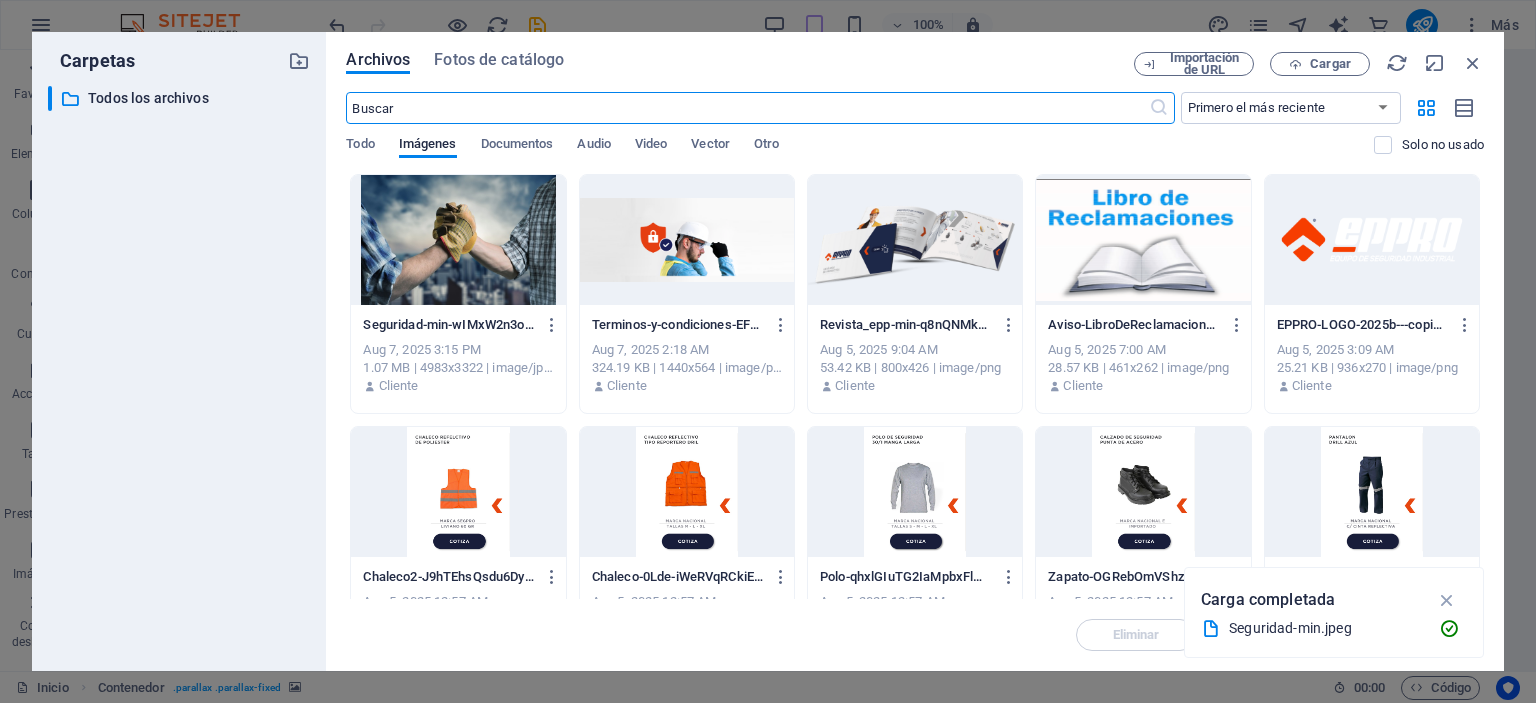 scroll, scrollTop: 3527, scrollLeft: 0, axis: vertical 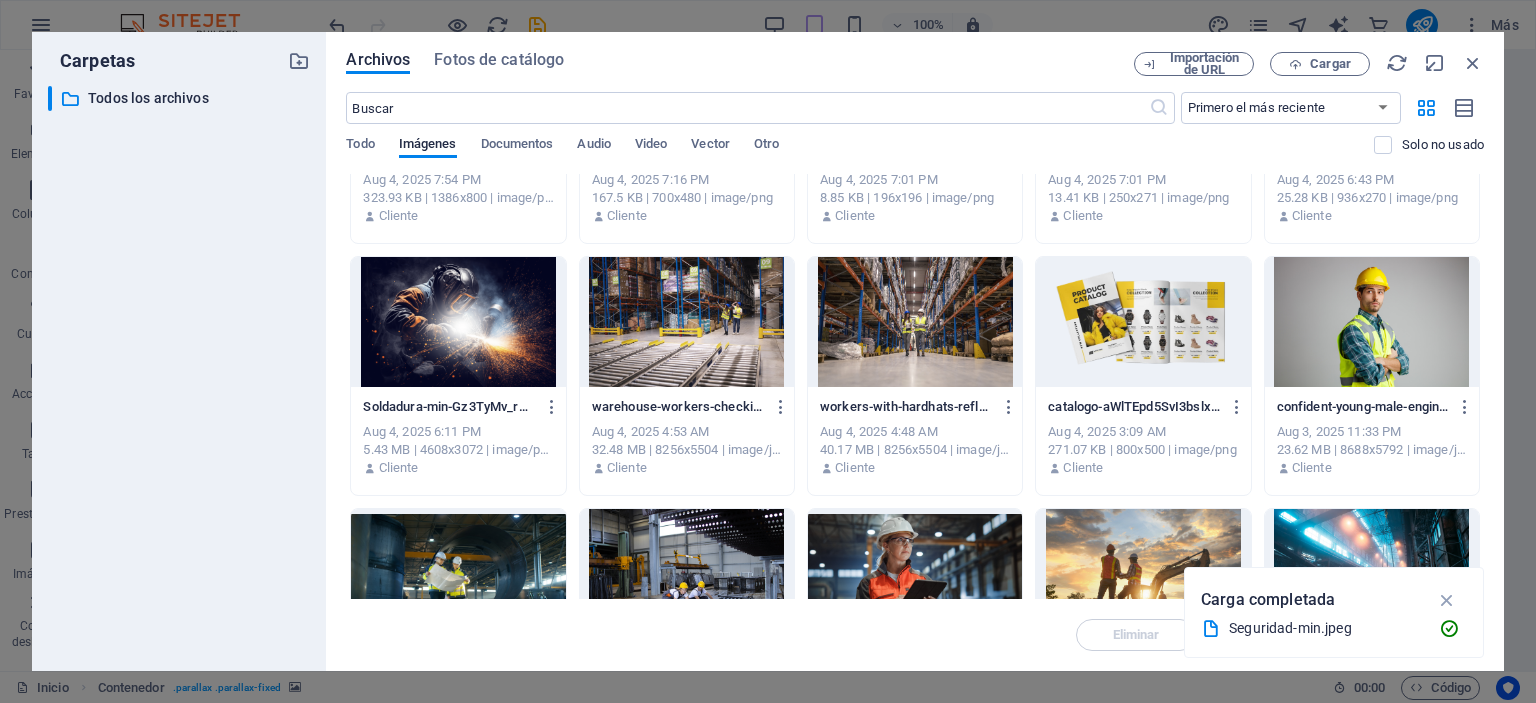 click at bounding box center (687, 322) 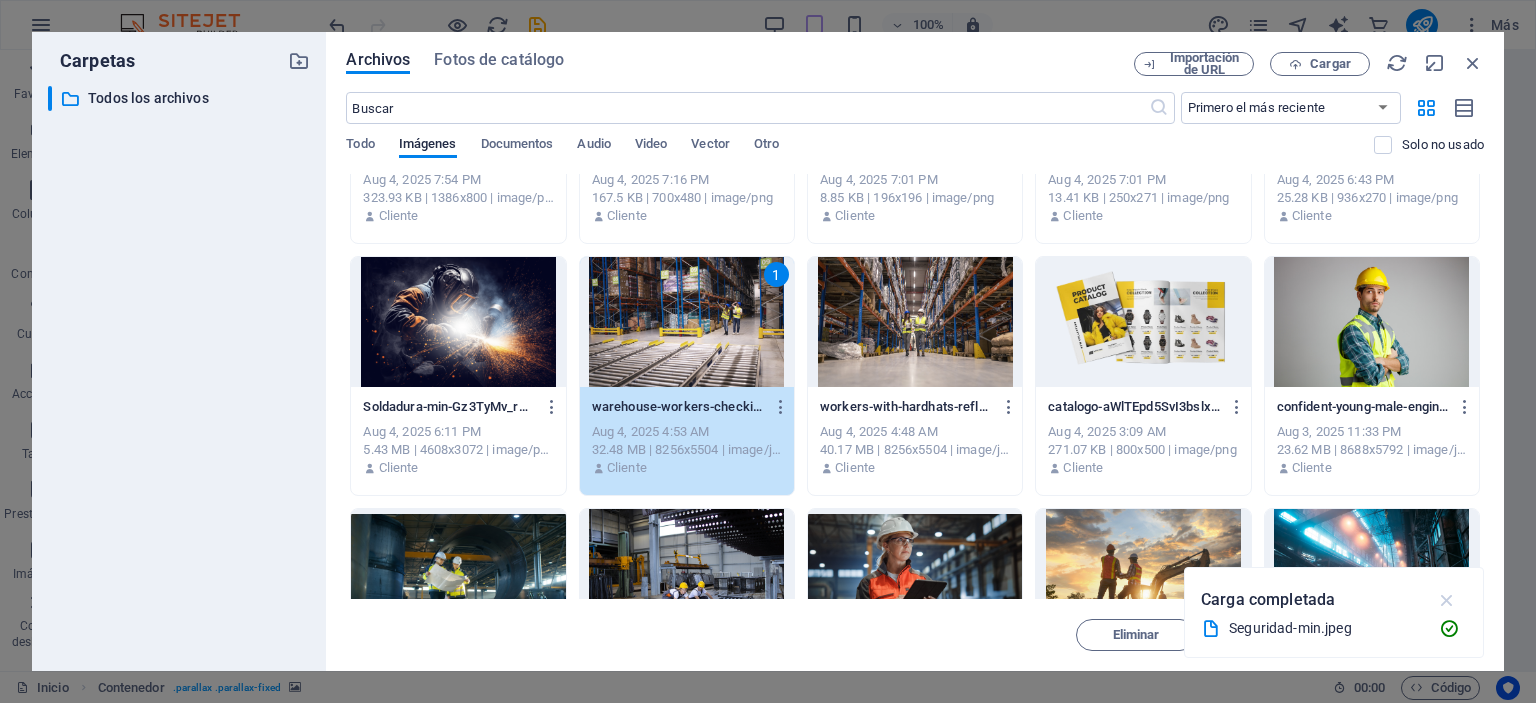 click at bounding box center (1447, 600) 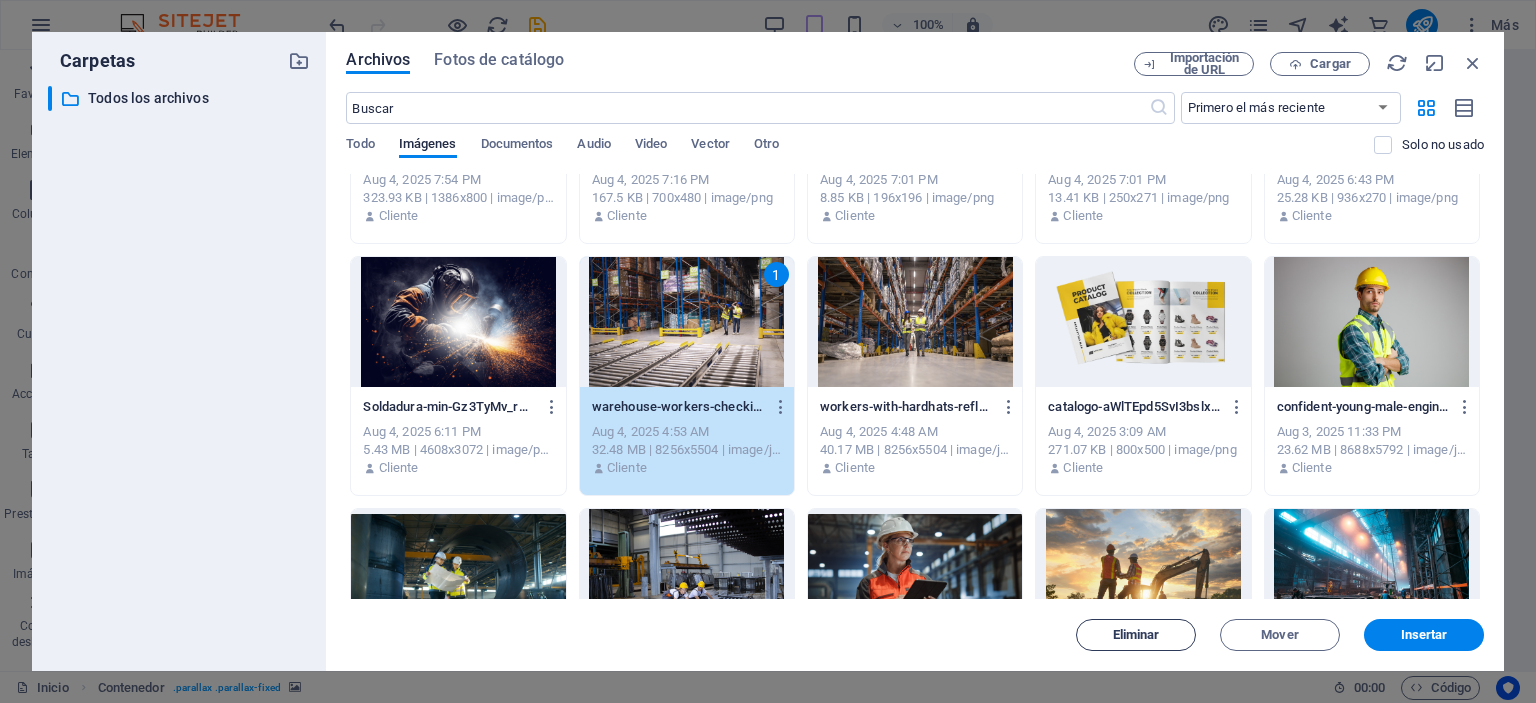 click on "Eliminar" at bounding box center (1136, 635) 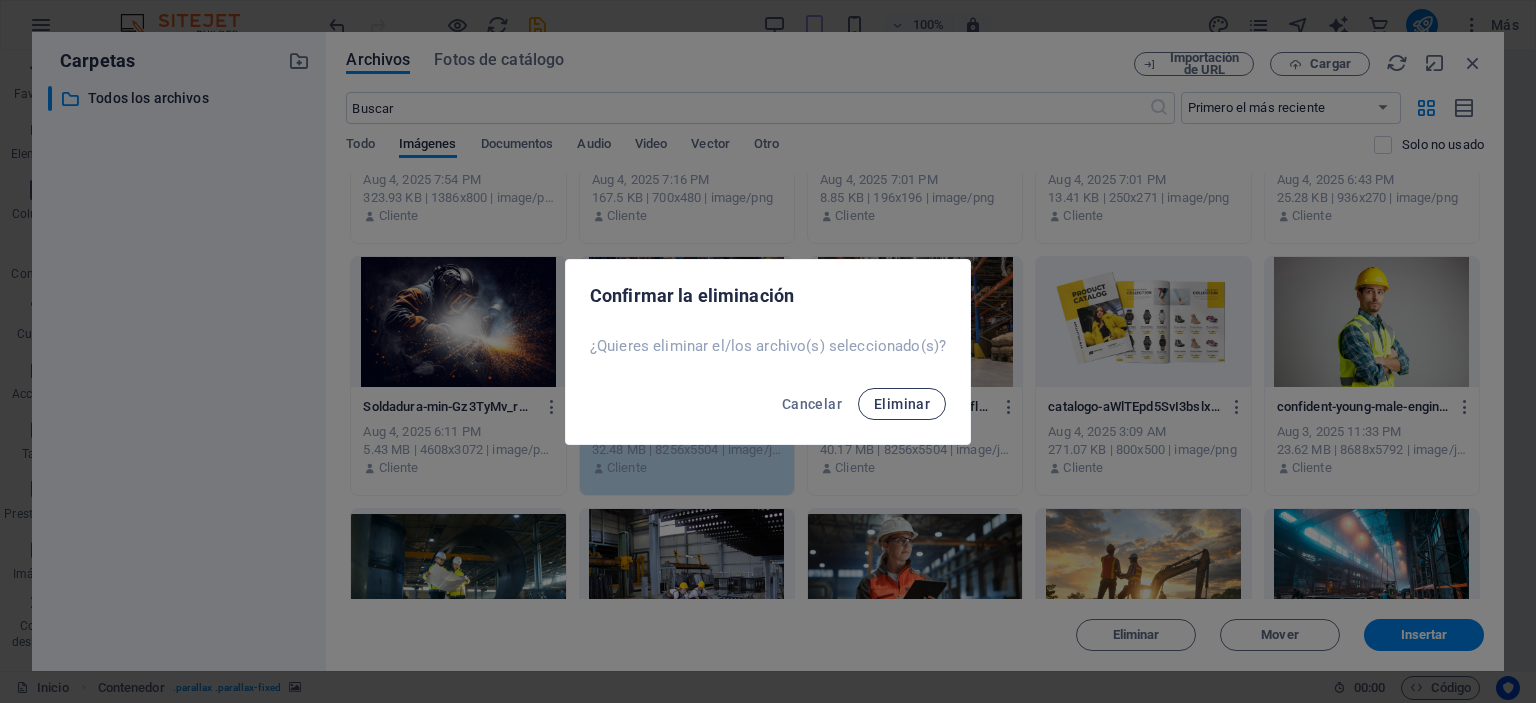 click on "Eliminar" at bounding box center [902, 404] 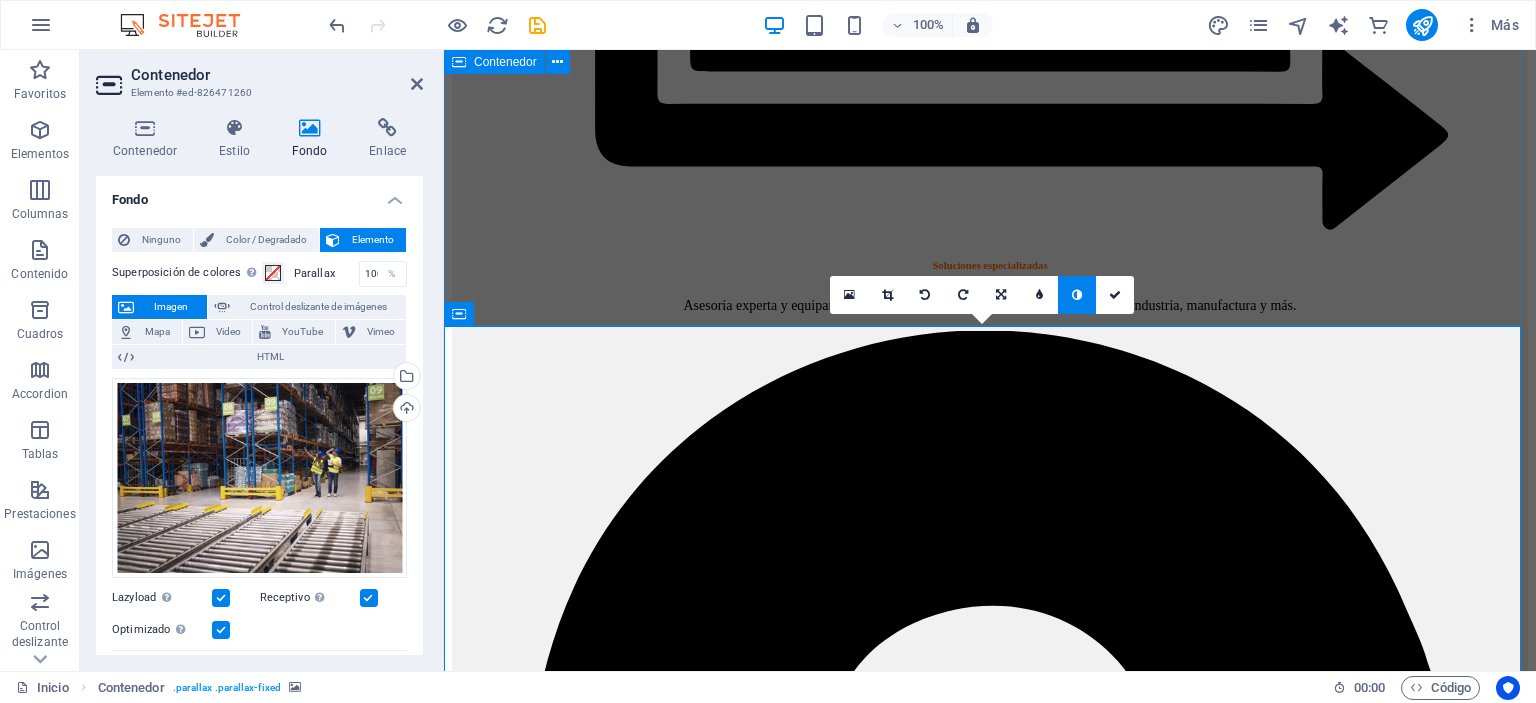 scroll, scrollTop: 3675, scrollLeft: 0, axis: vertical 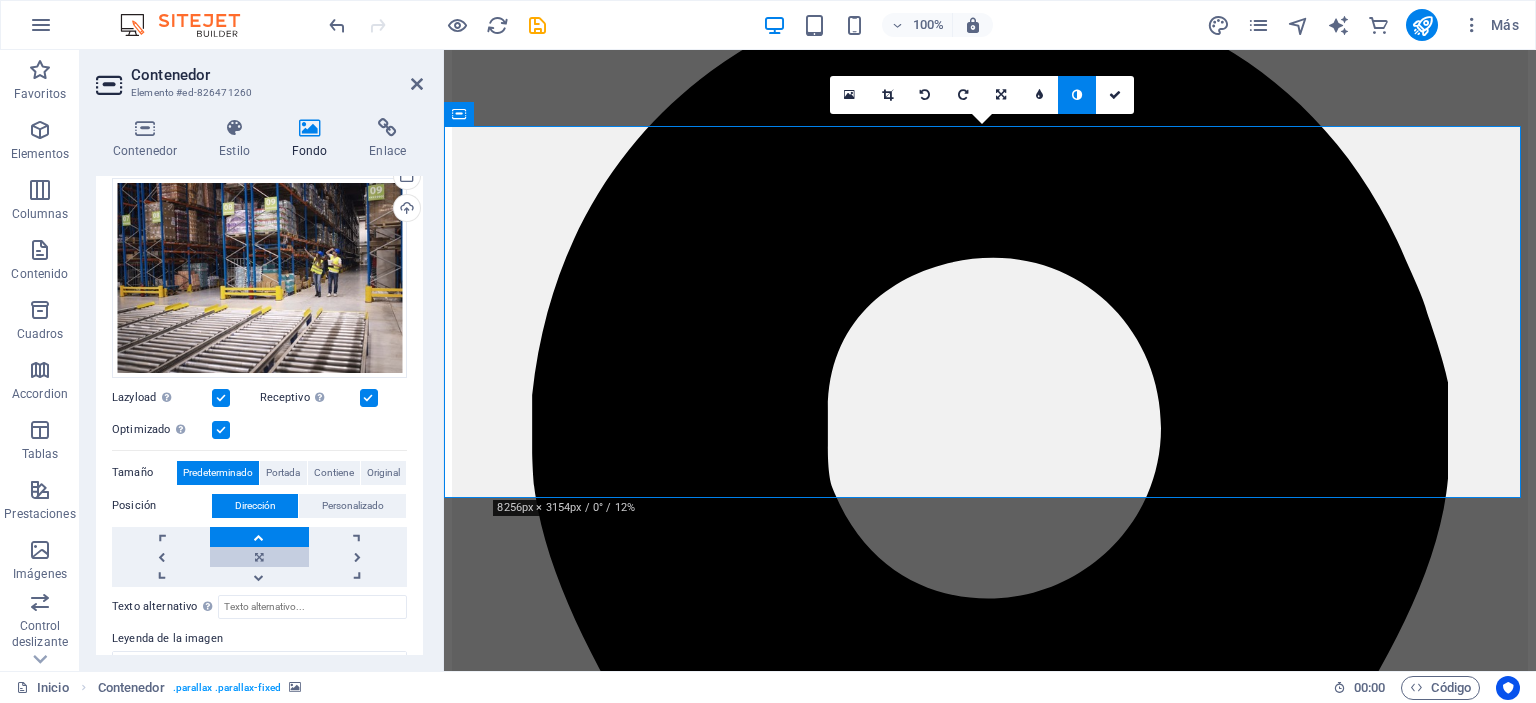 click at bounding box center [259, 557] 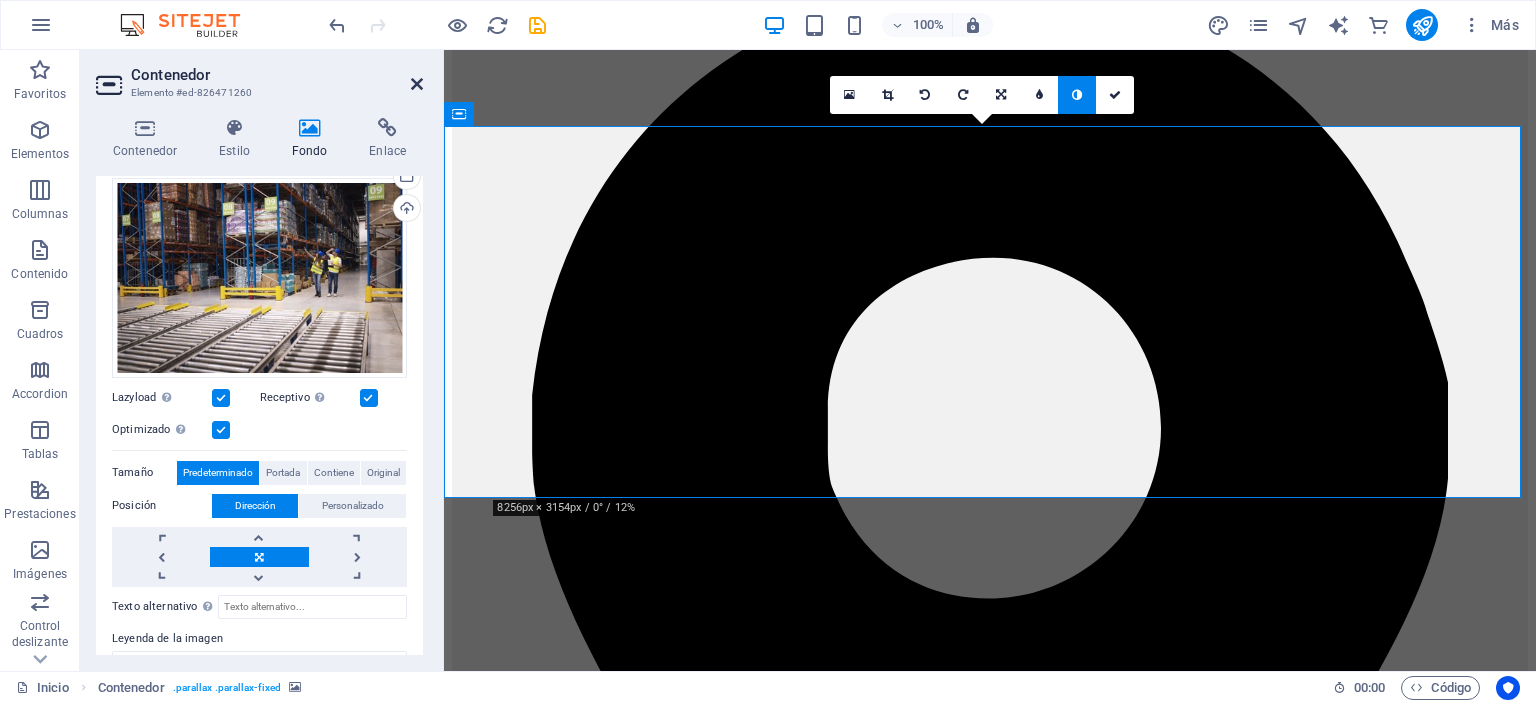 click at bounding box center [417, 84] 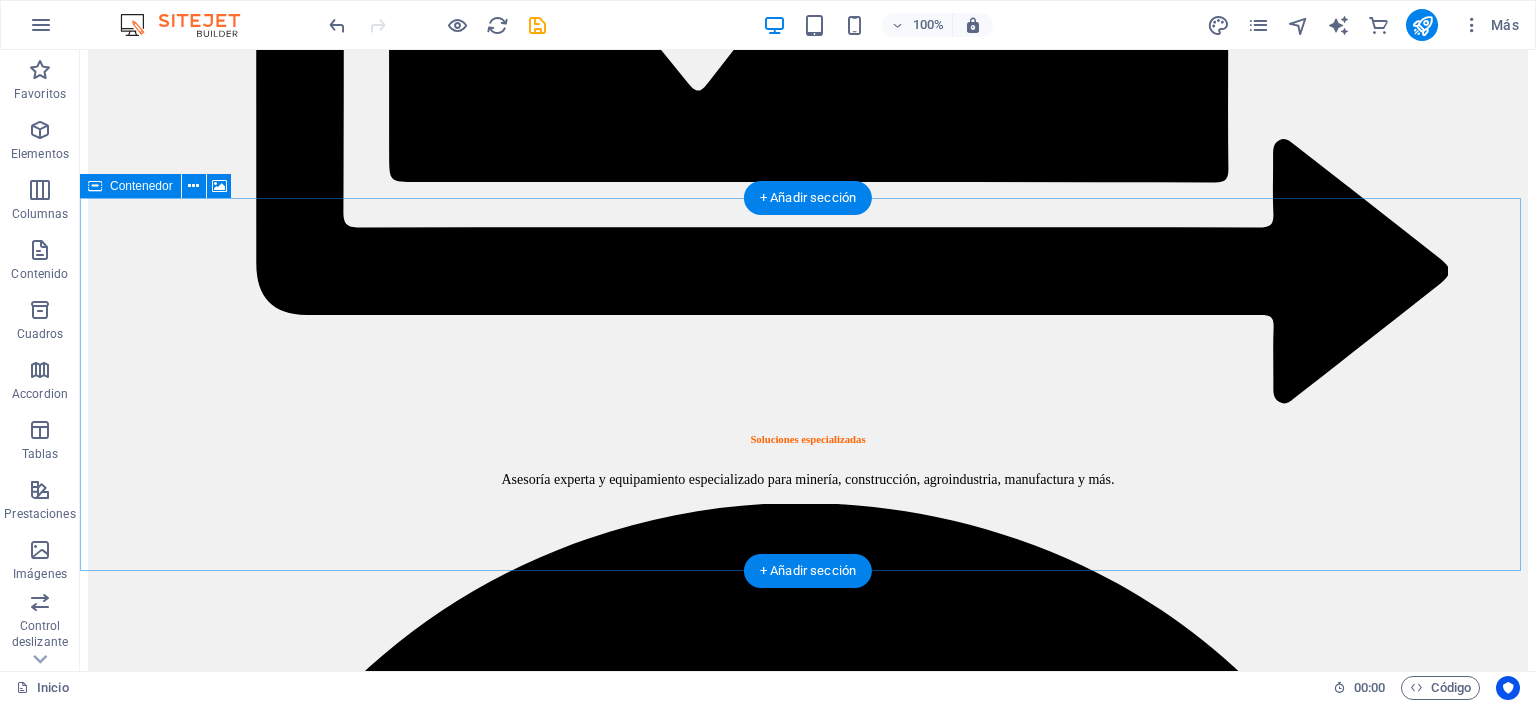 scroll, scrollTop: 4167, scrollLeft: 0, axis: vertical 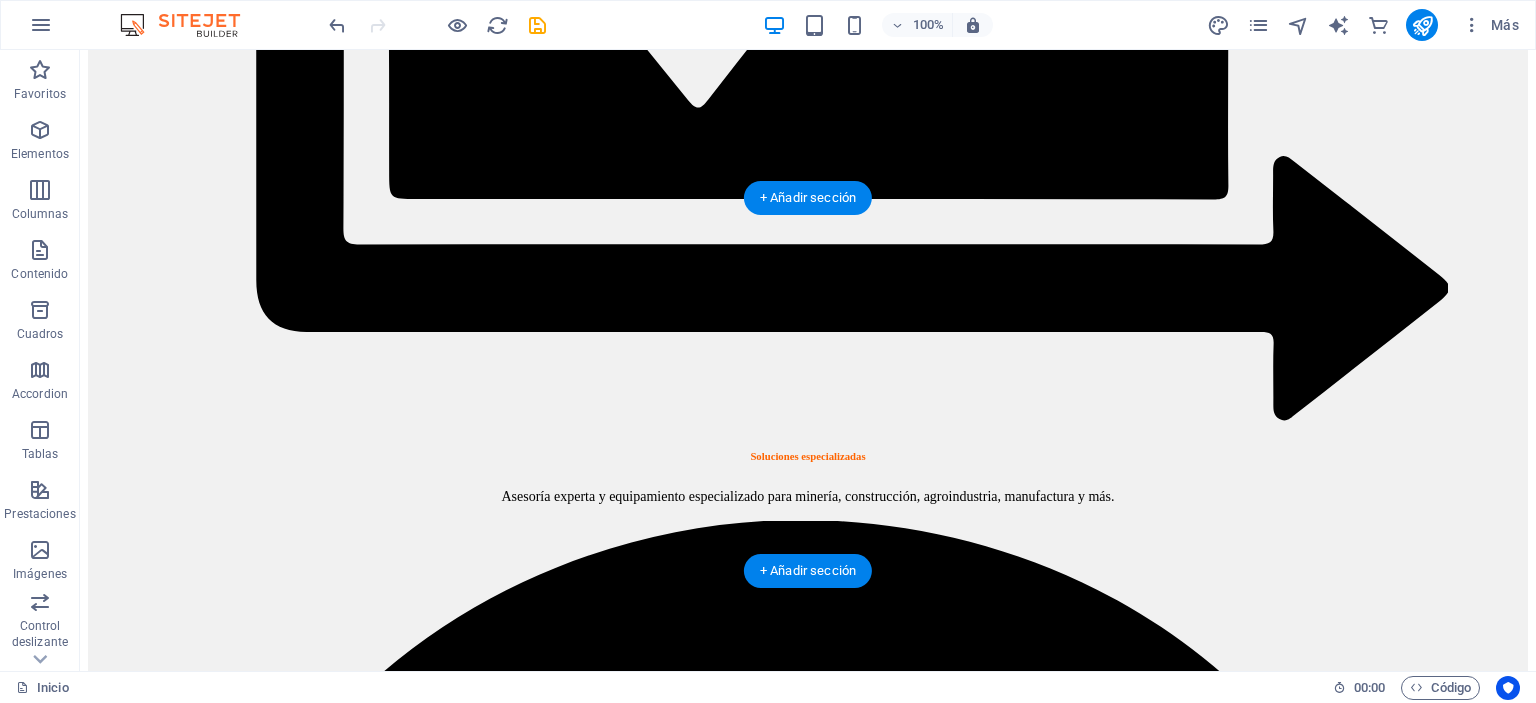 click at bounding box center (808, 9608) 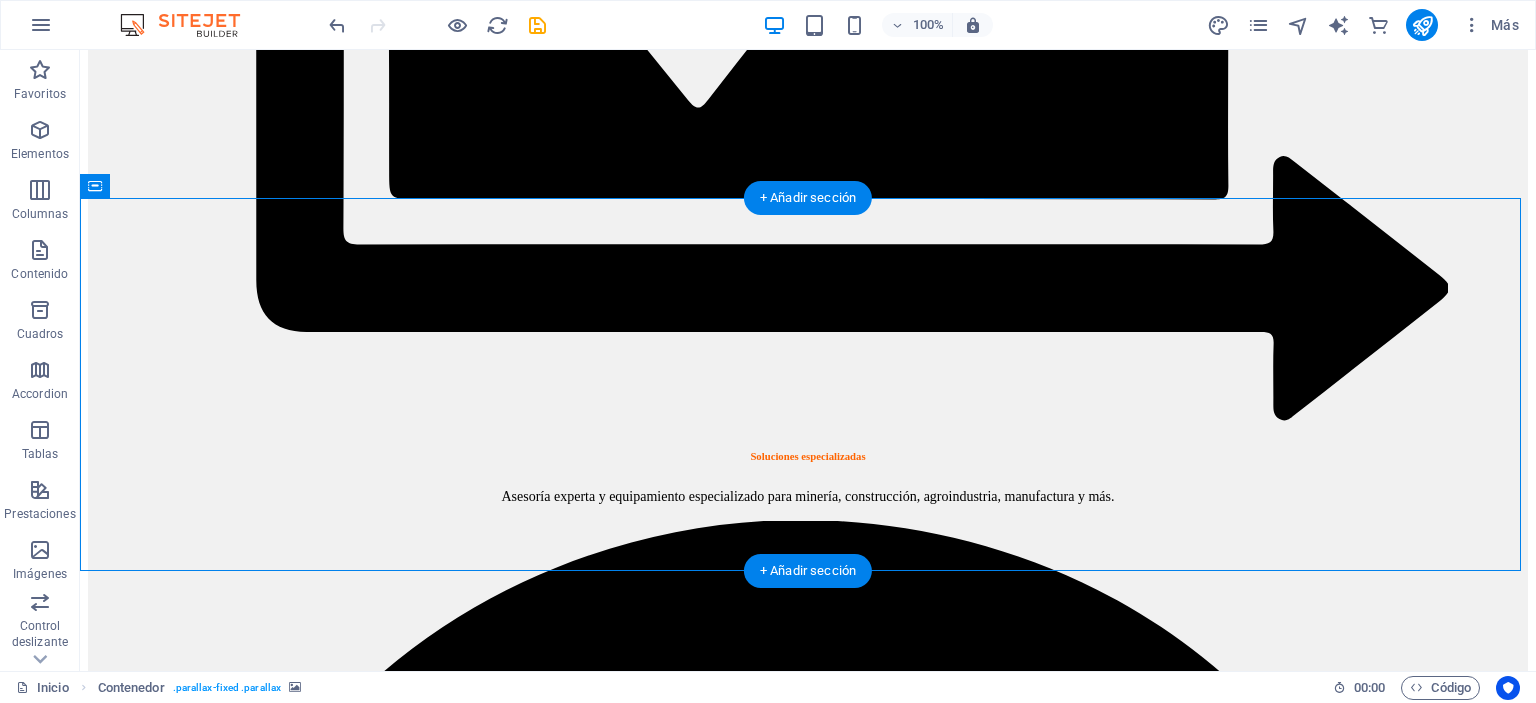 click at bounding box center [808, 9608] 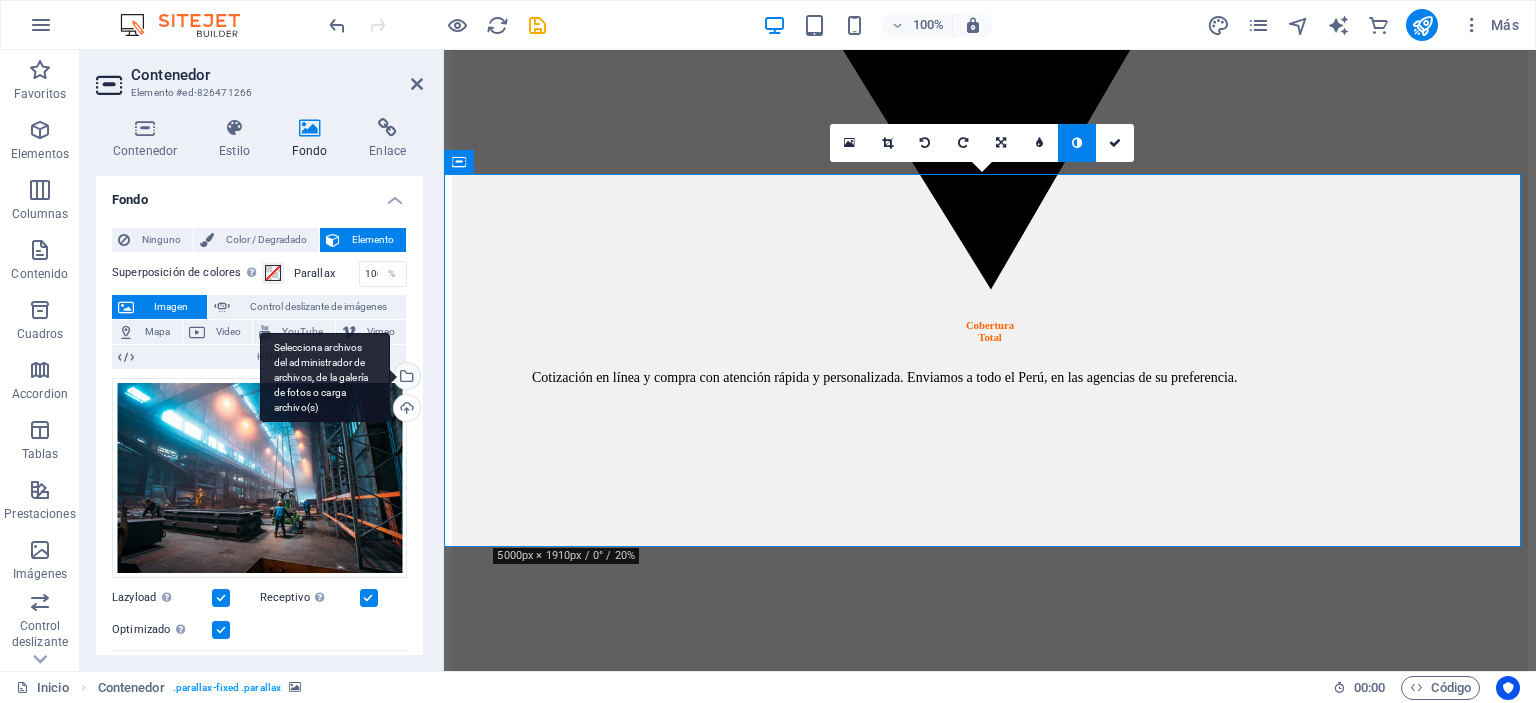 click on "Selecciona archivos del administrador de archivos, de la galería de fotos o carga archivo(s)" at bounding box center (405, 378) 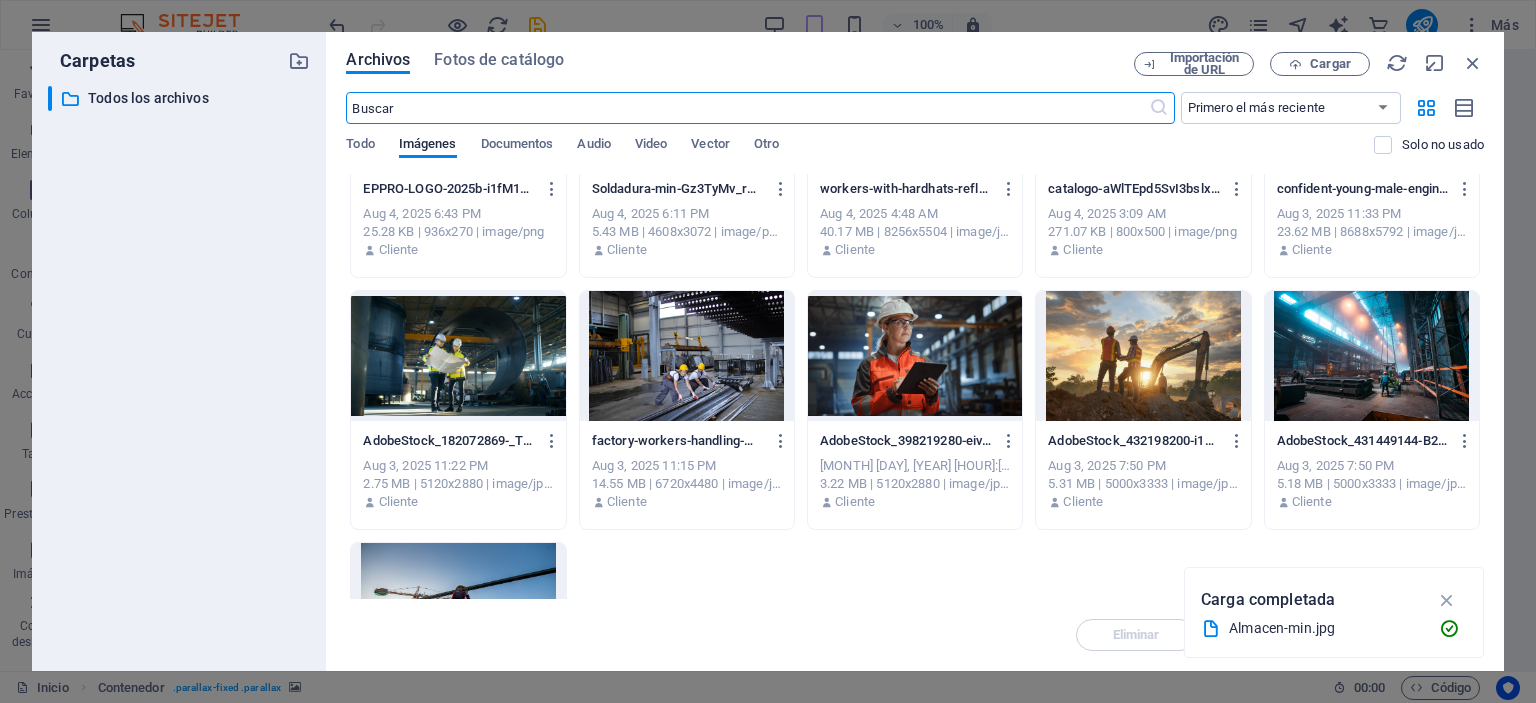scroll, scrollTop: 1378, scrollLeft: 0, axis: vertical 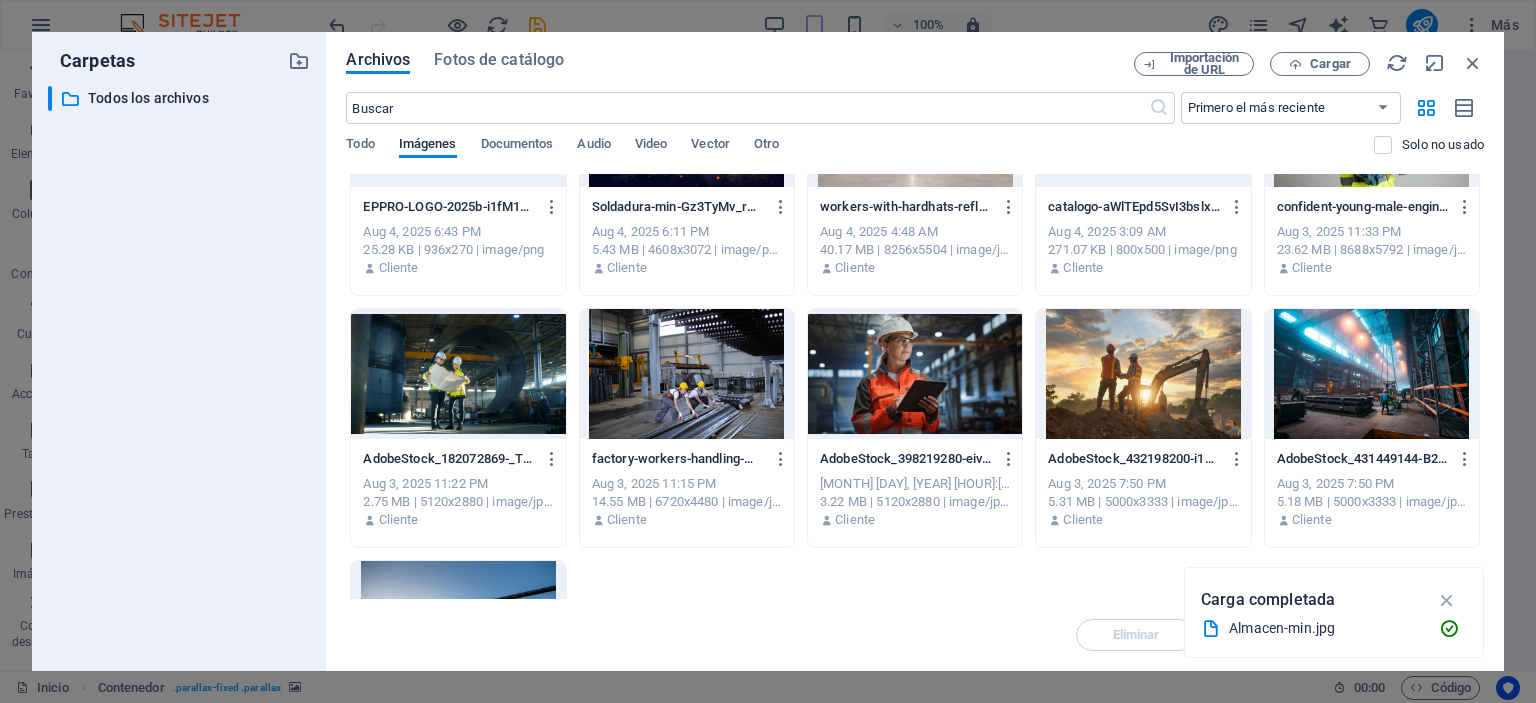 click at bounding box center [1372, 374] 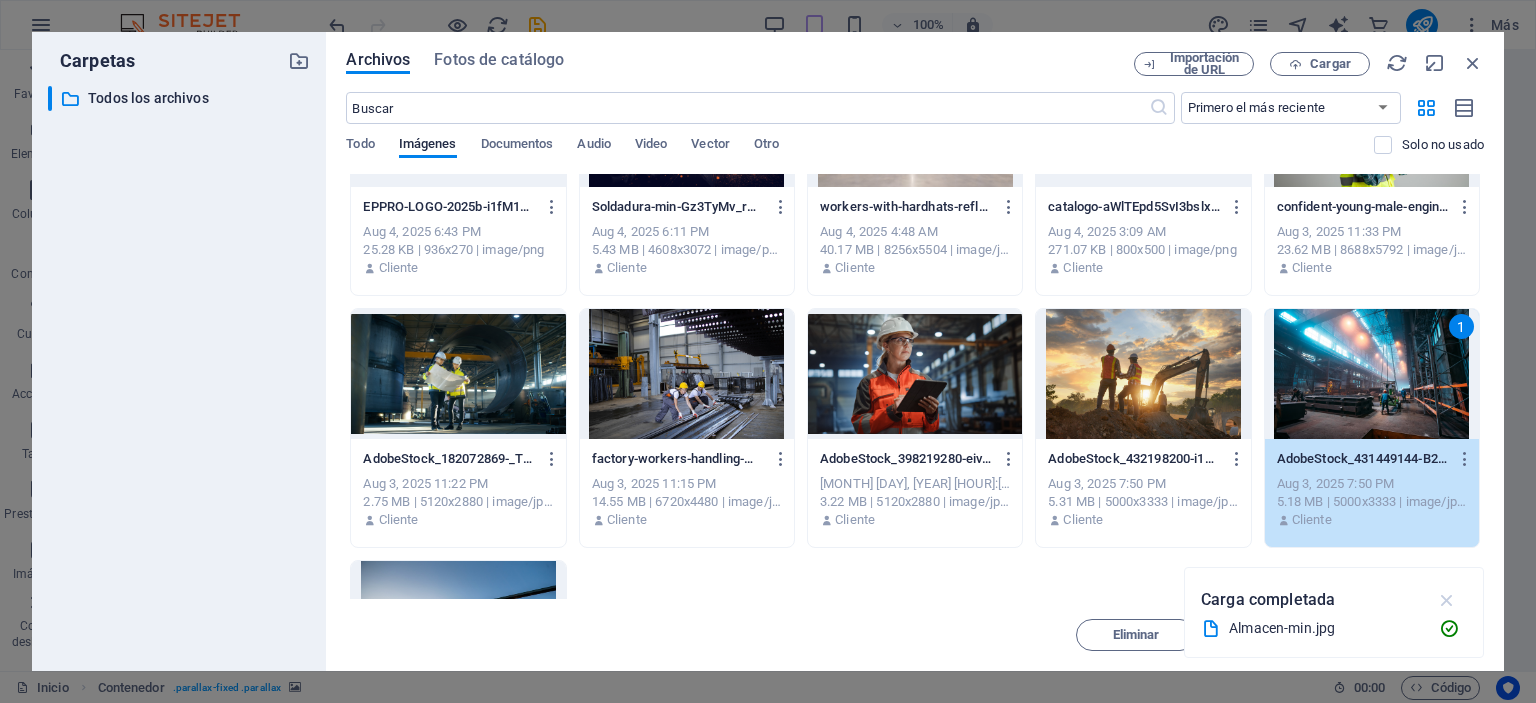 click at bounding box center (1447, 600) 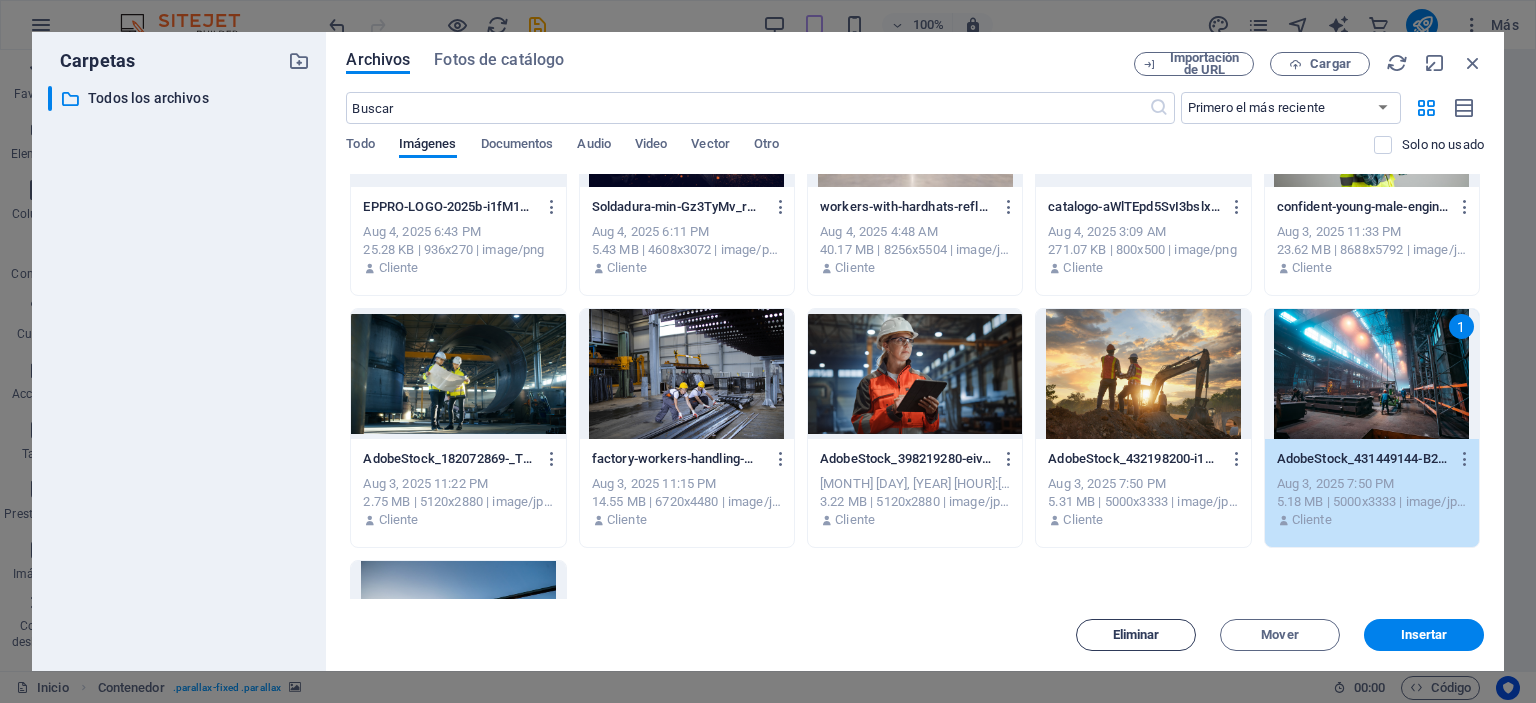 click on "Eliminar" at bounding box center (1136, 635) 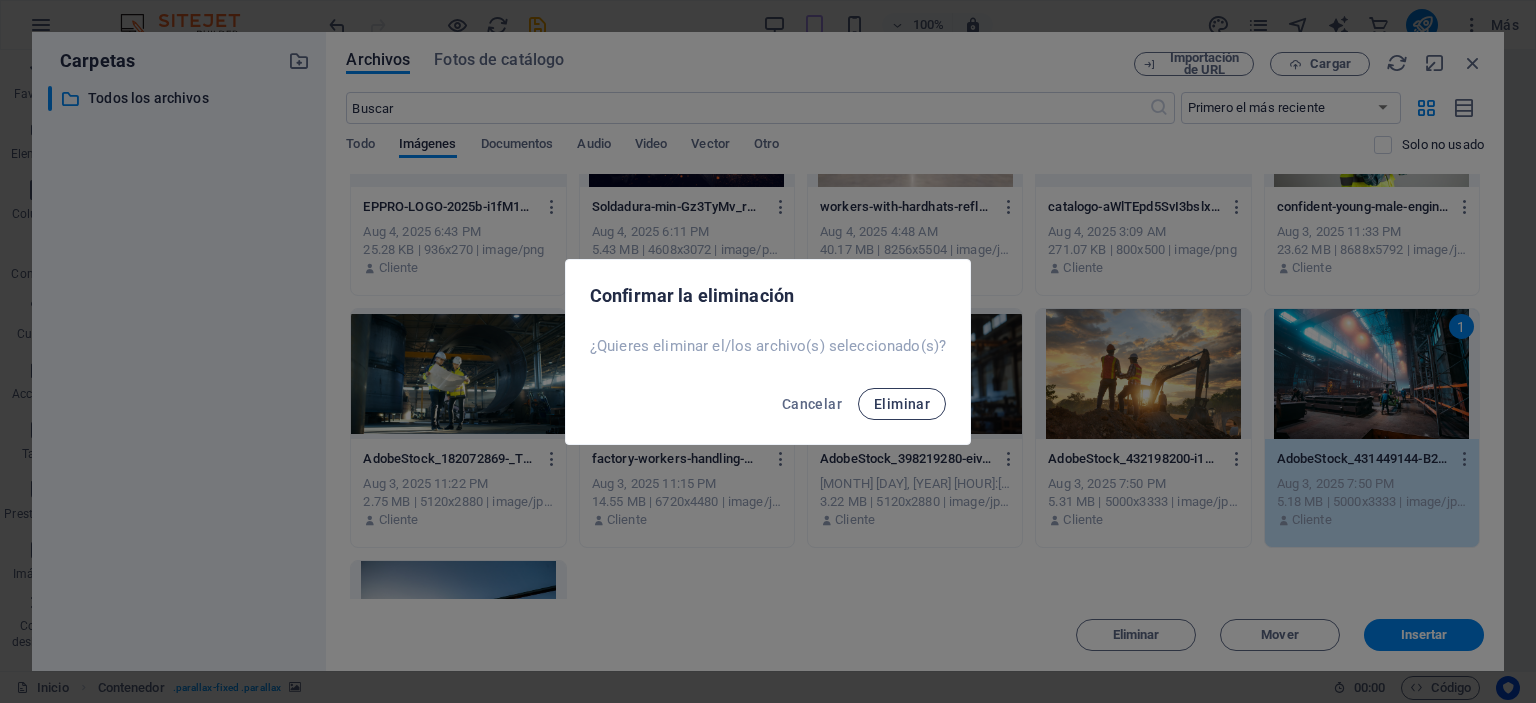 click on "Eliminar" at bounding box center (902, 404) 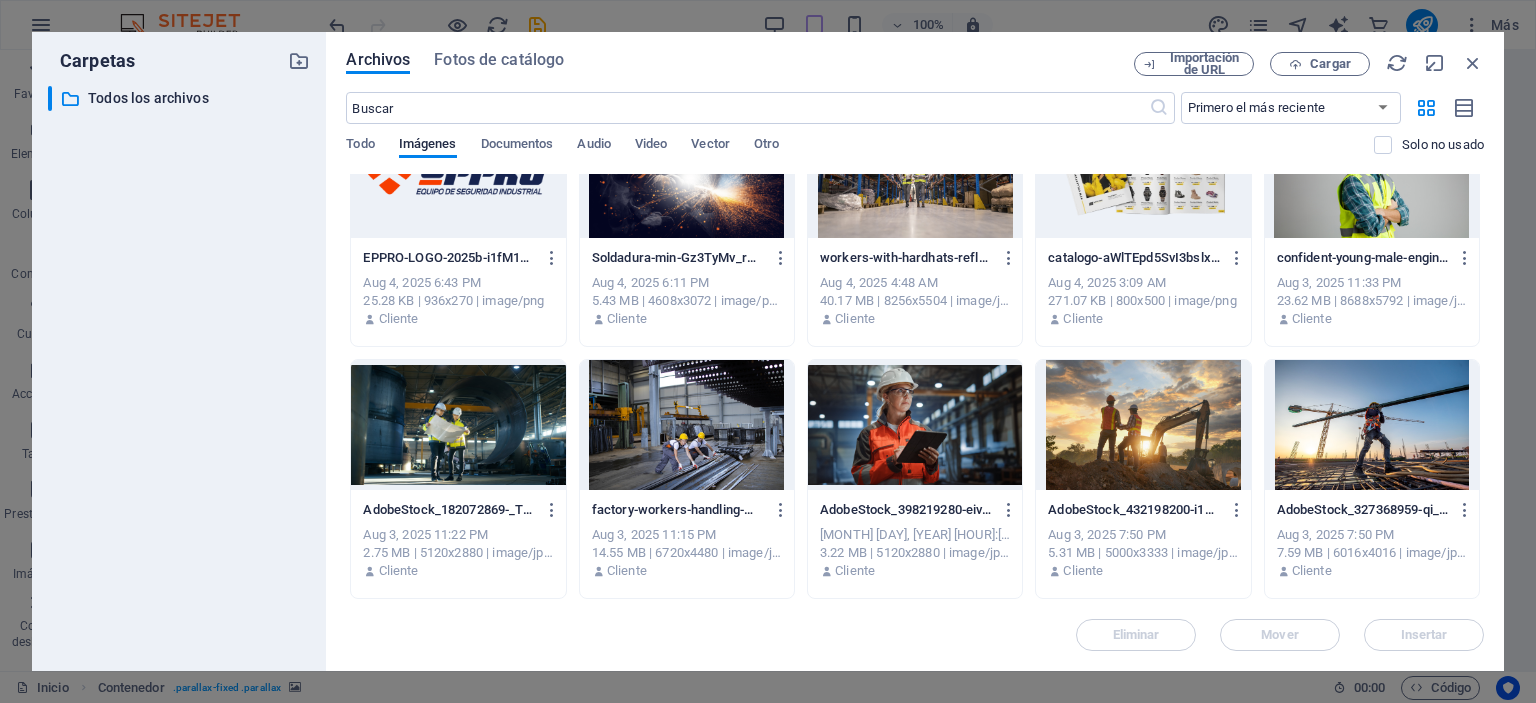 scroll, scrollTop: 1326, scrollLeft: 0, axis: vertical 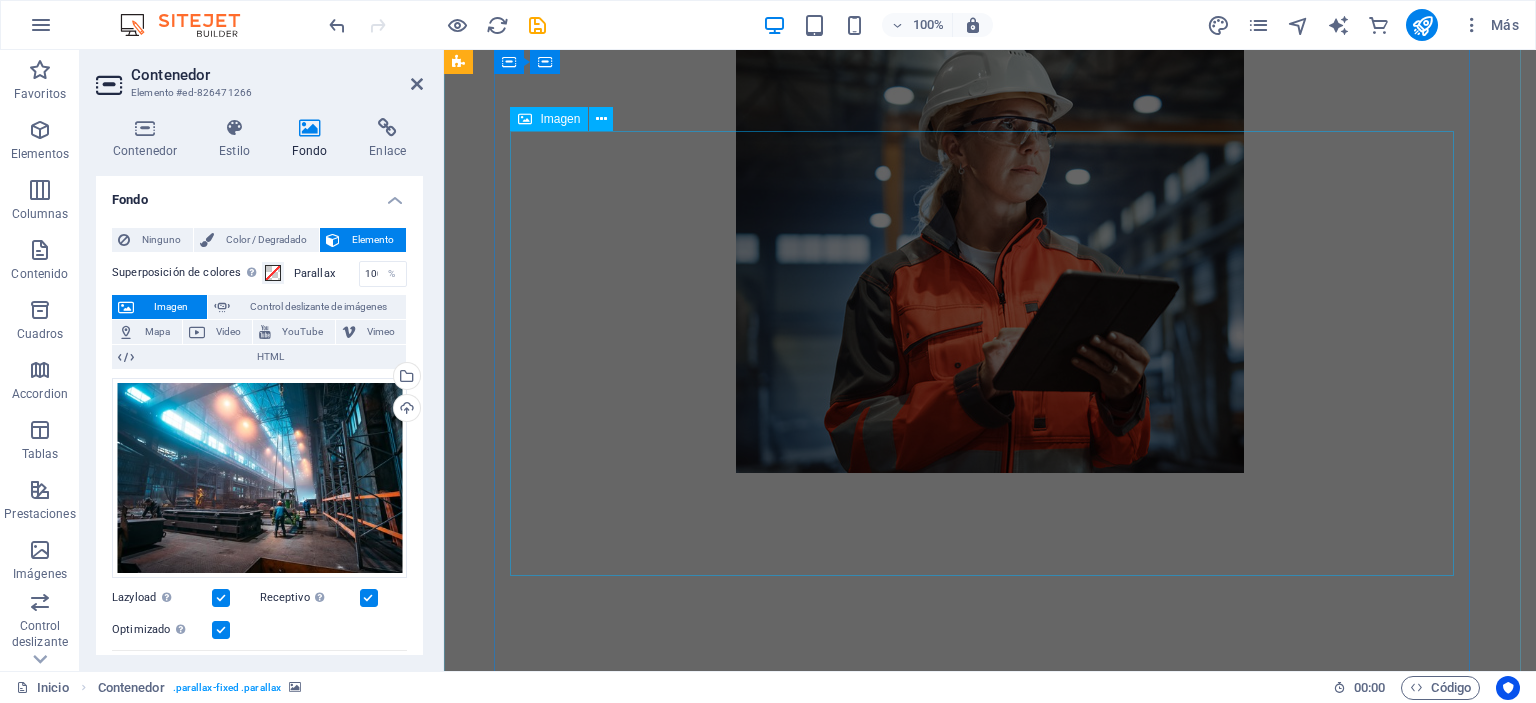 click at bounding box center [990, 253] 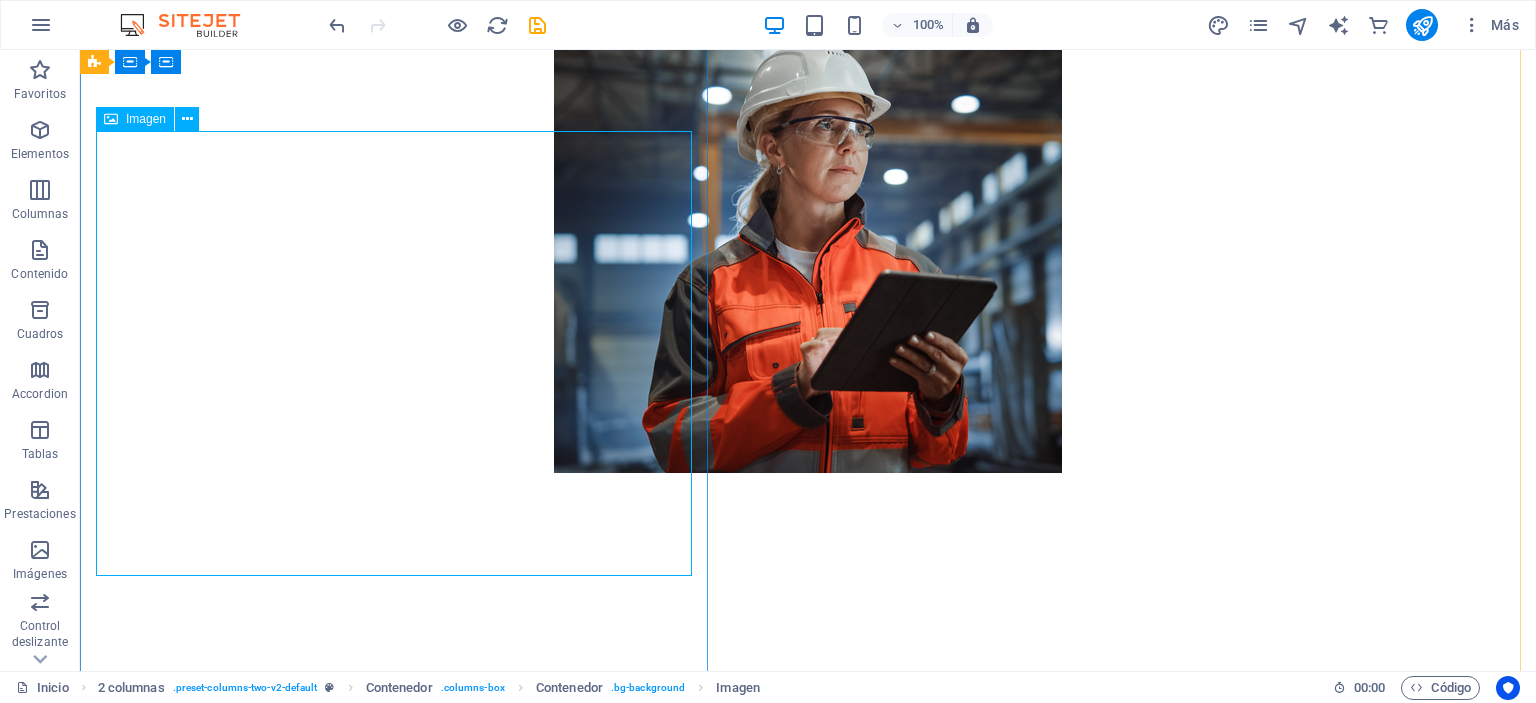 click at bounding box center (808, 253) 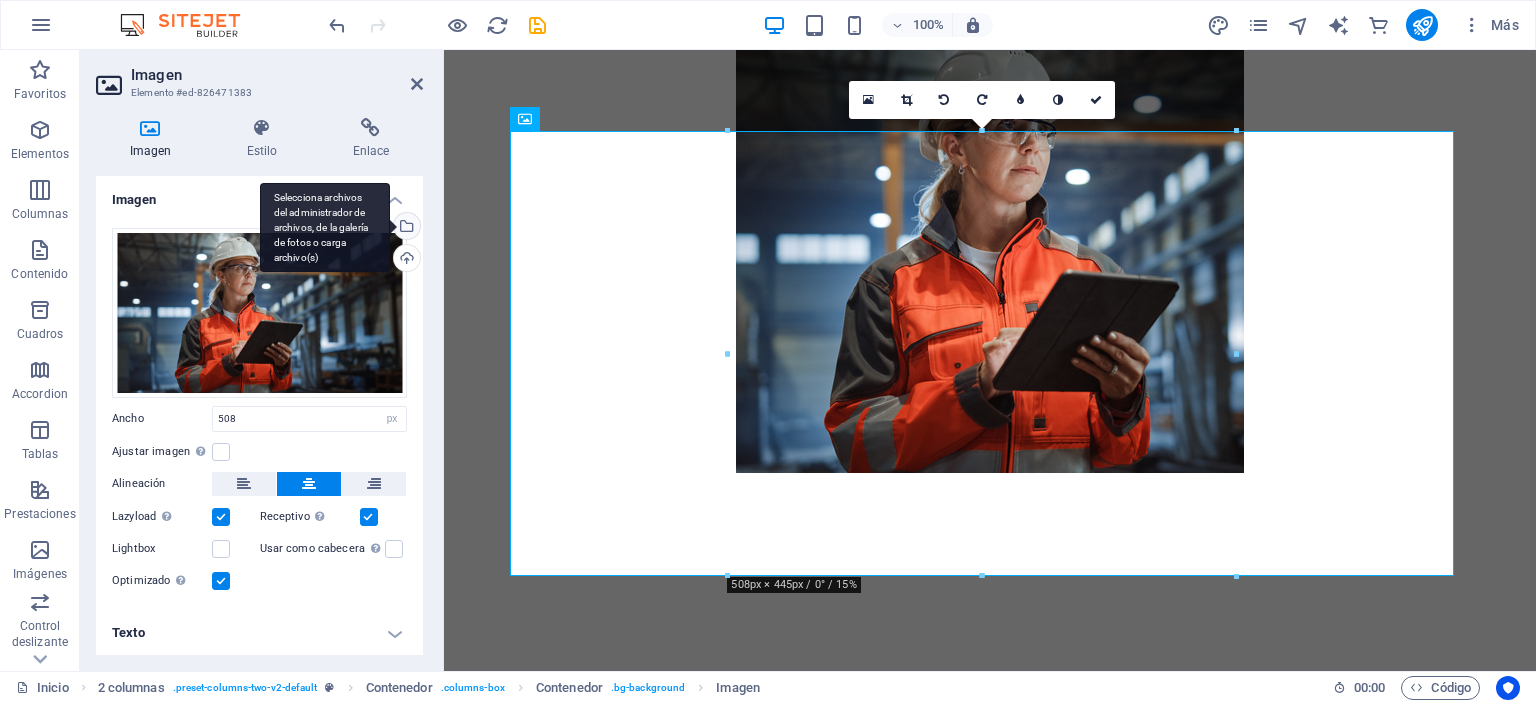 click on "Selecciona archivos del administrador de archivos, de la galería de fotos o carga archivo(s)" at bounding box center (405, 228) 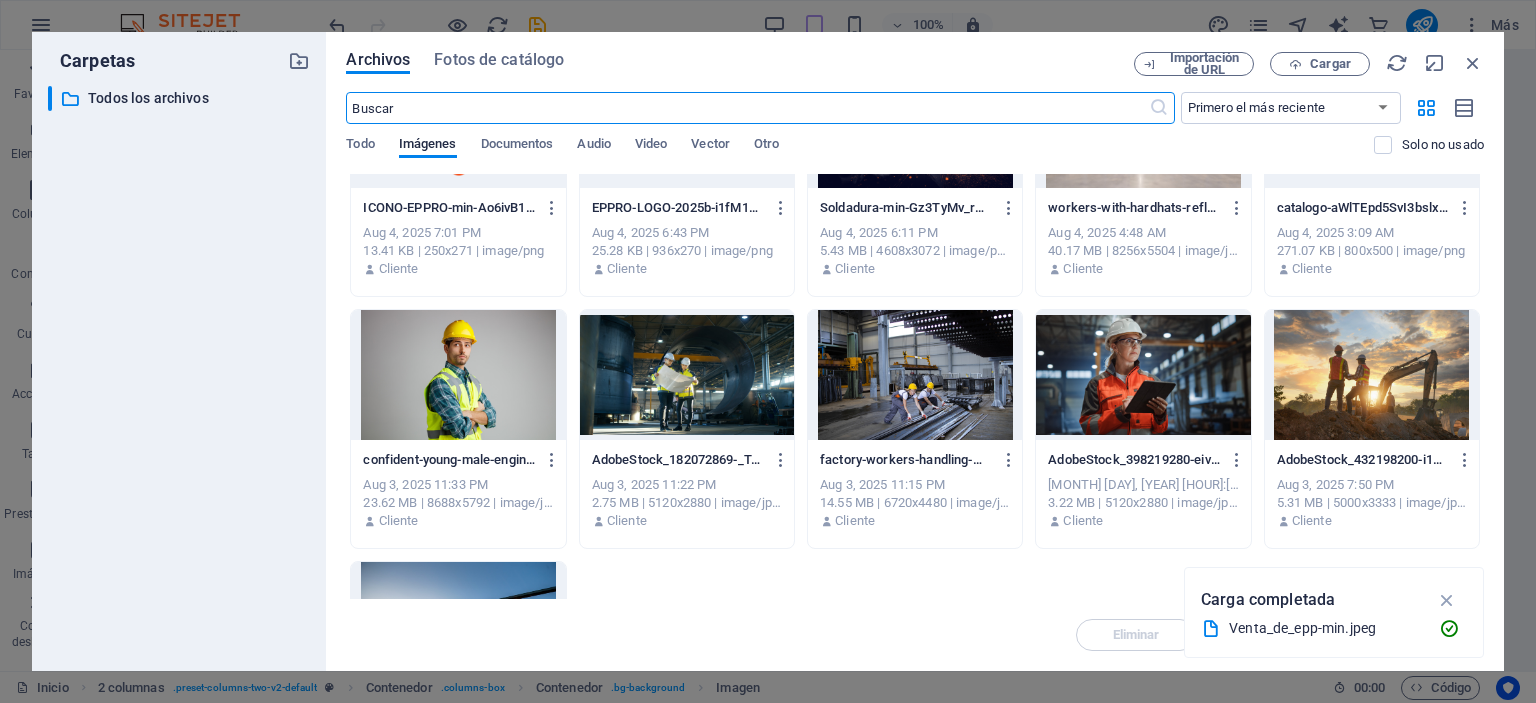 scroll, scrollTop: 1400, scrollLeft: 0, axis: vertical 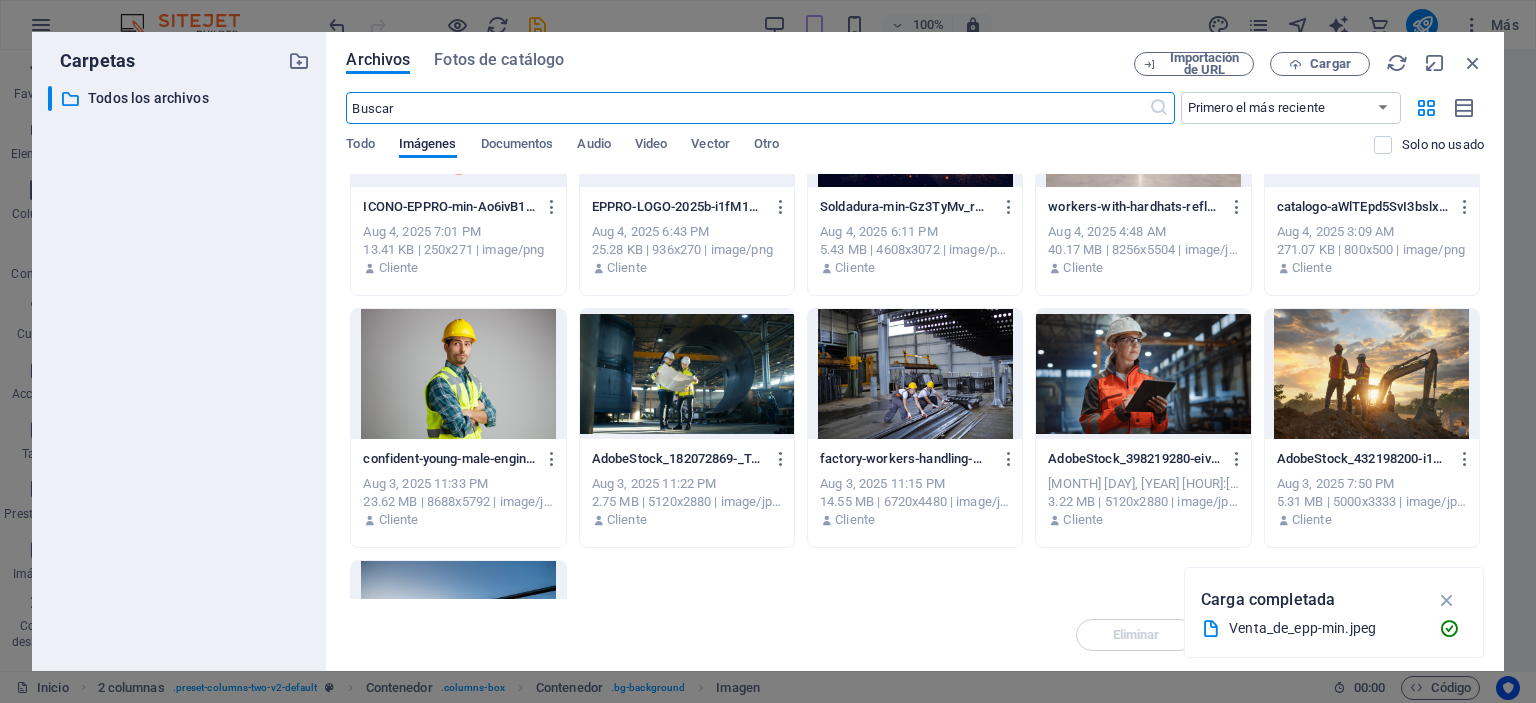 click at bounding box center (1143, 374) 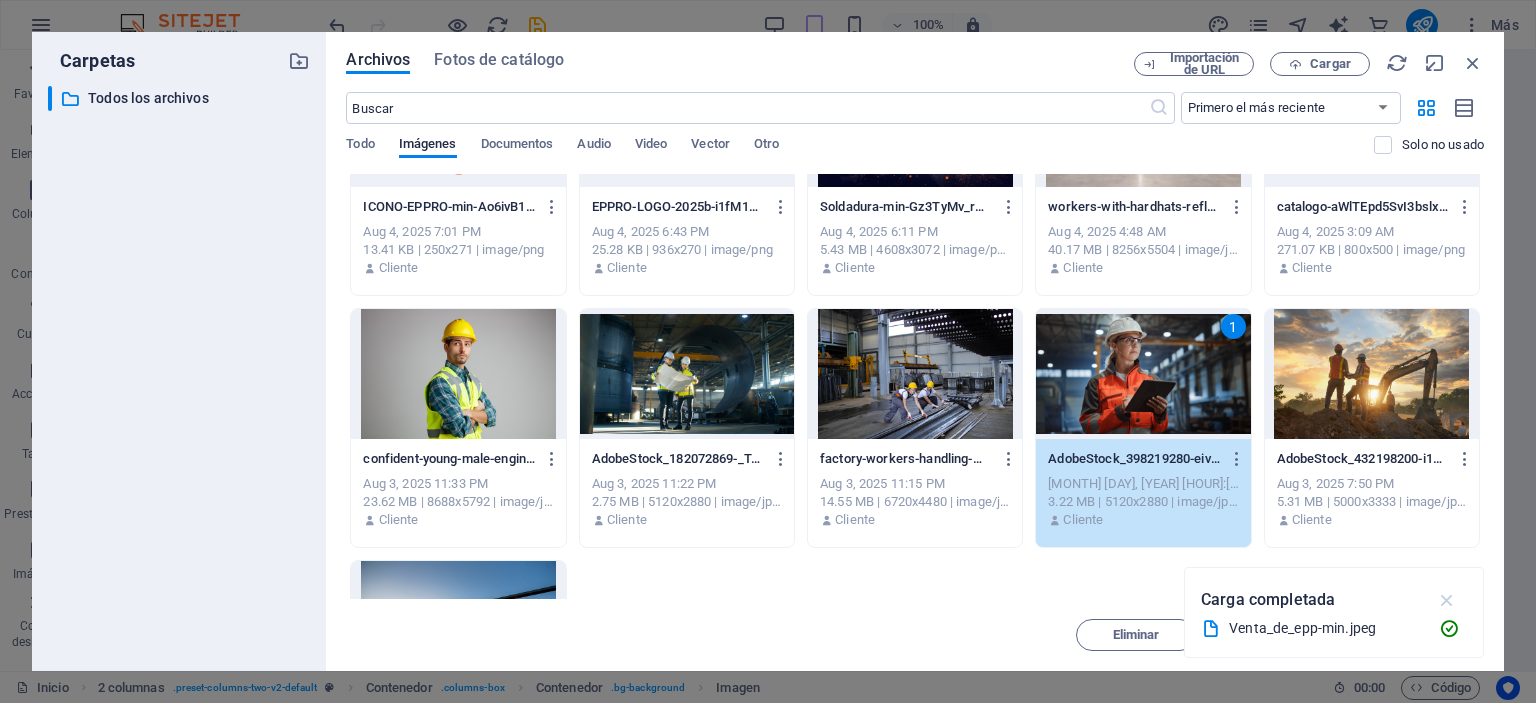 click at bounding box center (1447, 600) 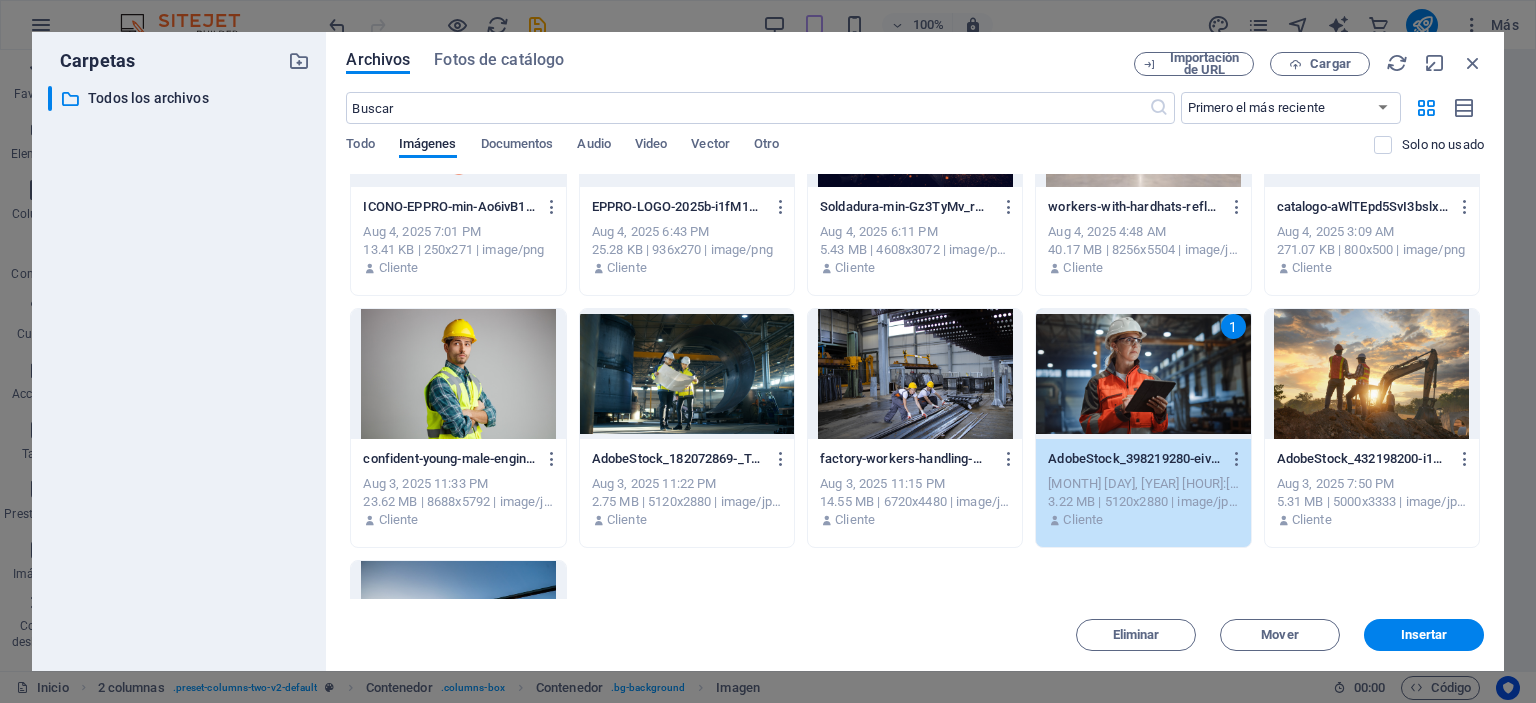 click on "Eliminar Mover Insertar" at bounding box center (915, 625) 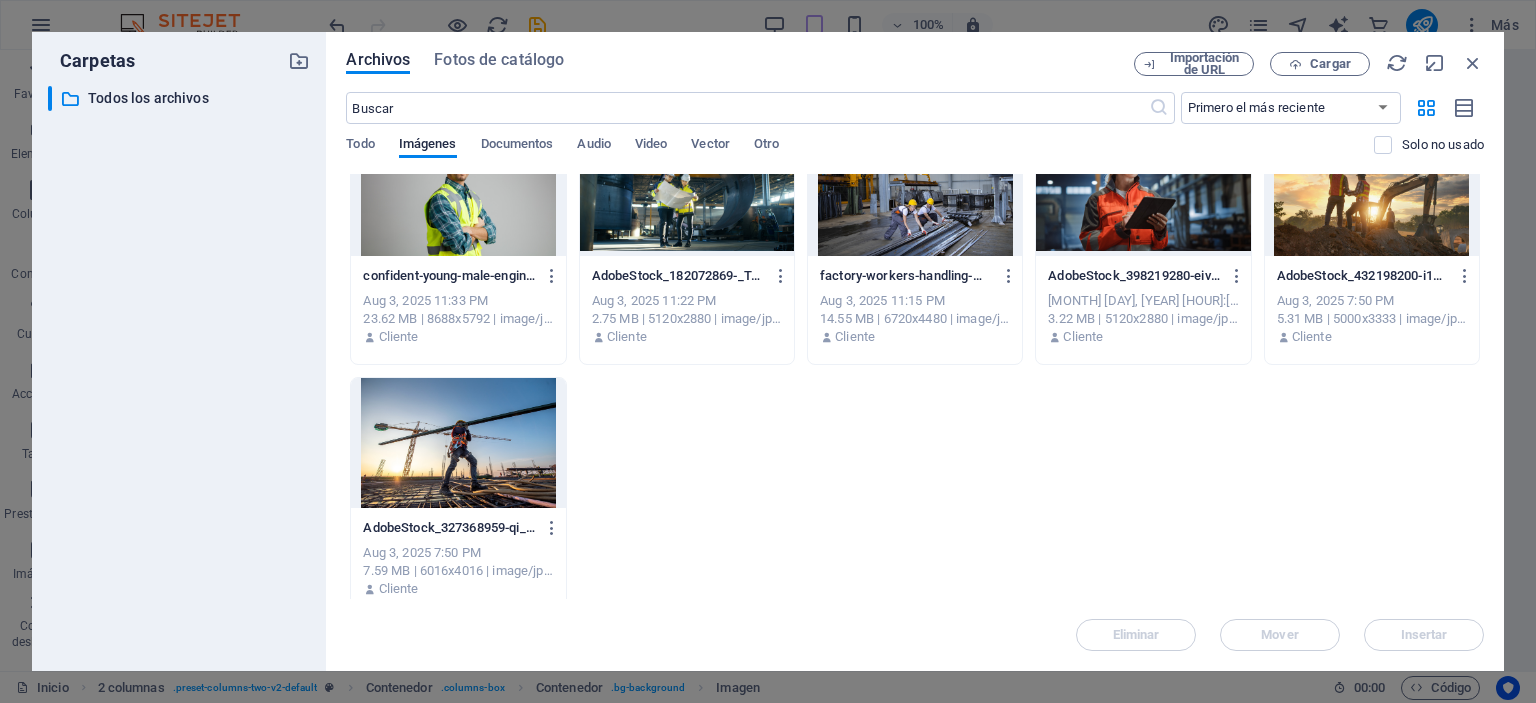 scroll, scrollTop: 1578, scrollLeft: 0, axis: vertical 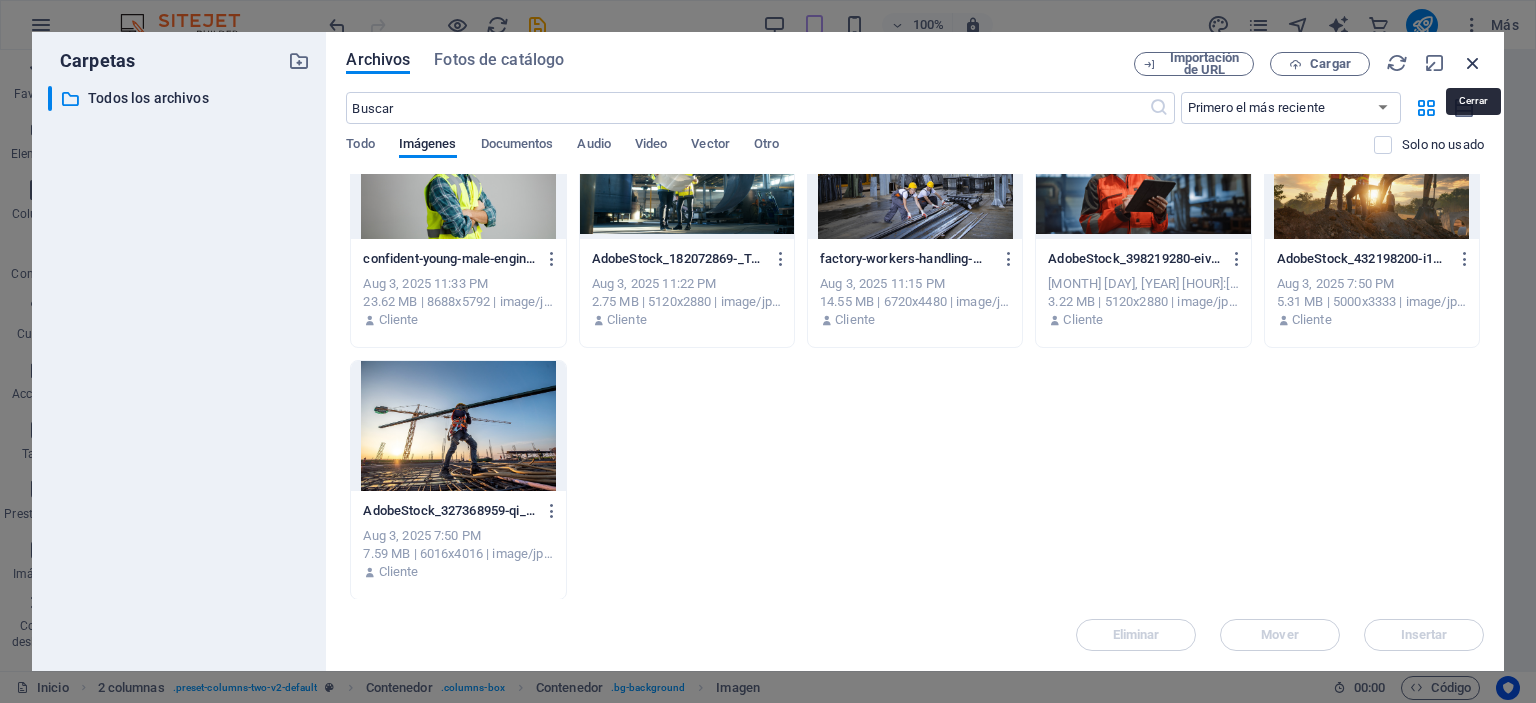 drag, startPoint x: 1472, startPoint y: 58, endPoint x: 937, endPoint y: 48, distance: 535.09344 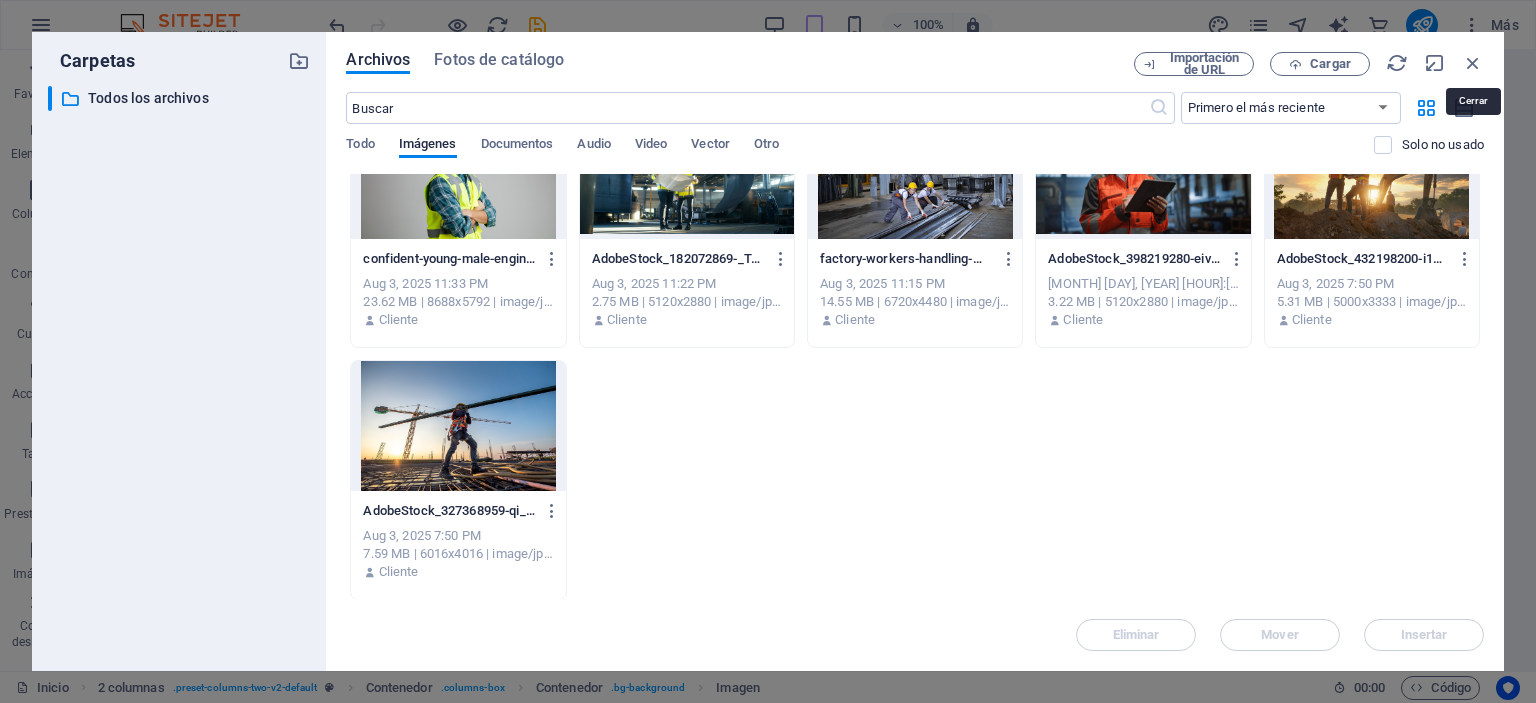 scroll, scrollTop: 668, scrollLeft: 0, axis: vertical 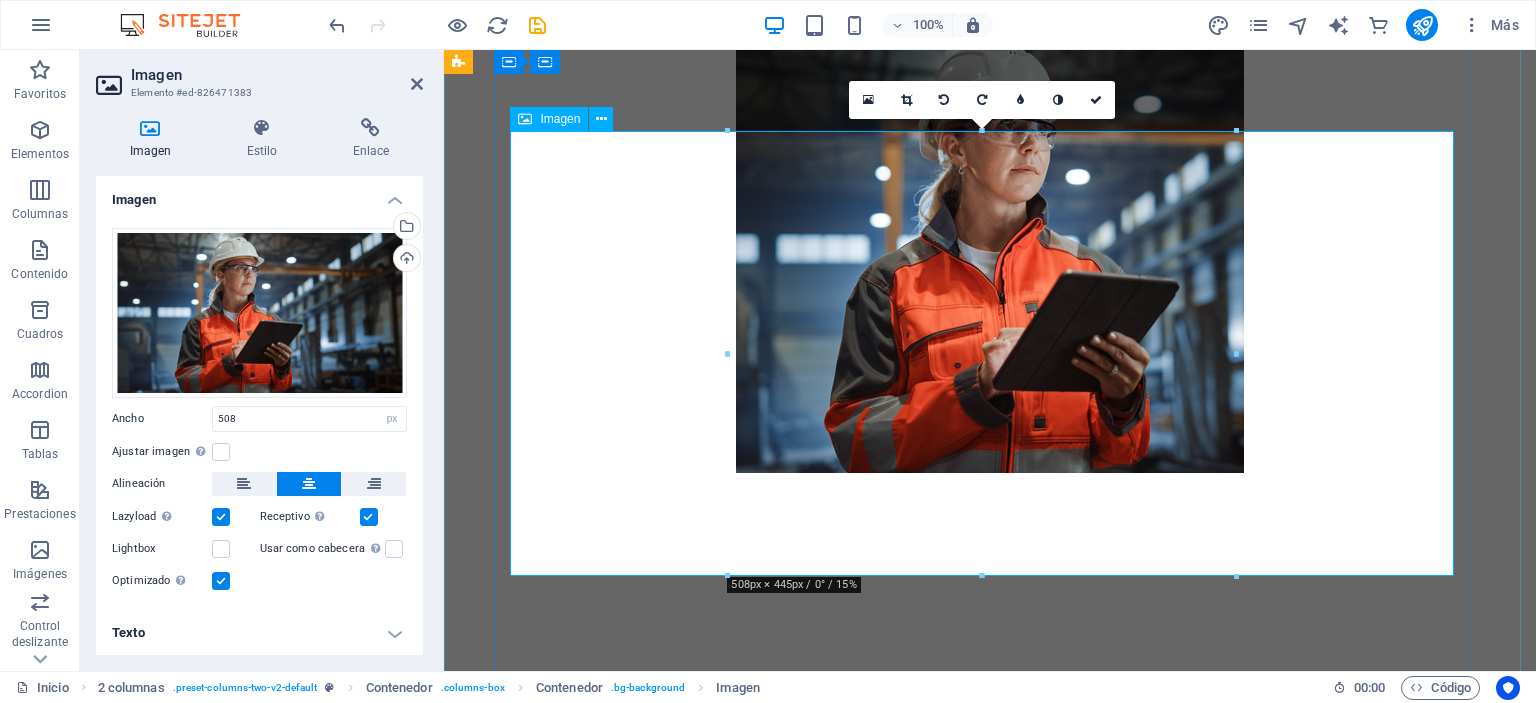 click at bounding box center [990, 253] 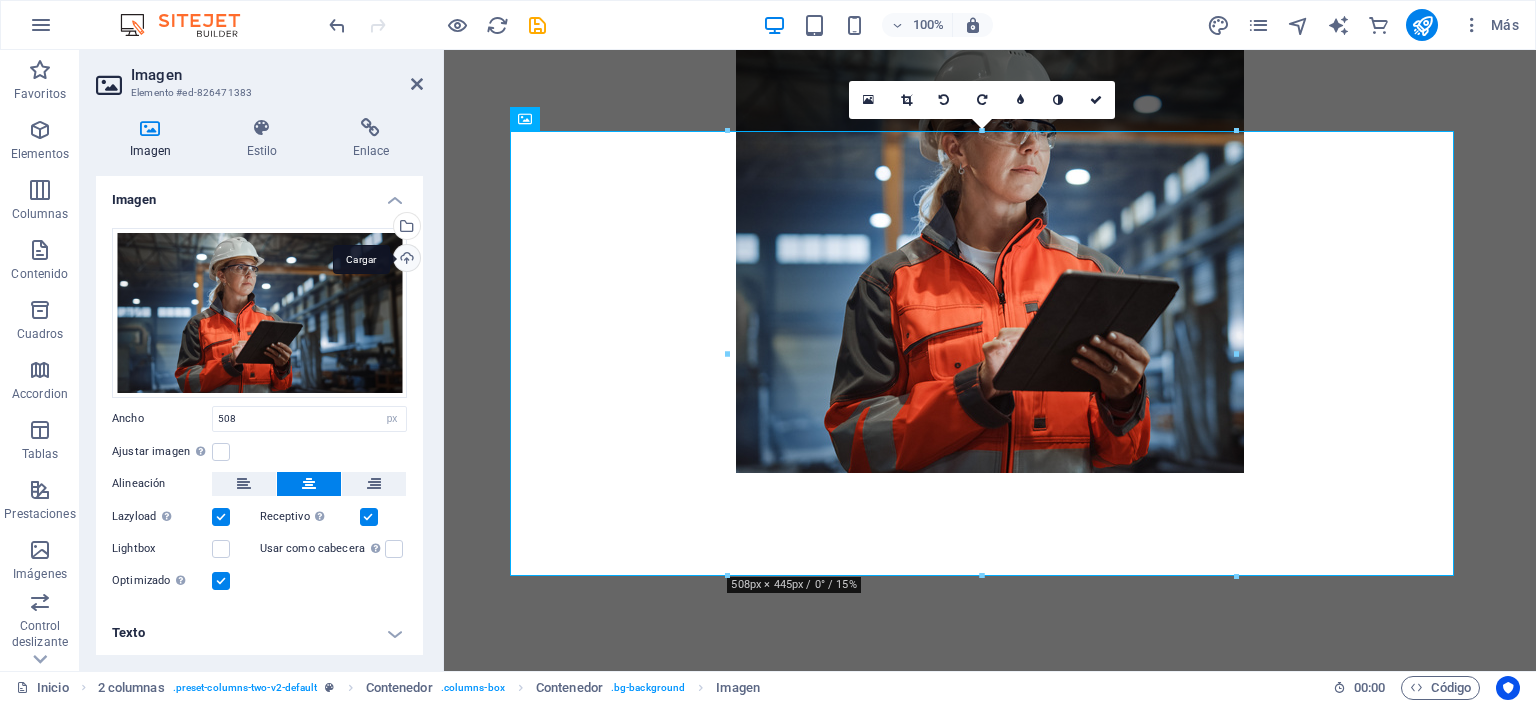 click on "Cargar" at bounding box center (405, 260) 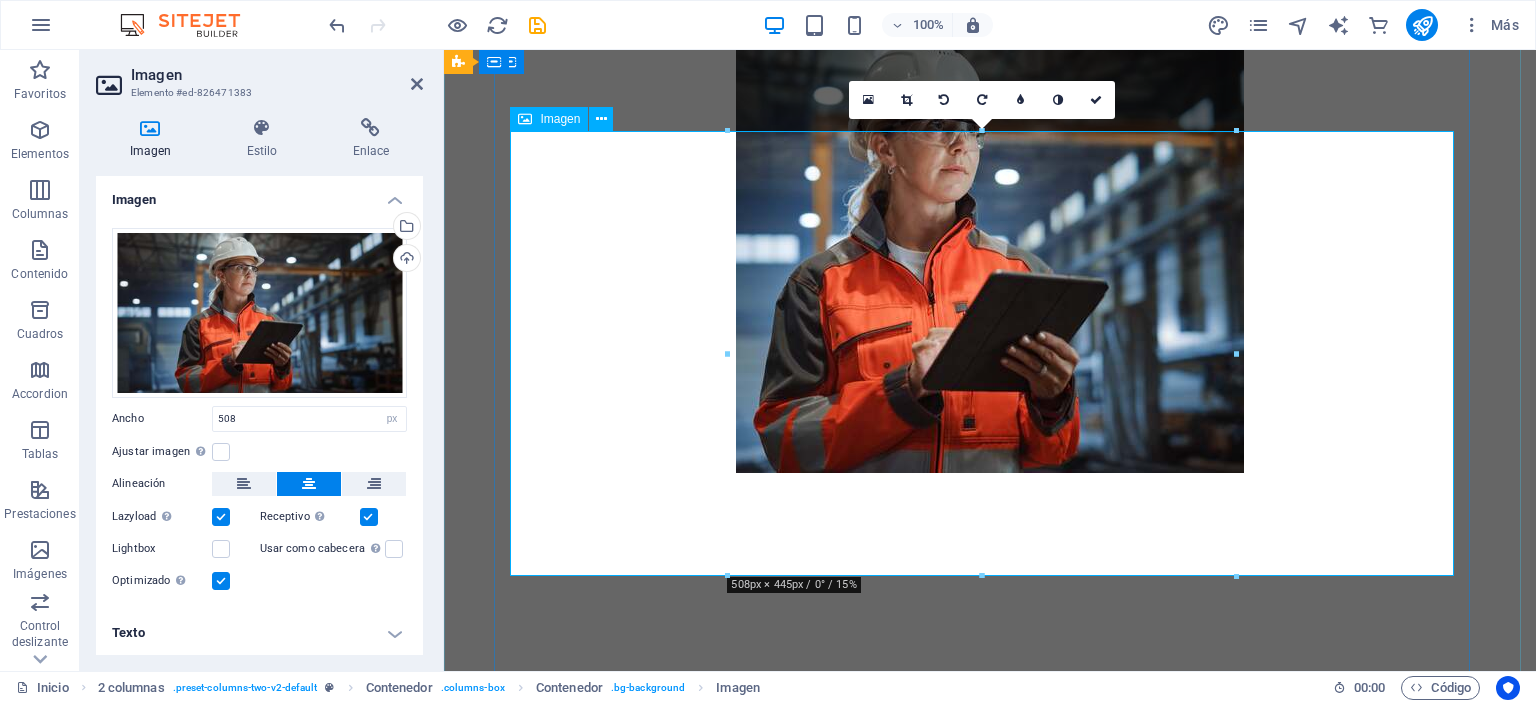 click at bounding box center (990, 253) 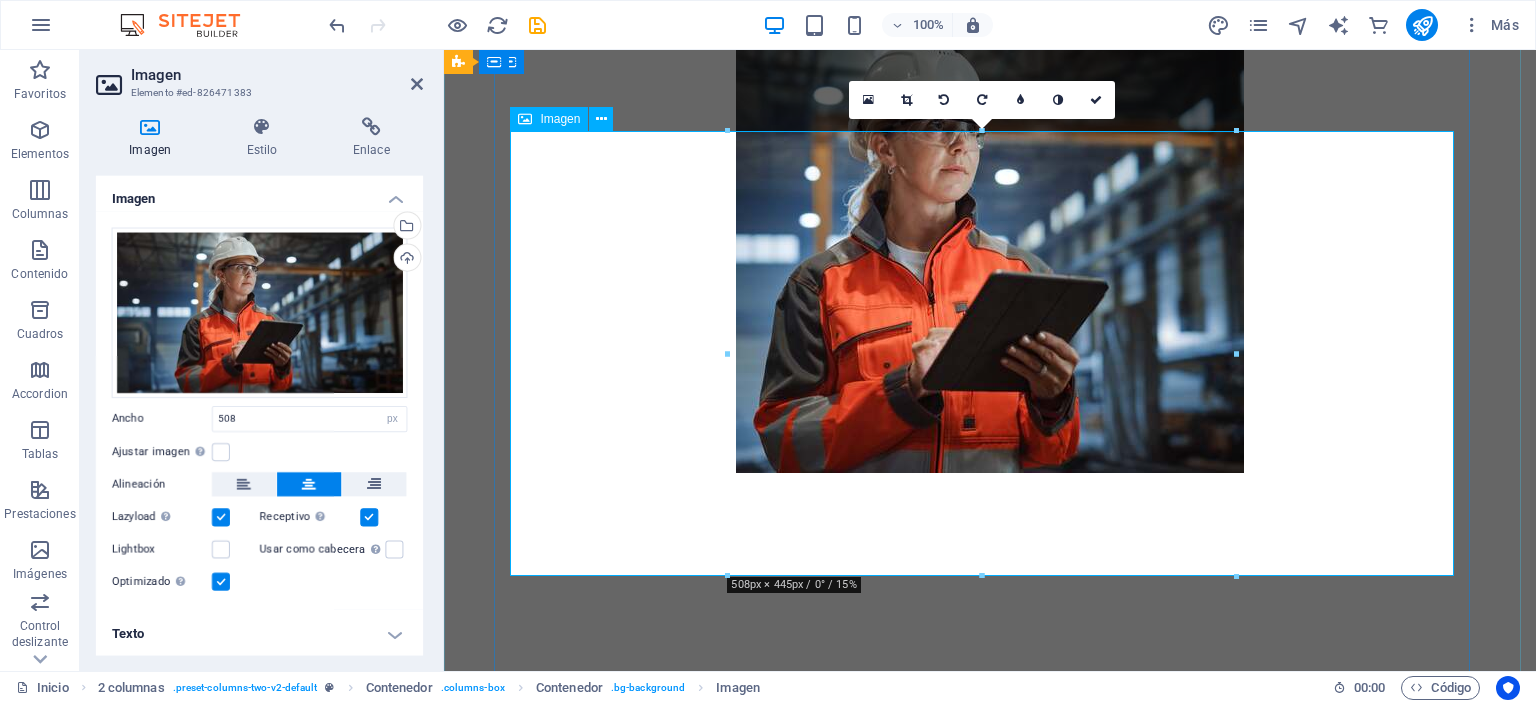 click at bounding box center (990, 253) 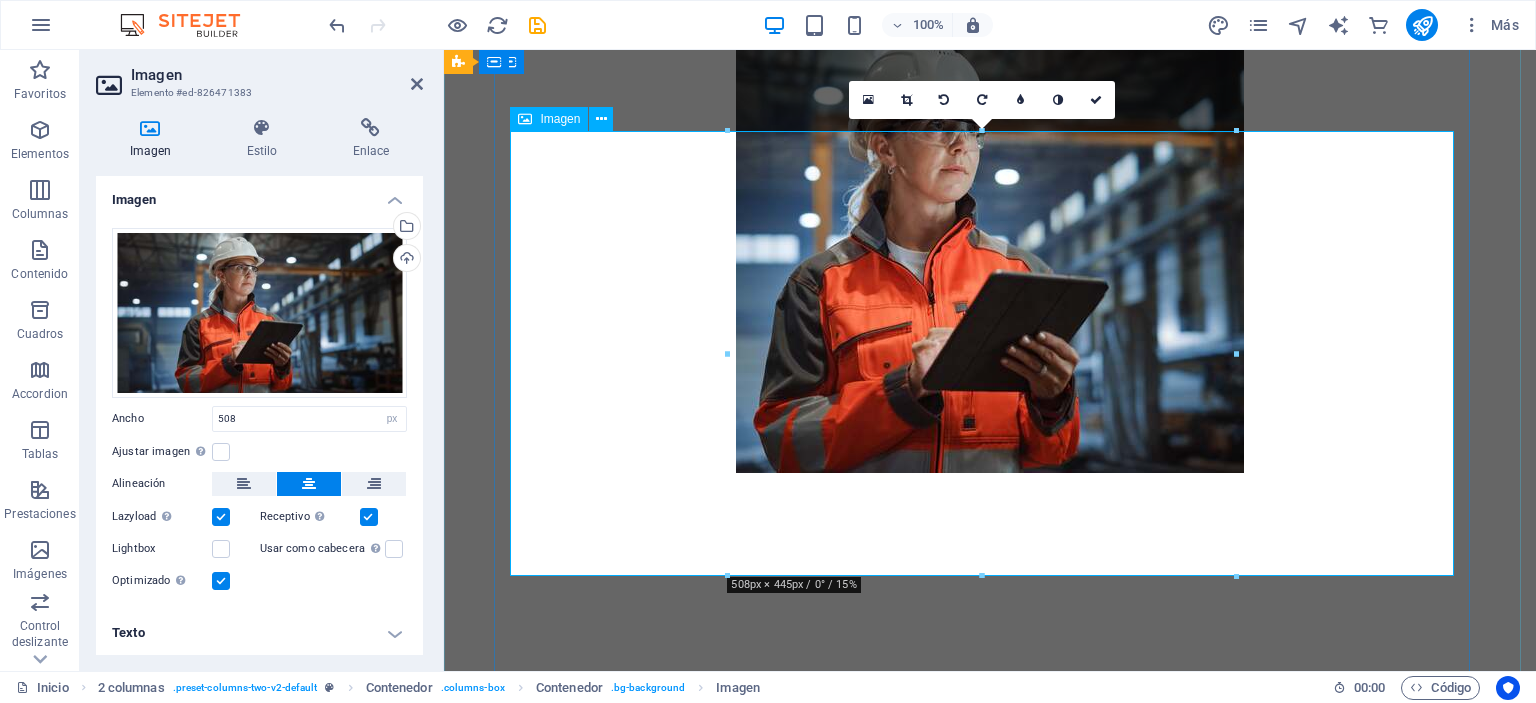 click at bounding box center [990, 253] 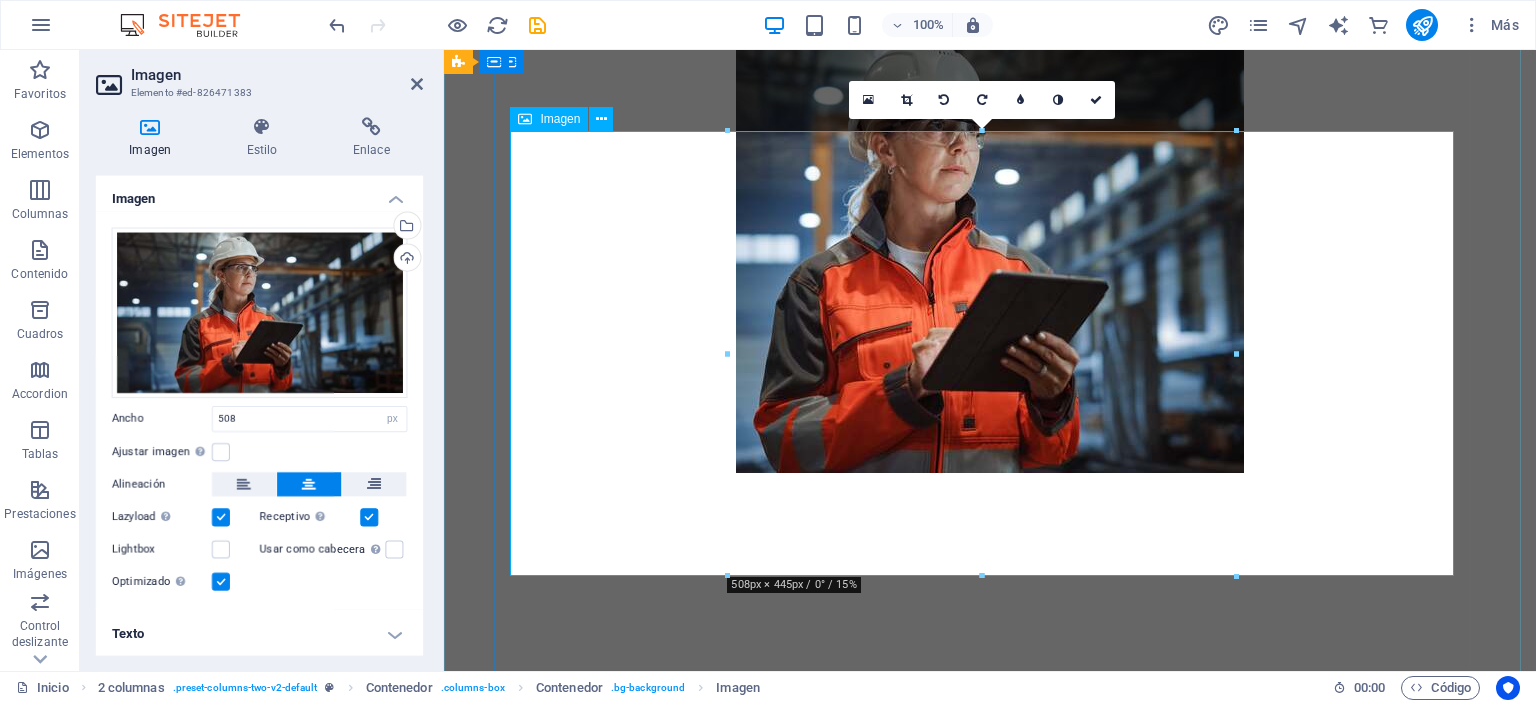 click at bounding box center [990, 253] 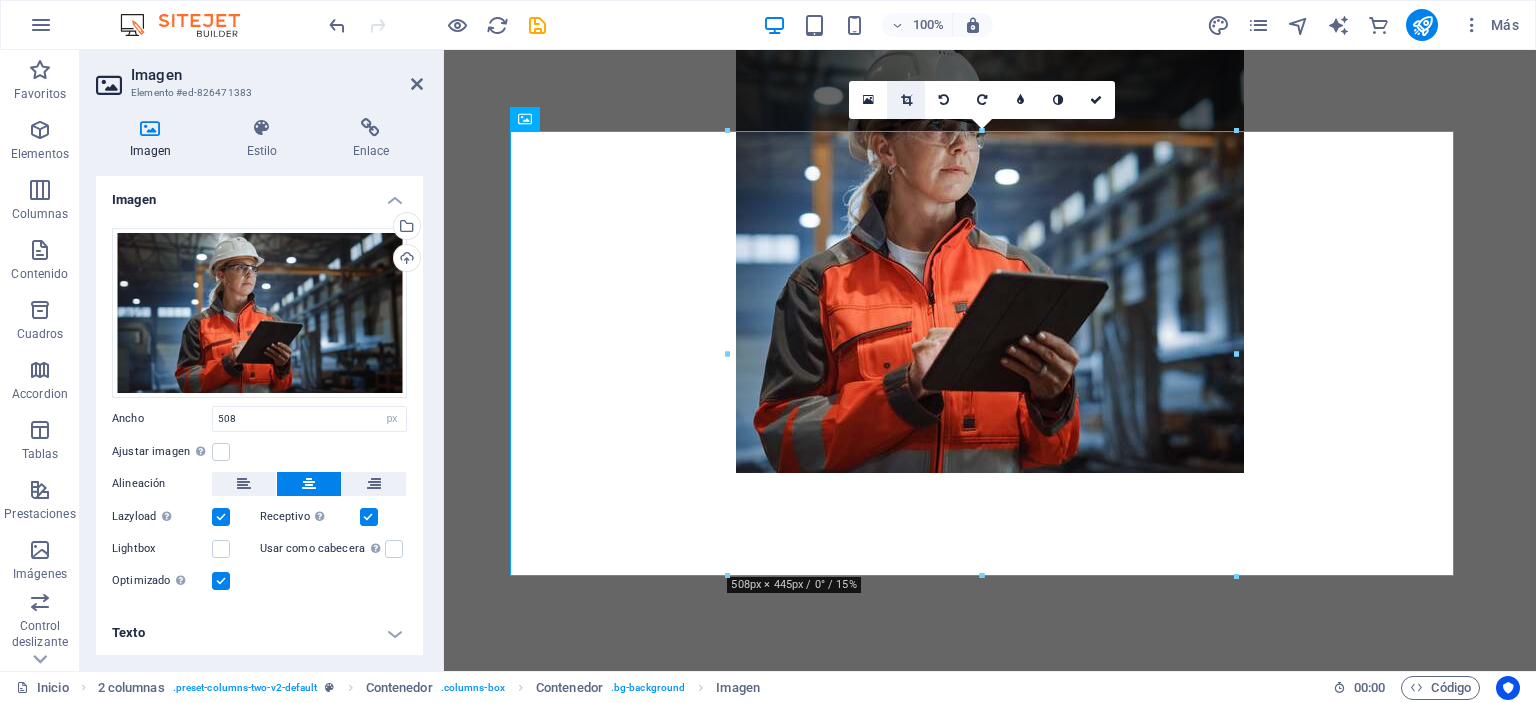 click at bounding box center (906, 100) 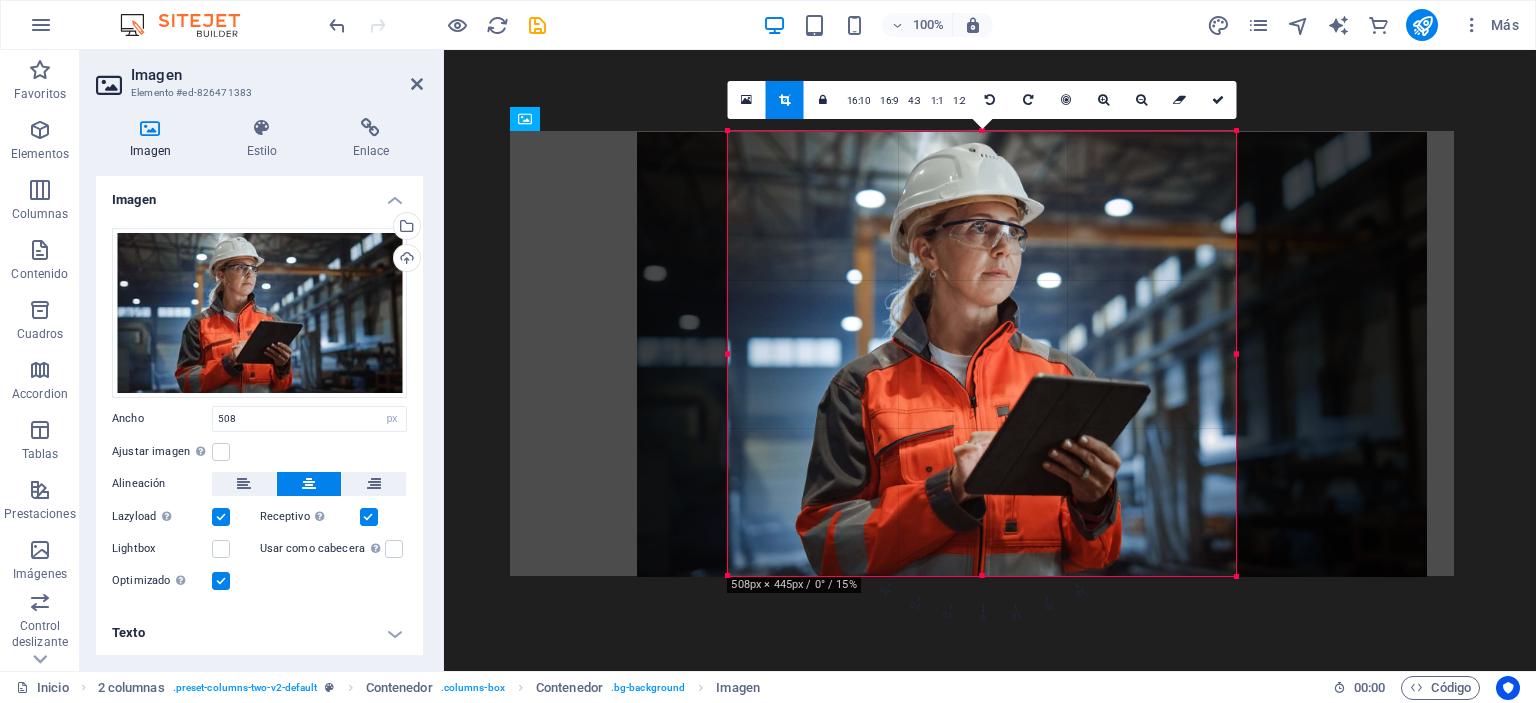 drag, startPoint x: 1028, startPoint y: 400, endPoint x: 1078, endPoint y: 400, distance: 50 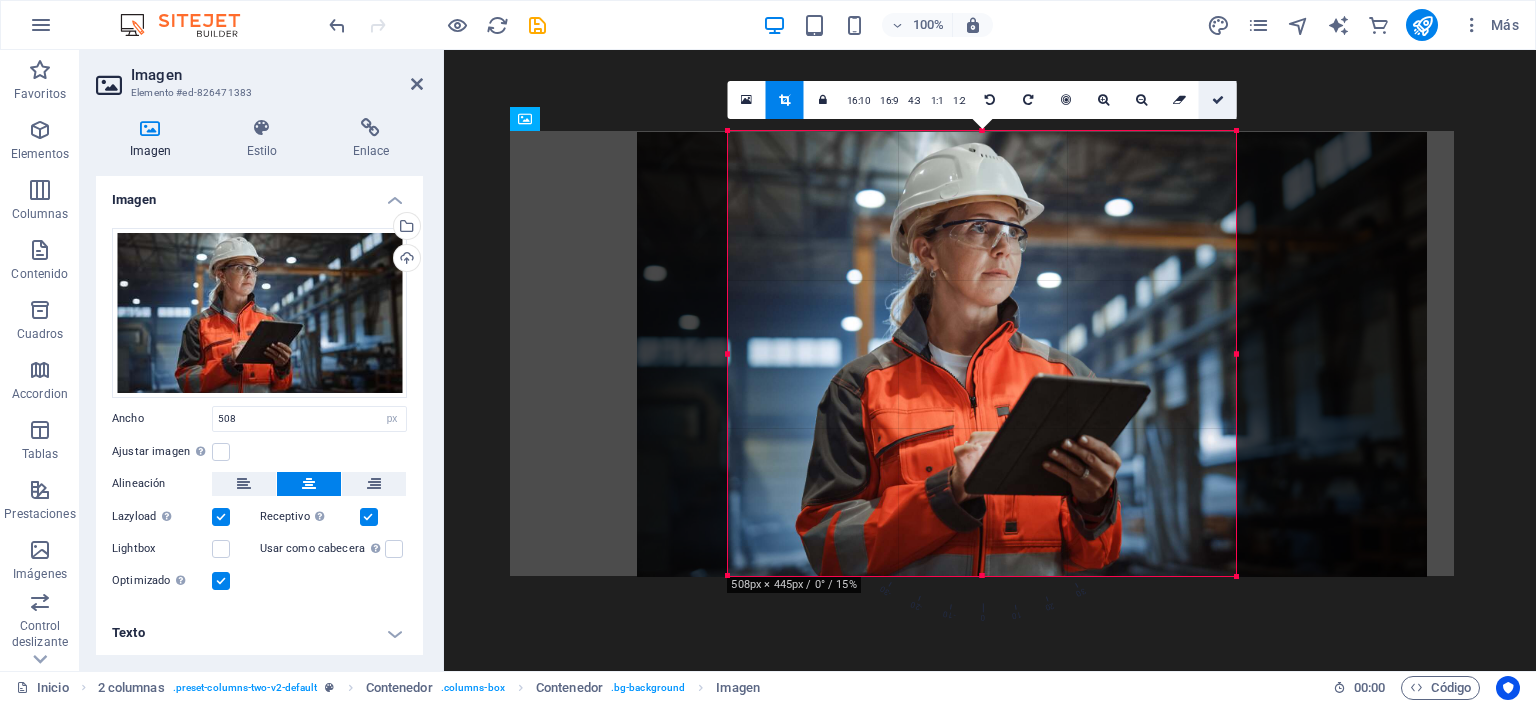 click at bounding box center [1218, 100] 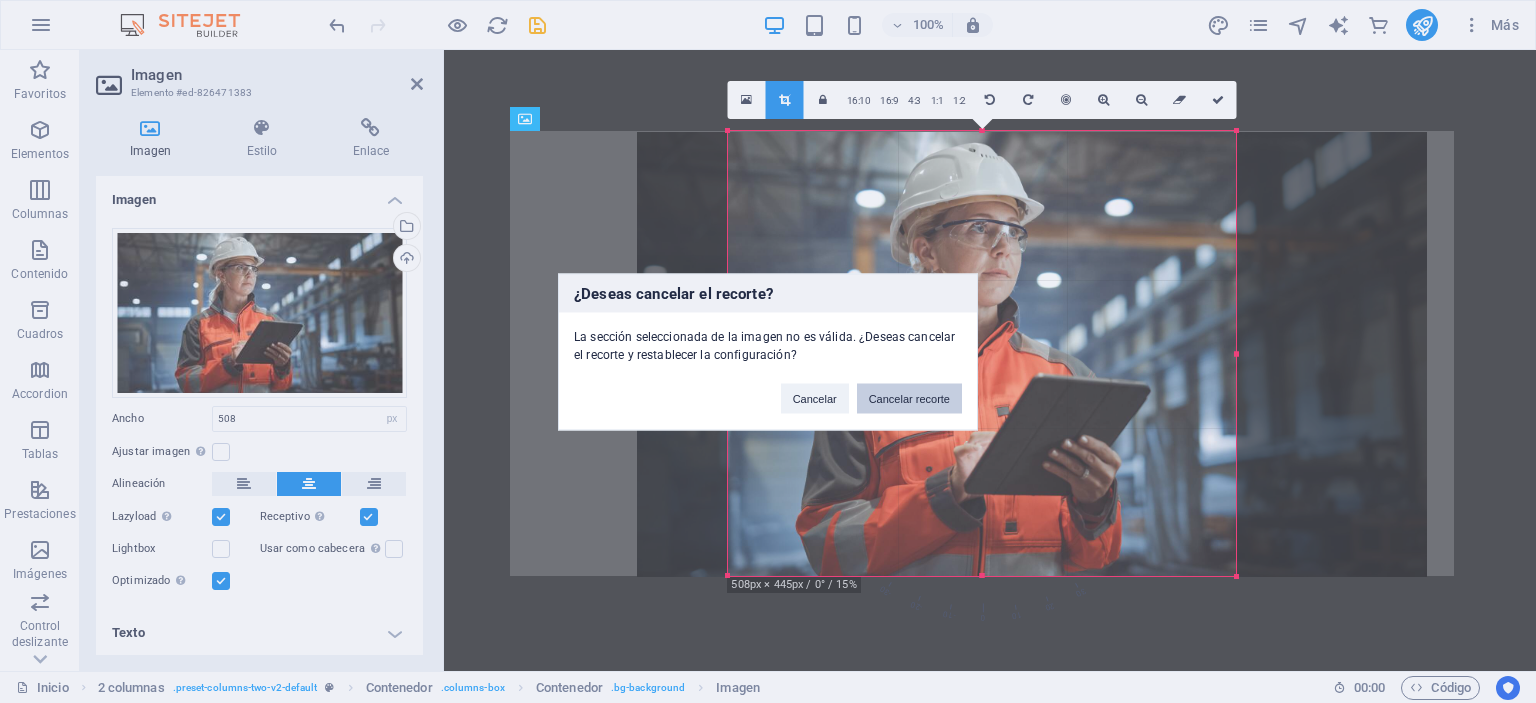 click on "Cancelar recorte" at bounding box center (909, 398) 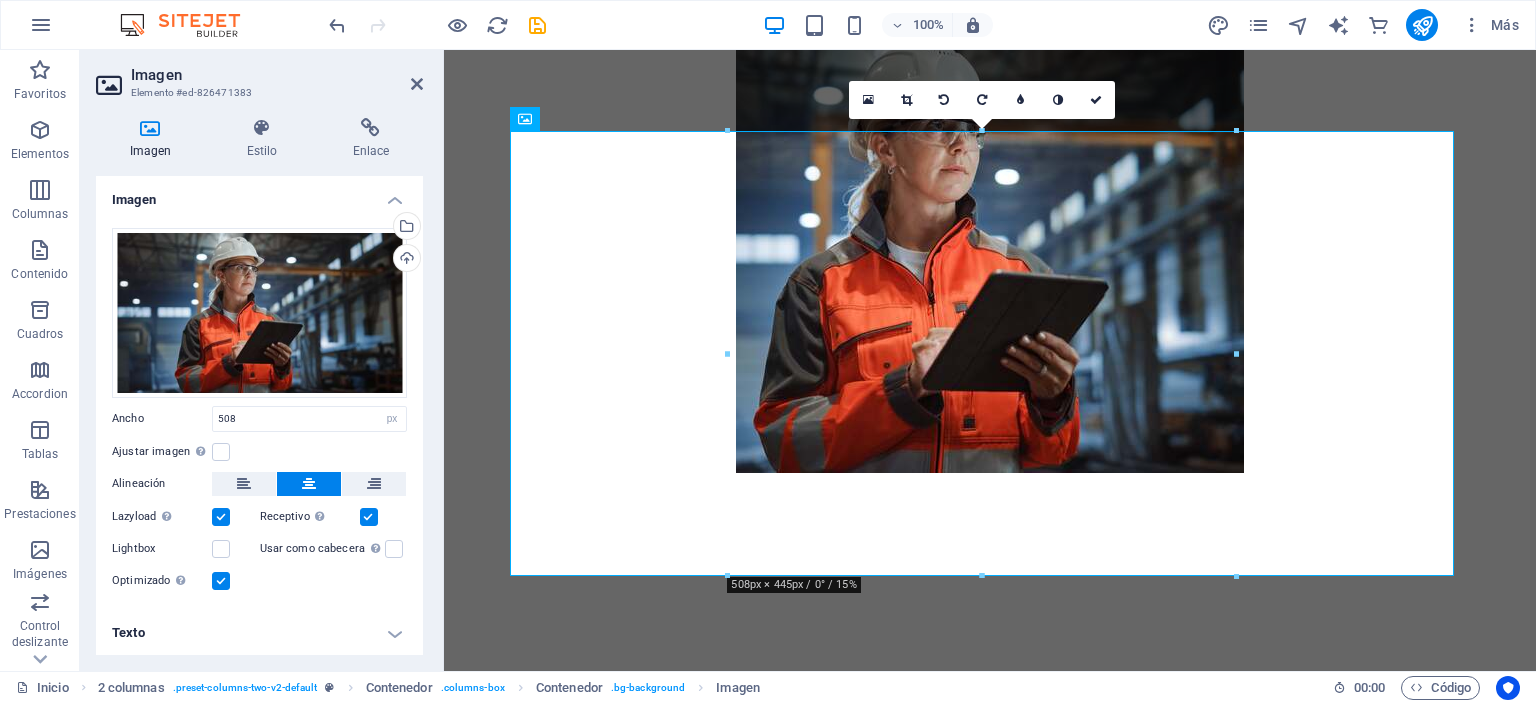 click on "Imagen" at bounding box center (277, 75) 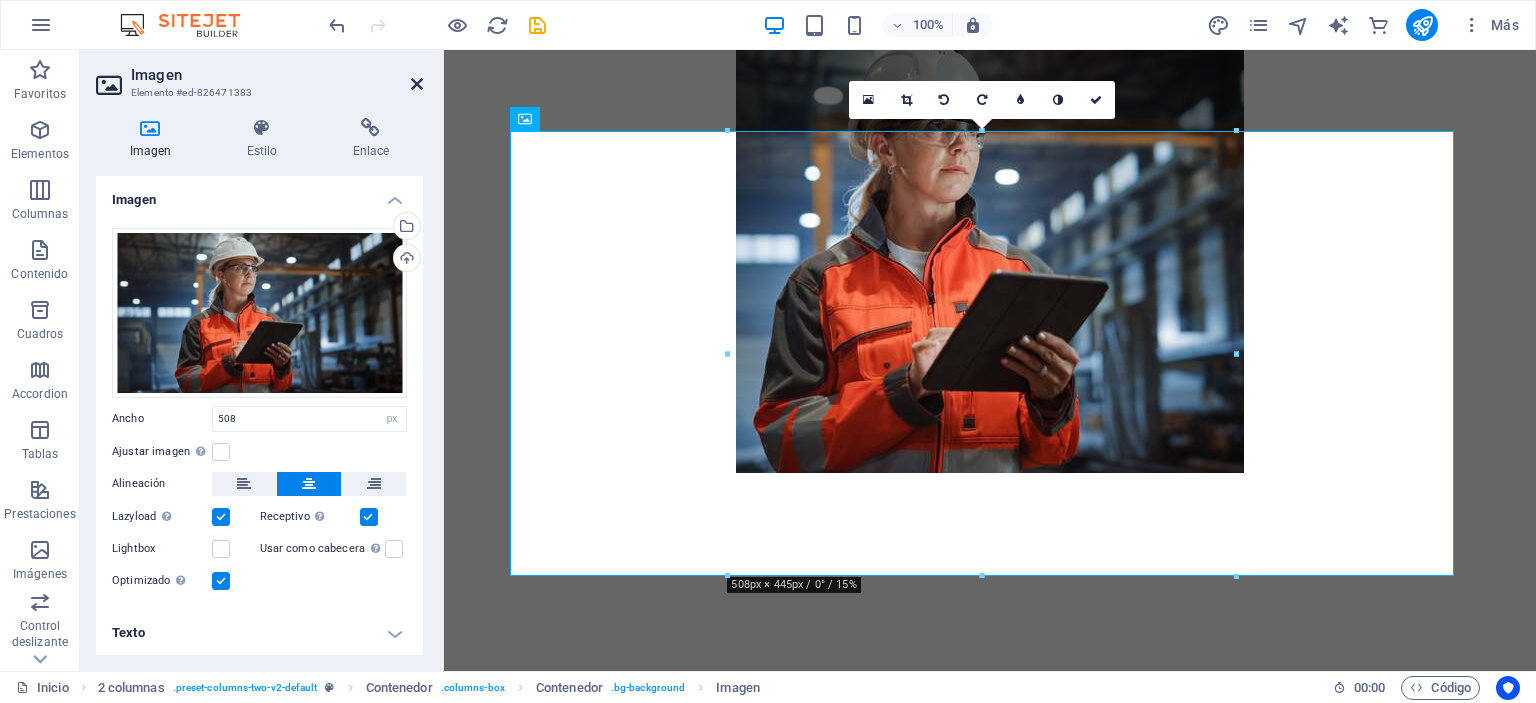 click at bounding box center [417, 84] 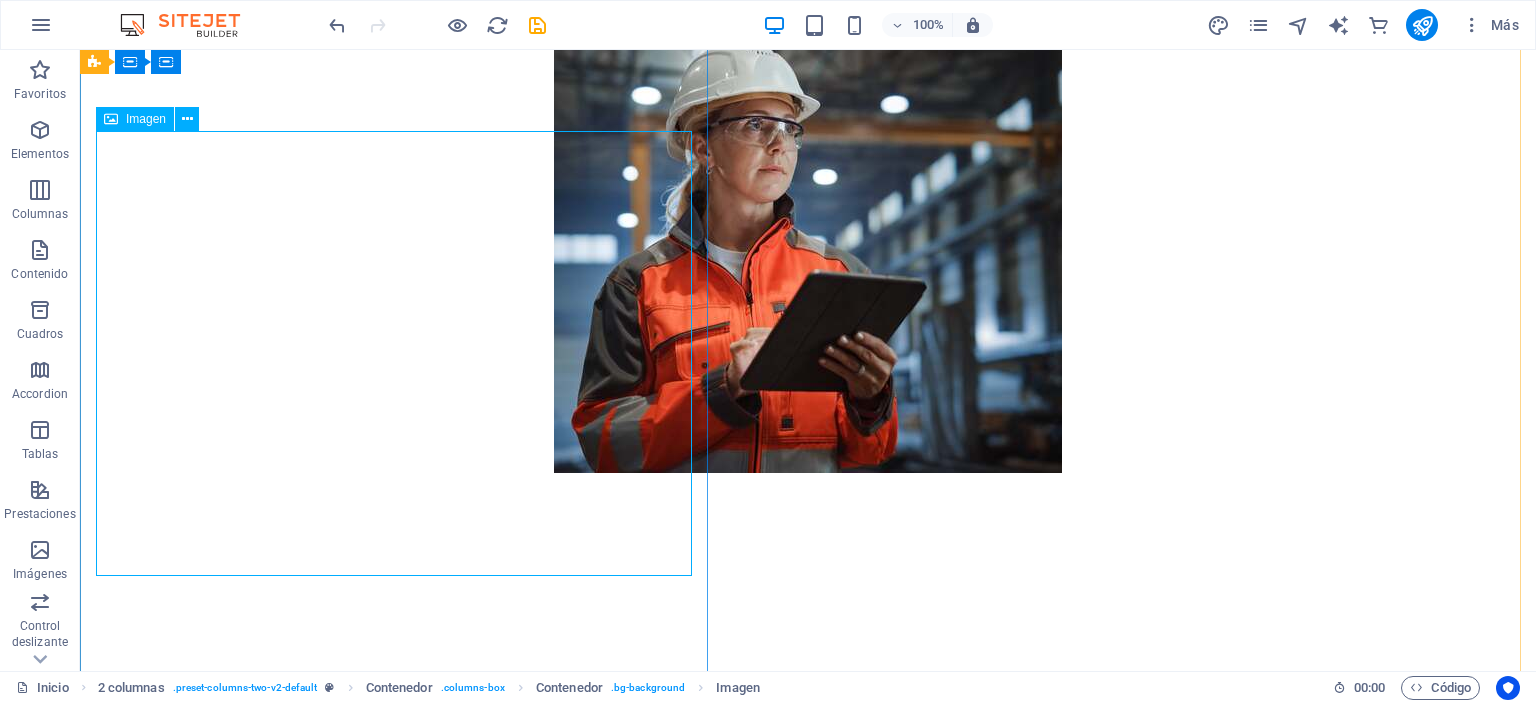 click at bounding box center [808, 253] 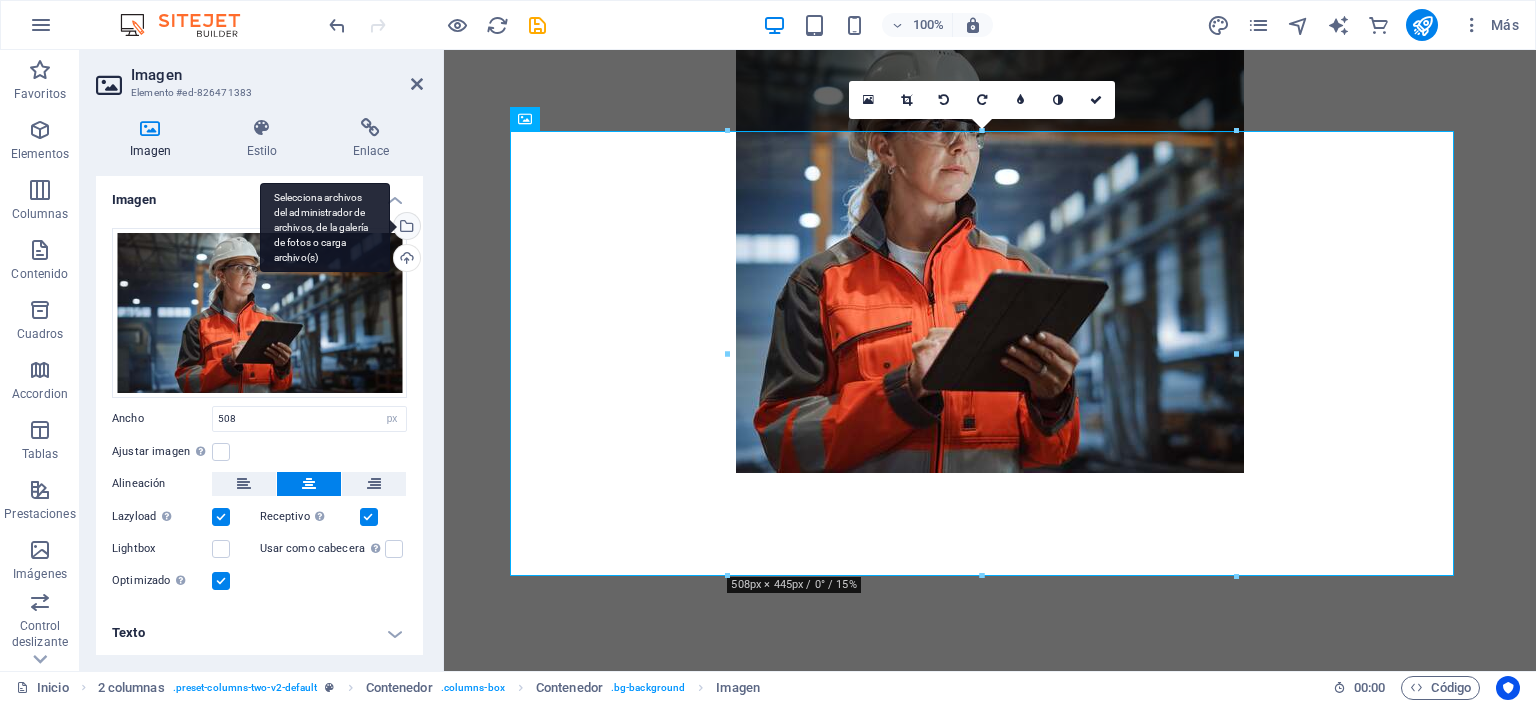 click on "Selecciona archivos del administrador de archivos, de la galería de fotos o carga archivo(s)" at bounding box center (405, 228) 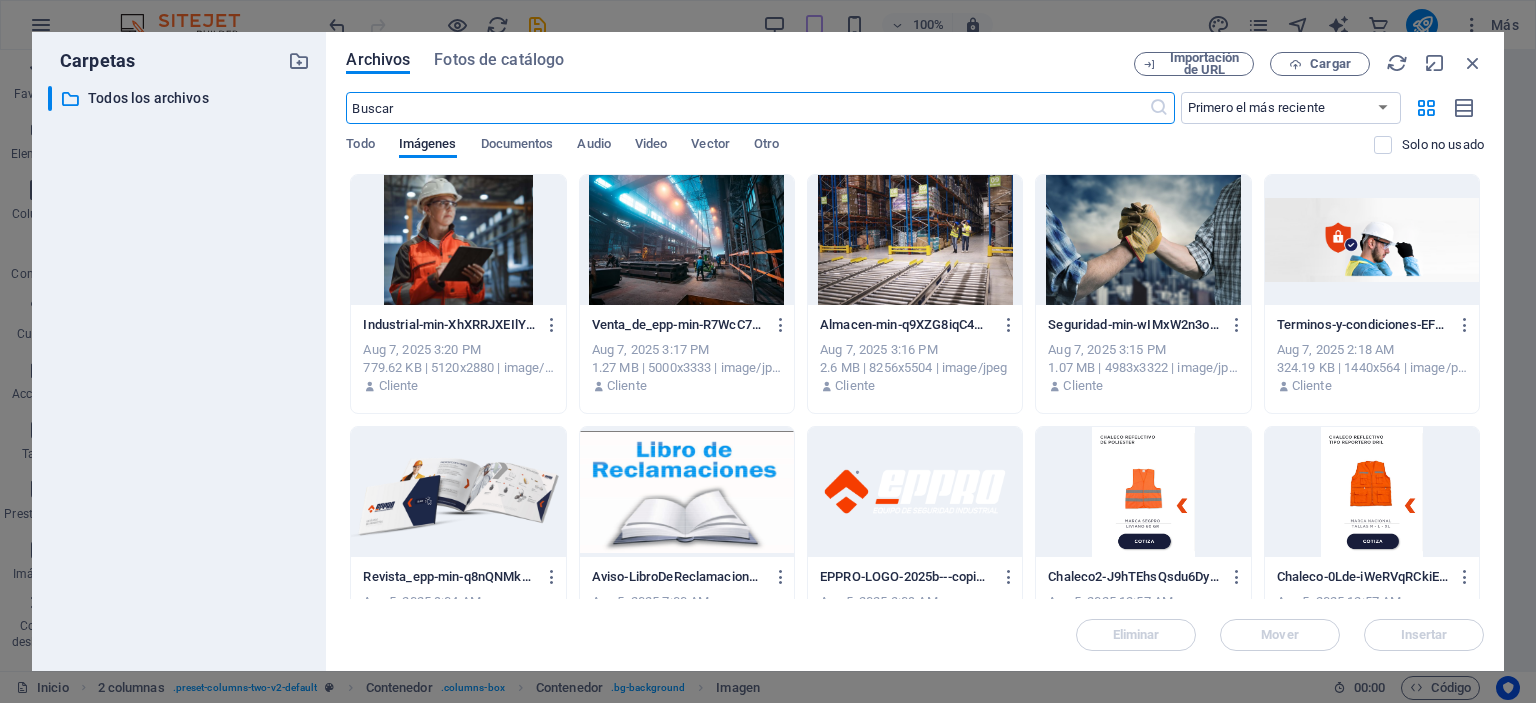 scroll, scrollTop: 1376, scrollLeft: 0, axis: vertical 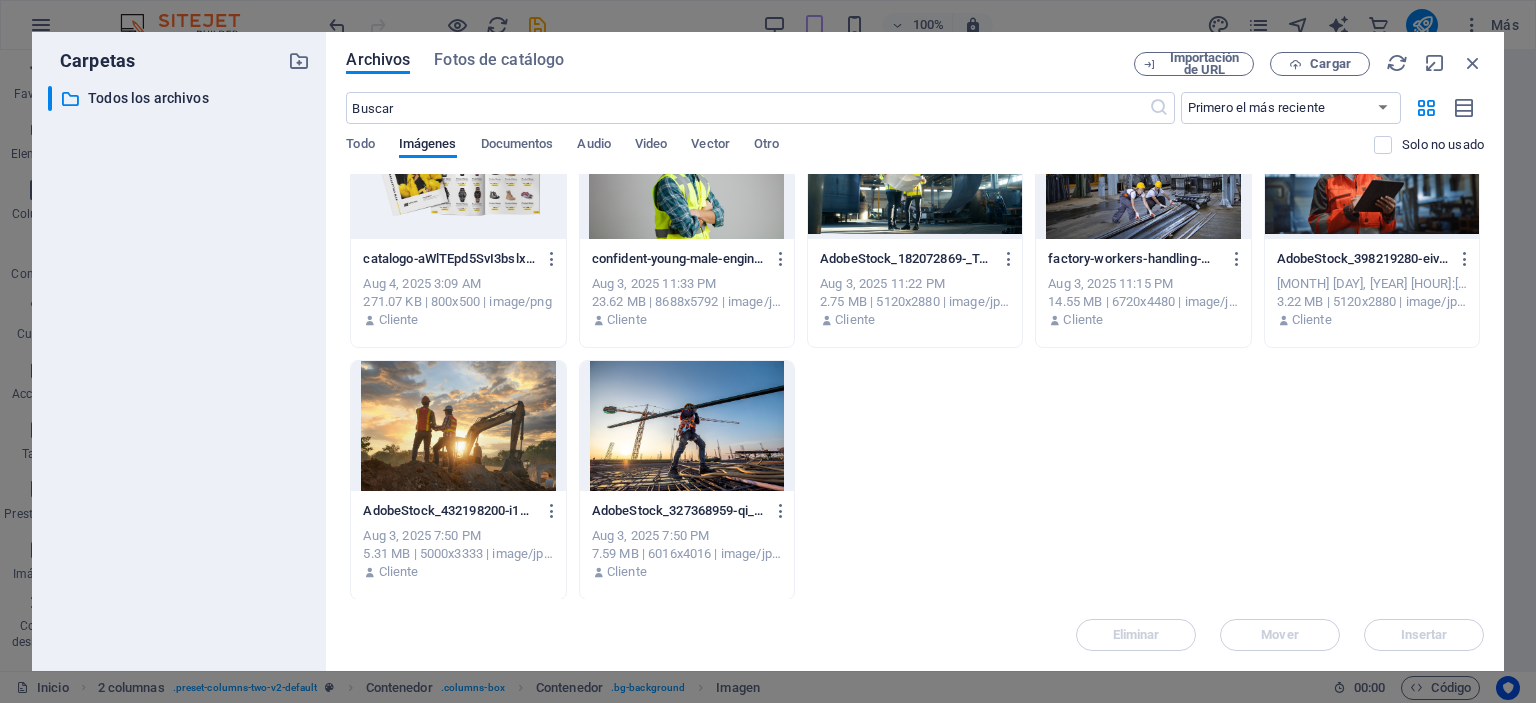click at bounding box center (1372, 174) 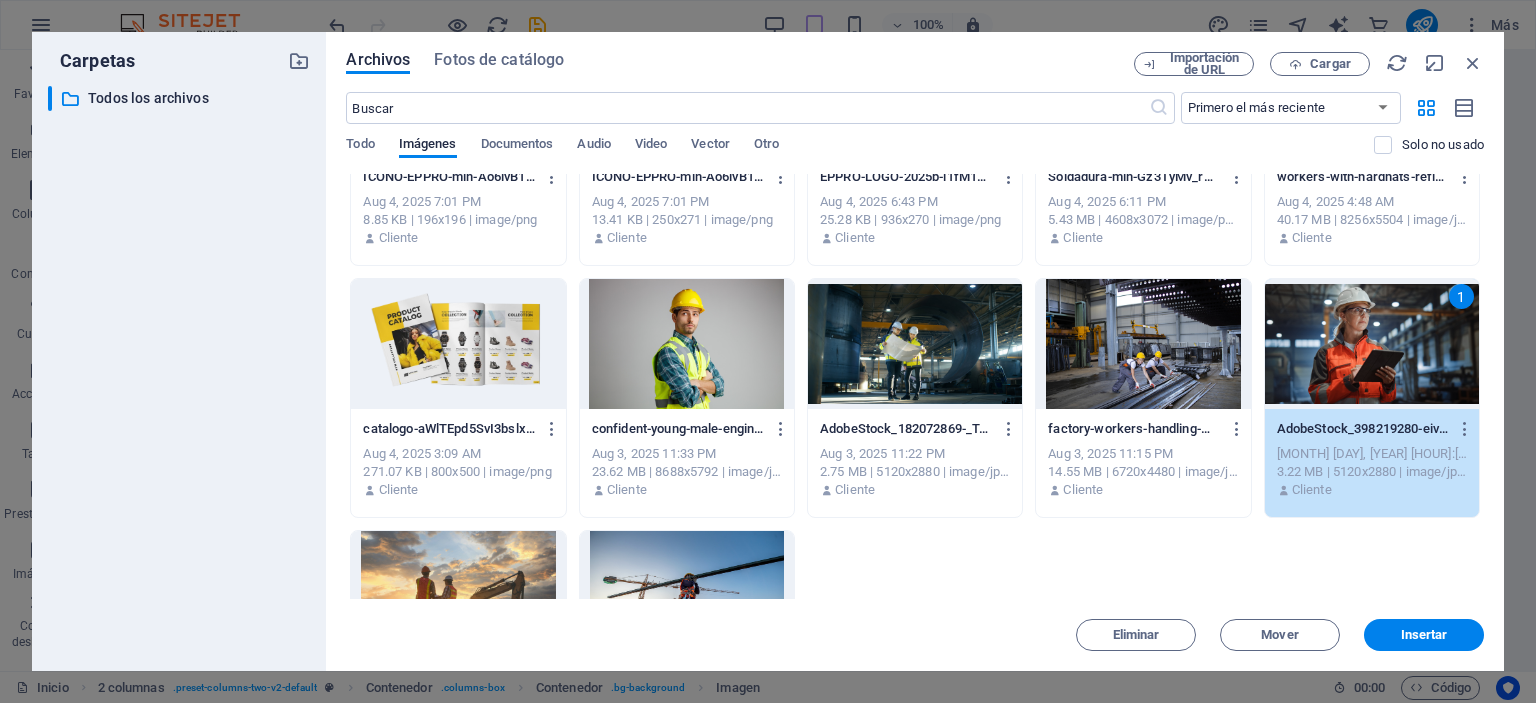 scroll, scrollTop: 1378, scrollLeft: 0, axis: vertical 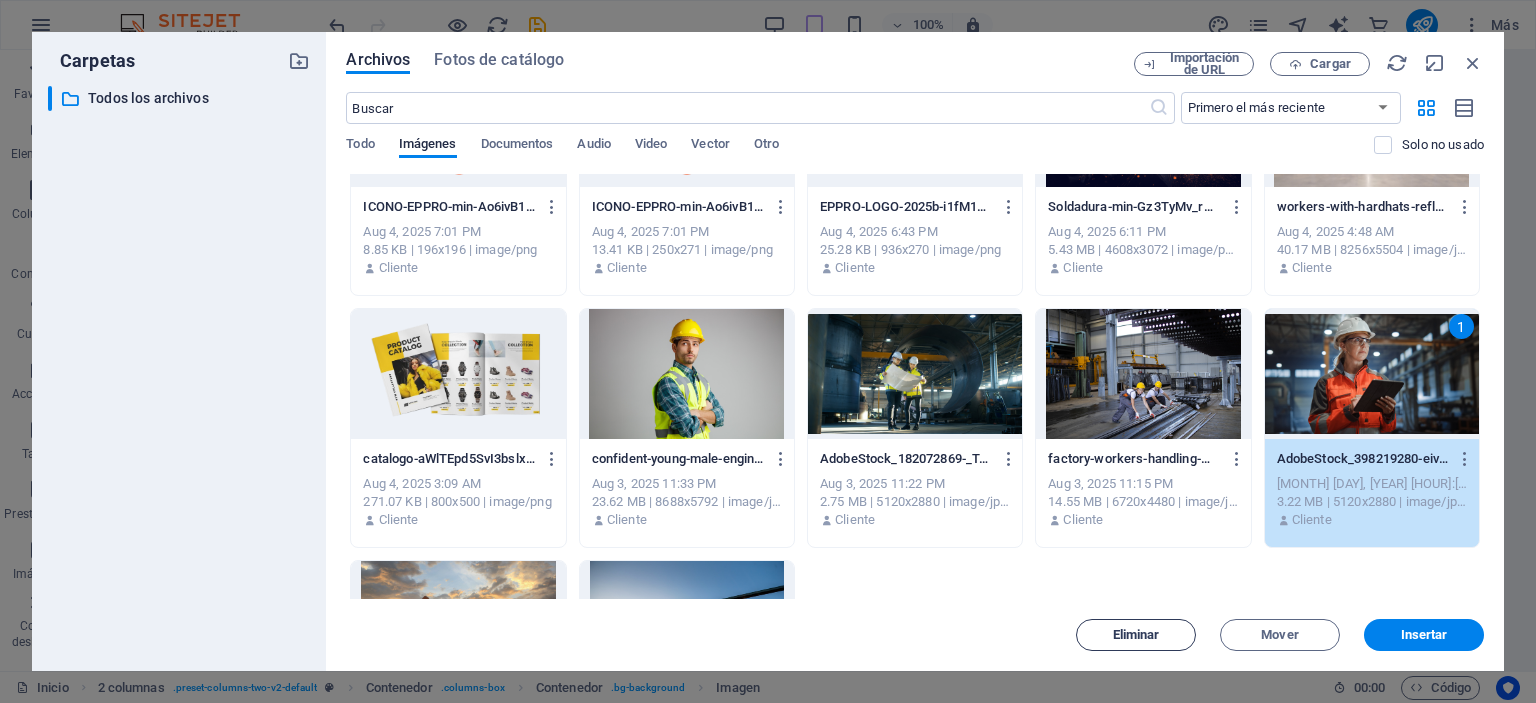 click on "Eliminar" at bounding box center (1136, 635) 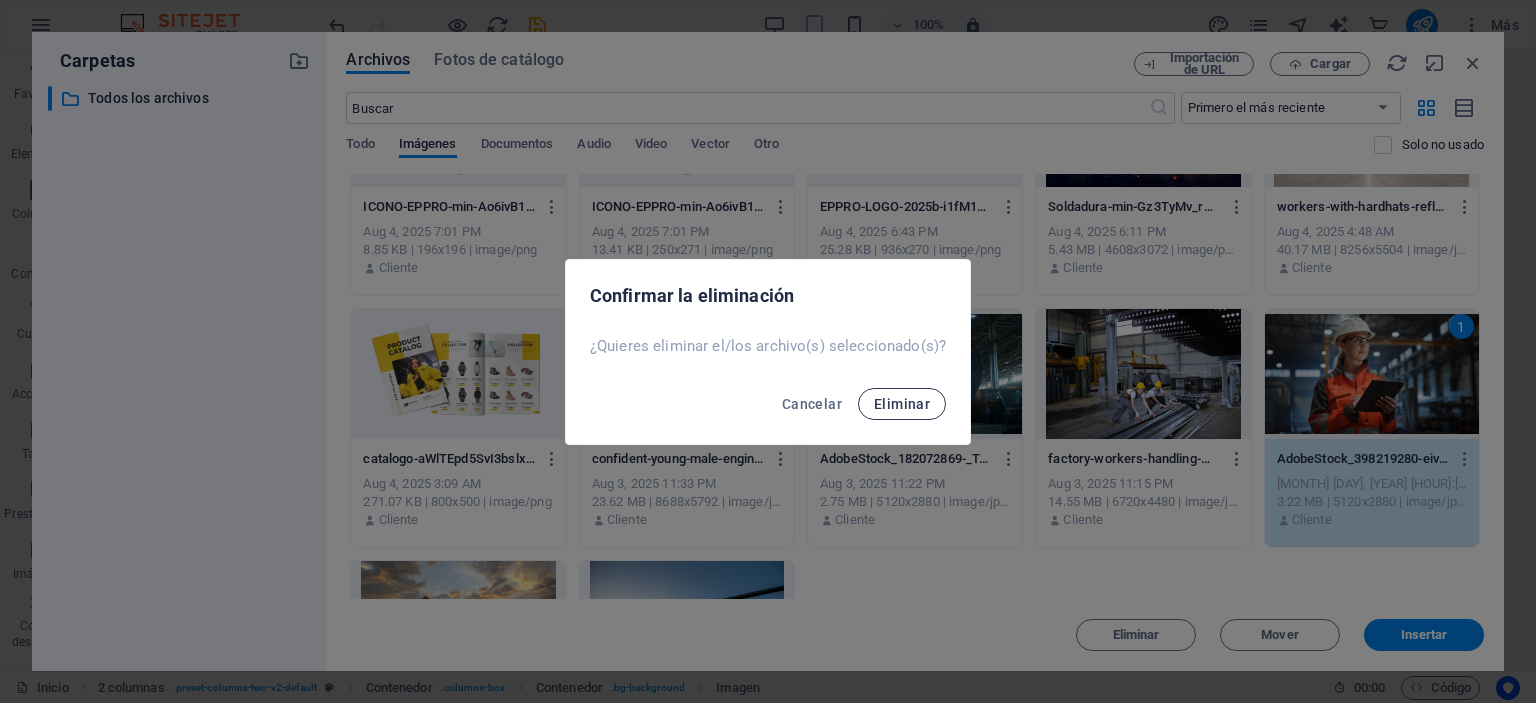 click on "Eliminar" at bounding box center (902, 404) 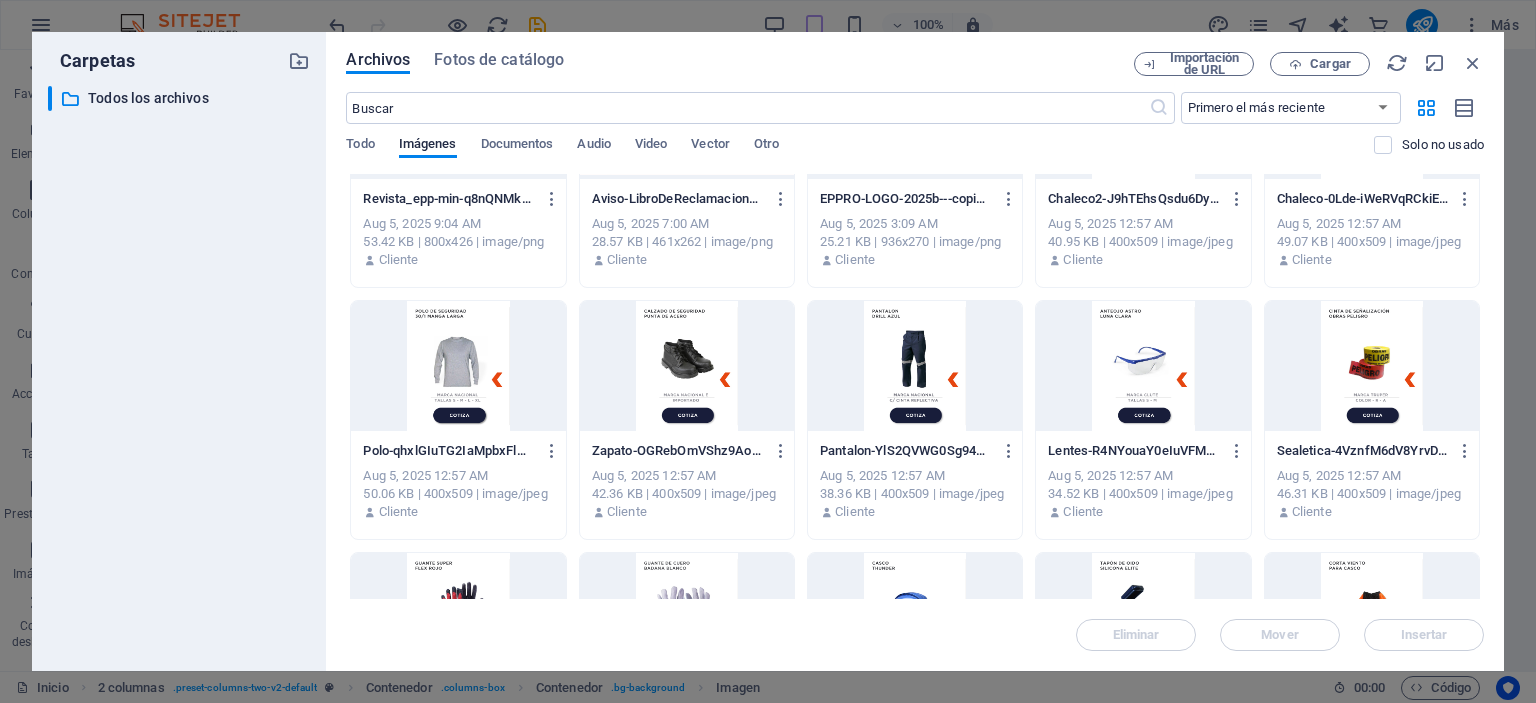 scroll, scrollTop: 0, scrollLeft: 0, axis: both 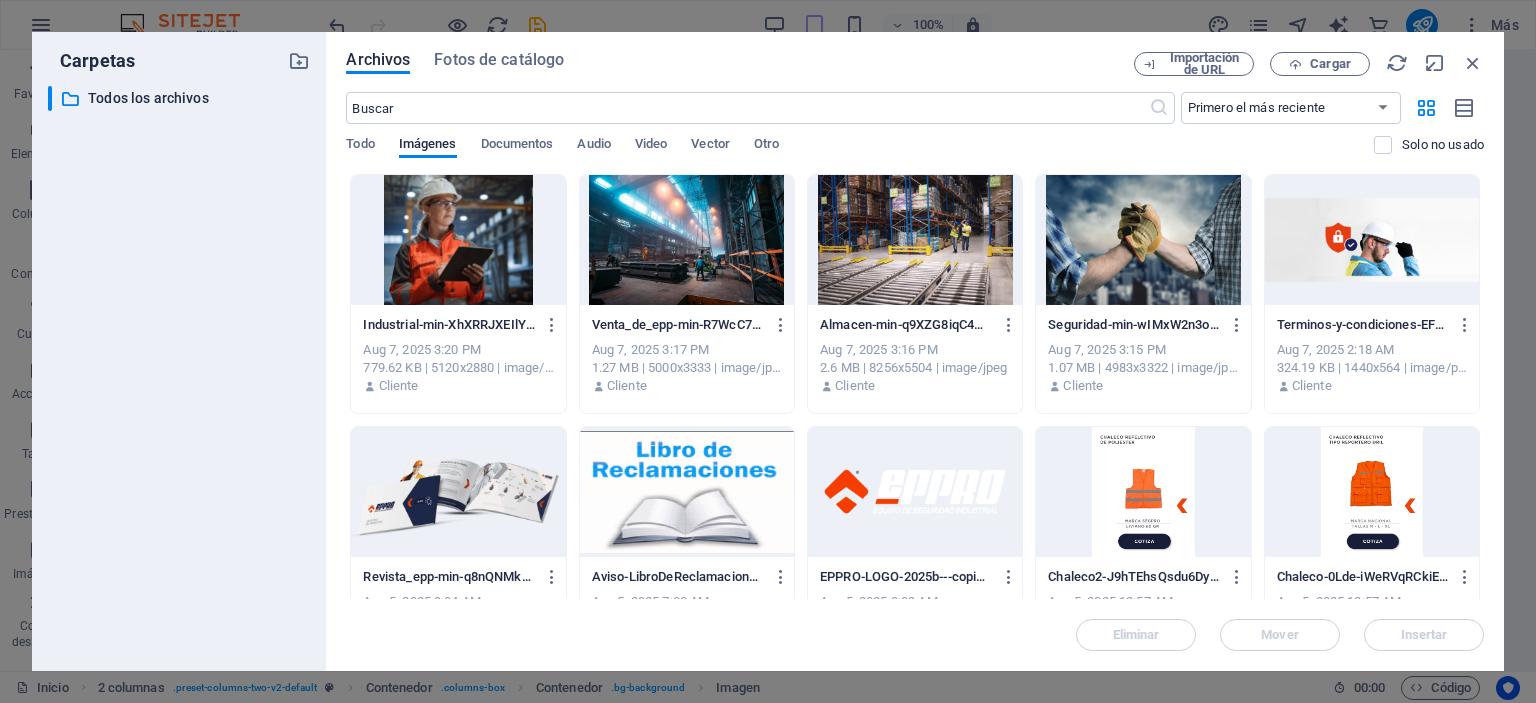 click at bounding box center (458, 240) 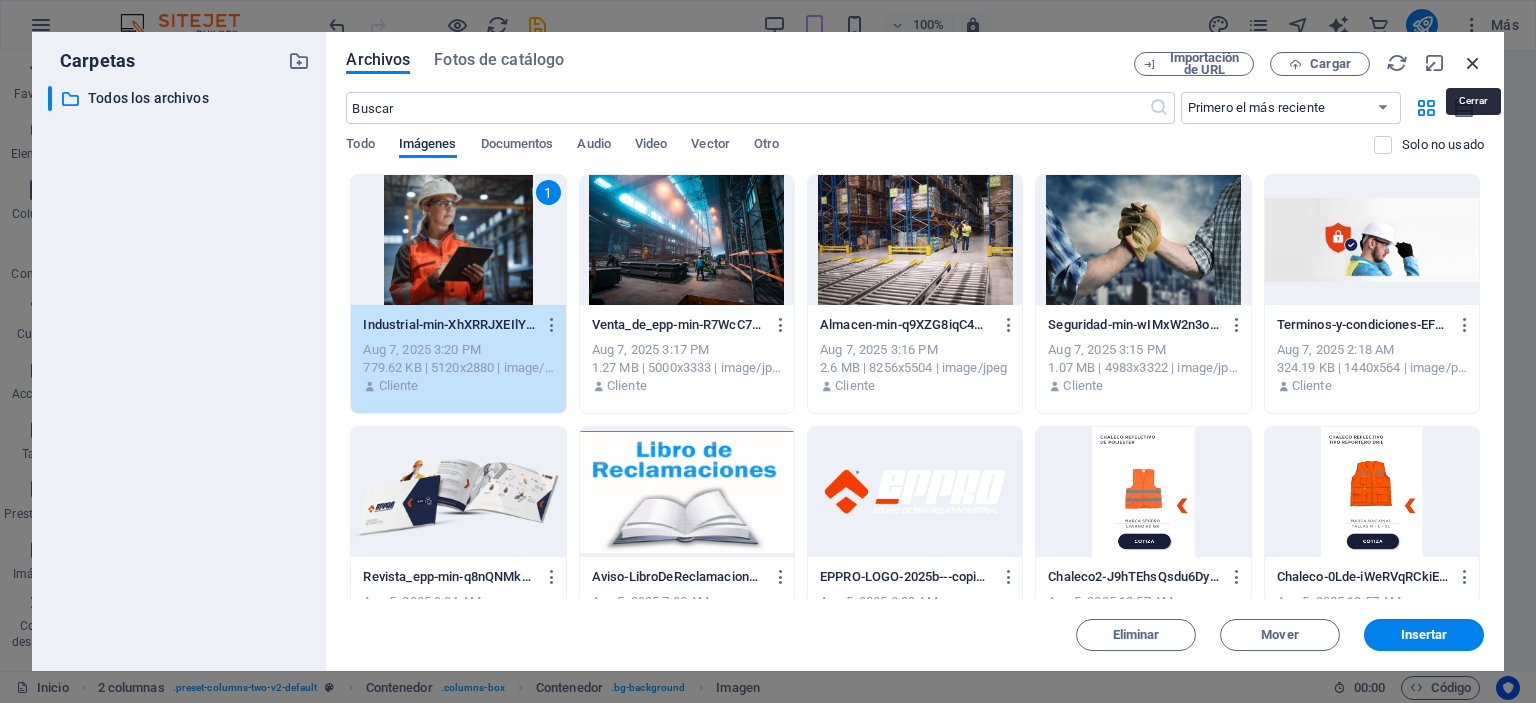 click at bounding box center (1473, 63) 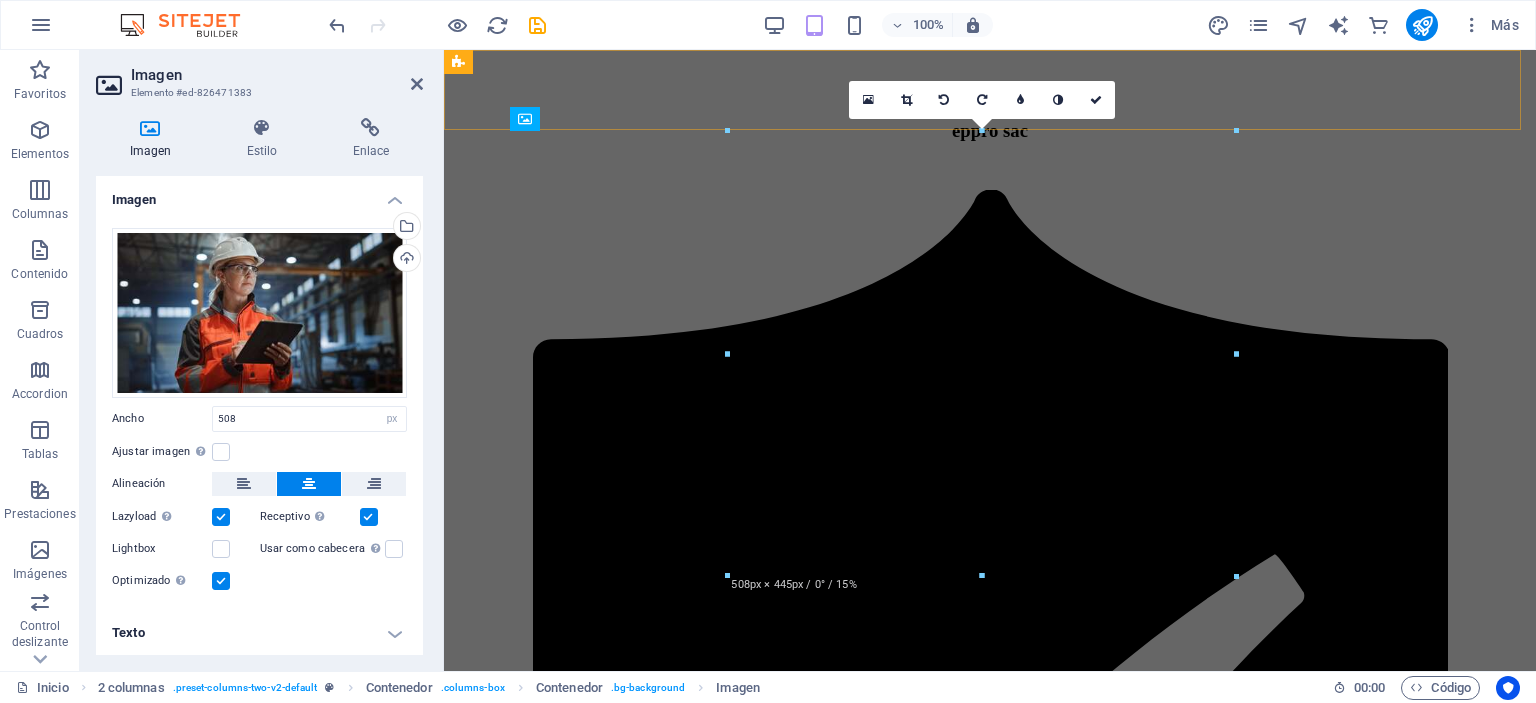scroll, scrollTop: 668, scrollLeft: 0, axis: vertical 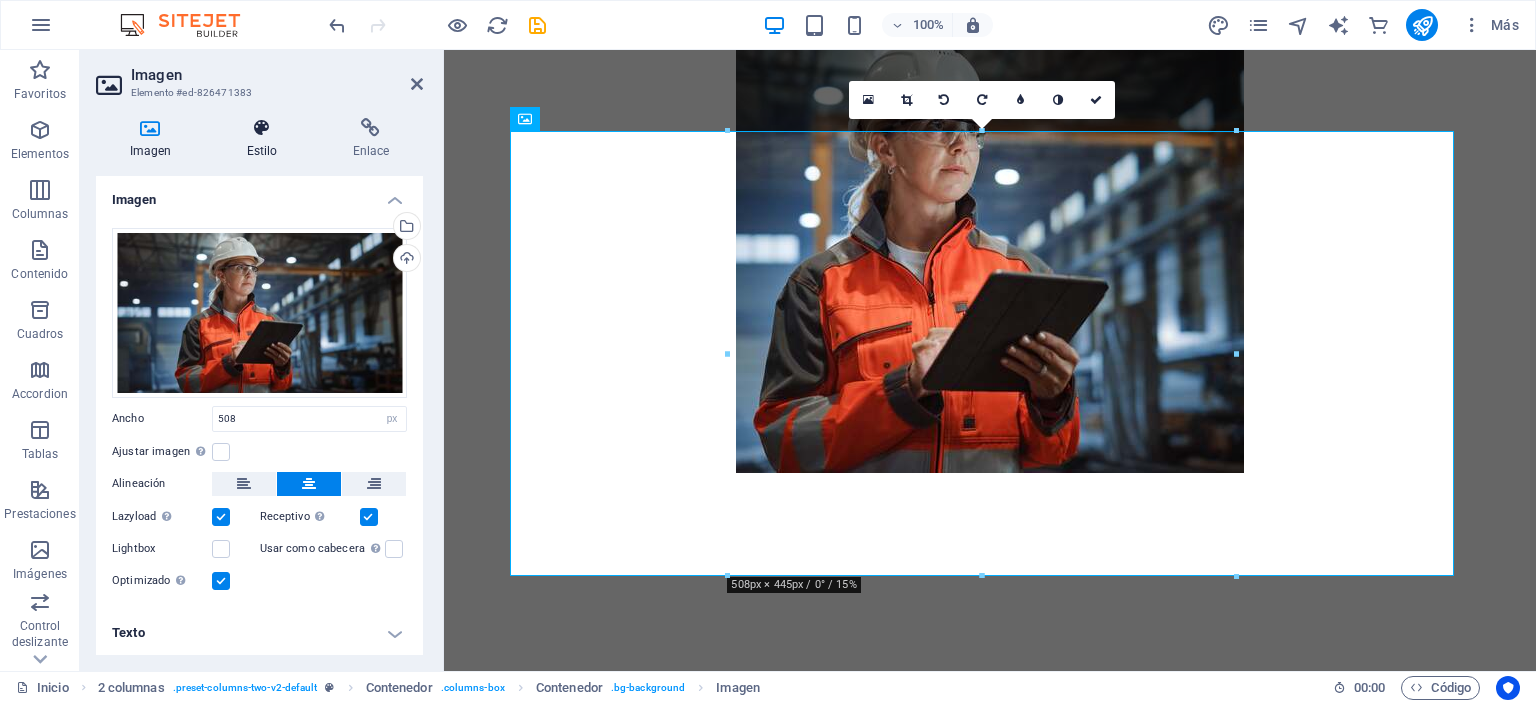 click on "Estilo" at bounding box center (266, 139) 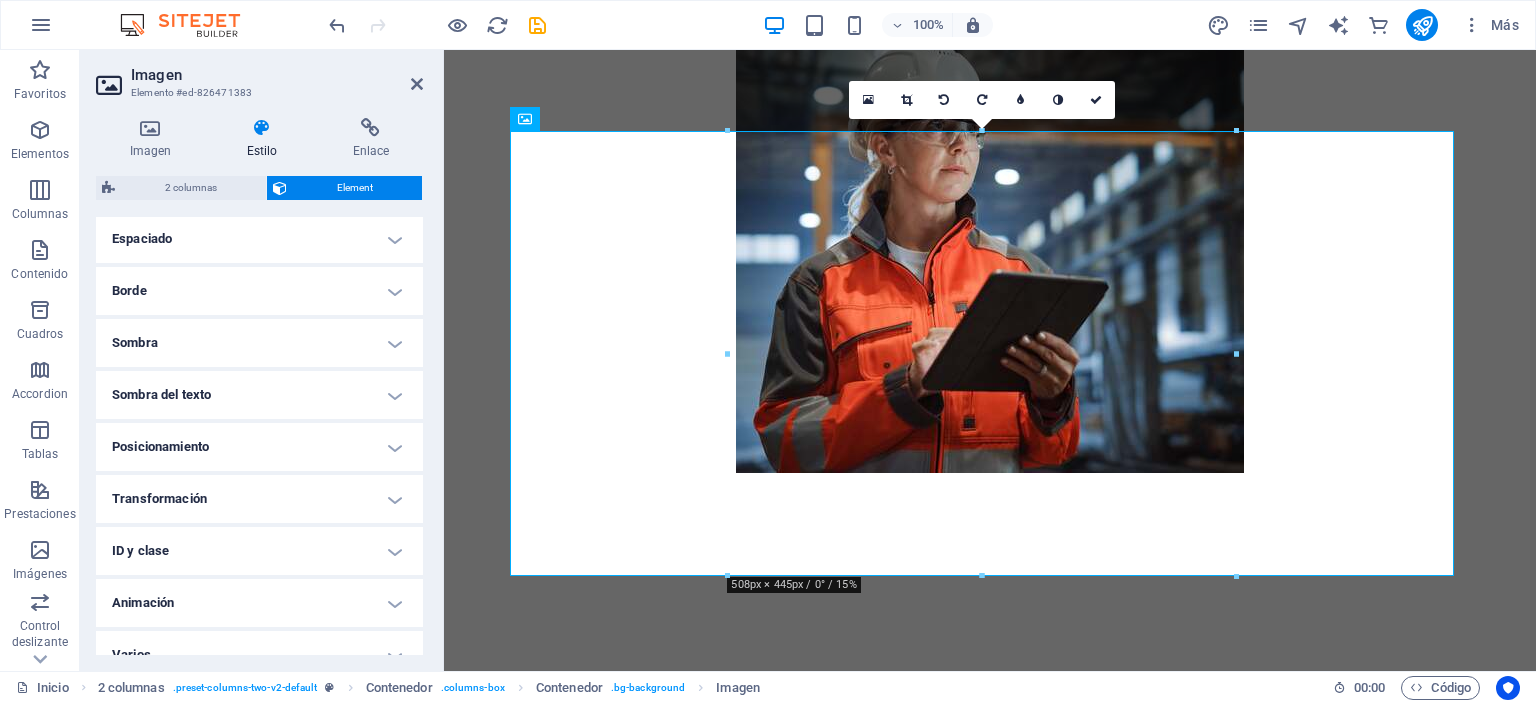 scroll, scrollTop: 0, scrollLeft: 0, axis: both 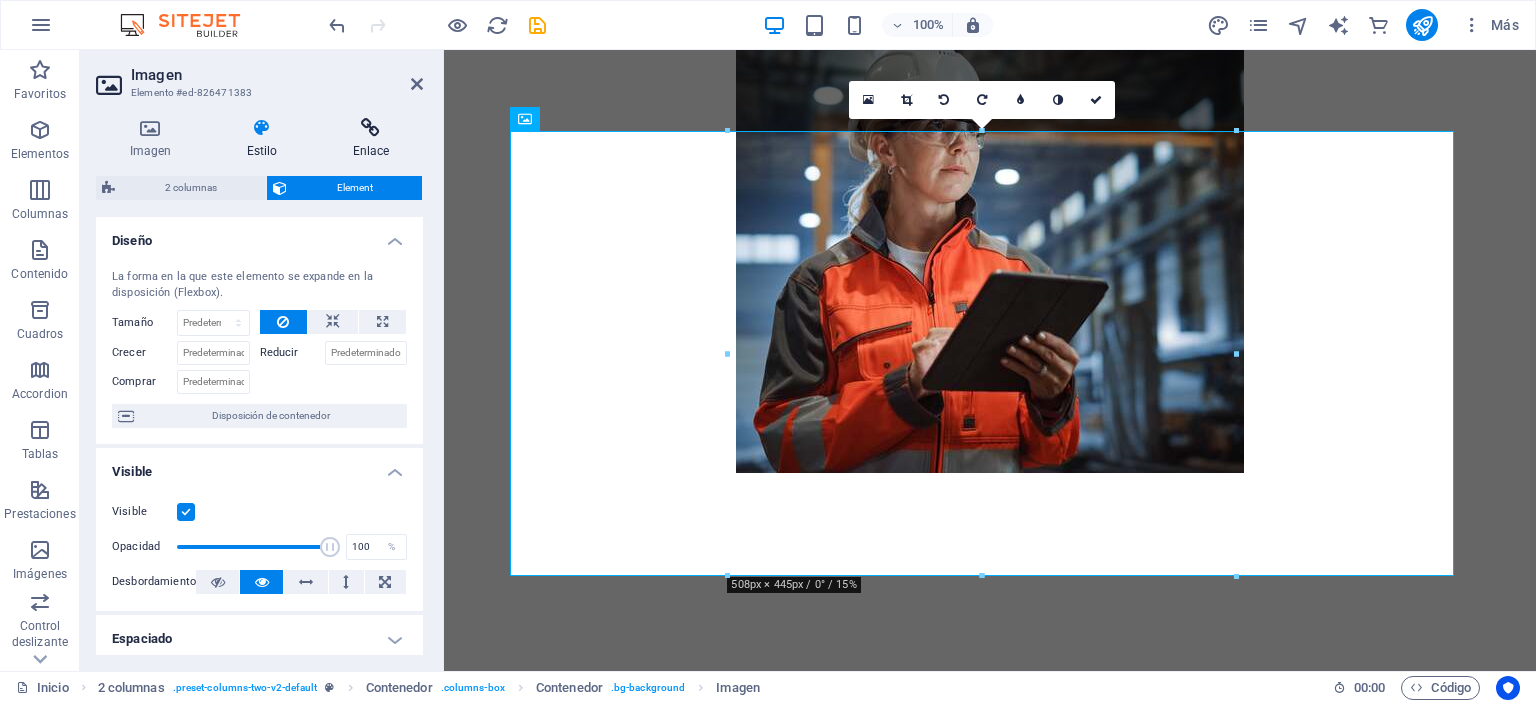 click at bounding box center (371, 128) 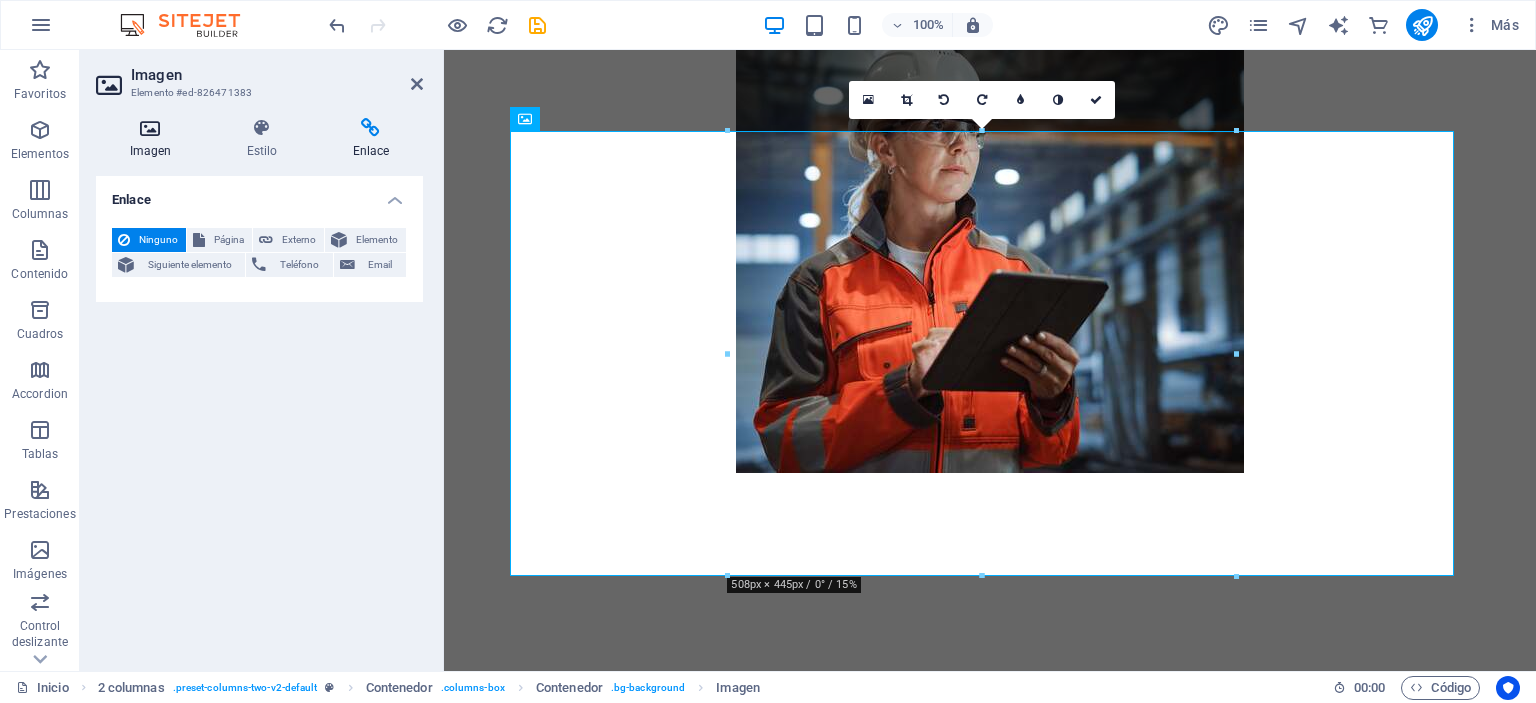 click on "Imagen" at bounding box center [154, 139] 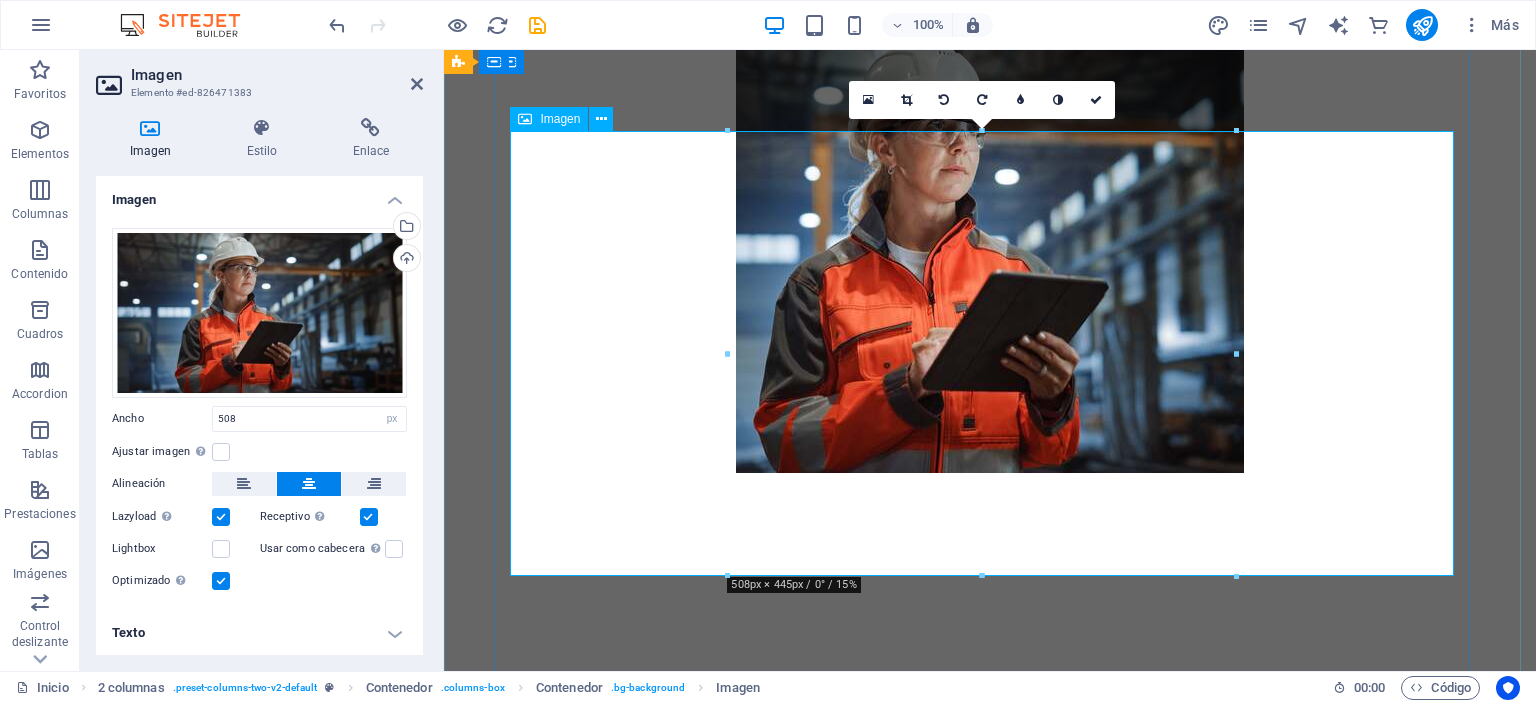 click at bounding box center [990, 253] 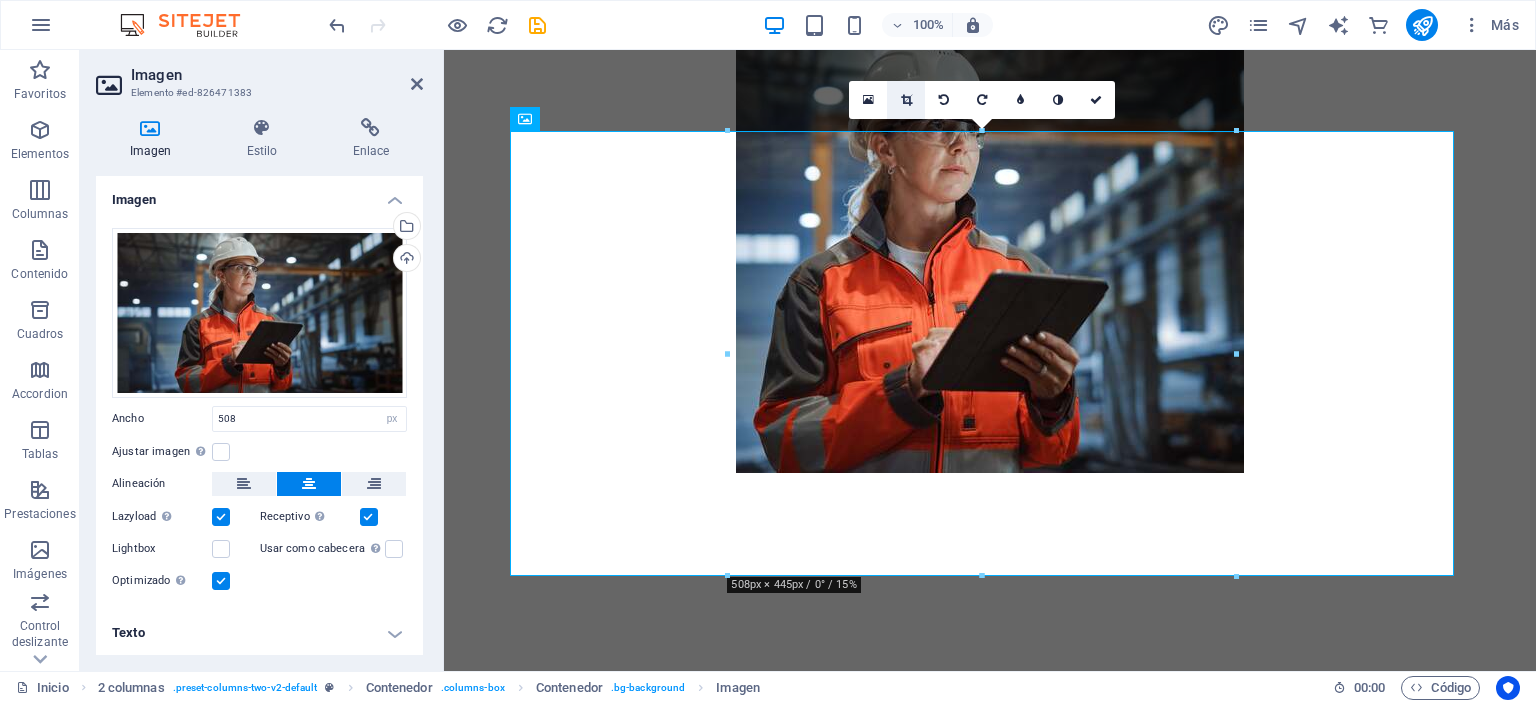 click at bounding box center [906, 100] 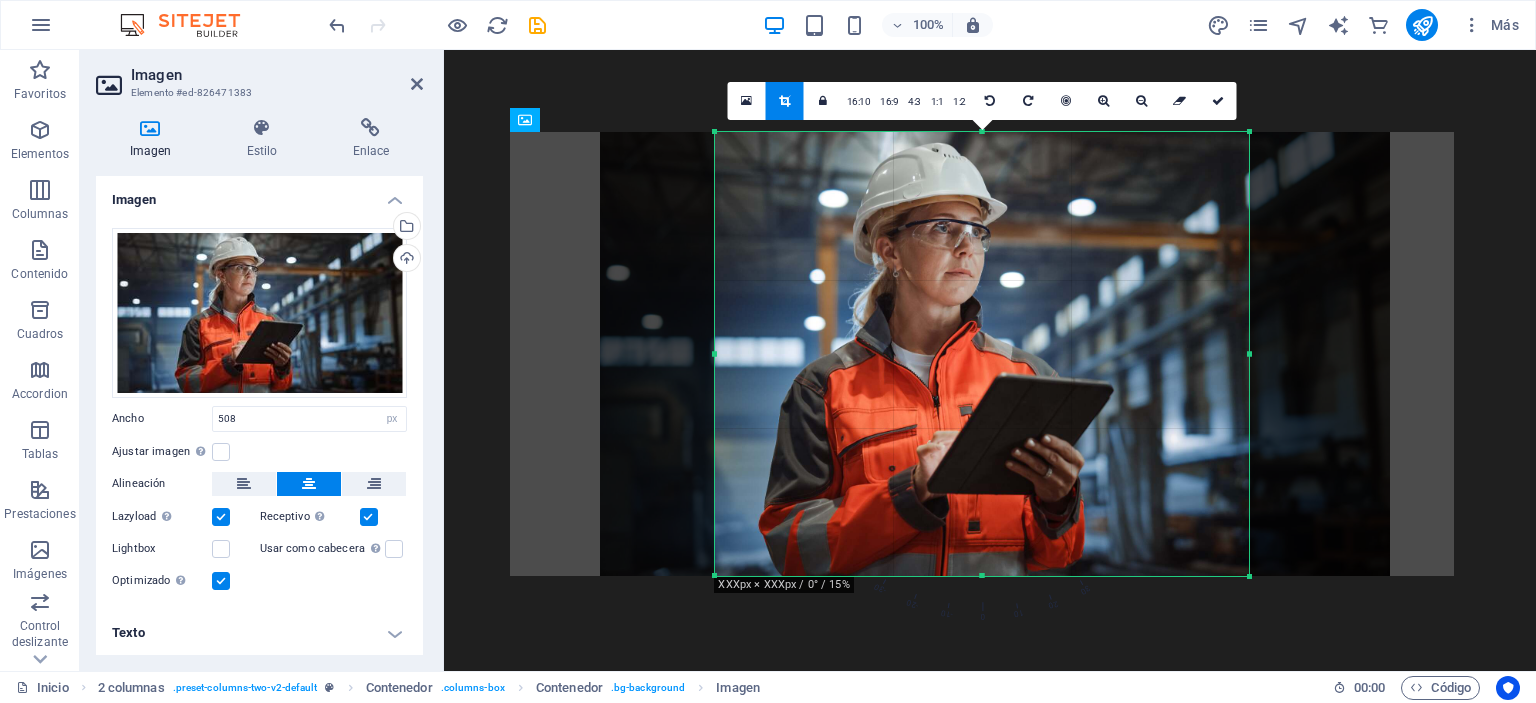 drag, startPoint x: 728, startPoint y: 355, endPoint x: 702, endPoint y: 355, distance: 26 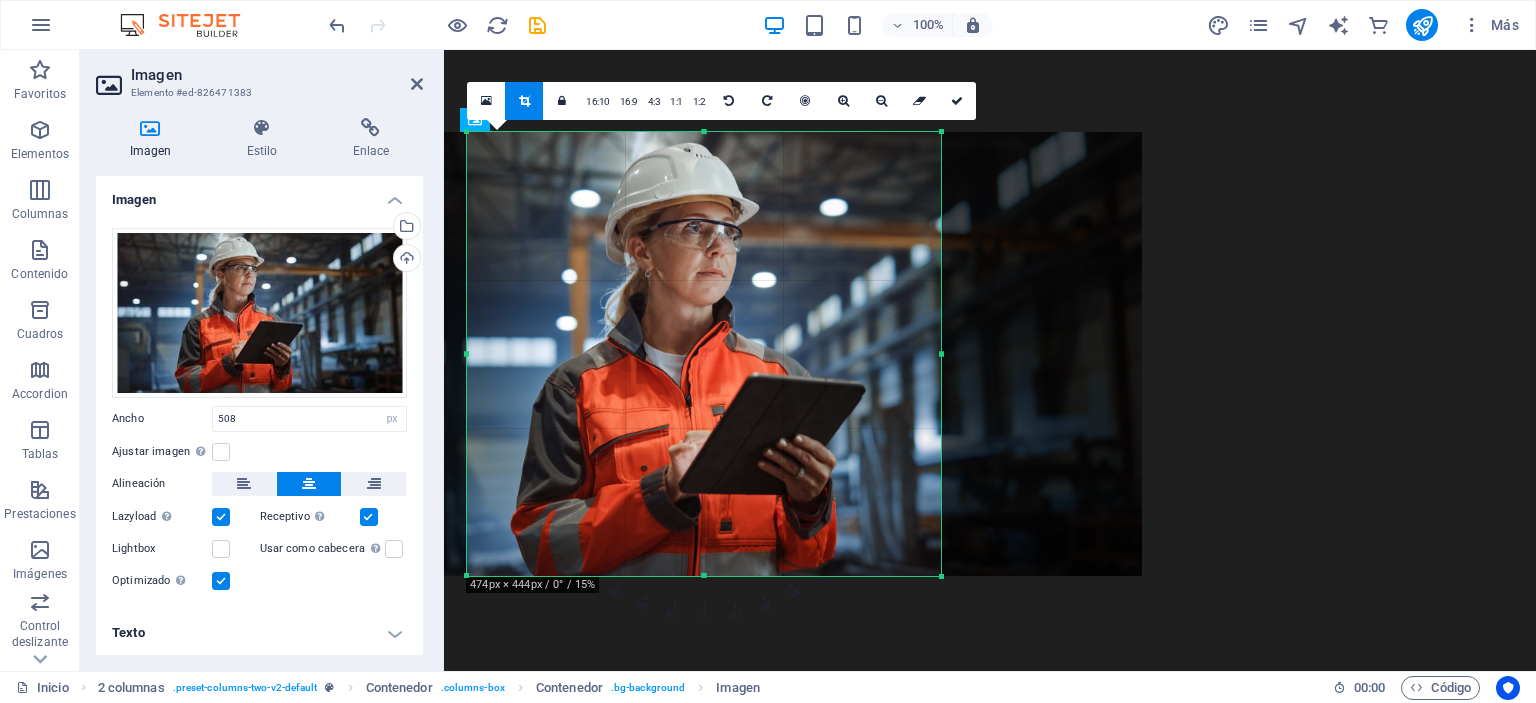 drag, startPoint x: 1250, startPoint y: 355, endPoint x: 744, endPoint y: 306, distance: 508.367 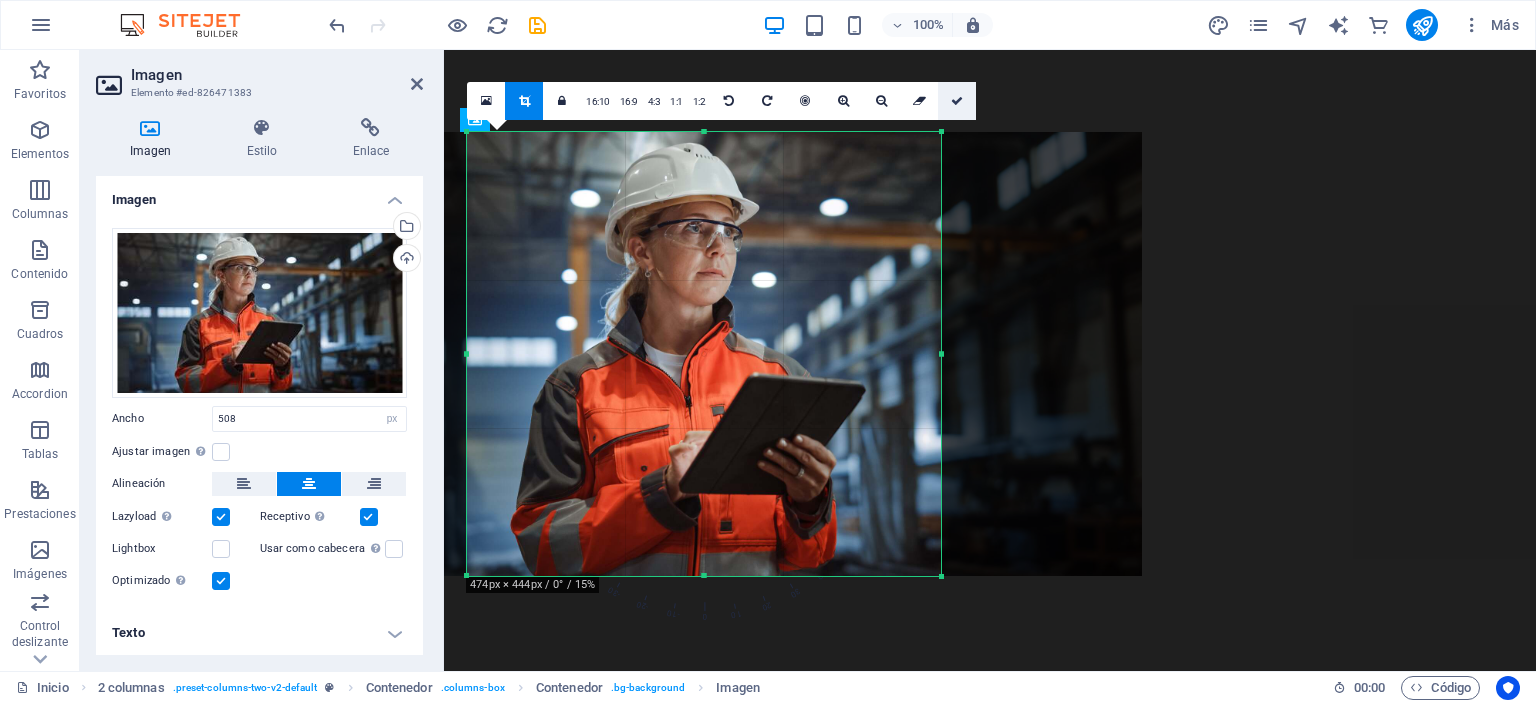 click at bounding box center (957, 101) 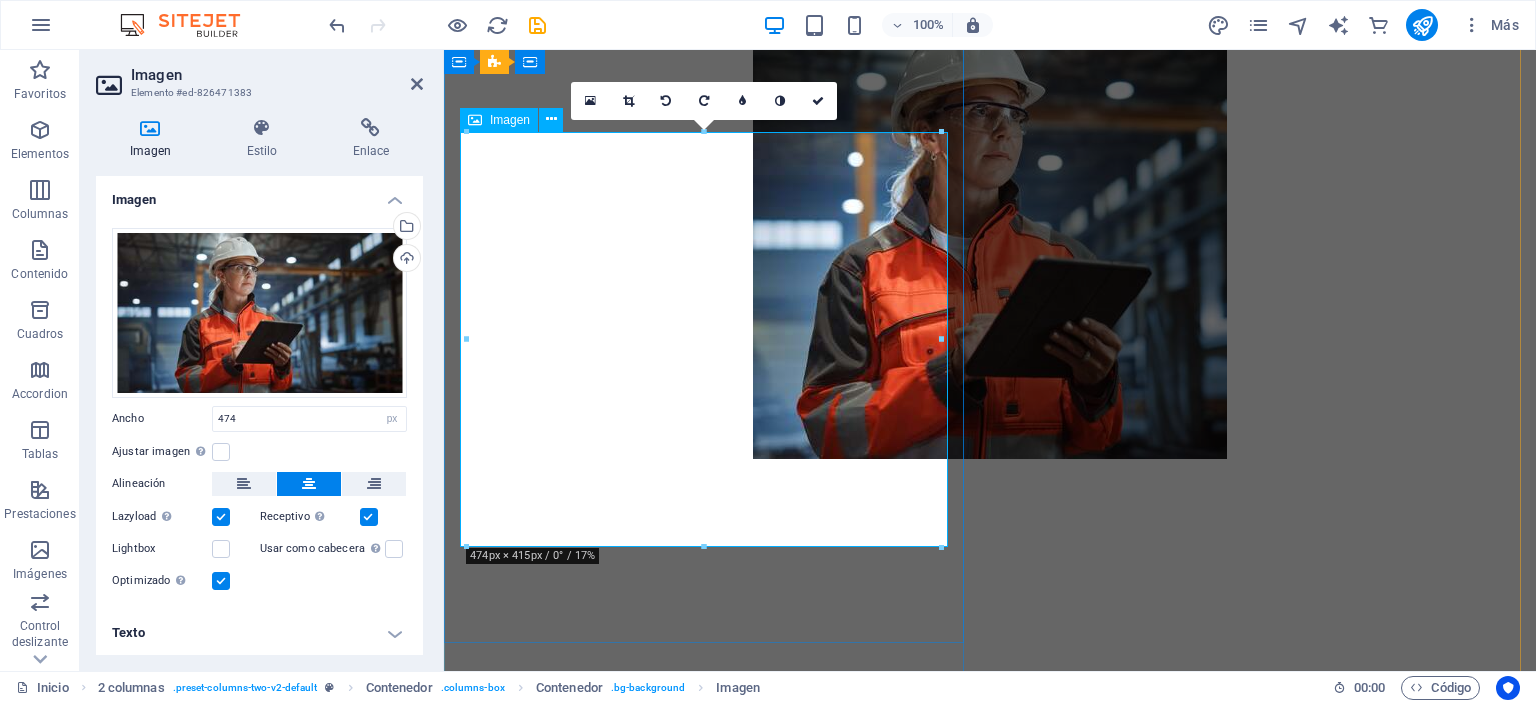 scroll, scrollTop: 668, scrollLeft: 0, axis: vertical 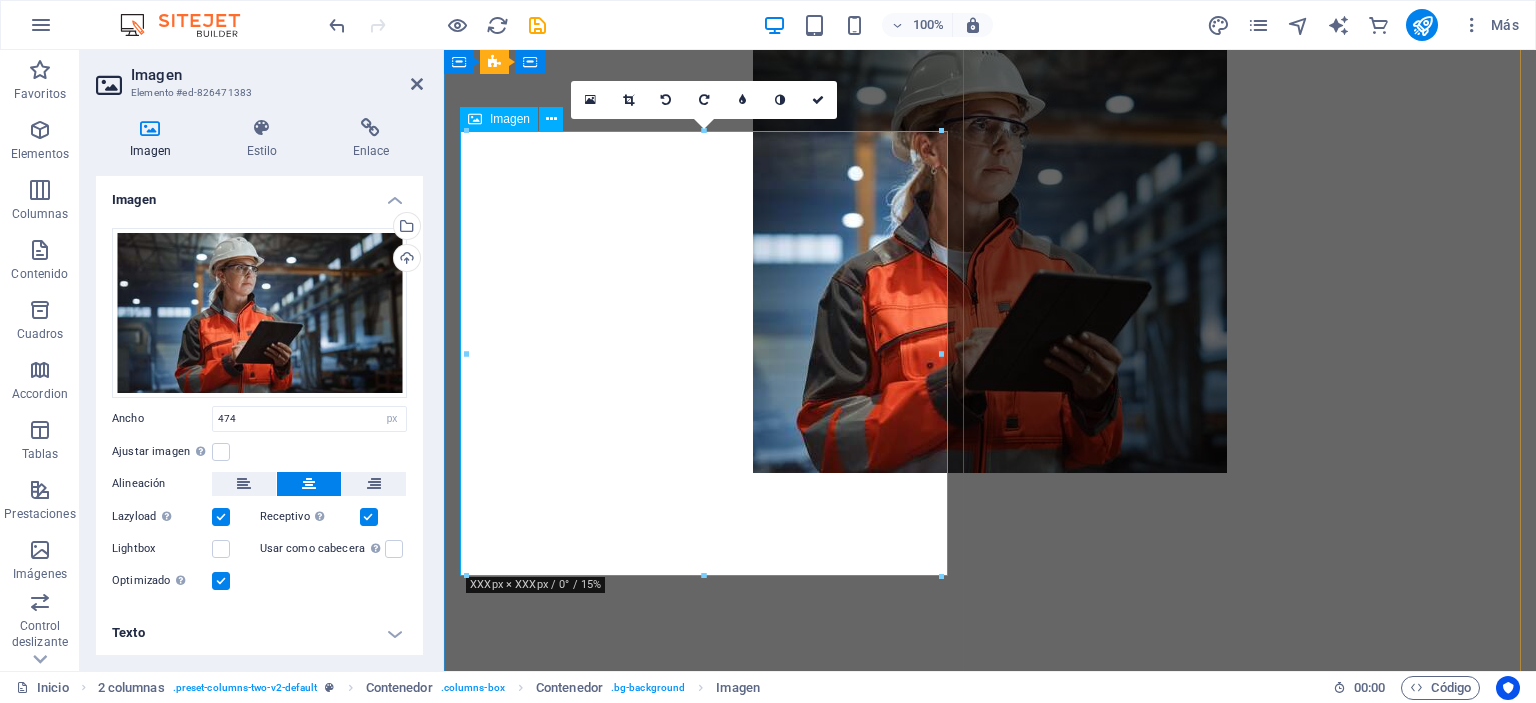 click at bounding box center (990, 253) 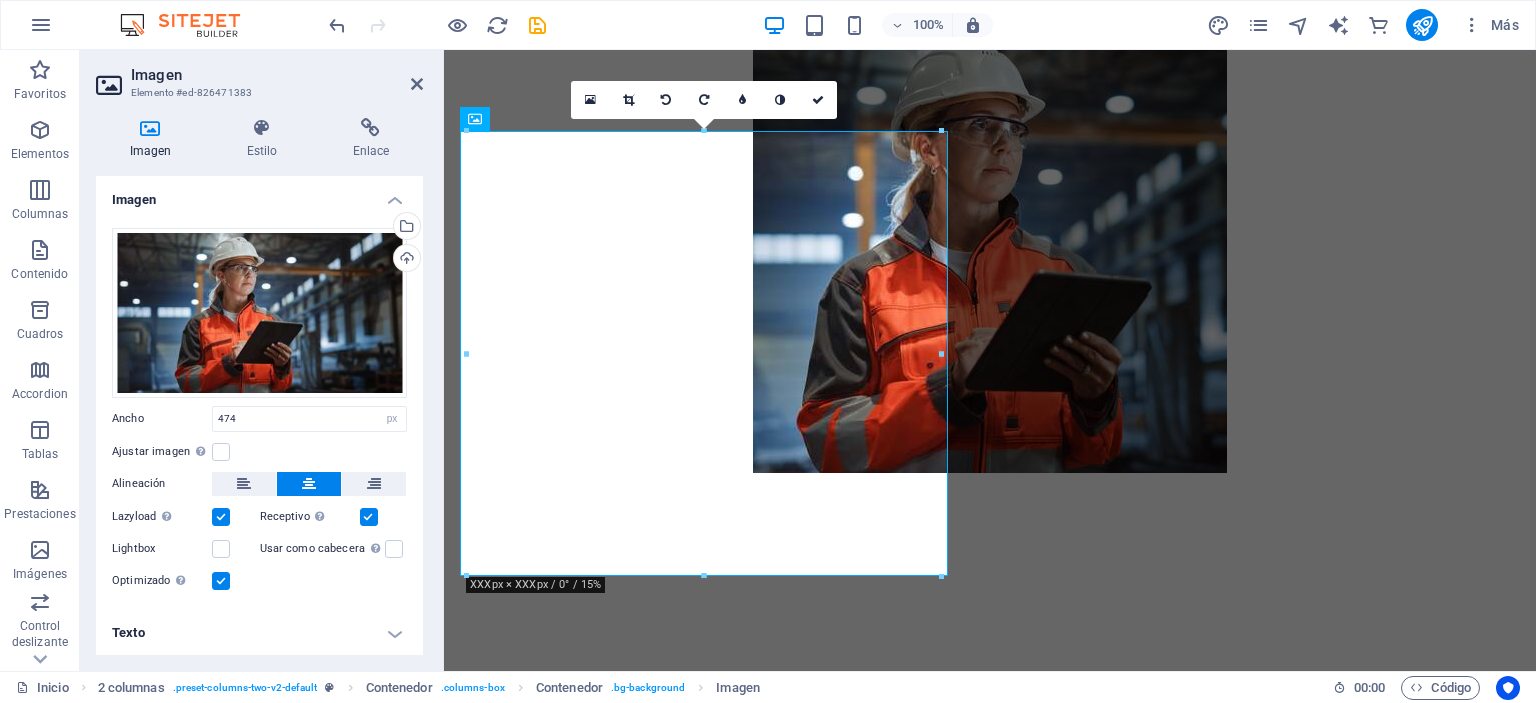 click at bounding box center (309, 484) 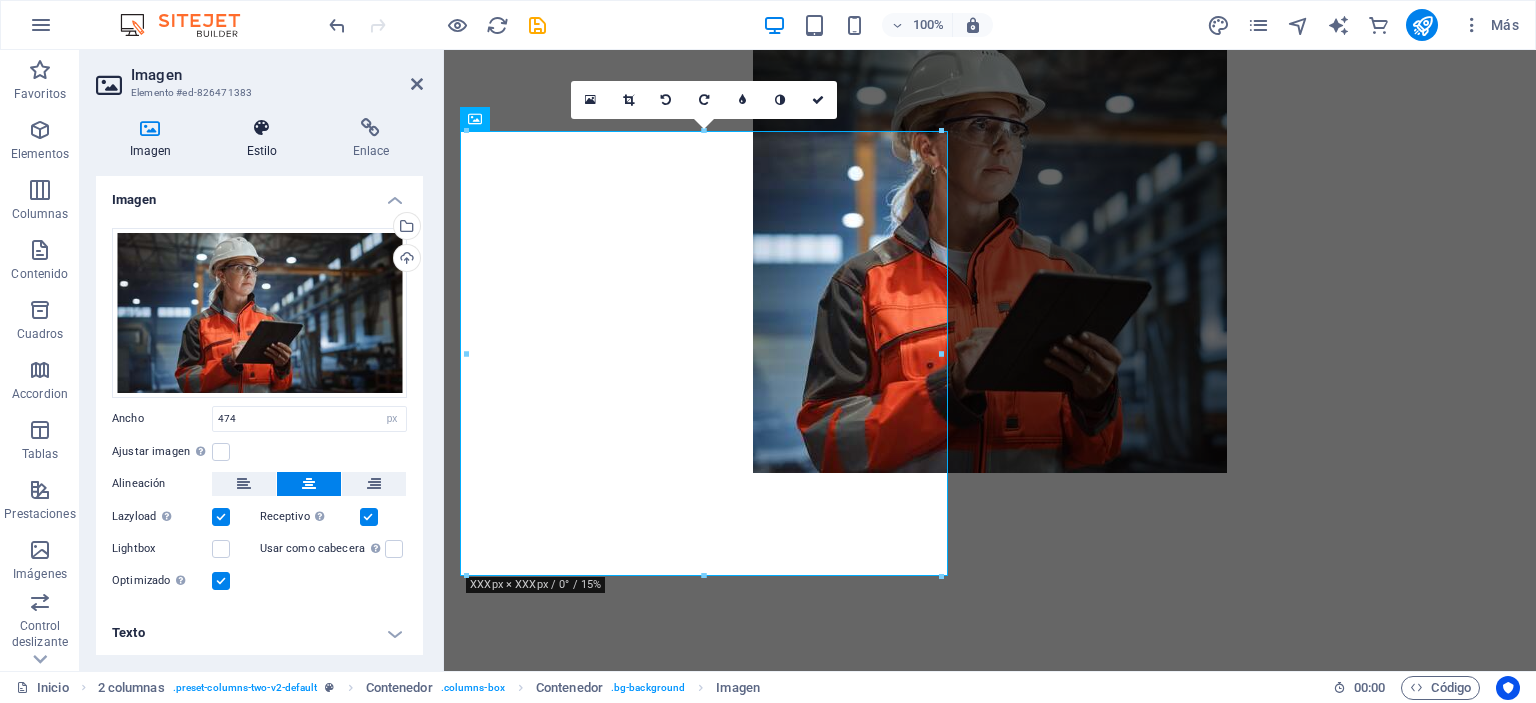 click at bounding box center [262, 128] 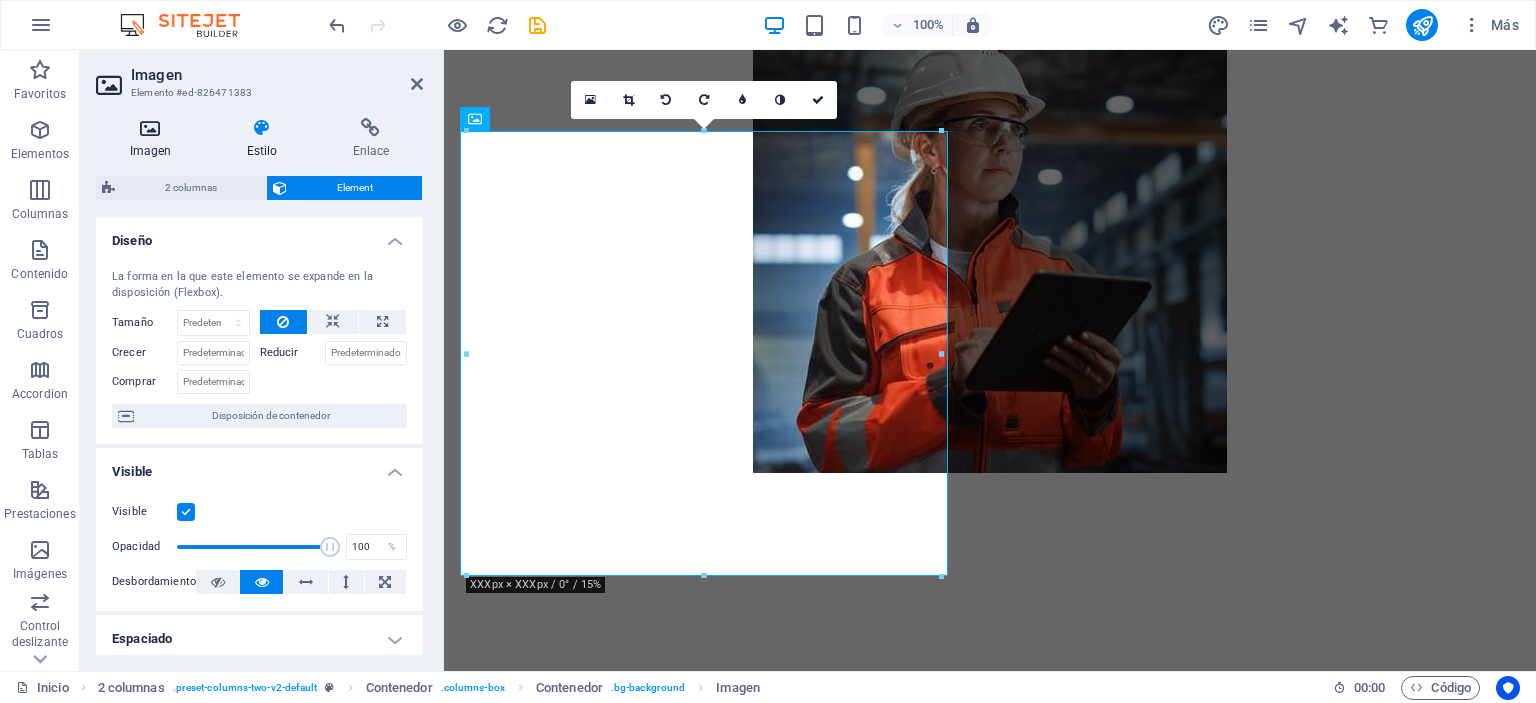 click on "Imagen" at bounding box center [154, 139] 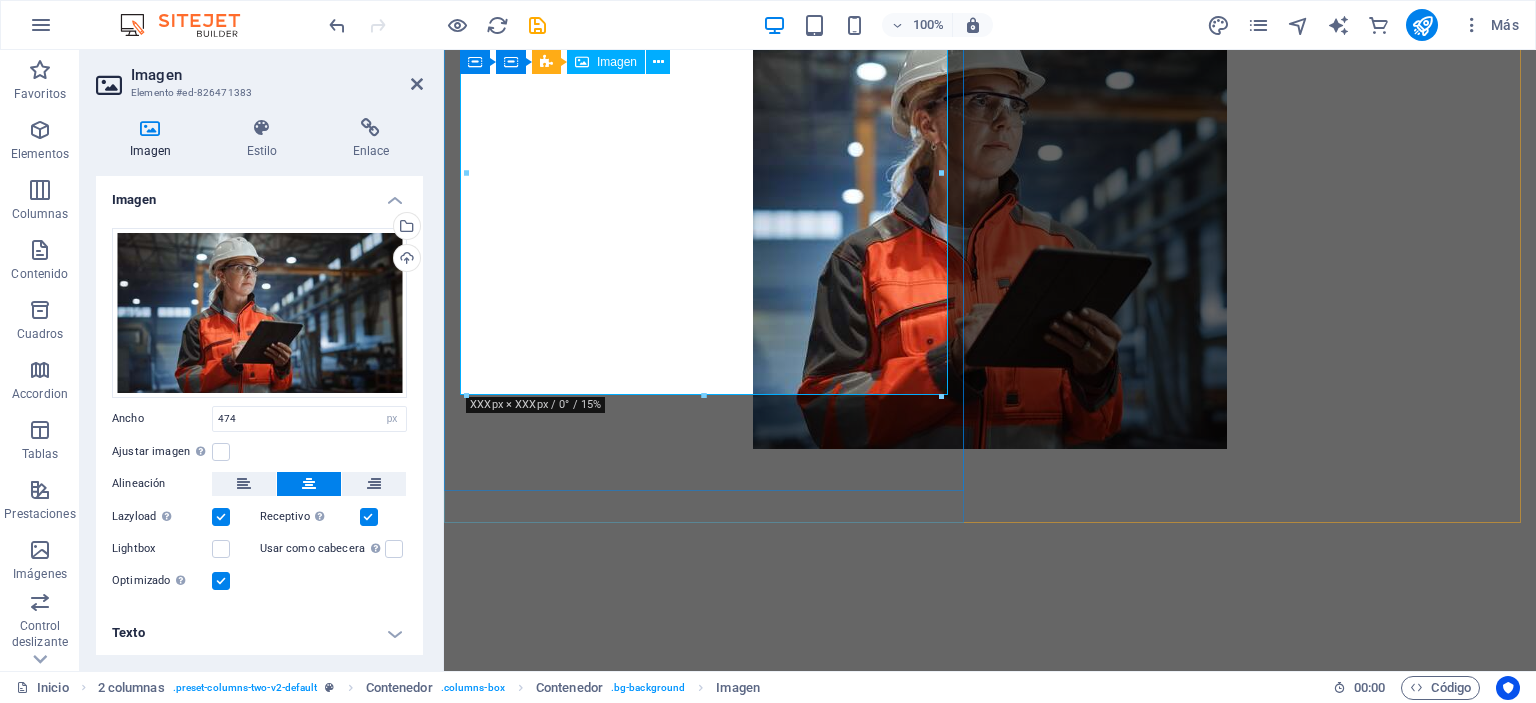scroll, scrollTop: 668, scrollLeft: 0, axis: vertical 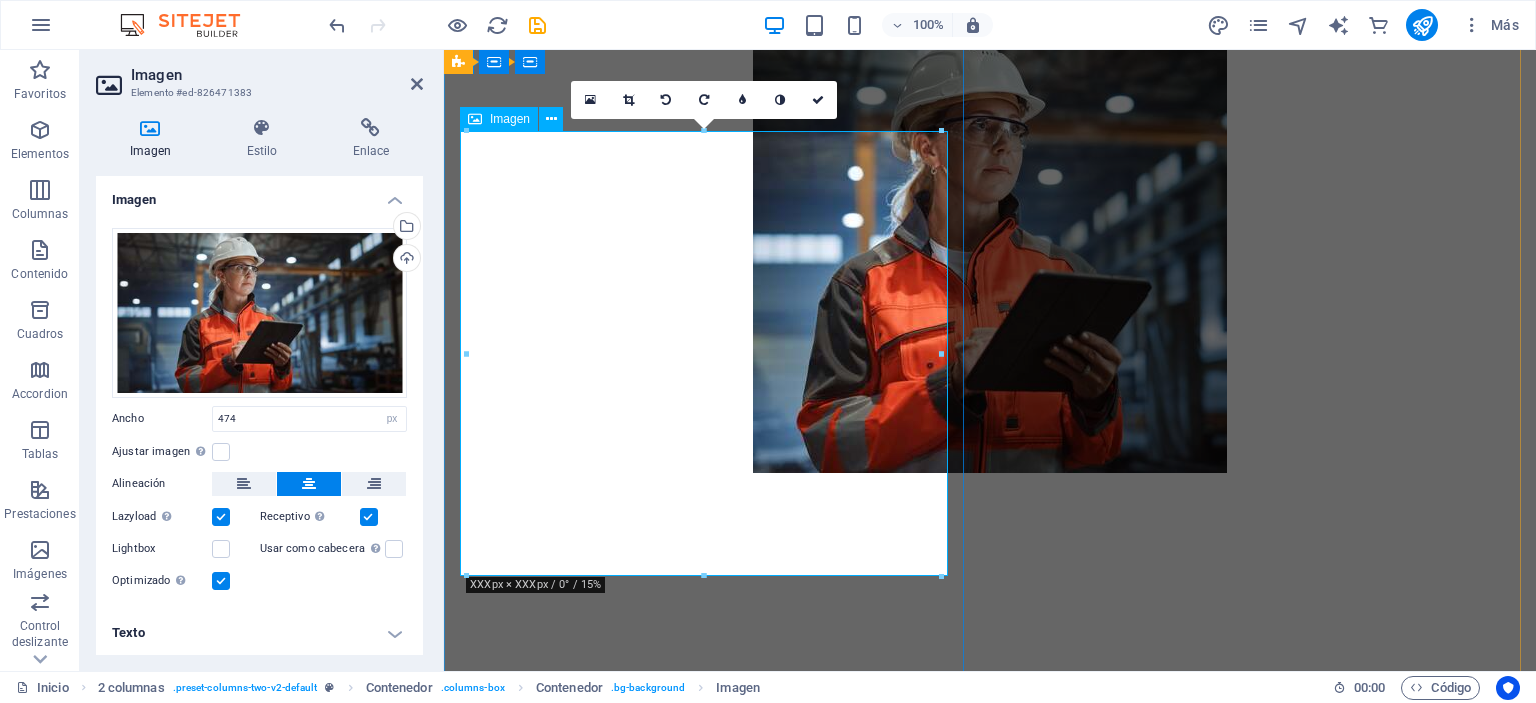 click at bounding box center [990, 253] 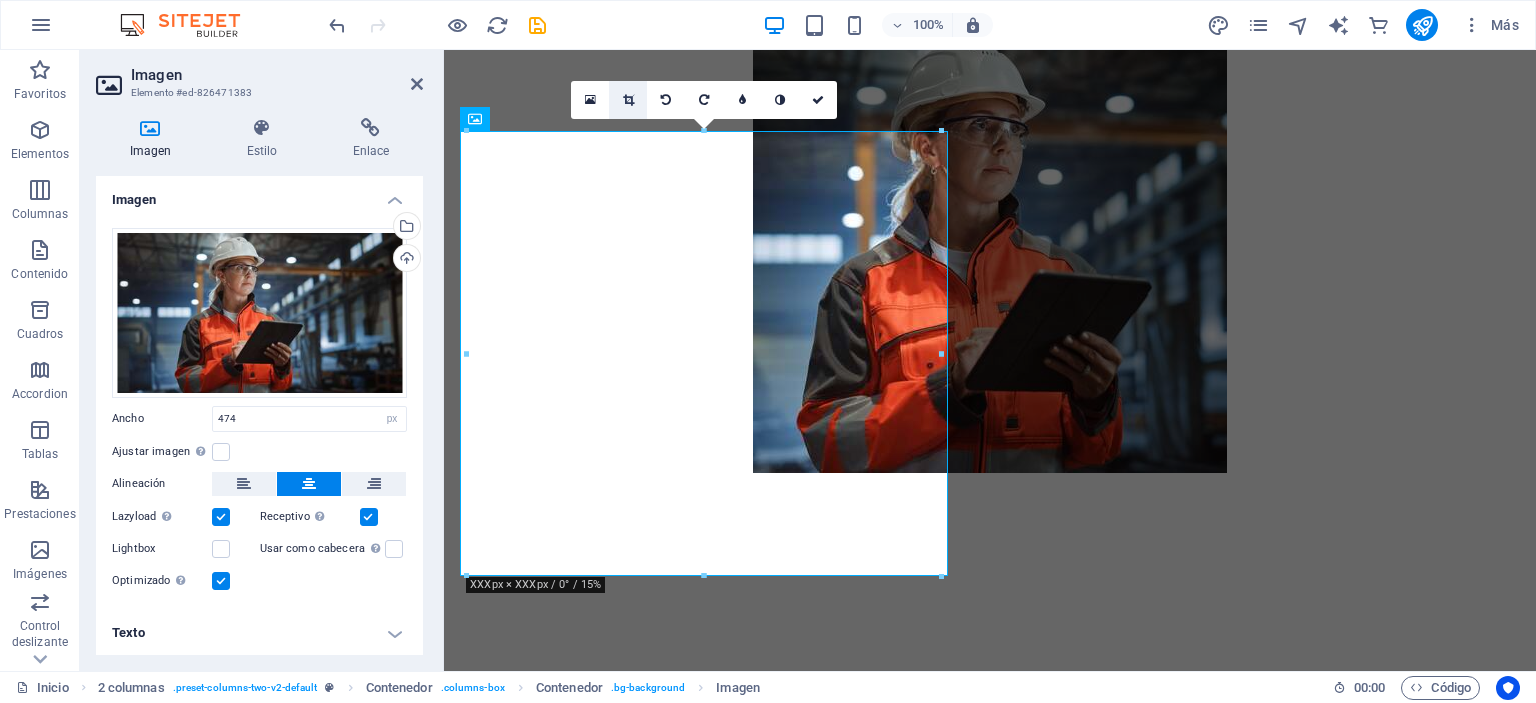 click at bounding box center [628, 100] 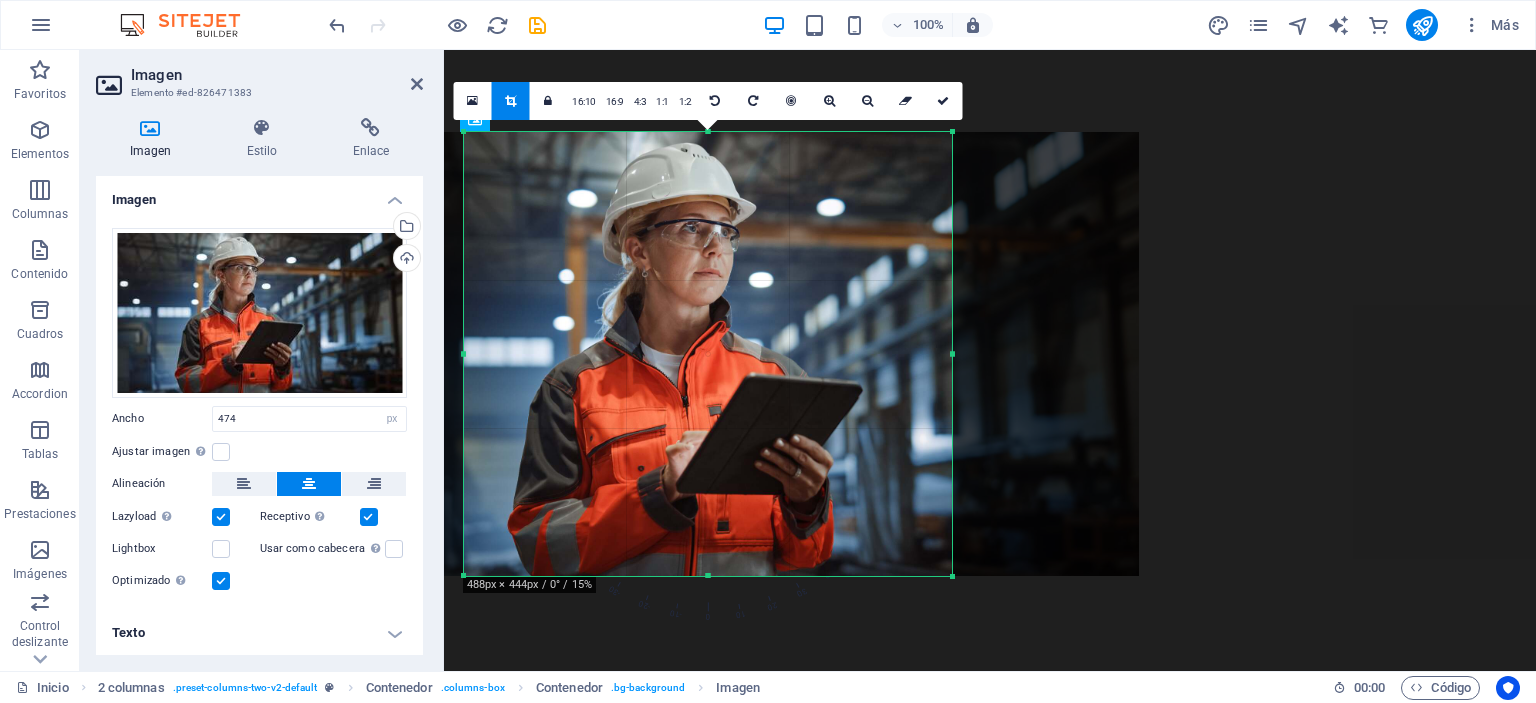drag, startPoint x: 942, startPoint y: 355, endPoint x: 956, endPoint y: 356, distance: 14.035668 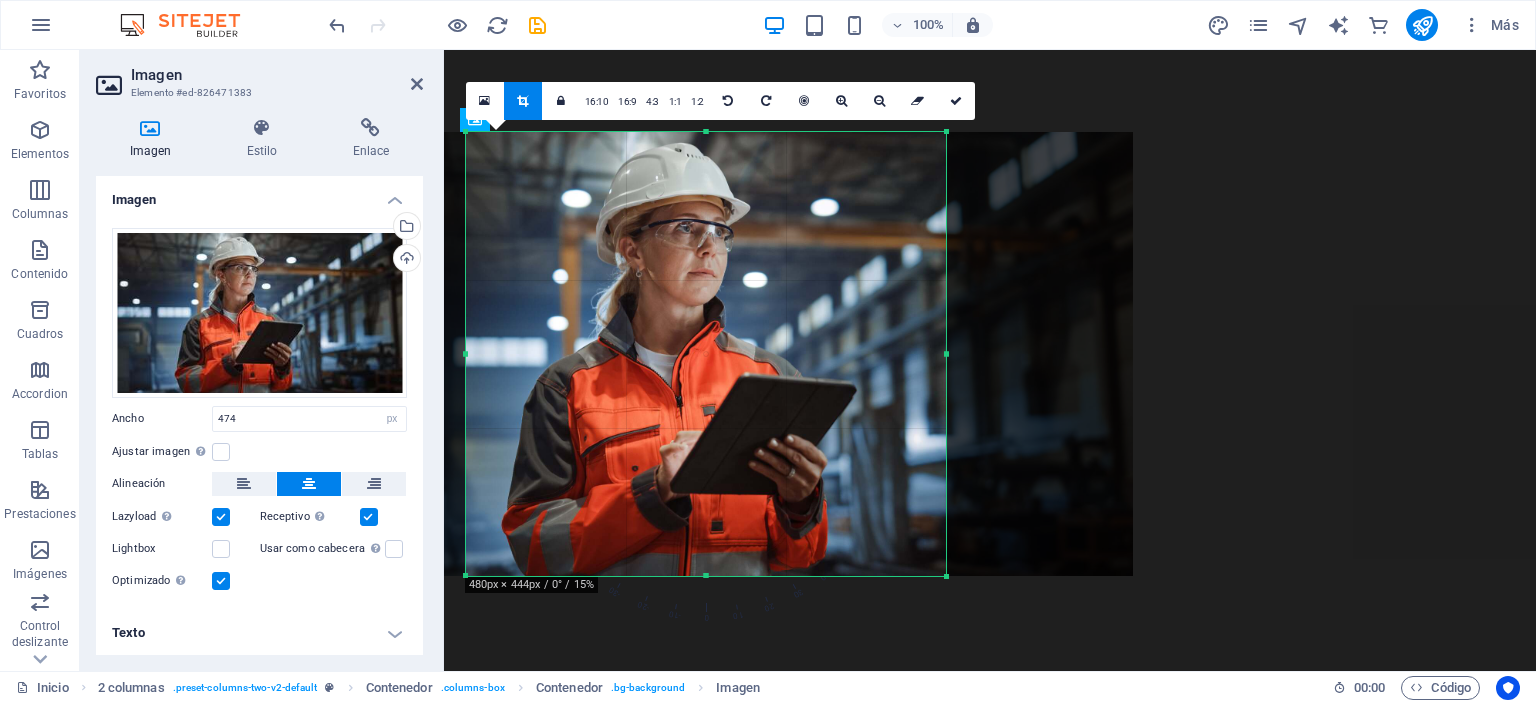 click on "180 170 160 150 140 130 120 110 100 90 80 70 60 50 40 30 20 10 0 -10 -20 -30 -40 -50 -60 -70 -80 -90 -100 -110 -120 -130 -140 -150 -160 -170 480px × 444px / 0° / 15% 16:10 16:9 4:3 1:1 1:2 0" at bounding box center (706, 354) 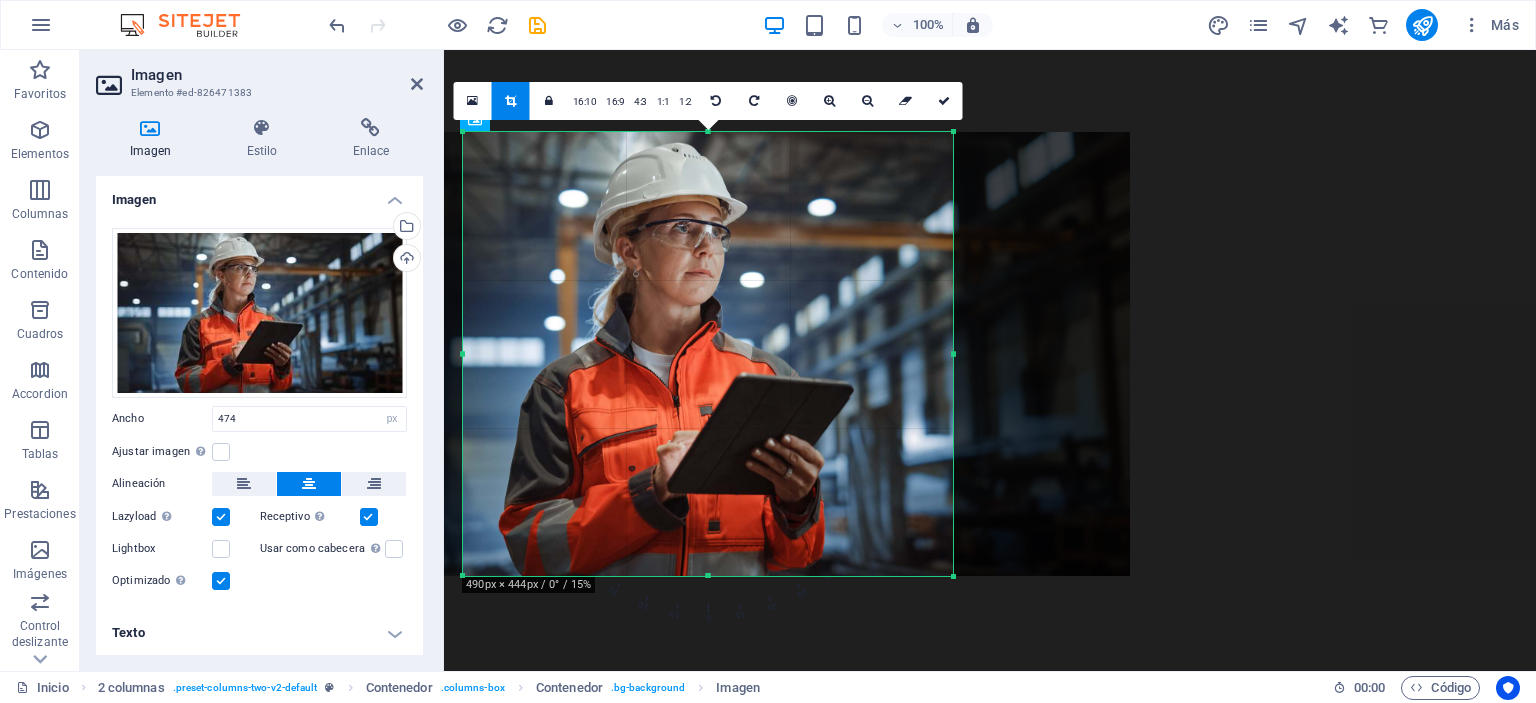 drag, startPoint x: 946, startPoint y: 353, endPoint x: 956, endPoint y: 354, distance: 10.049875 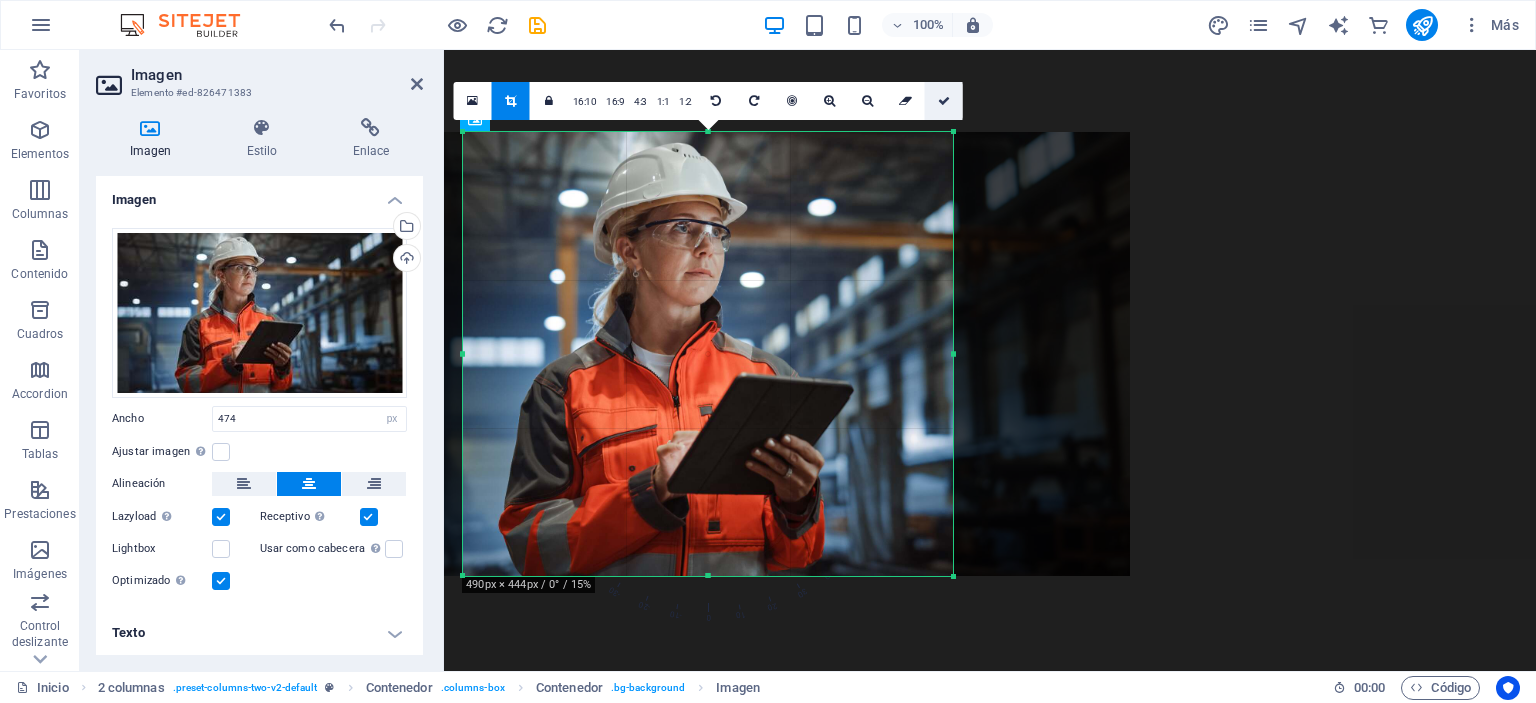 click at bounding box center [944, 101] 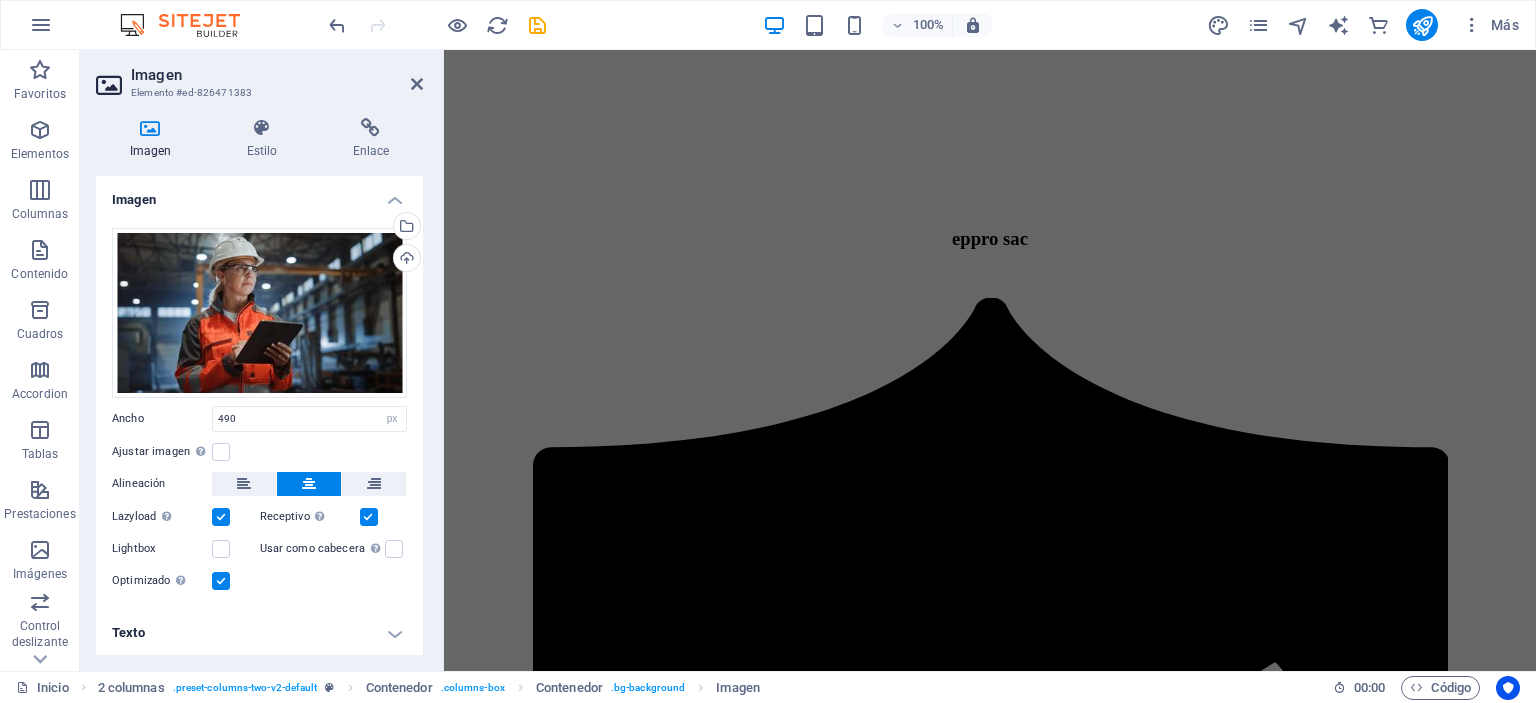 scroll, scrollTop: 668, scrollLeft: 0, axis: vertical 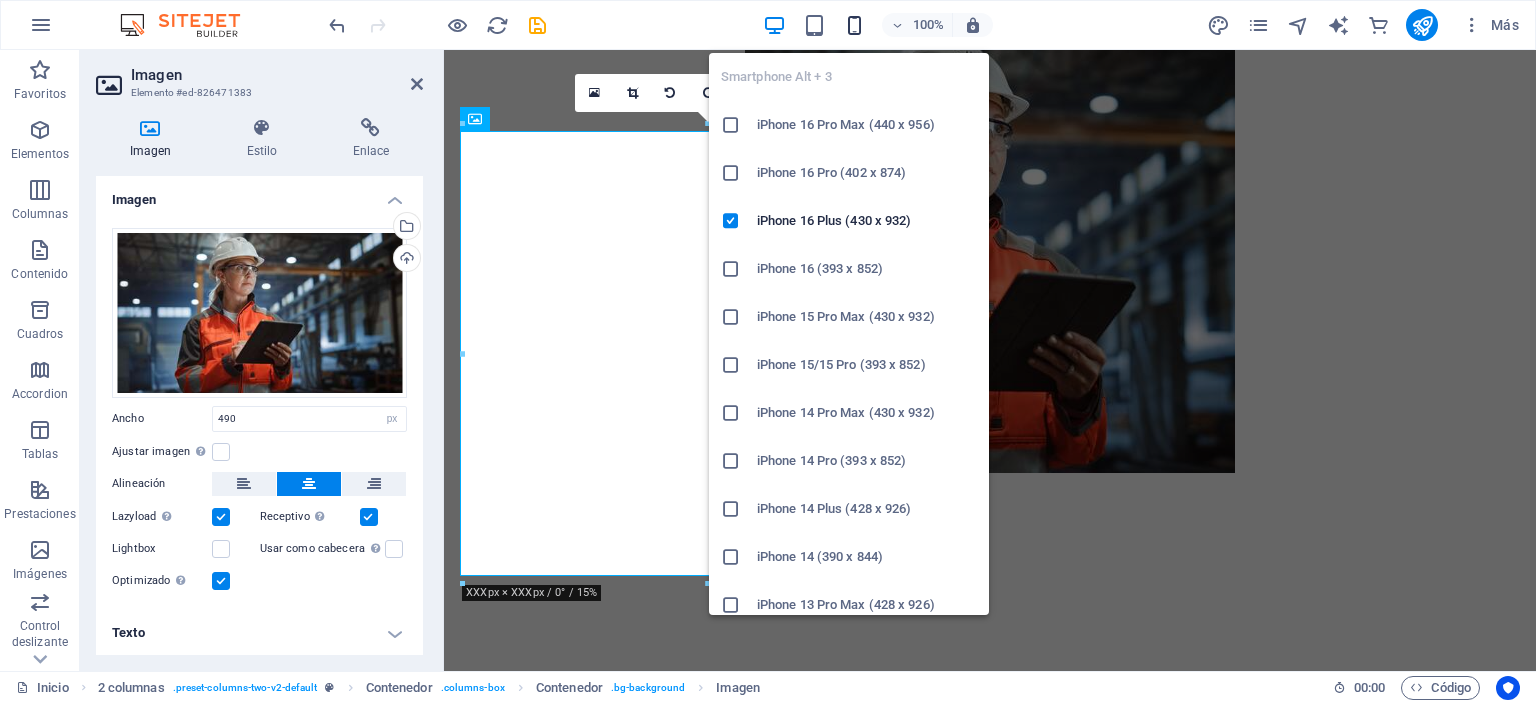click at bounding box center (854, 25) 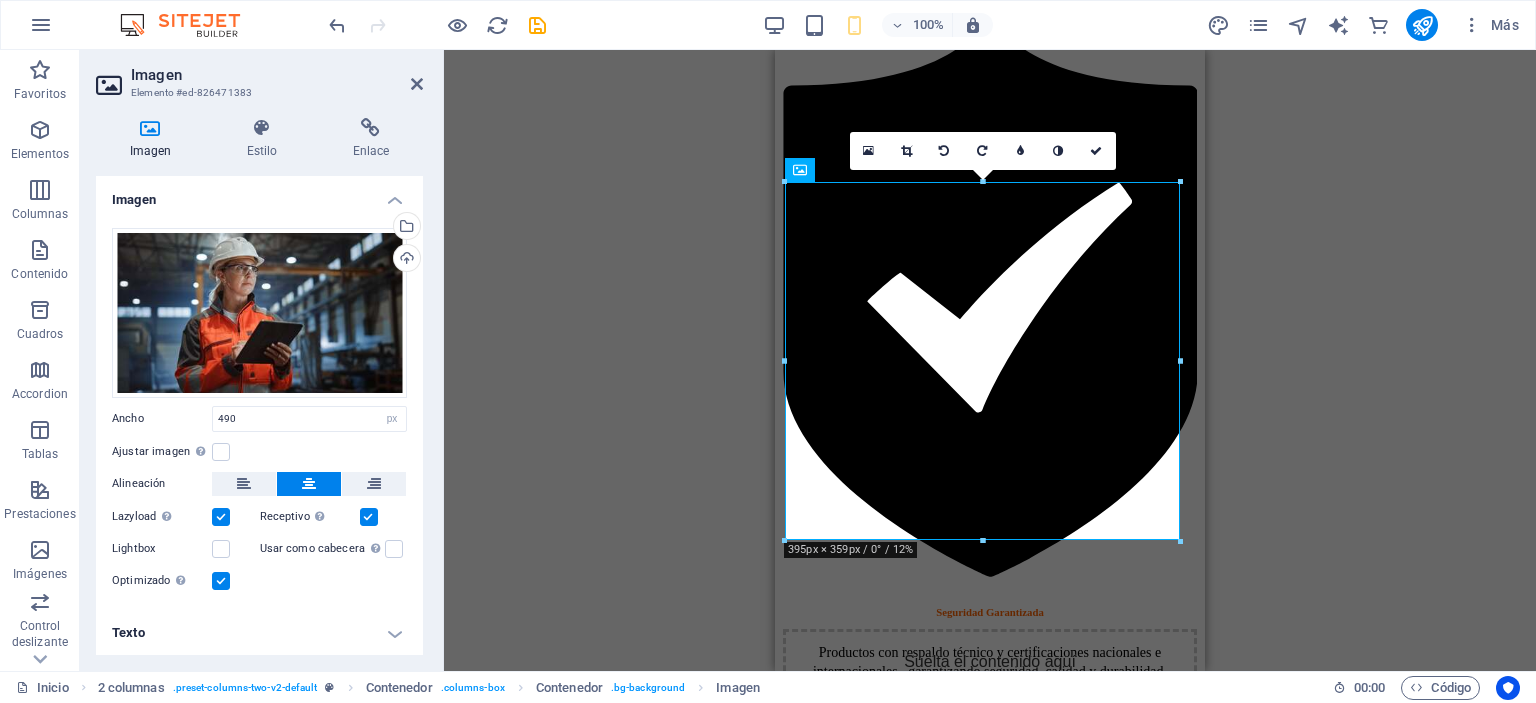 click on "Arrastra aquí para reemplazar el contenido existente. Si quieres crear un elemento nuevo, pulsa “Ctrl”.
H3   2 columnas   Contenedor   Contenedor   Contenedor   H6   Cuadrícula   Contenedor   Contenedor   Icono   Contenedor   2 columnas   Contenedor   Contenedor   Contenedor   Imagen   Separador   Contenedor   Contenedor   H6   Barra de menús   Banner   HTML   Contenedor   Contenedor   Texto   Contenedor   H6   Texto   Icono   Texto   Contenedor   Contenedor   Contenedor   Imagen amplia con texto   Imagen amplia con texto   Contenedor   2 columnas   Contenedor   2 columnas   Galería   Contenedor   Galería   Contenedor   Imagen   Separador   Iconos de redes sociales   Pie de página Skadi   Separador   Icono   Texto   Texto   Logo   Imagen   Separador   Texto   Texto   Captcha   Formulario de contacto   Formulario de contacto   Formulario   Casilla   Entrada   H3   Marcador   Contenedor   Botón   Separador   Texto   Marcador   Contenedor   Contenedor   Cuadrícula   Separador" at bounding box center (990, 360) 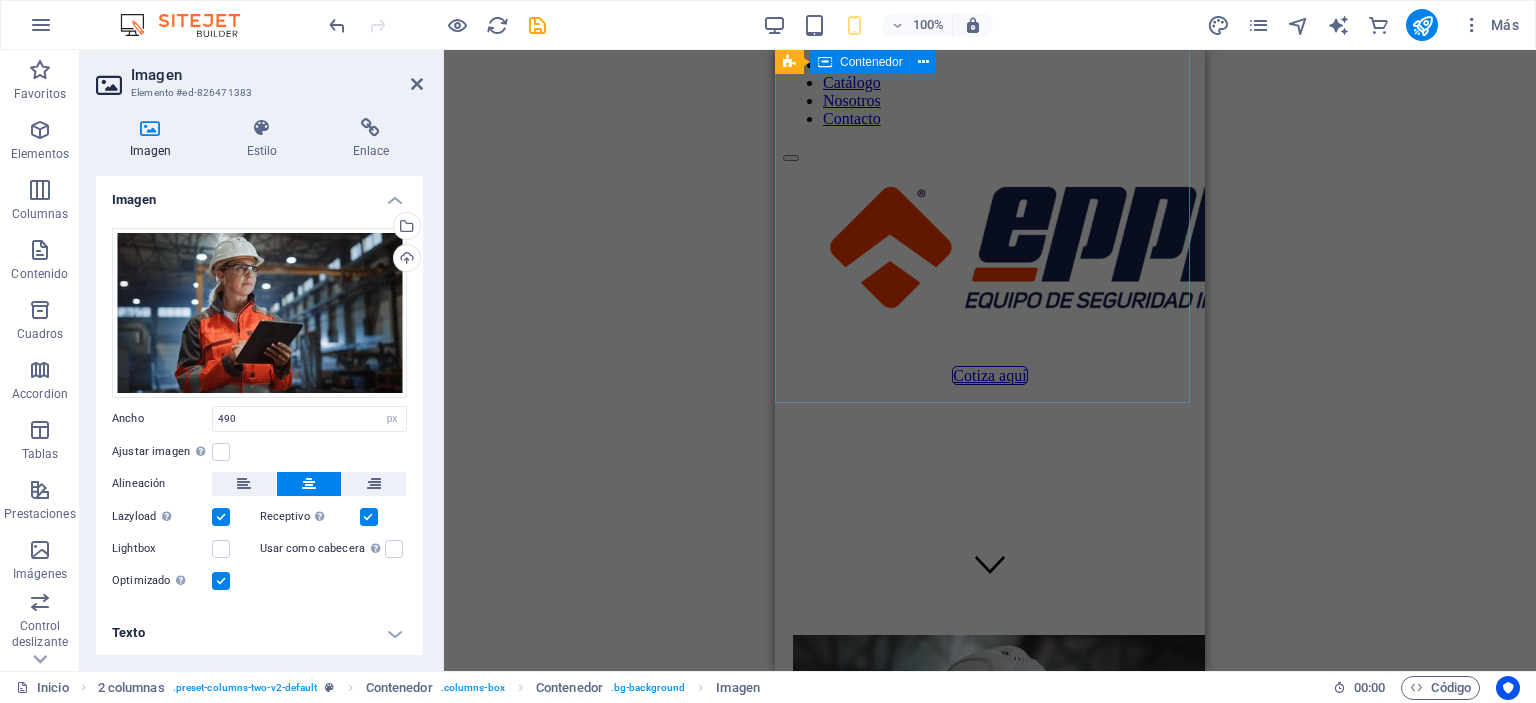 scroll, scrollTop: 0, scrollLeft: 0, axis: both 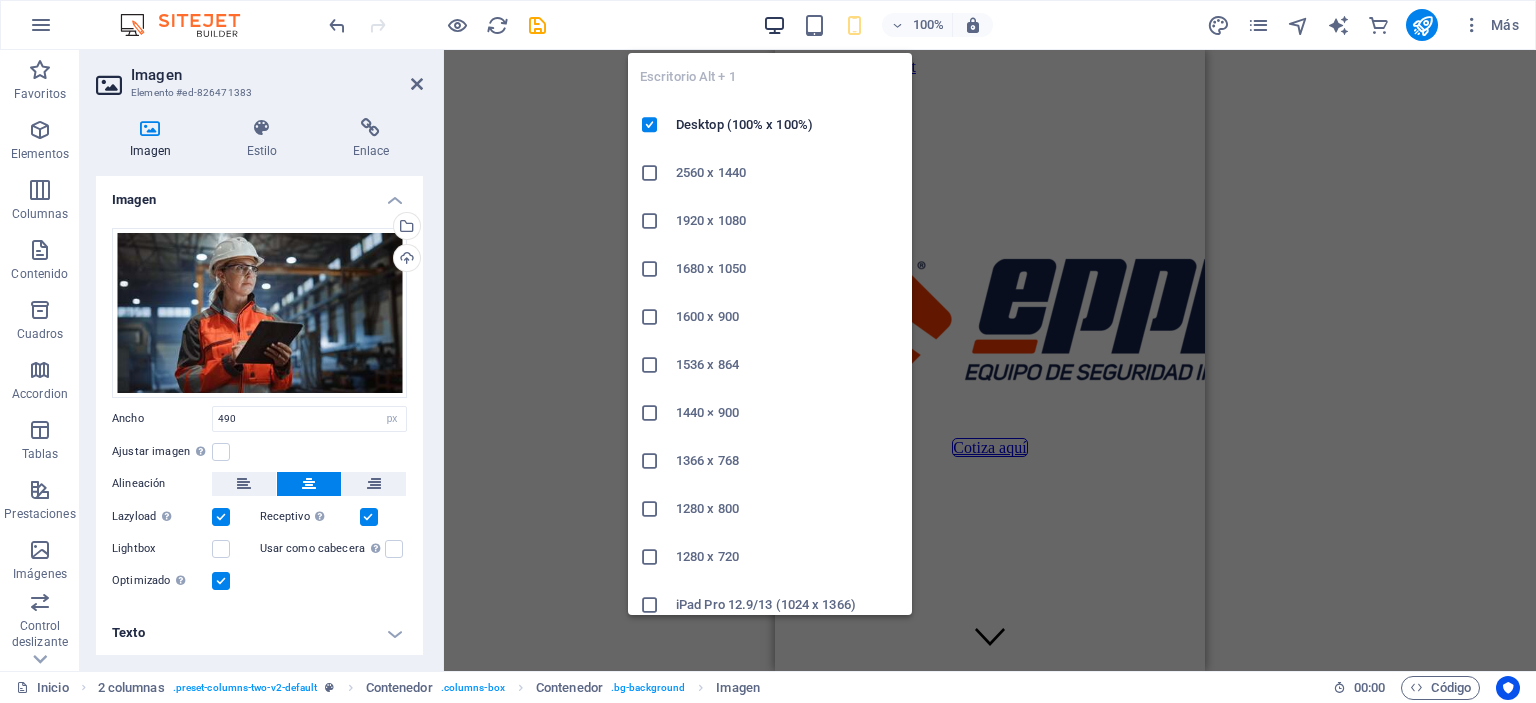 click at bounding box center [774, 25] 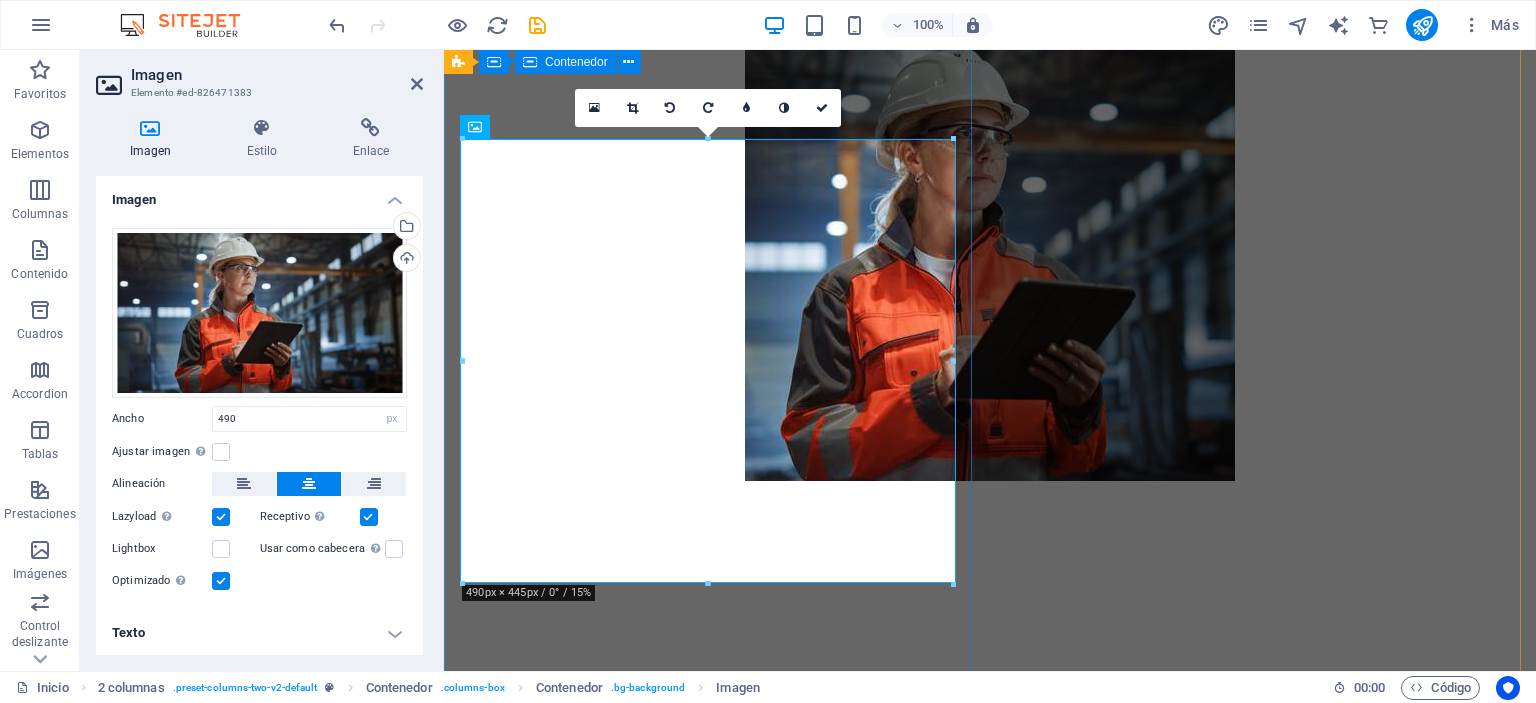 click at bounding box center (990, 261) 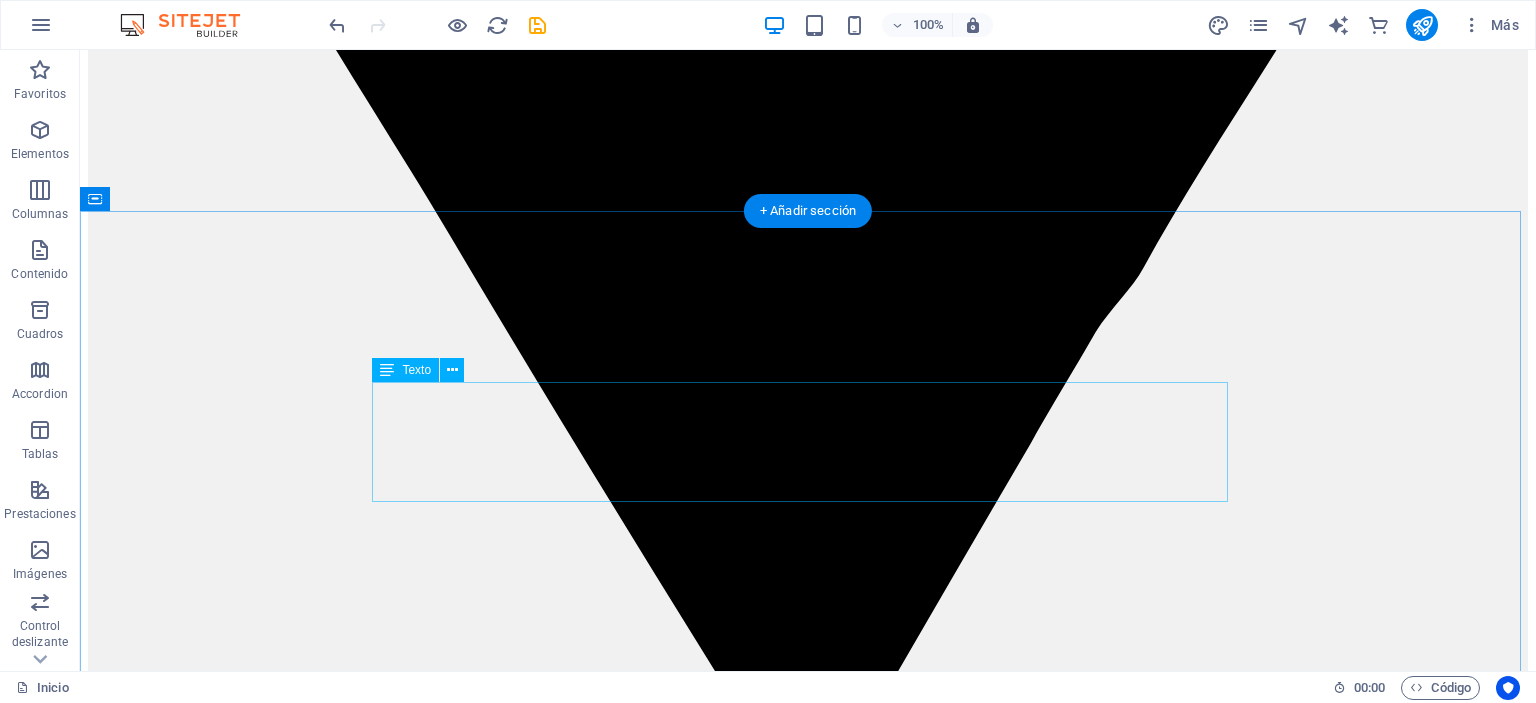 scroll, scrollTop: 5760, scrollLeft: 0, axis: vertical 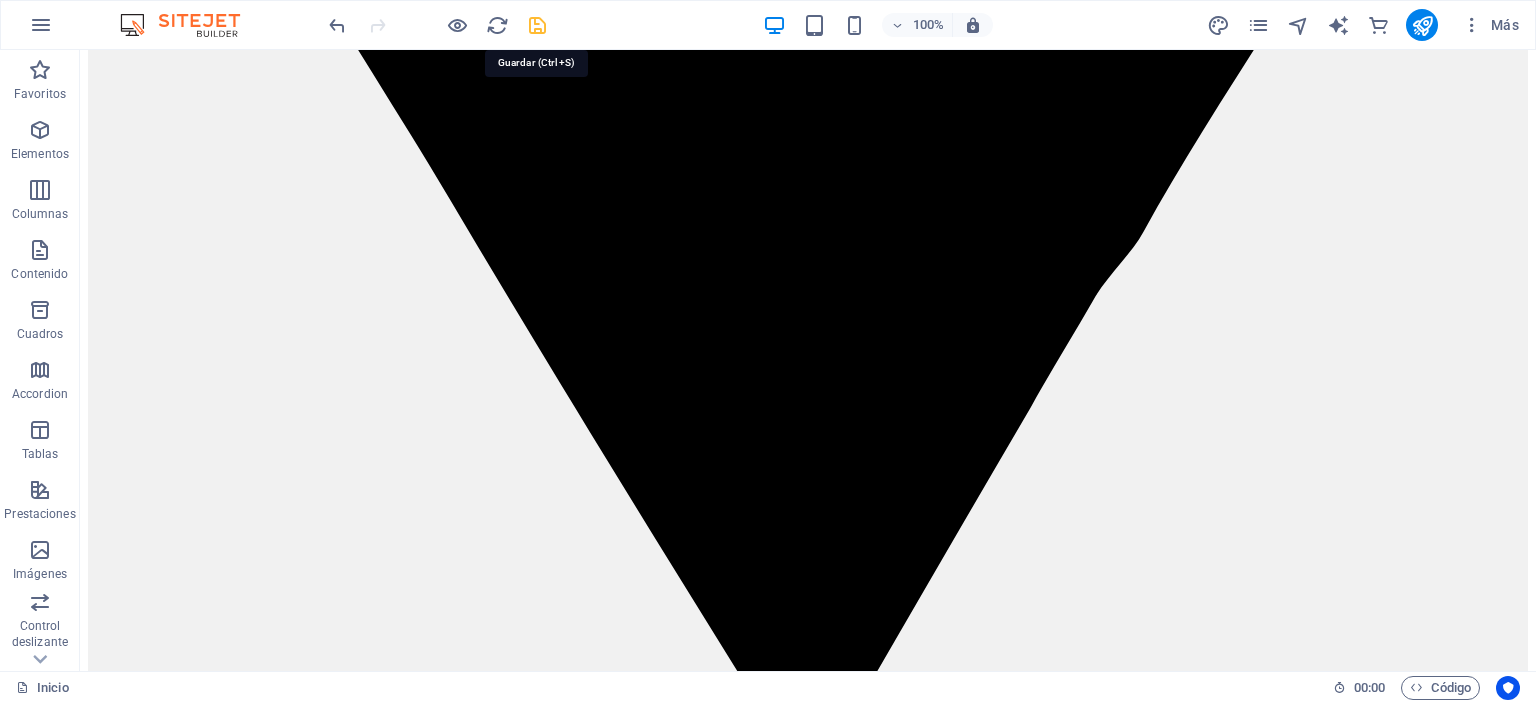 click at bounding box center [537, 25] 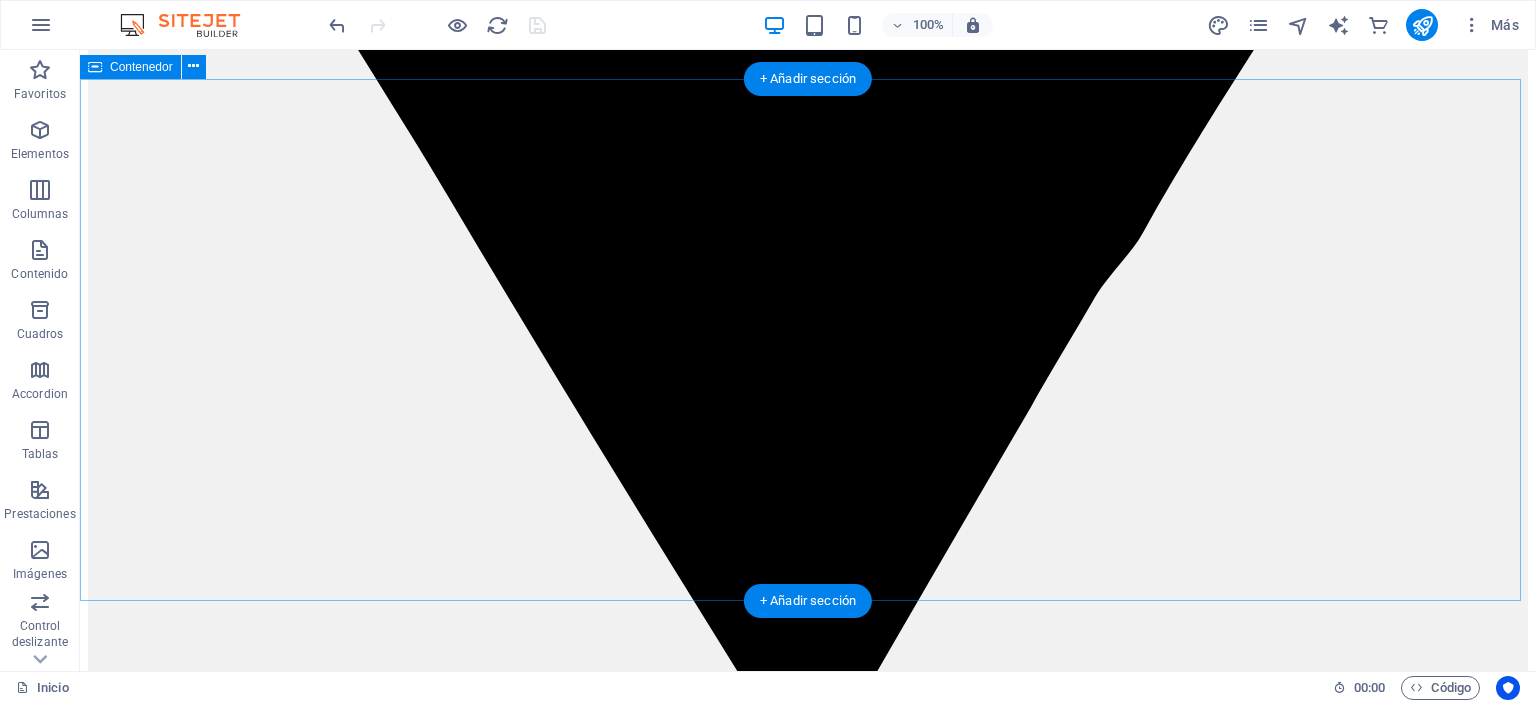 scroll, scrollTop: 6461, scrollLeft: 0, axis: vertical 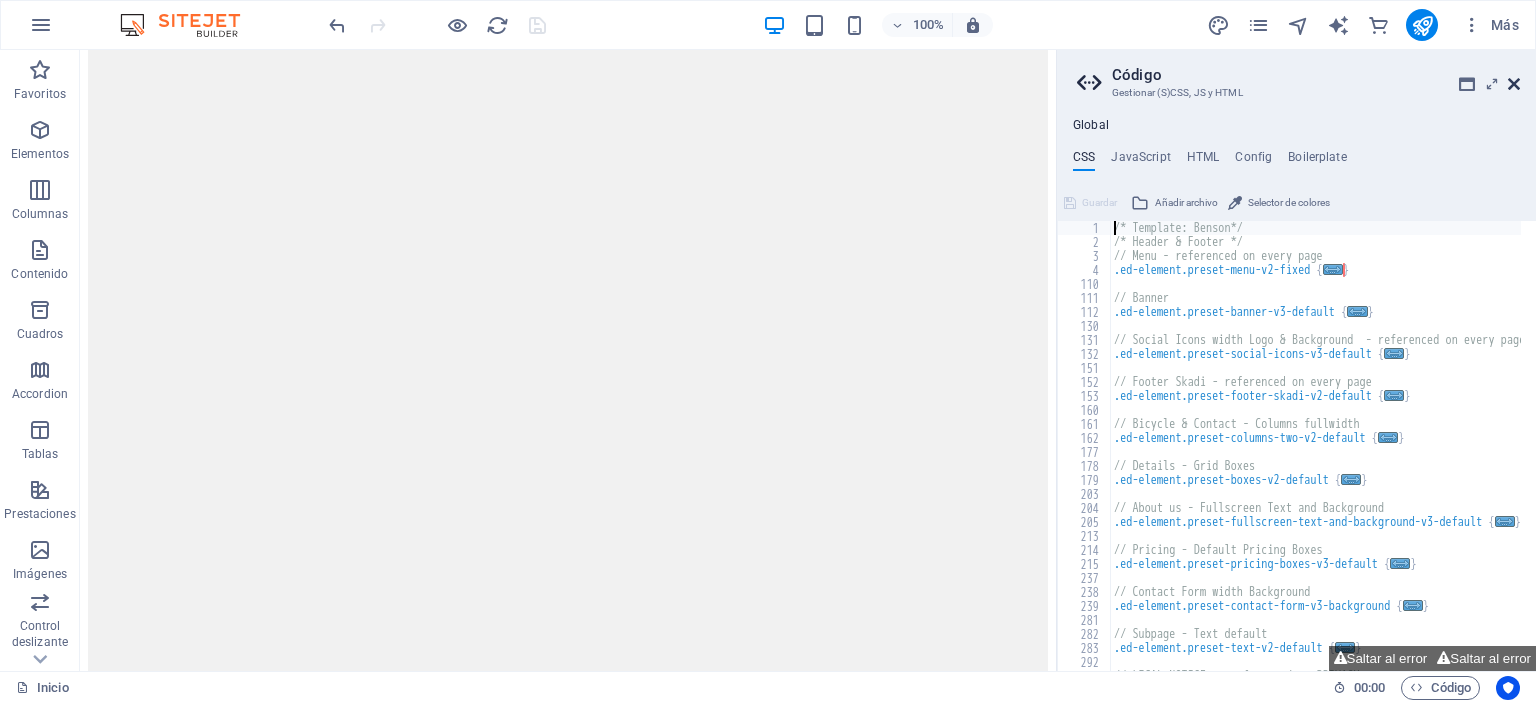 click at bounding box center (1514, 84) 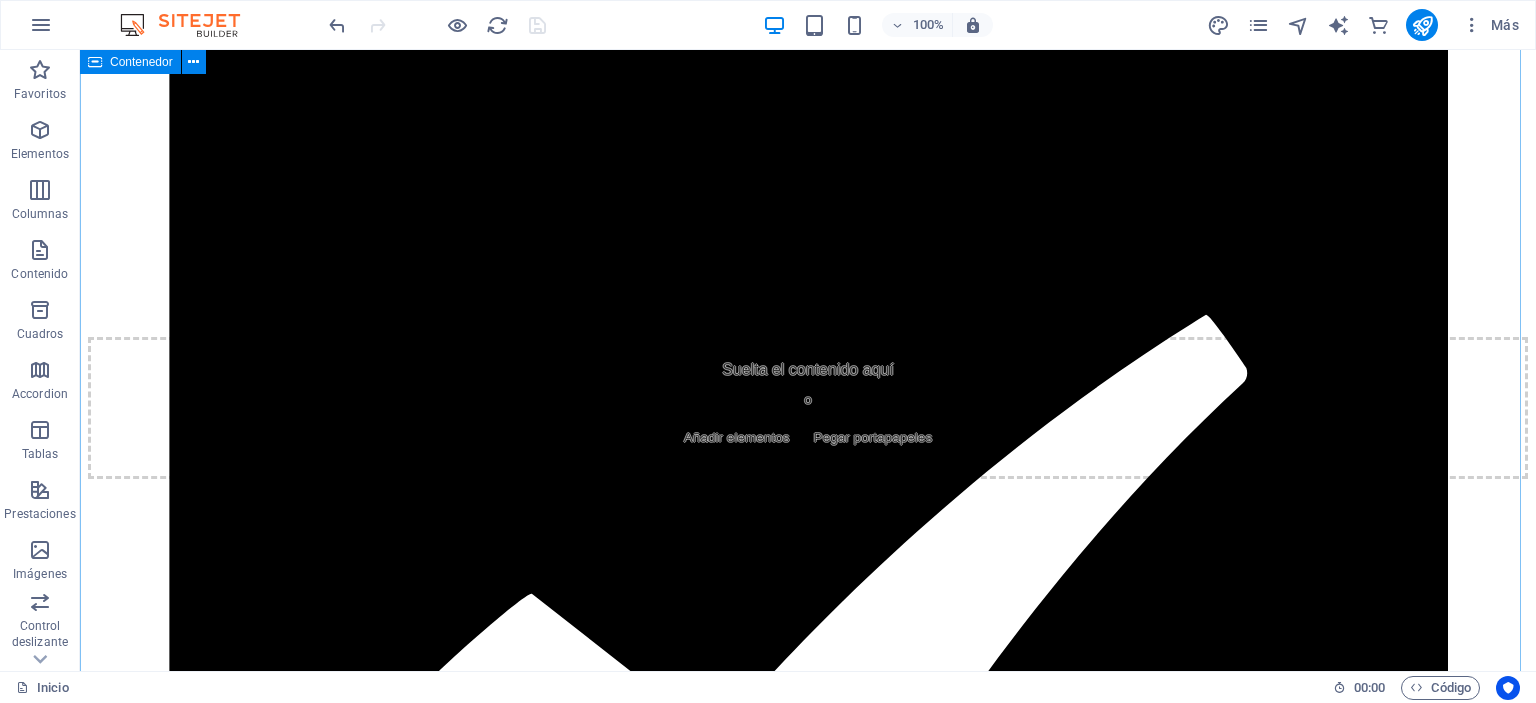 scroll, scrollTop: 1560, scrollLeft: 0, axis: vertical 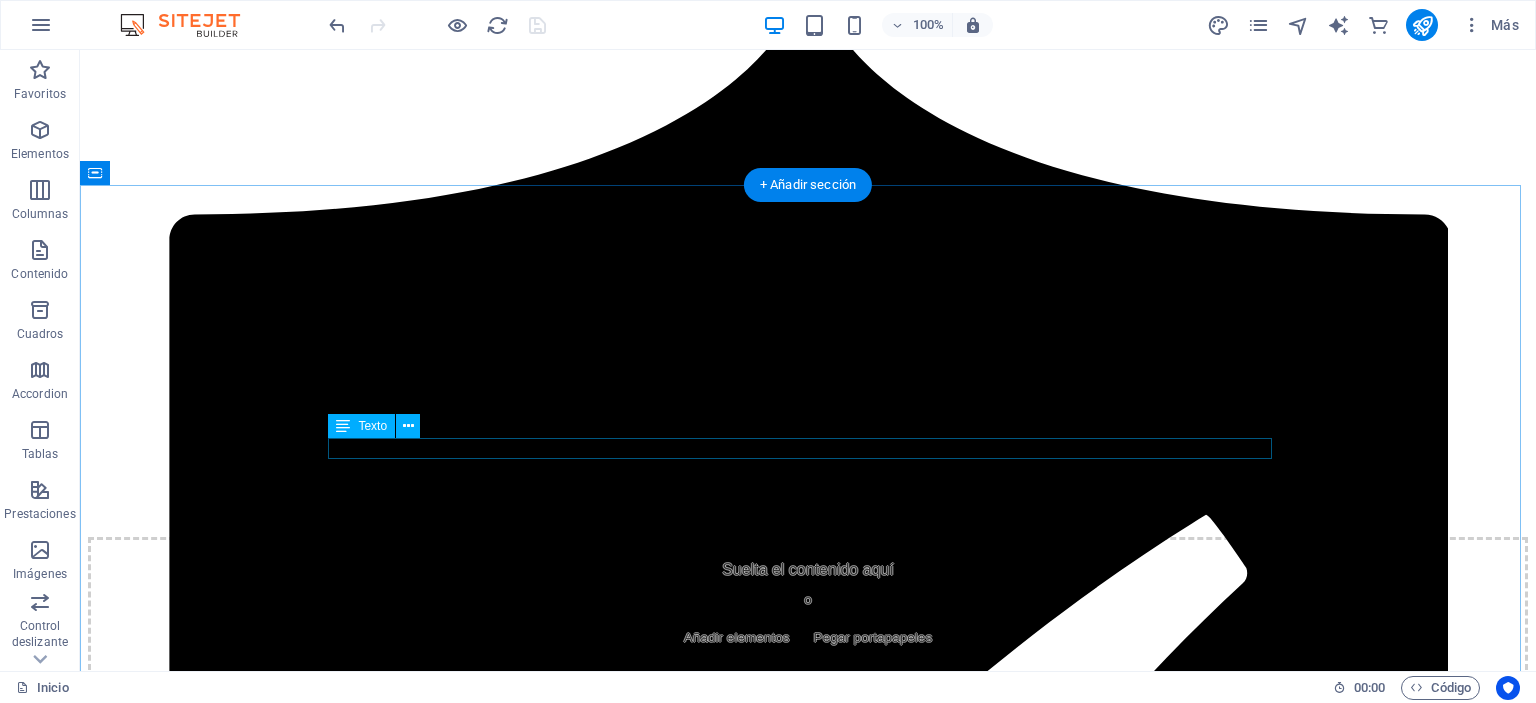click on "¡Tu aliado en el abastecimiento de equipos de protección personal!" at bounding box center [808, 1012] 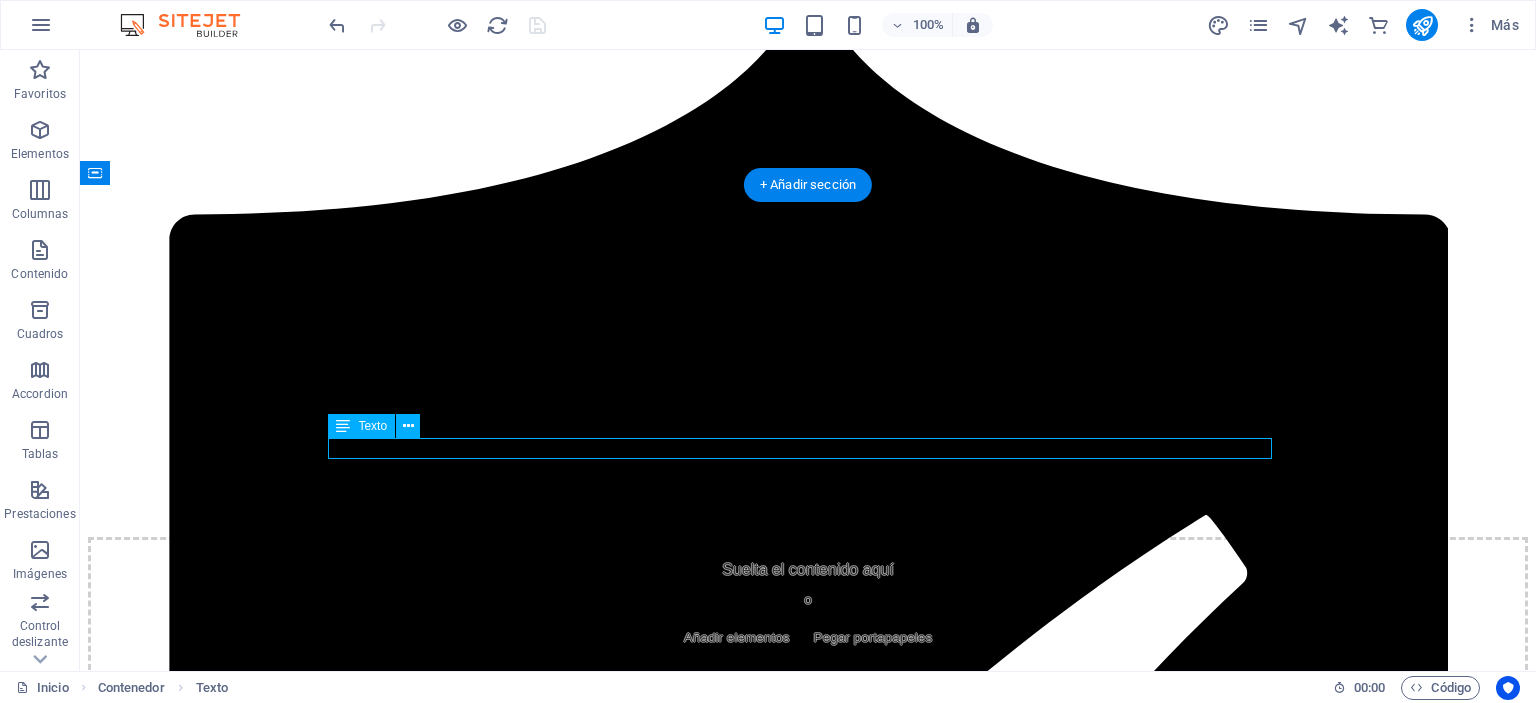 click on "¡Tu aliado en el abastecimiento de equipos de protección personal!" at bounding box center (808, 1012) 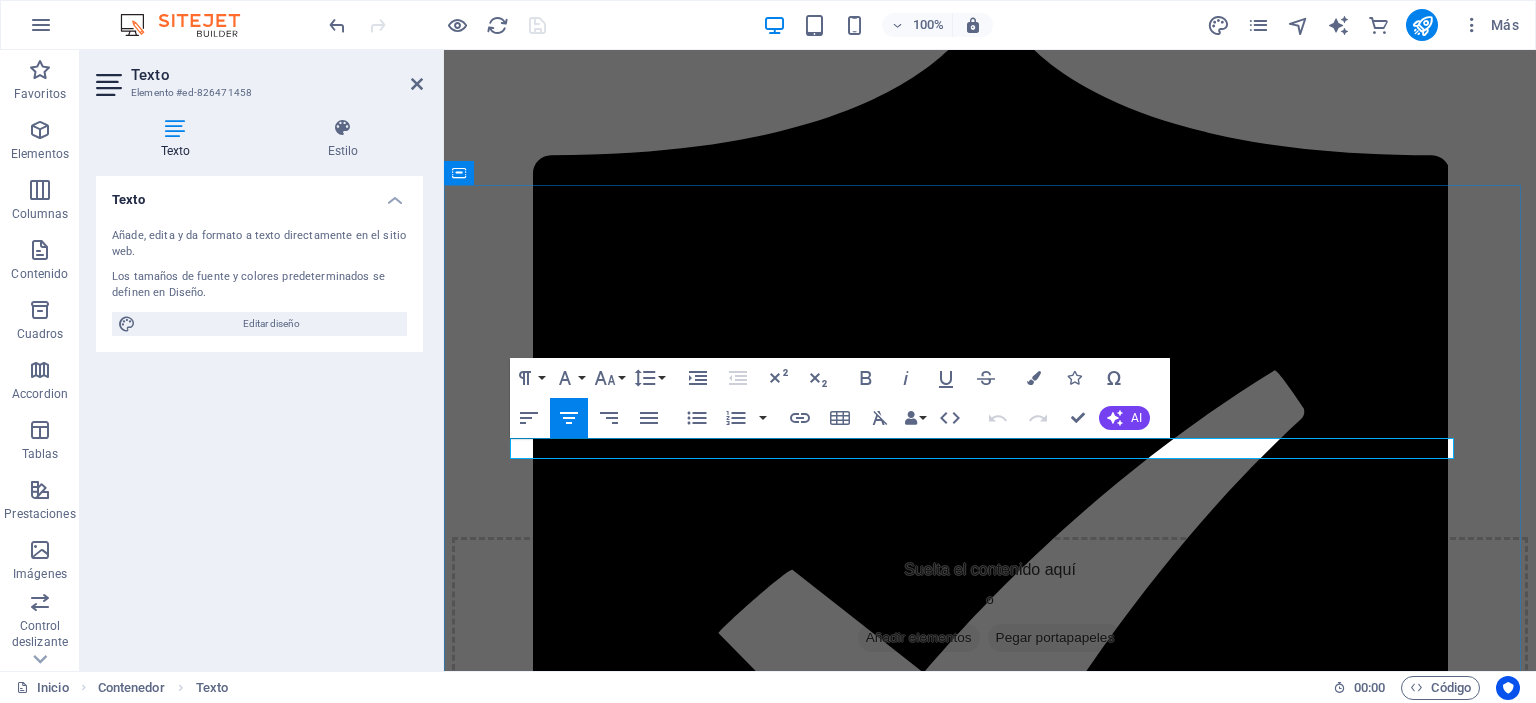 click on "¡Tu aliado en el abastecimiento de equipos de protección personal!" at bounding box center (990, 1012) 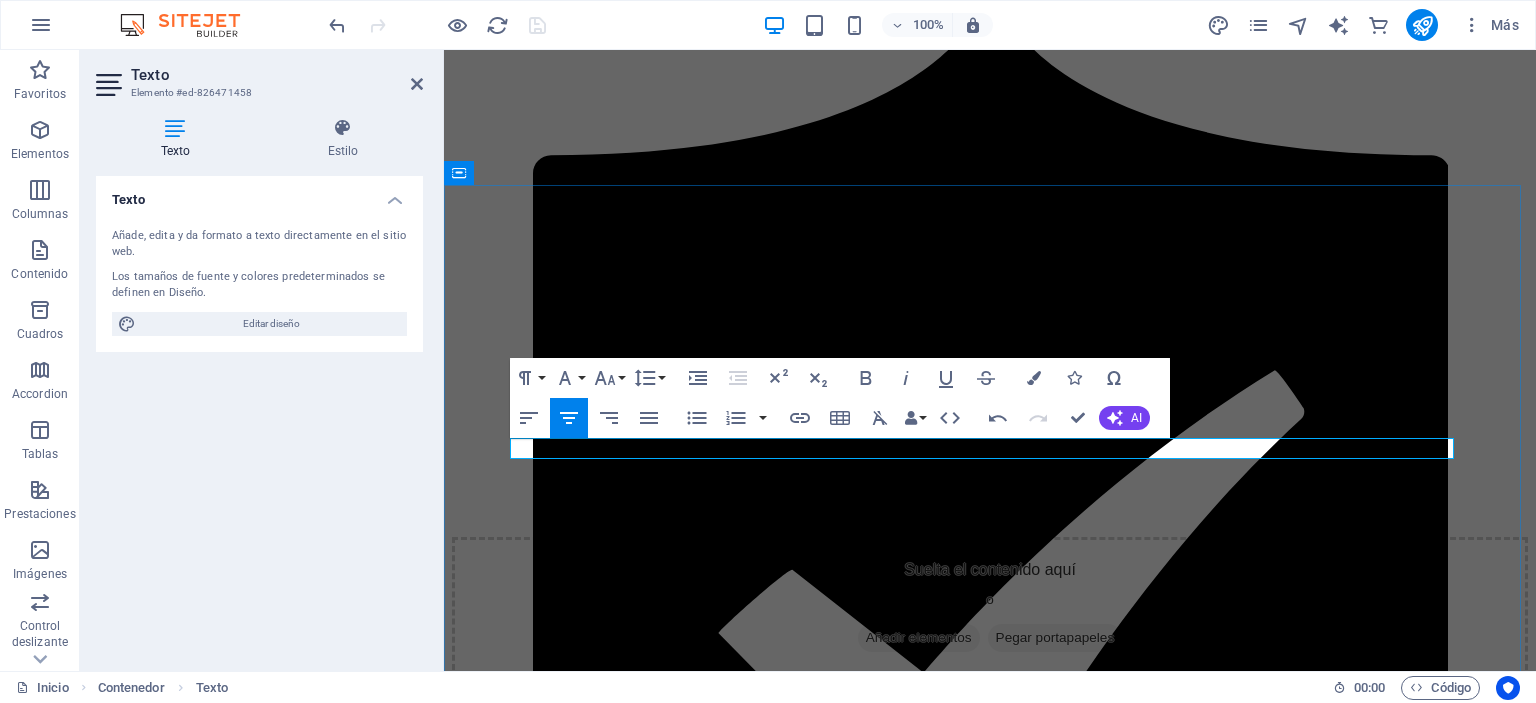 drag, startPoint x: 1019, startPoint y: 447, endPoint x: 1328, endPoint y: 447, distance: 309 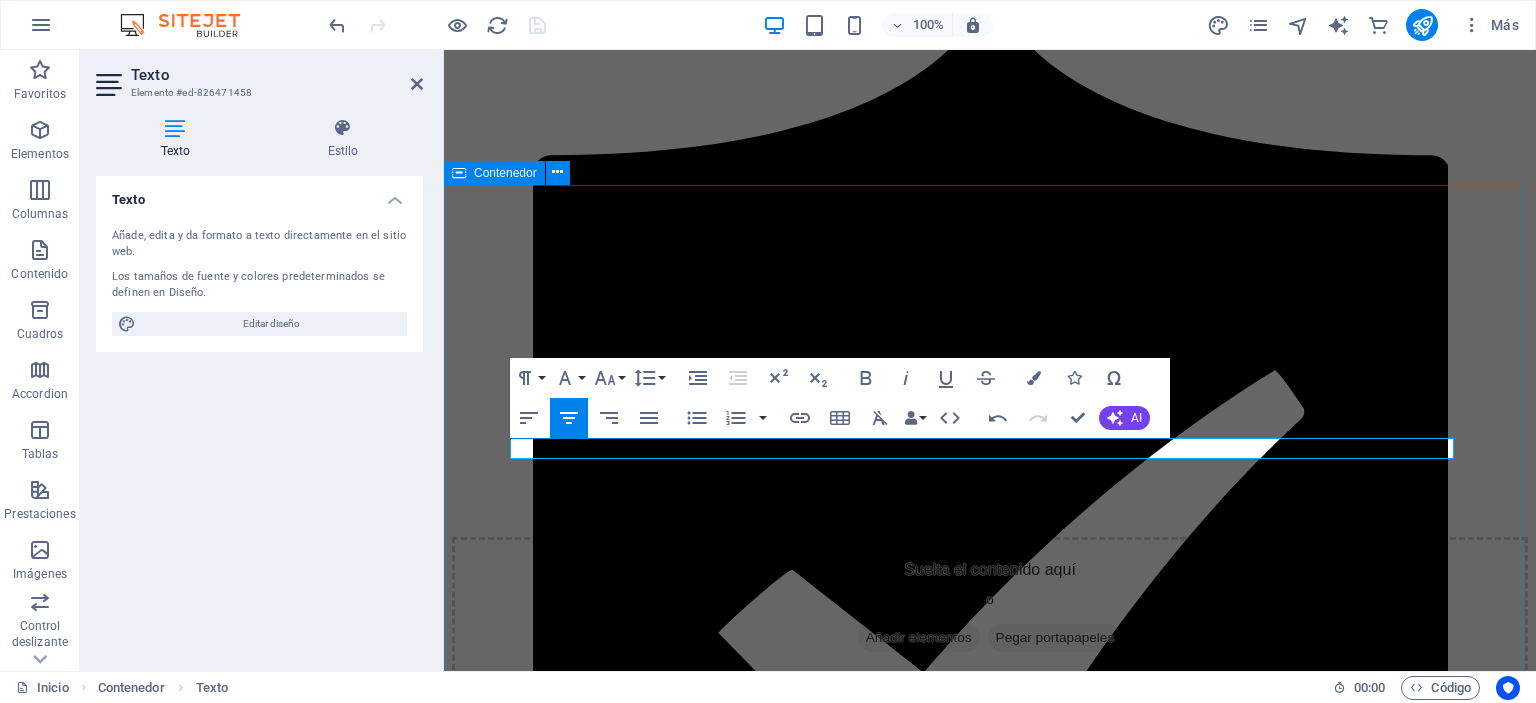 click on "equipos de protección personal ¡Tu aliado en la seguridad y abastecimiento! 1 2 3 4 5 6 7 8 9 10 11" at bounding box center [990, 5499] 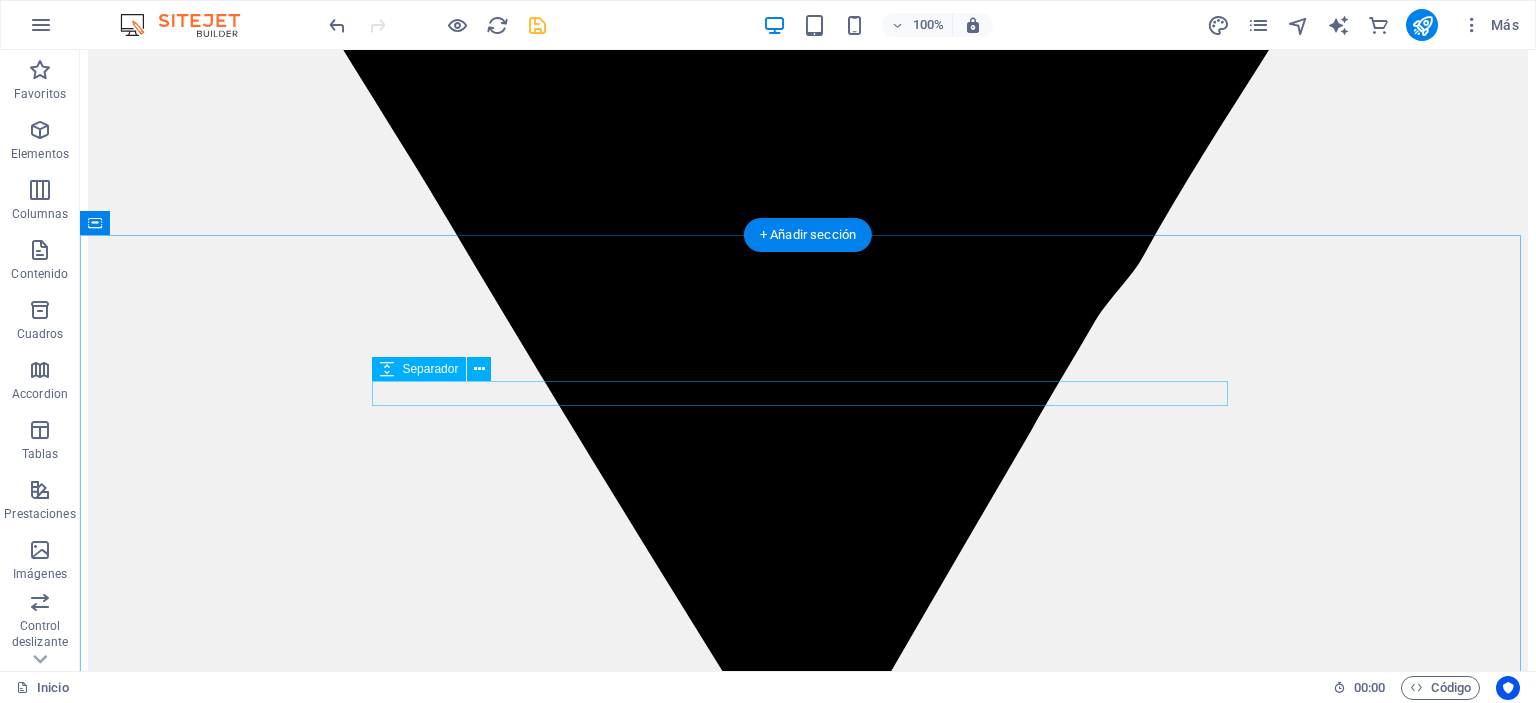 scroll, scrollTop: 5760, scrollLeft: 0, axis: vertical 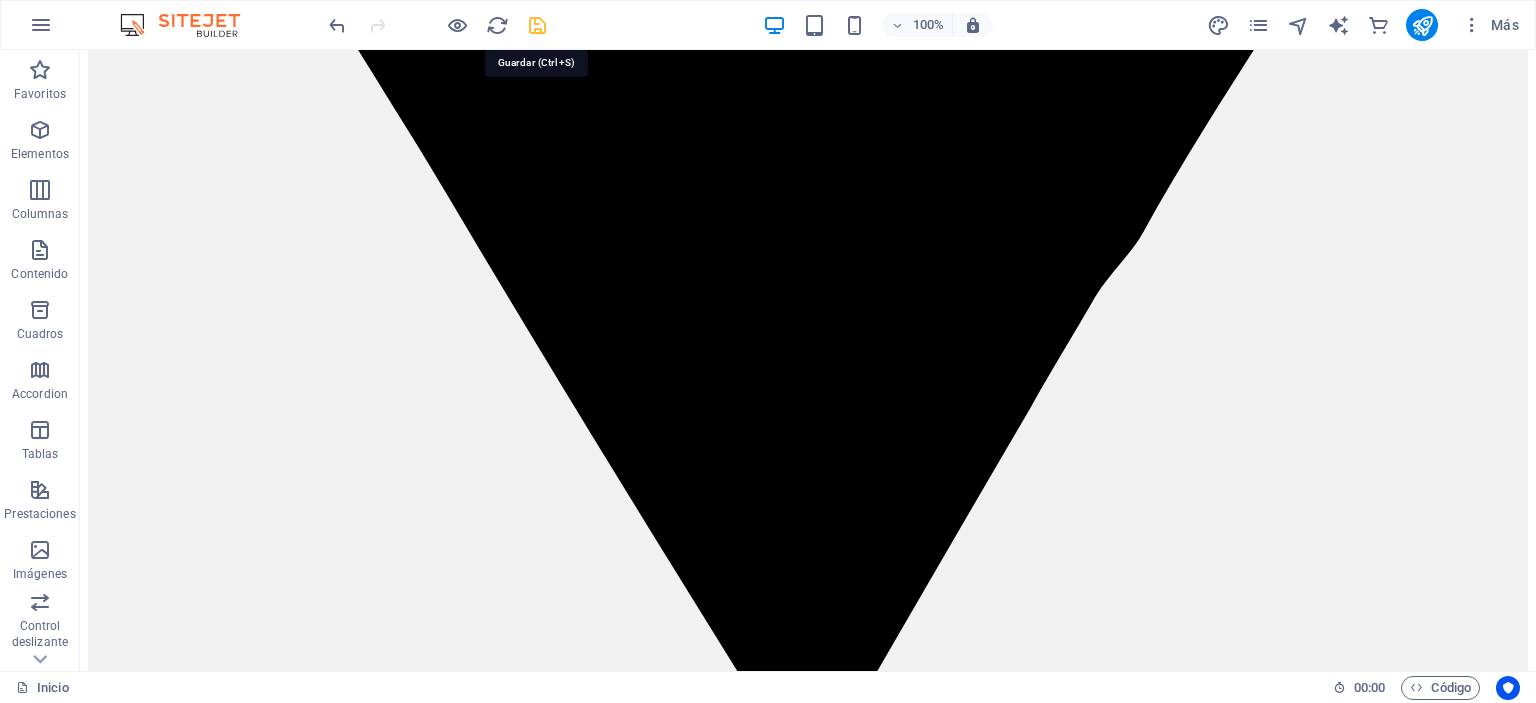 click at bounding box center (537, 25) 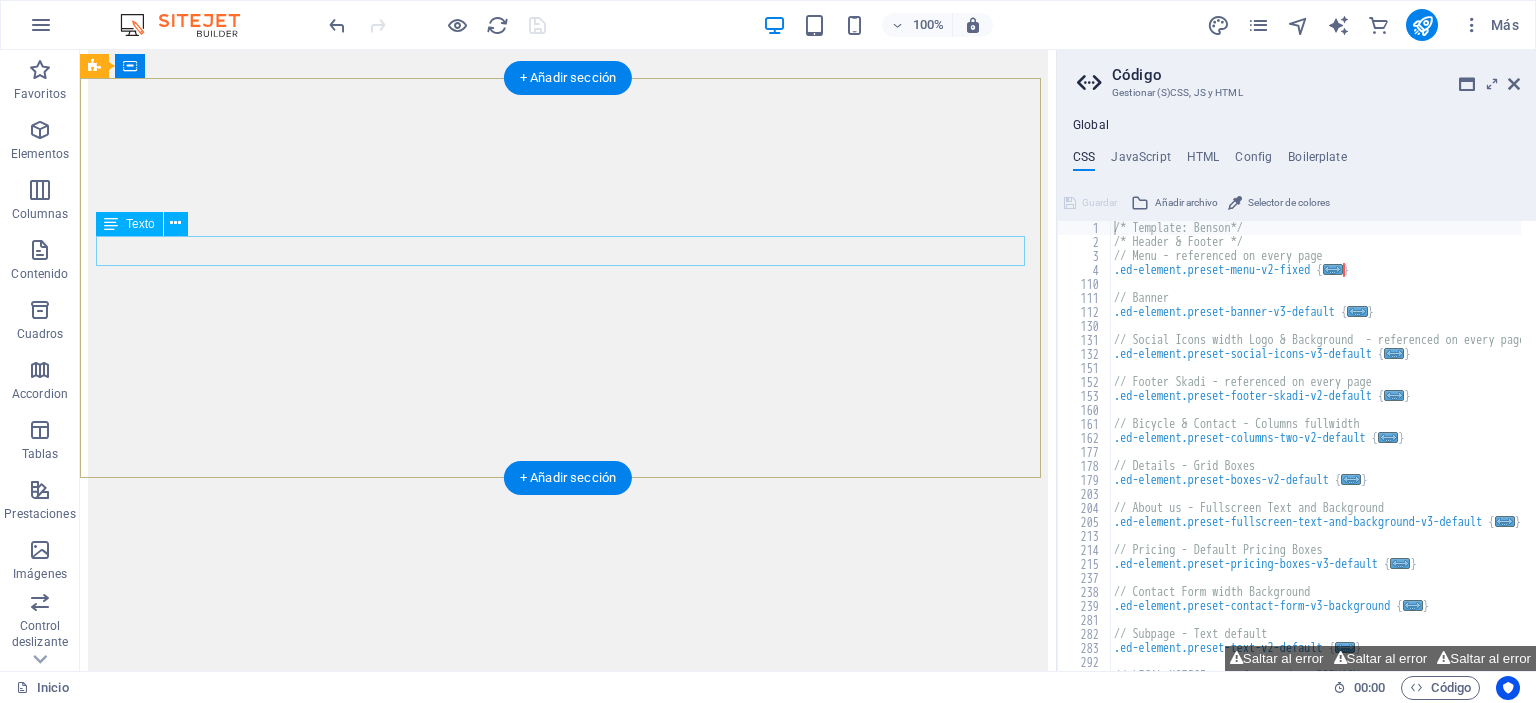 scroll, scrollTop: 6061, scrollLeft: 0, axis: vertical 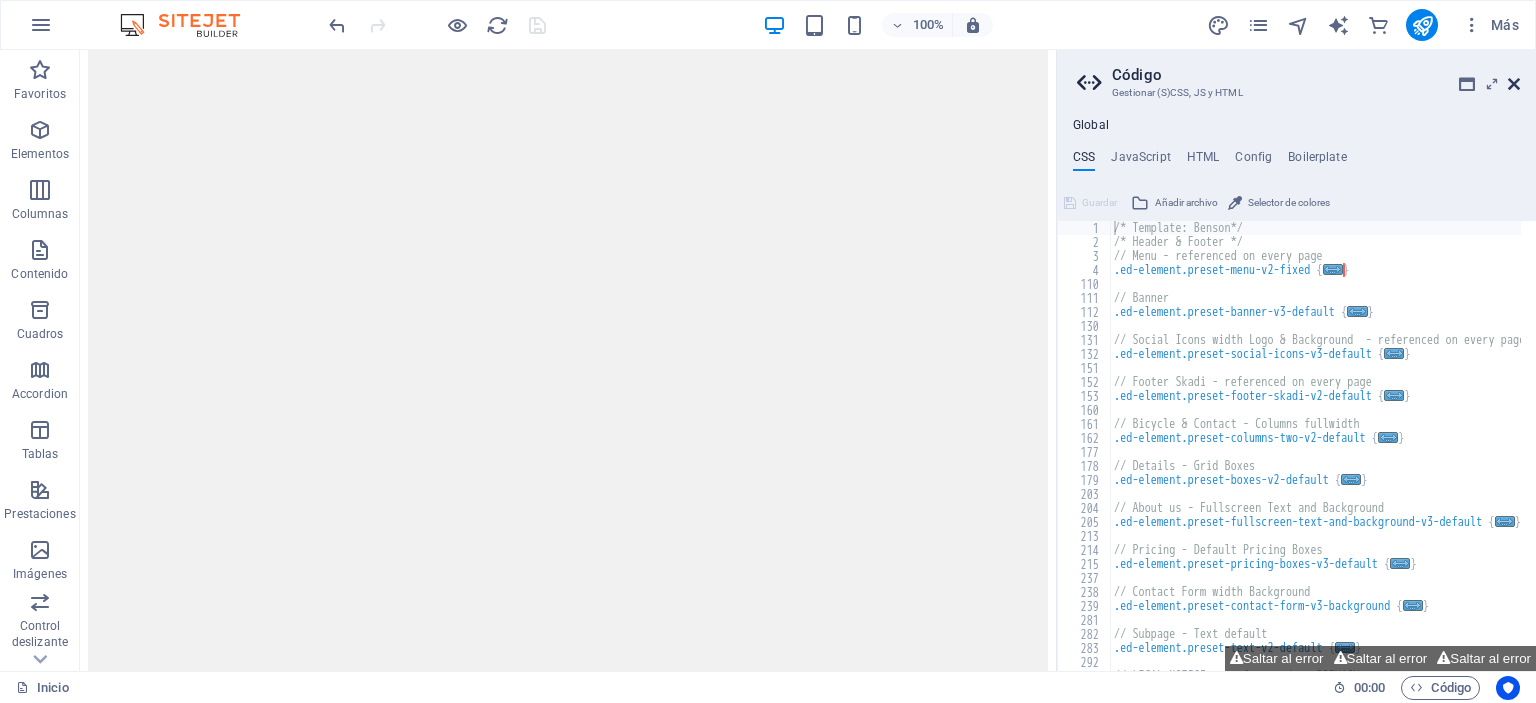 click at bounding box center (1514, 84) 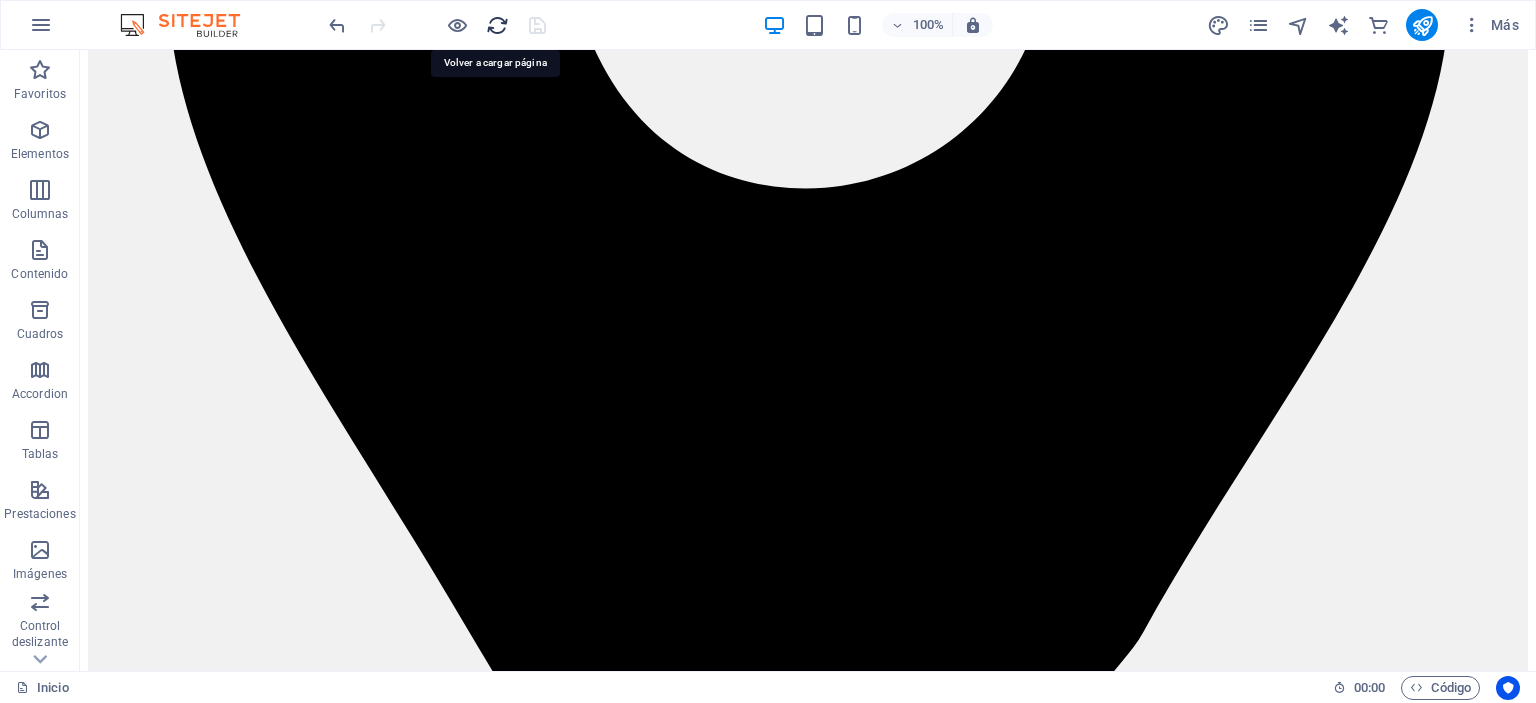click at bounding box center (497, 25) 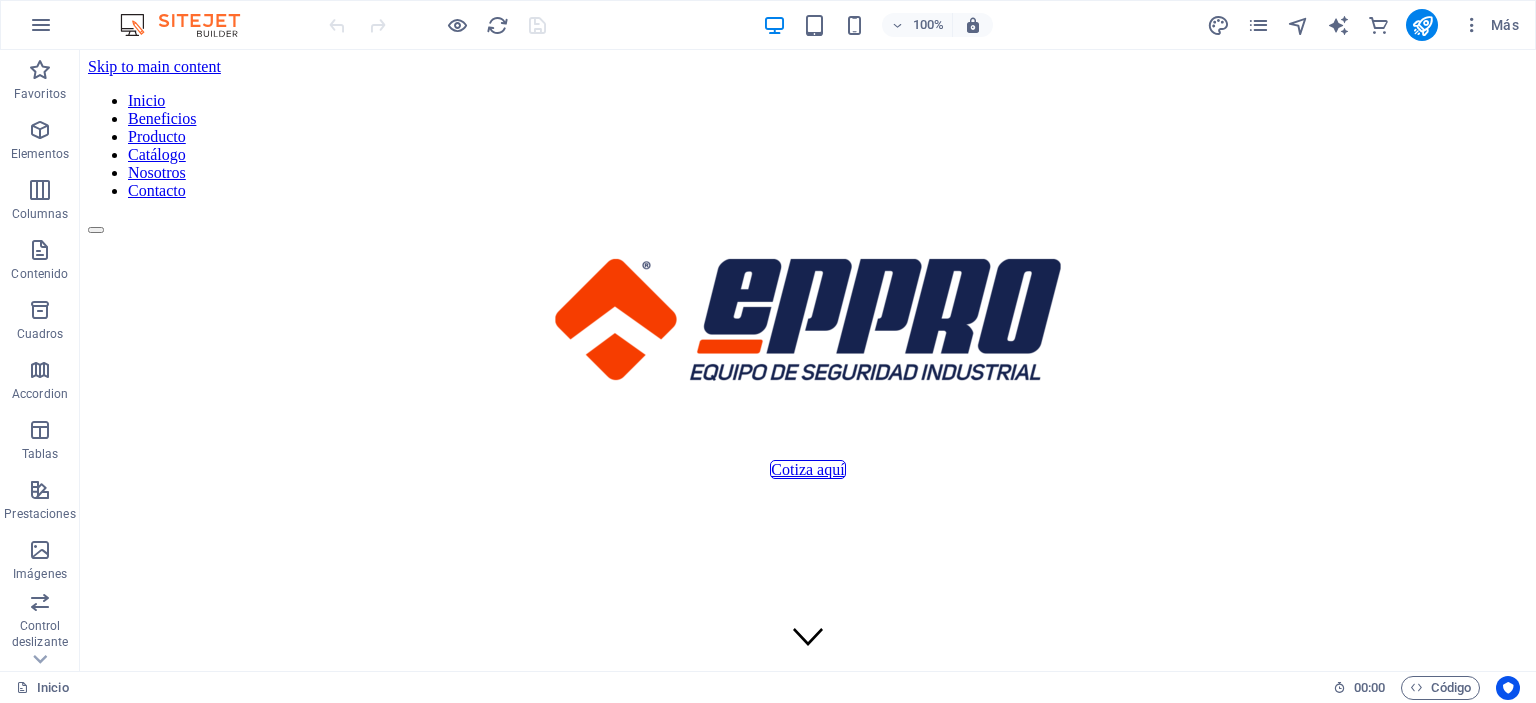 scroll, scrollTop: 0, scrollLeft: 0, axis: both 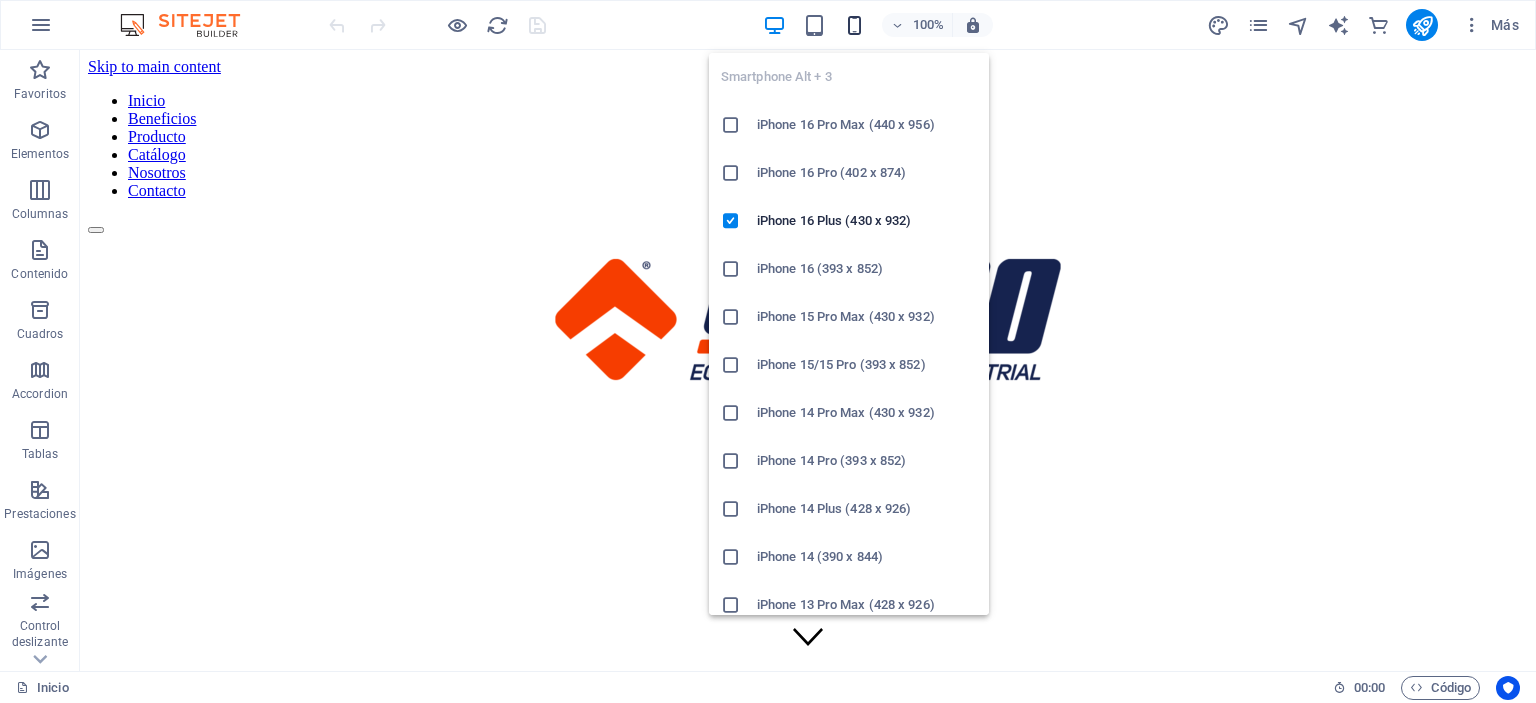 click at bounding box center [854, 25] 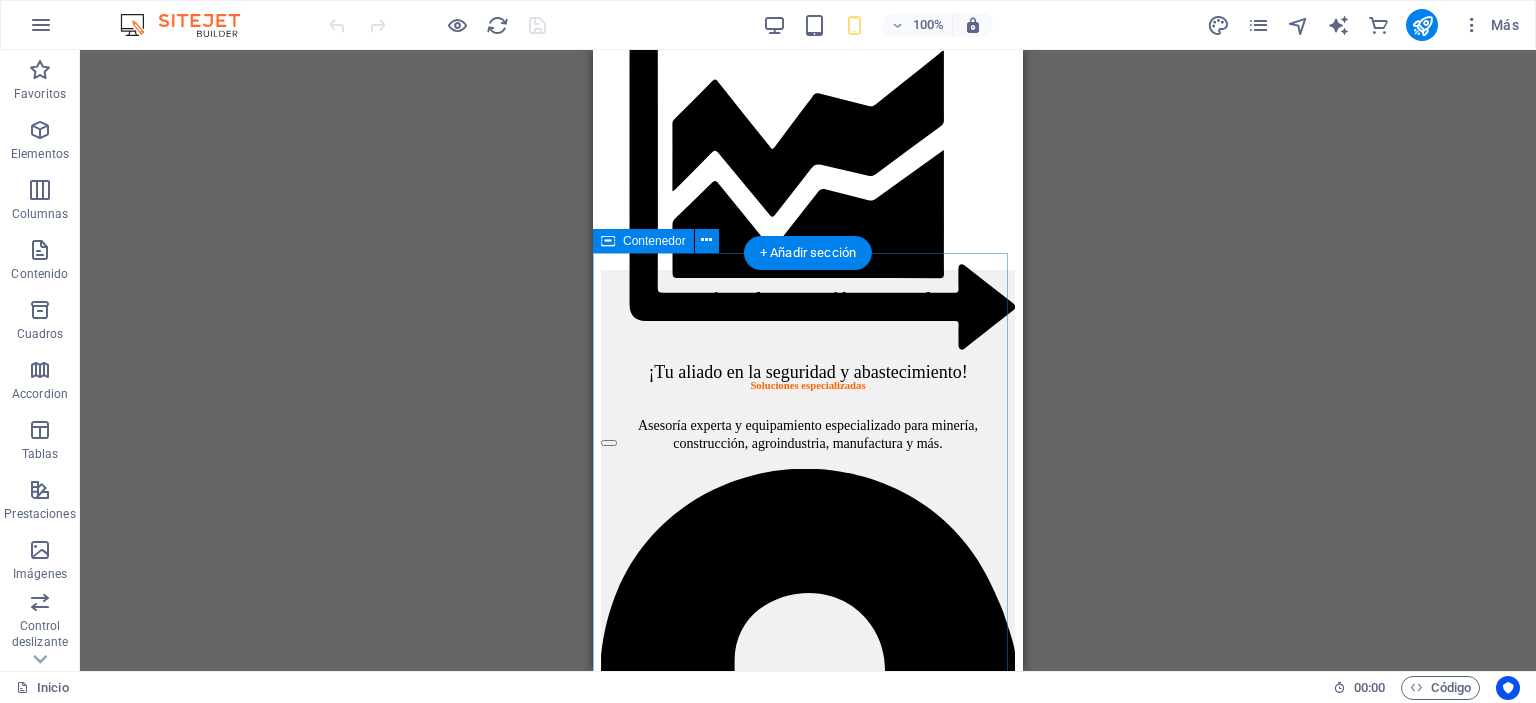 scroll, scrollTop: 1800, scrollLeft: 0, axis: vertical 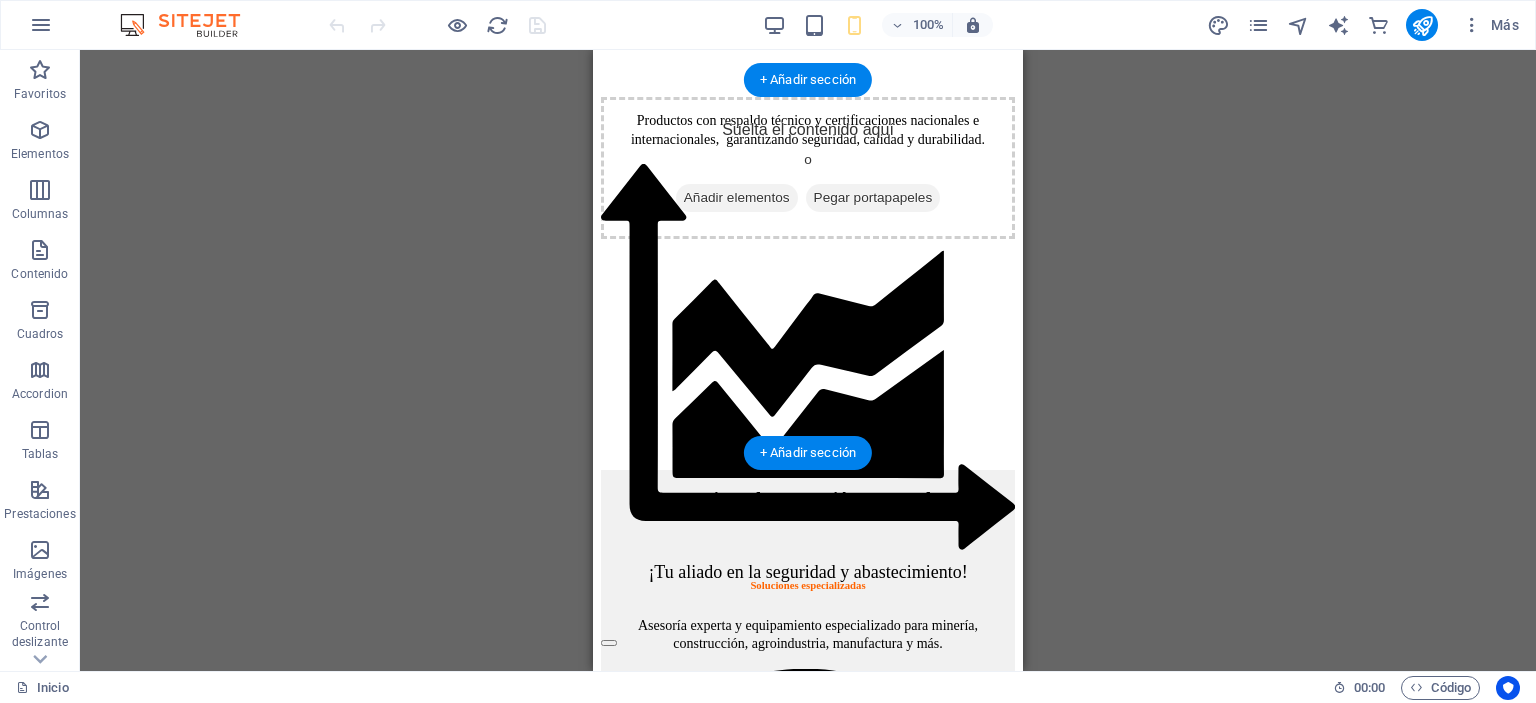 click at bounding box center [808, 97] 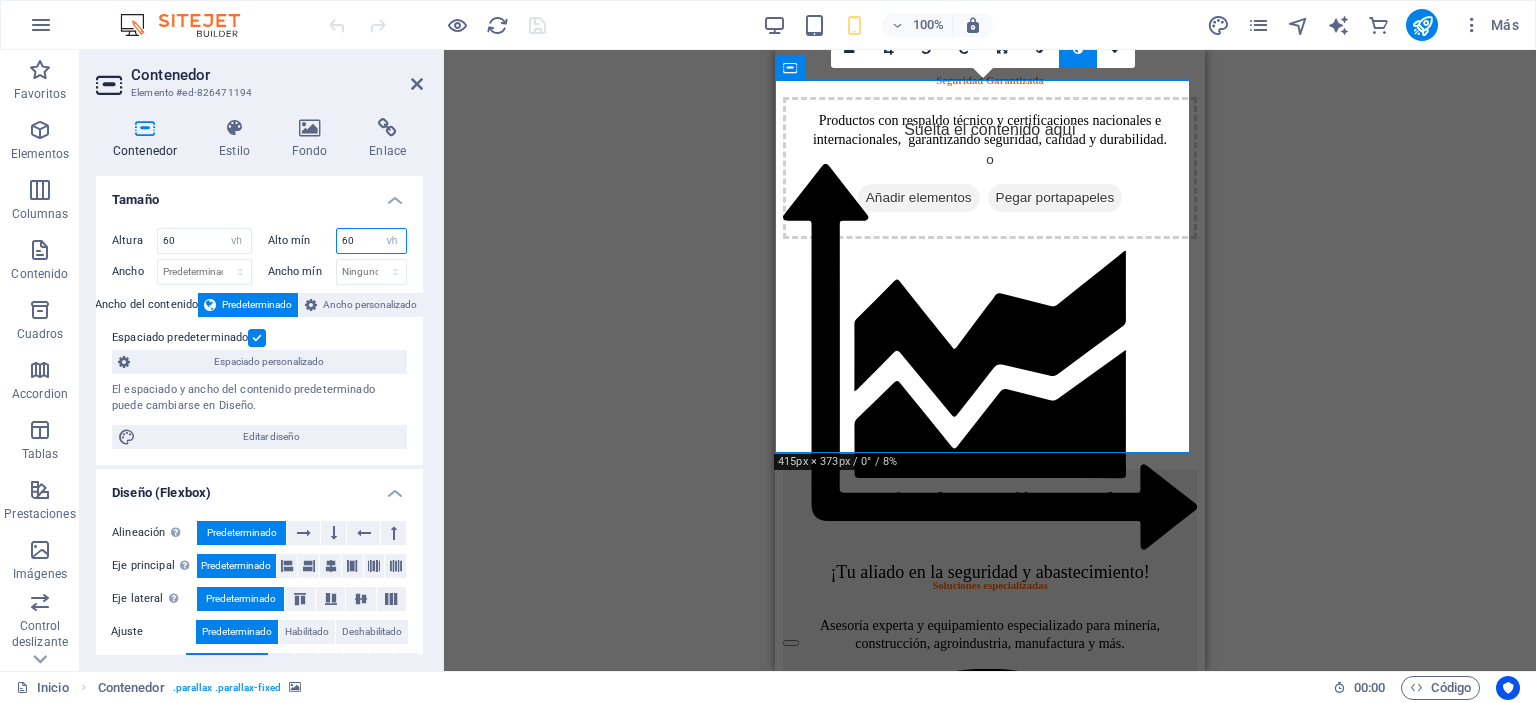 drag, startPoint x: 355, startPoint y: 238, endPoint x: 313, endPoint y: 239, distance: 42.0119 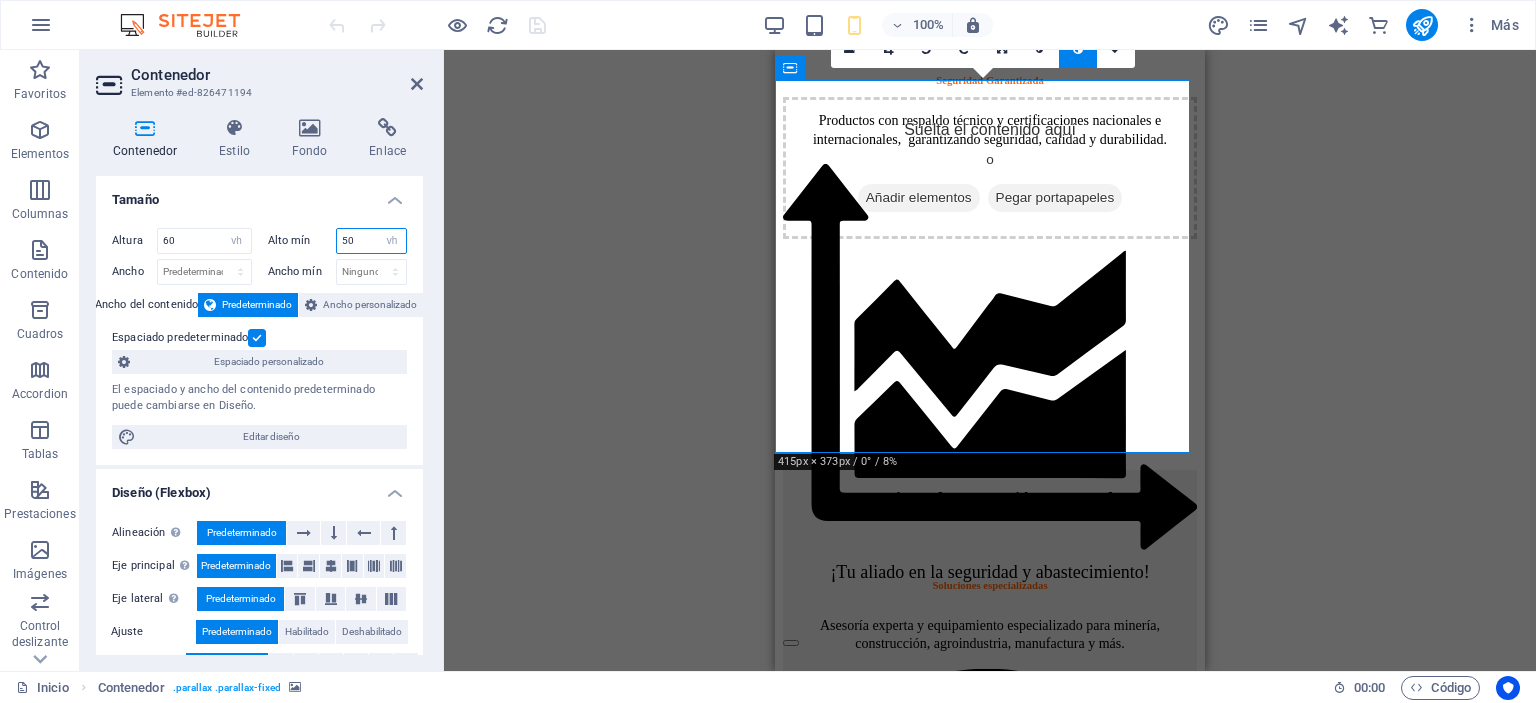 type on "50" 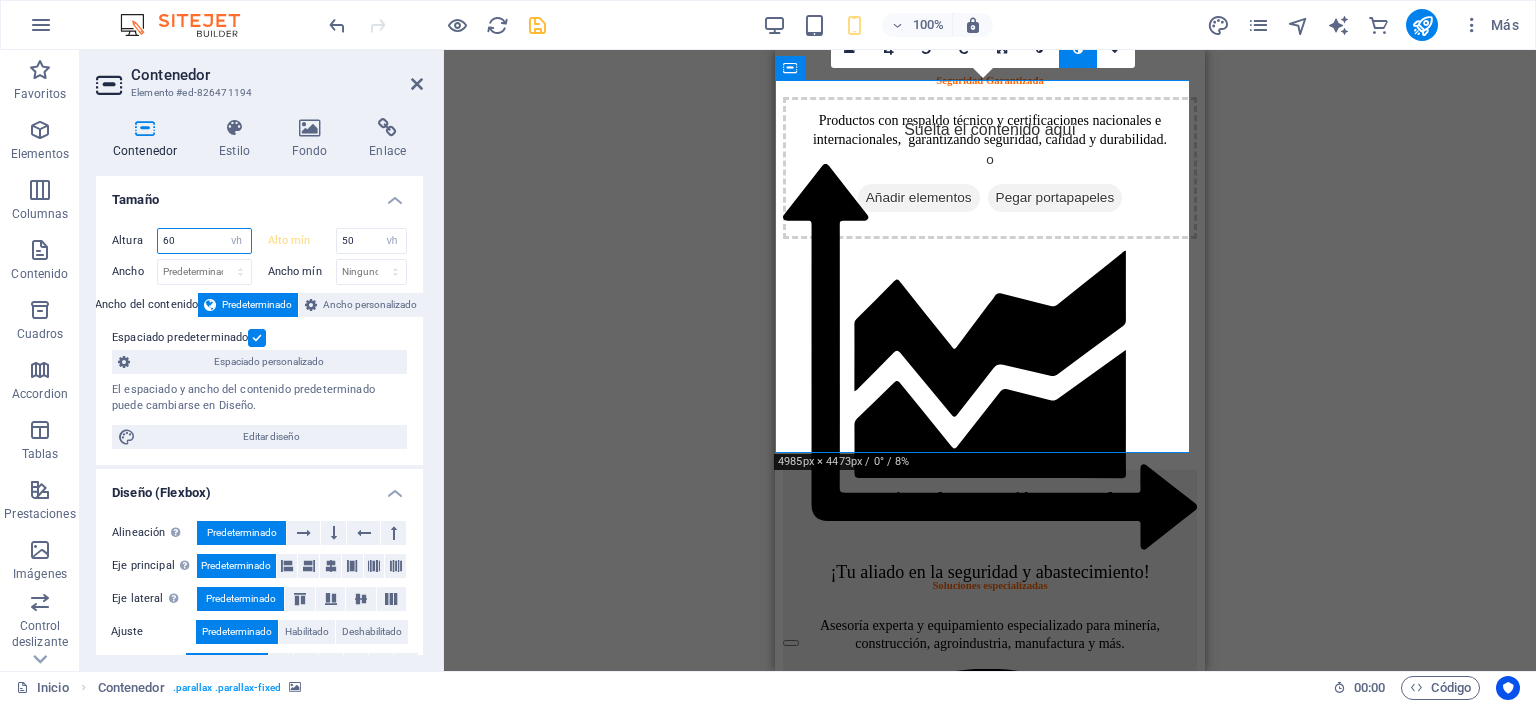 drag, startPoint x: 176, startPoint y: 246, endPoint x: 88, endPoint y: 244, distance: 88.02273 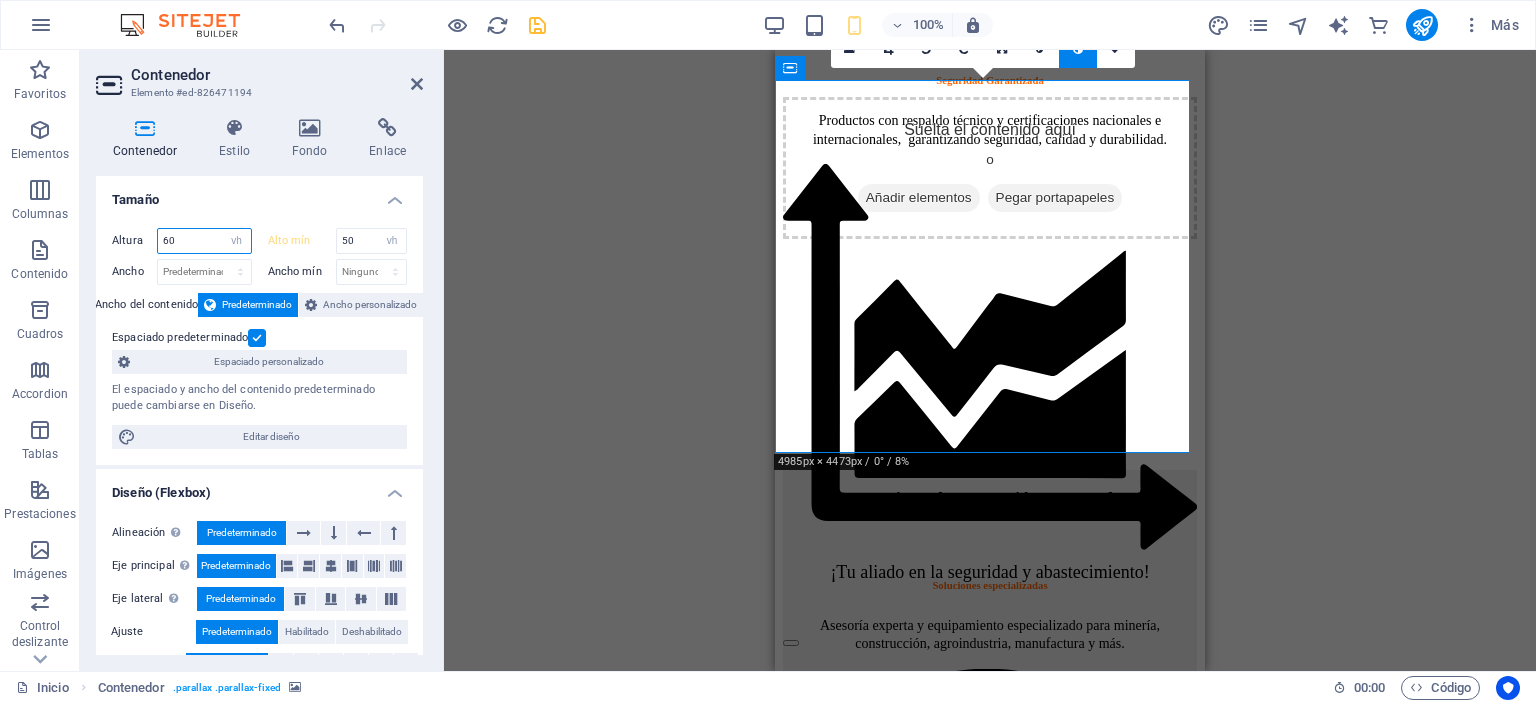 click on "Contenedor Estilo Fondo Enlace Tamaño Altura 60 Predeterminado px rem % vh vw Alto mín 50 Ninguno px rem % vh vw Ancho Predeterminado px rem % em vh vw Ancho mín Ninguno px rem % vh vw Ancho del contenido Predeterminado Ancho personalizado Ancho Predeterminado px rem % em vh vw Ancho mín Ninguno px rem % vh vw Espaciado predeterminado Espaciado personalizado El espaciado y ancho del contenido predeterminado puede cambiarse en Diseño. Editar diseño Diseño (Flexbox) Alineación Determina flex-direction. Predeterminado Eje principal Determina la forma en la que los elementos deberían comportarse por el eje principal en este contenedor (contenido justificado). Predeterminado Eje lateral Controla la dirección vertical del elemento en el contenedor (alinear elementos). Predeterminado Ajuste Predeterminado Habilitado Deshabilitado Relleno Controla las distancias y la dirección de los elementos en el eje Y en varias líneas (alinear contenido). Predeterminado Accesibilidad Rol Ninguno Alert" at bounding box center [259, 386] 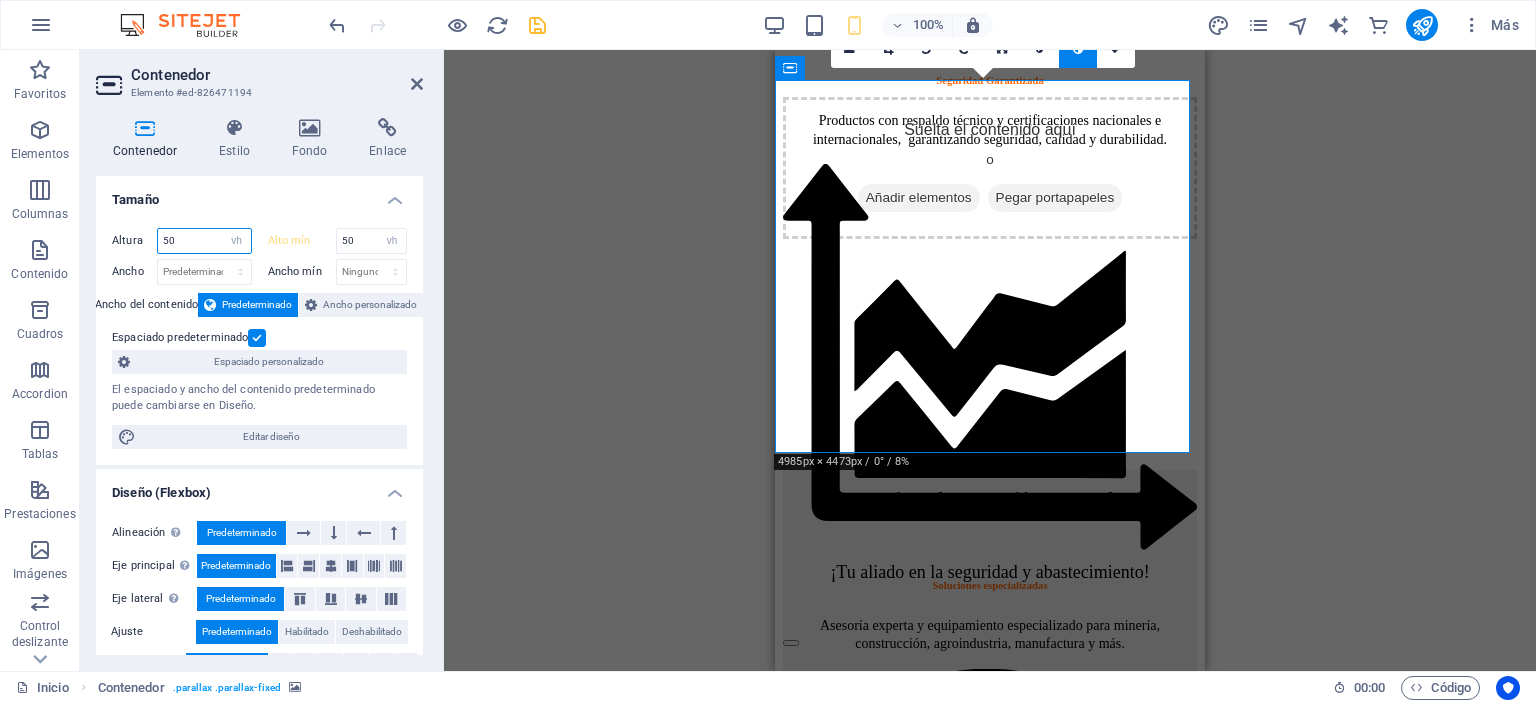 type on "50" 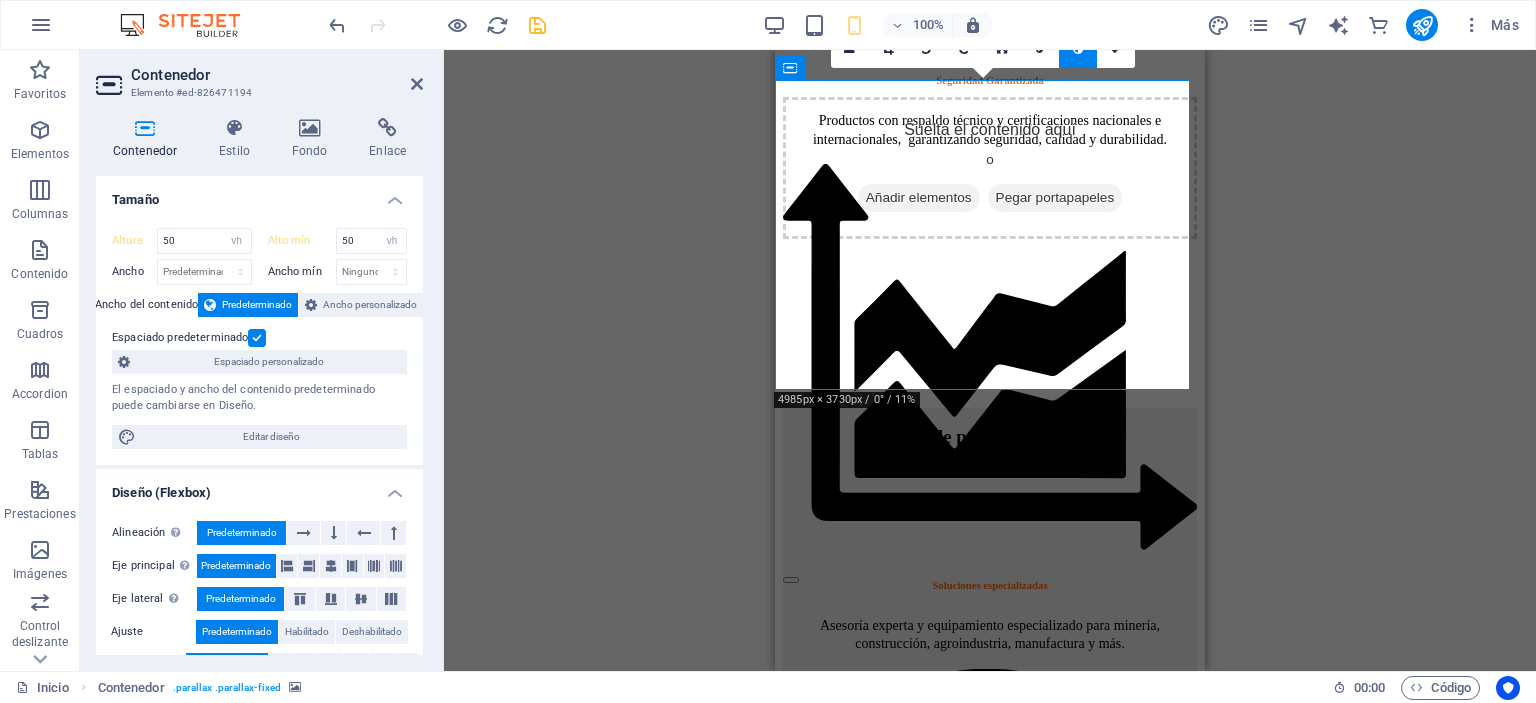 scroll, scrollTop: 1600, scrollLeft: 0, axis: vertical 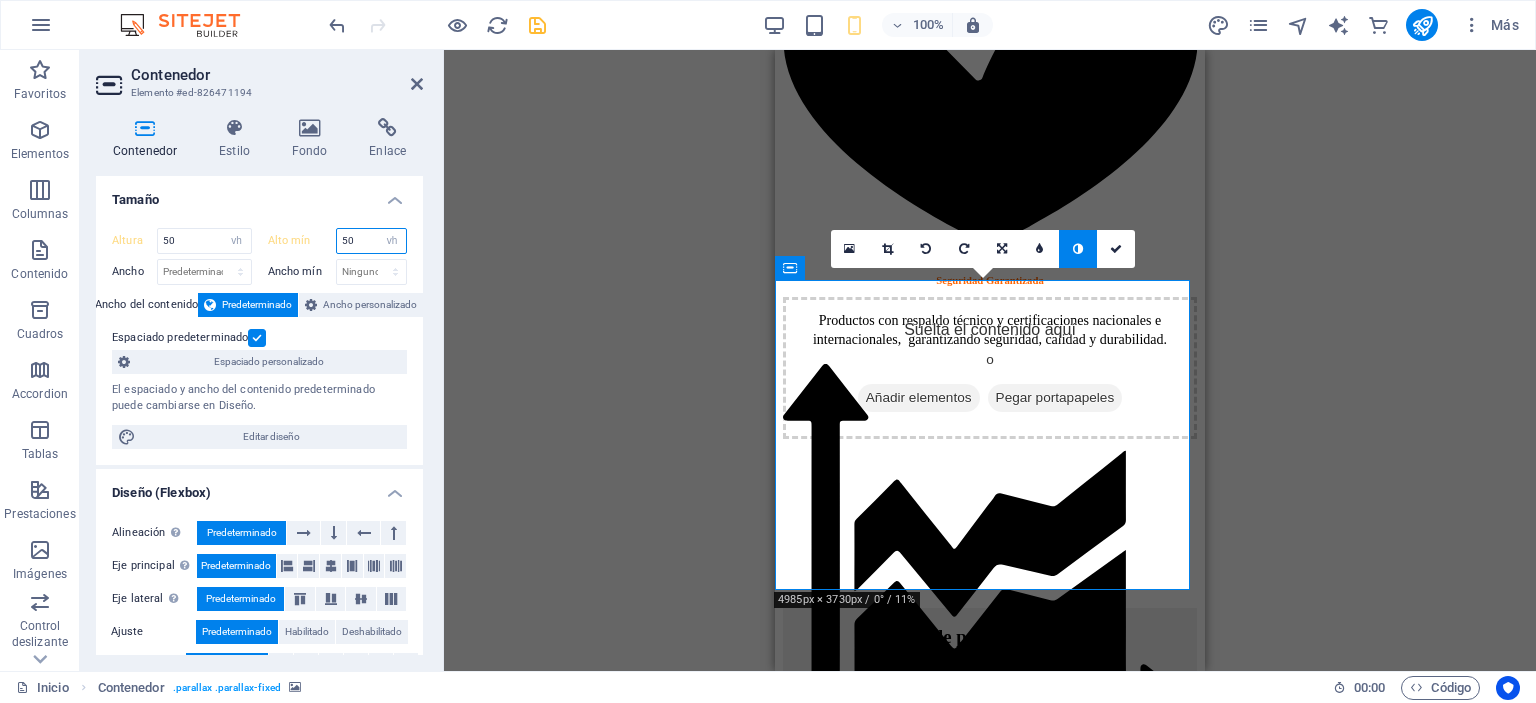 drag, startPoint x: 357, startPoint y: 241, endPoint x: 308, endPoint y: 244, distance: 49.09175 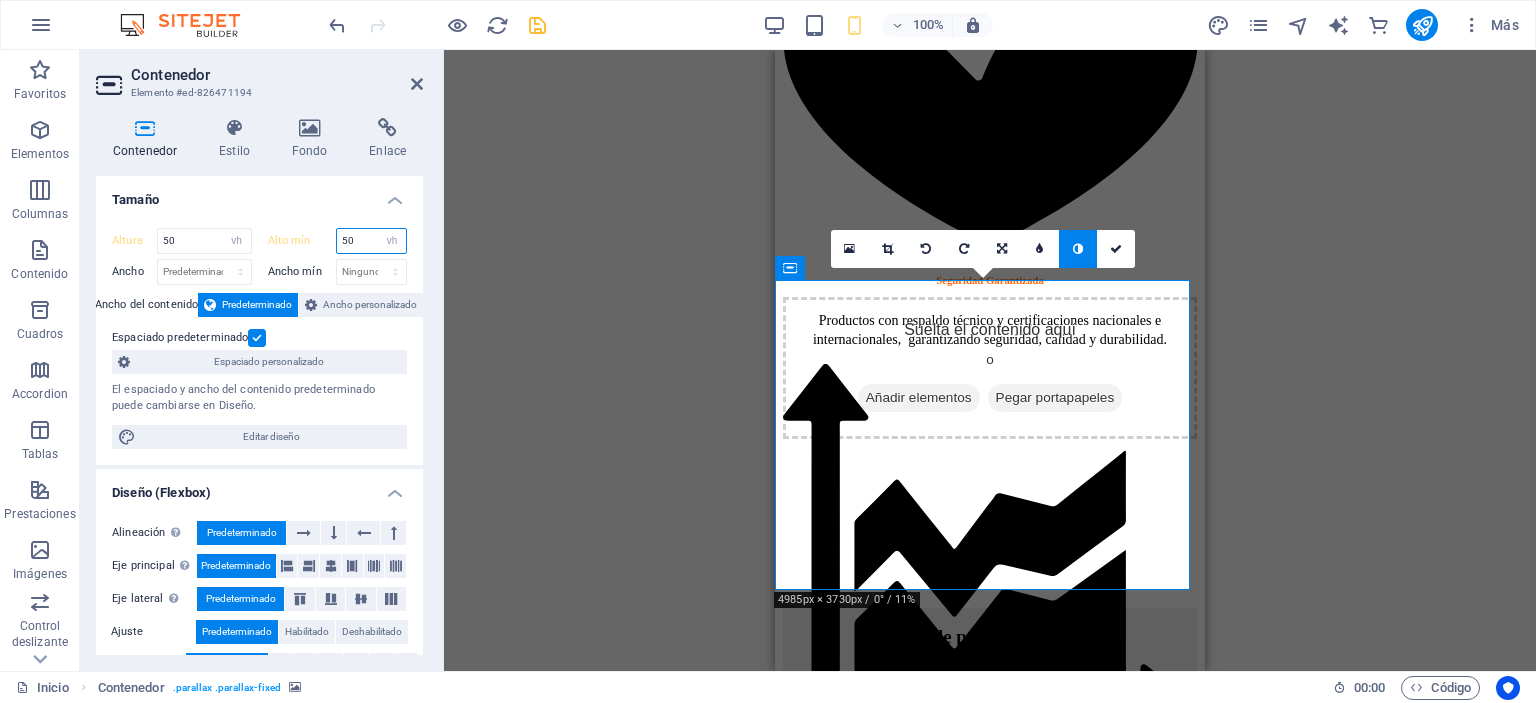 click on "Alto mín 50 Ninguno px rem % vh vw" at bounding box center [338, 241] 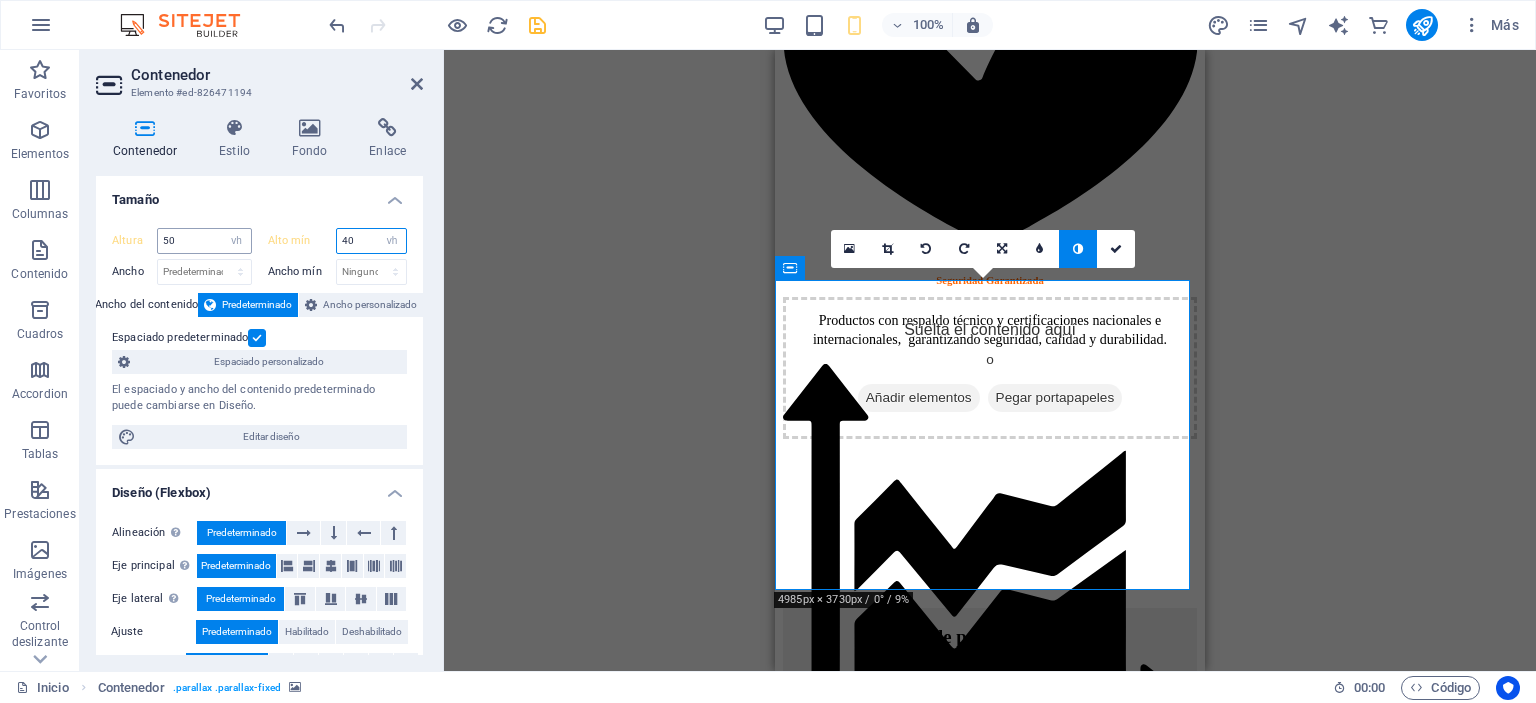type on "40" 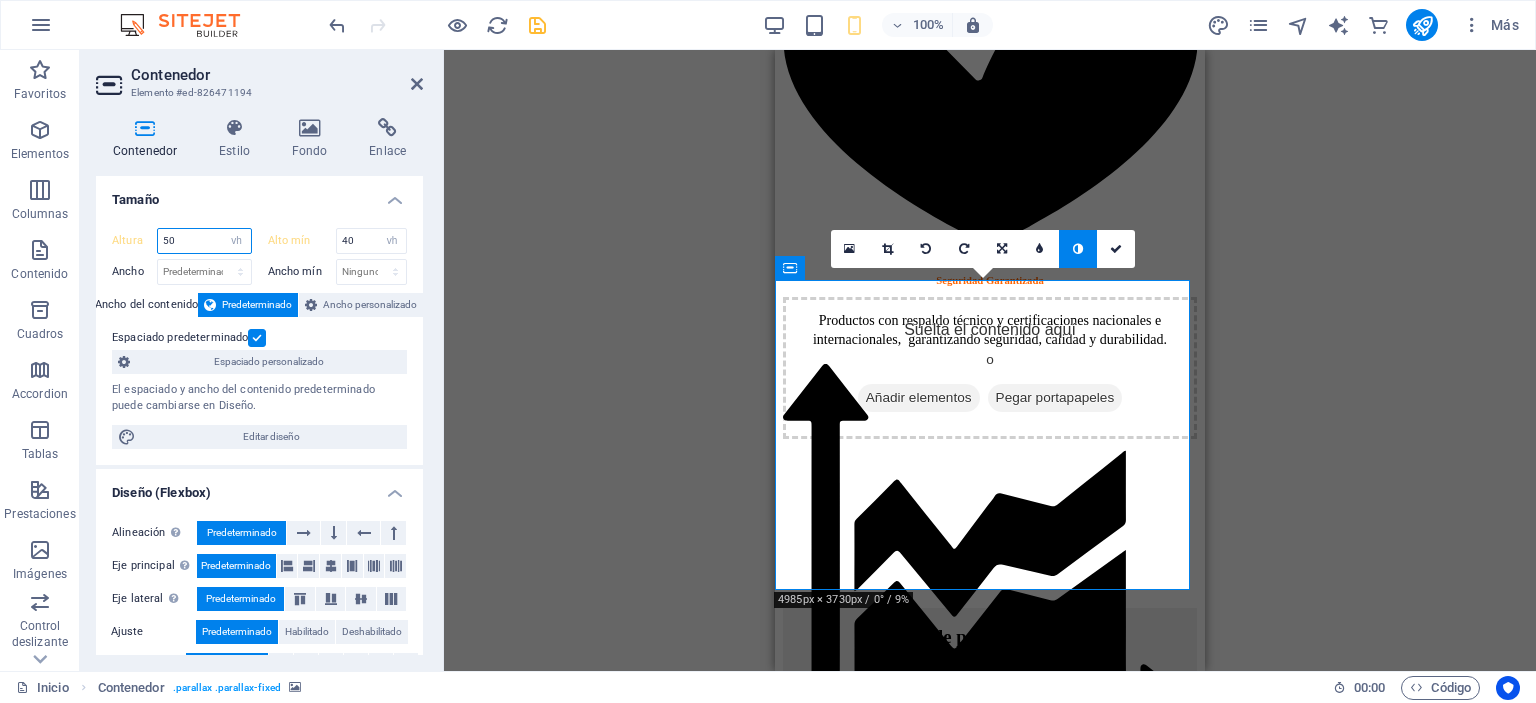 drag, startPoint x: 203, startPoint y: 239, endPoint x: 120, endPoint y: 236, distance: 83.0542 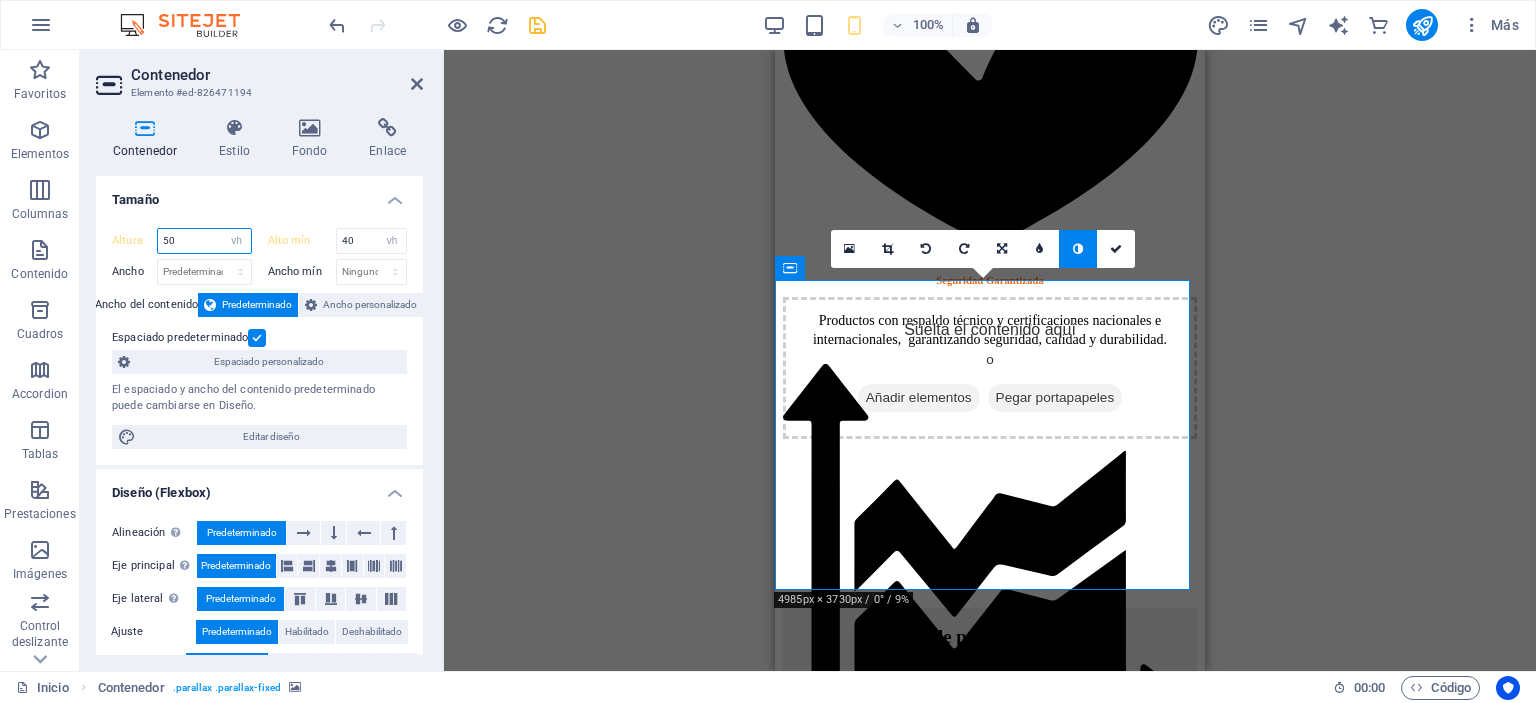 click on "Altura 50 Predeterminado px rem % vh vw" at bounding box center (182, 241) 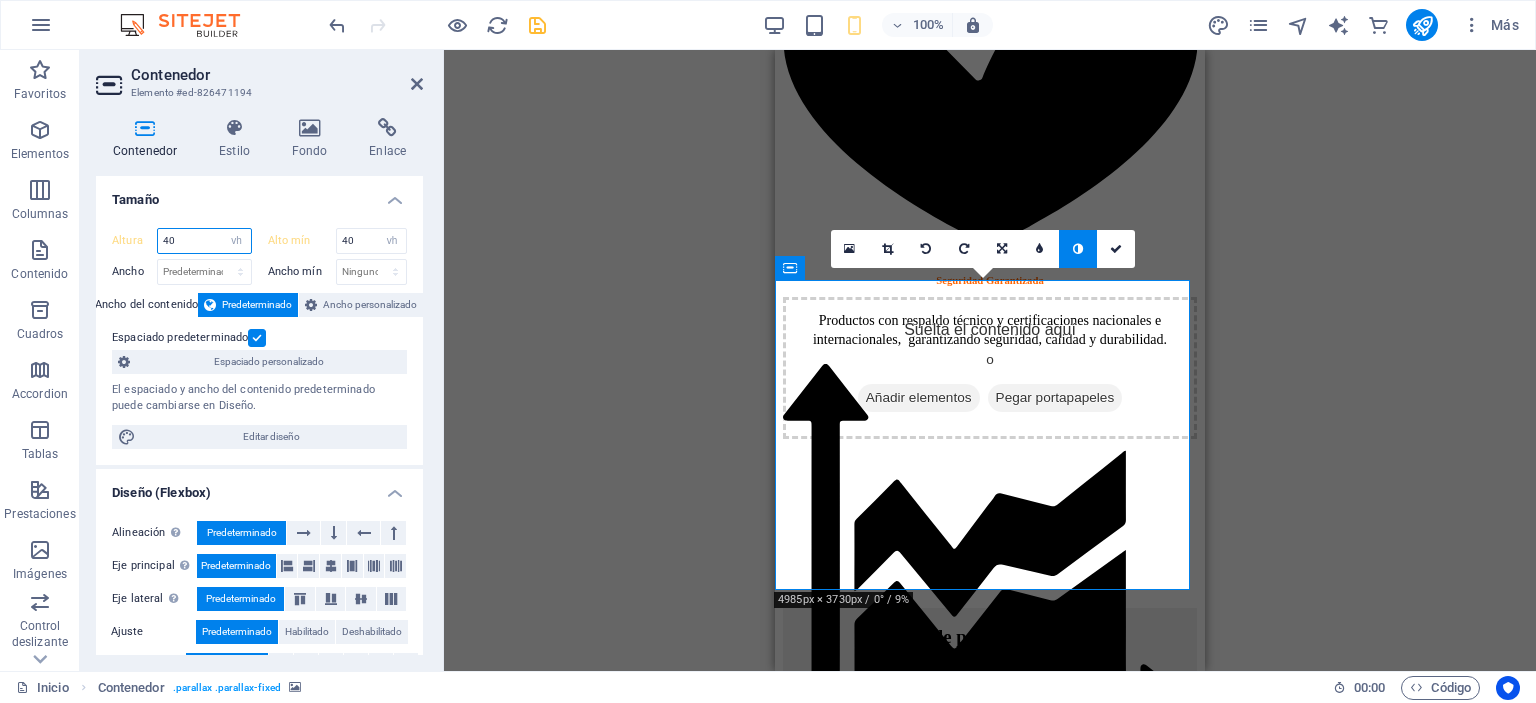 type on "40" 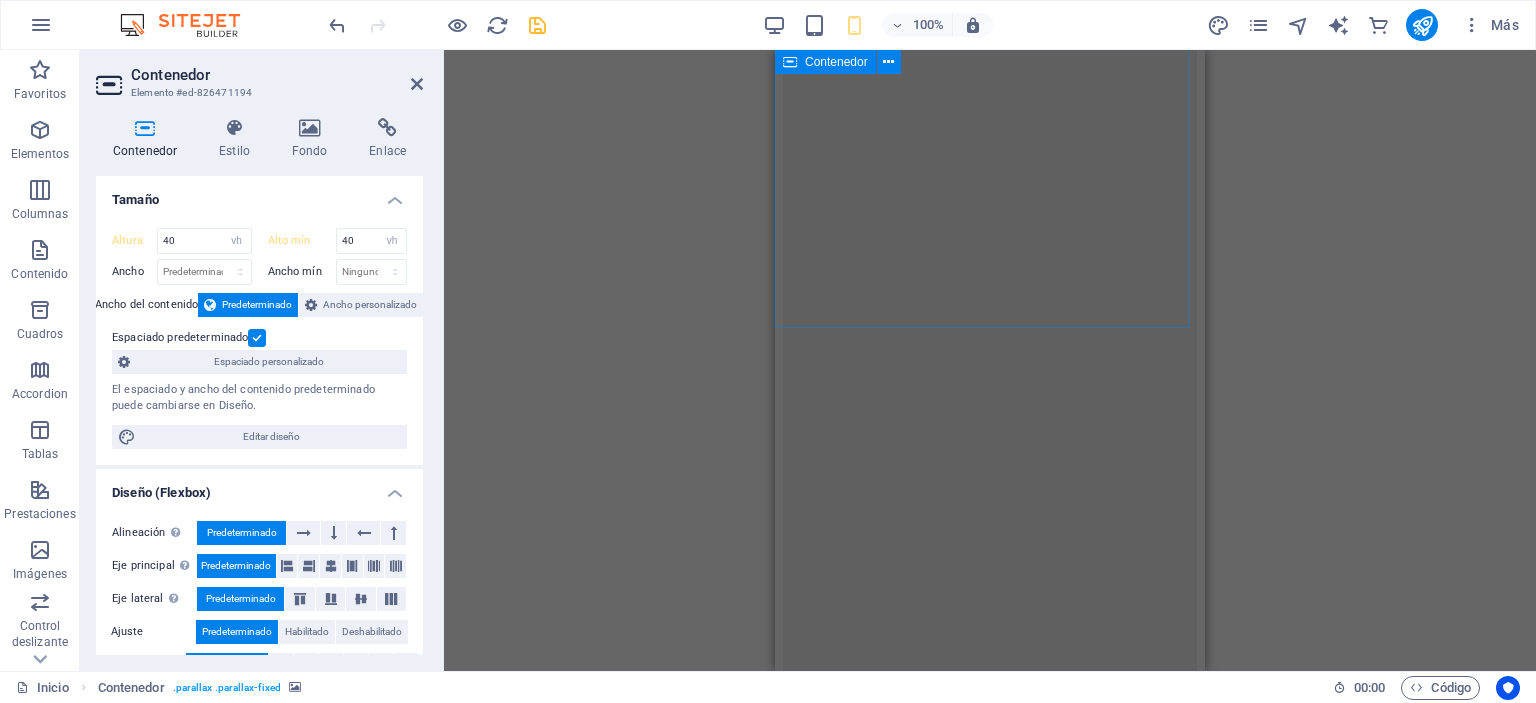 scroll, scrollTop: 3400, scrollLeft: 0, axis: vertical 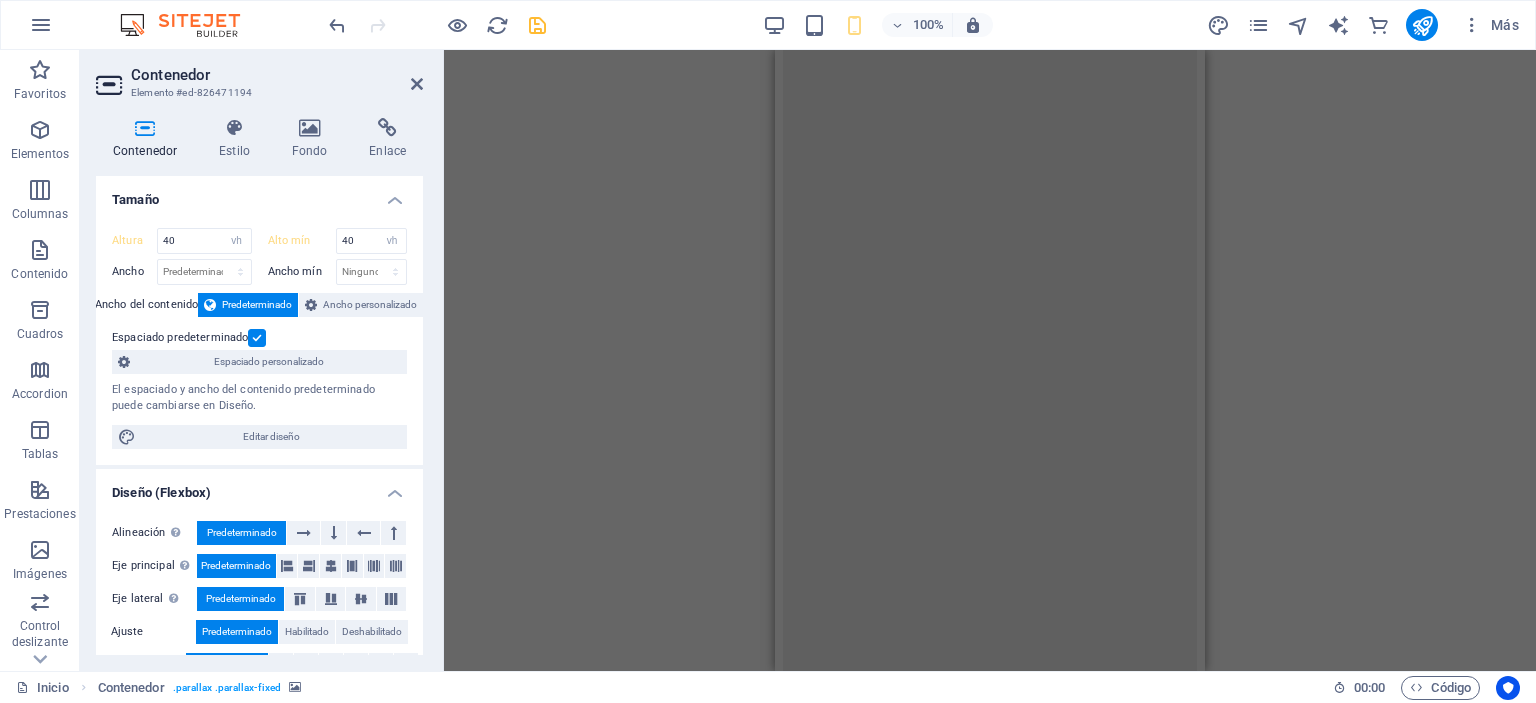 click at bounding box center (990, 7598) 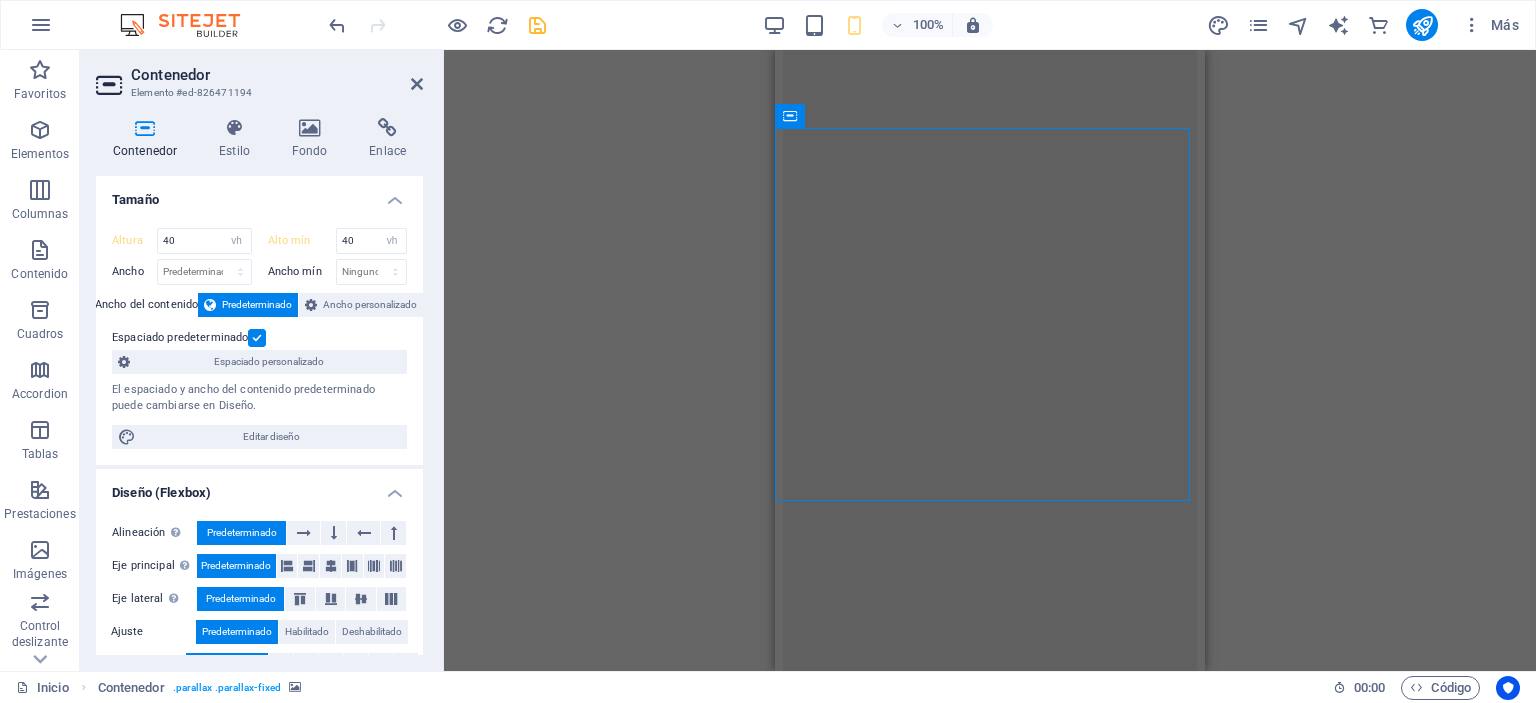 click at bounding box center [990, 7598] 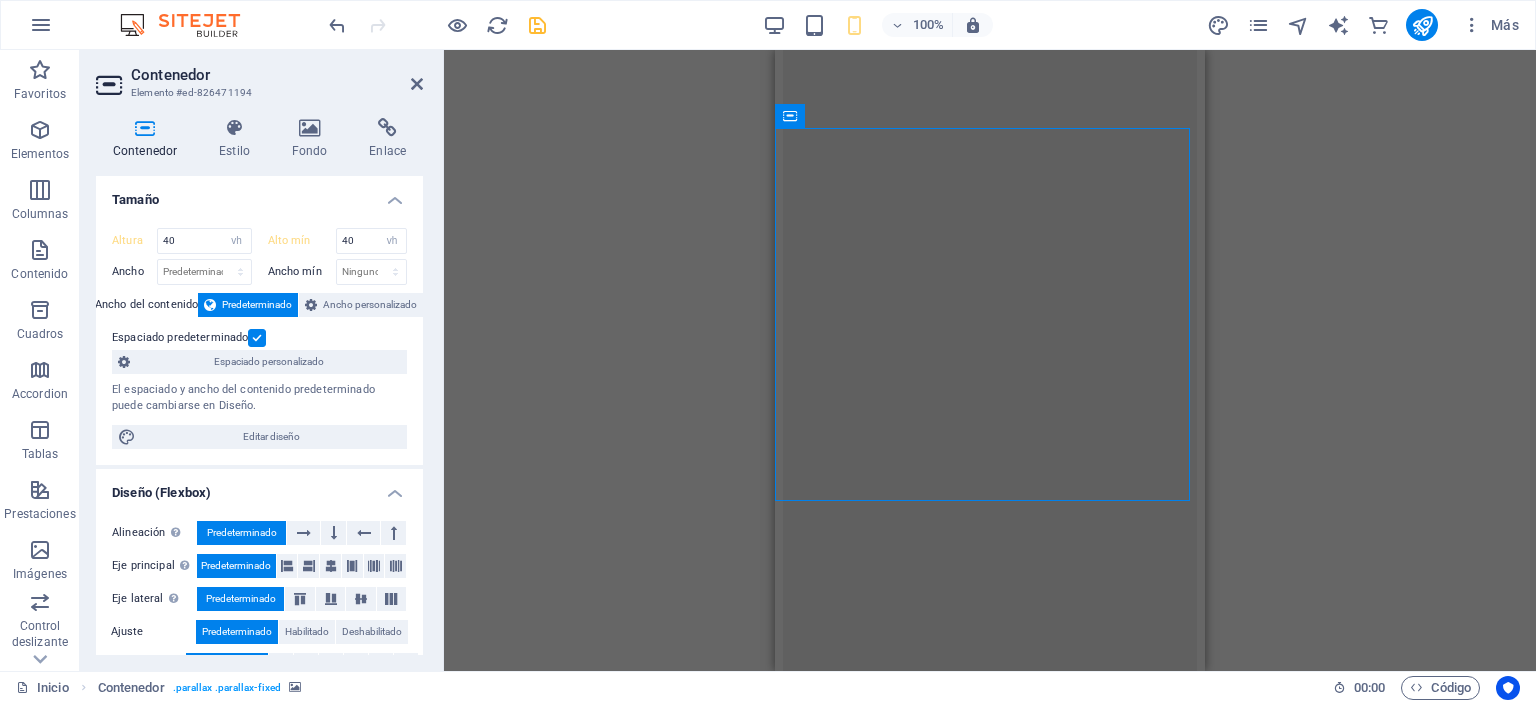 select on "vh" 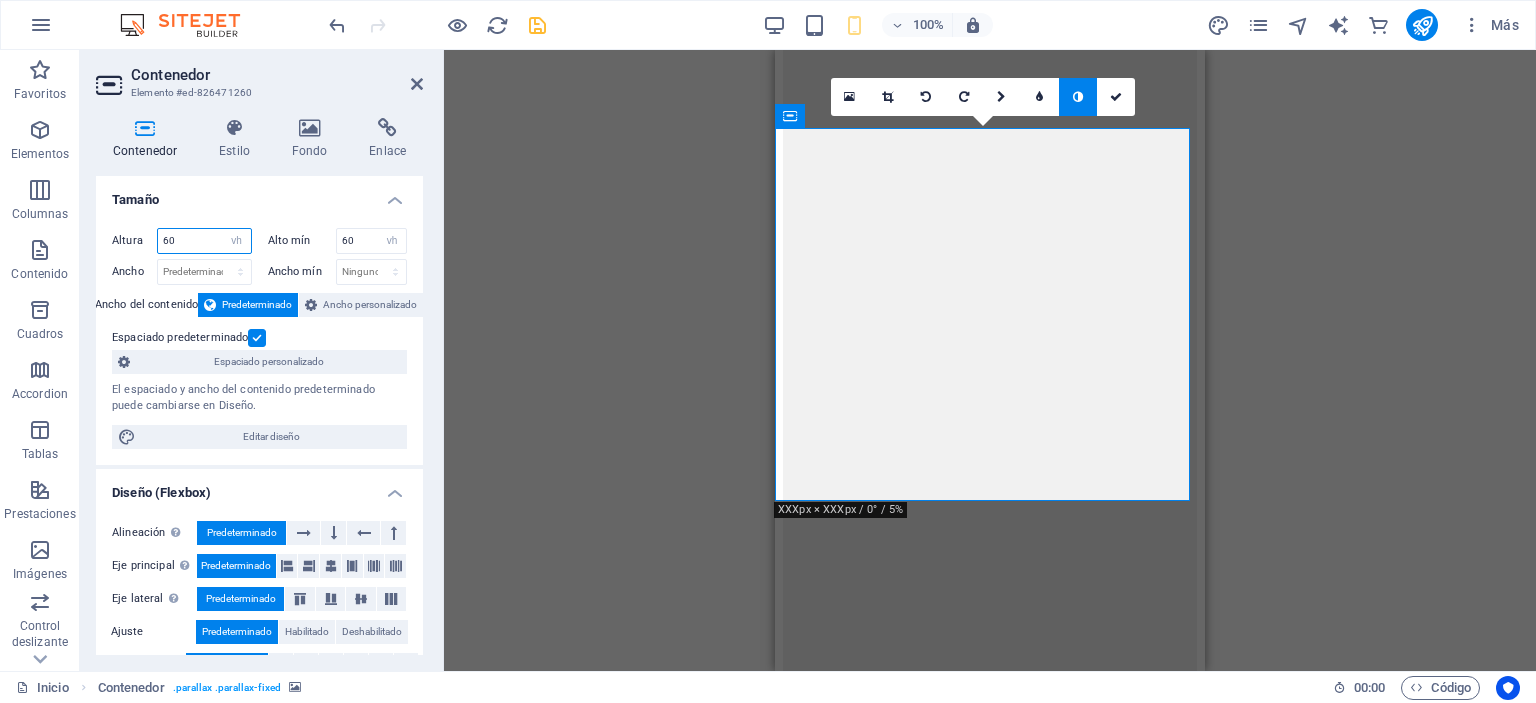 drag, startPoint x: 177, startPoint y: 238, endPoint x: 136, endPoint y: 241, distance: 41.109608 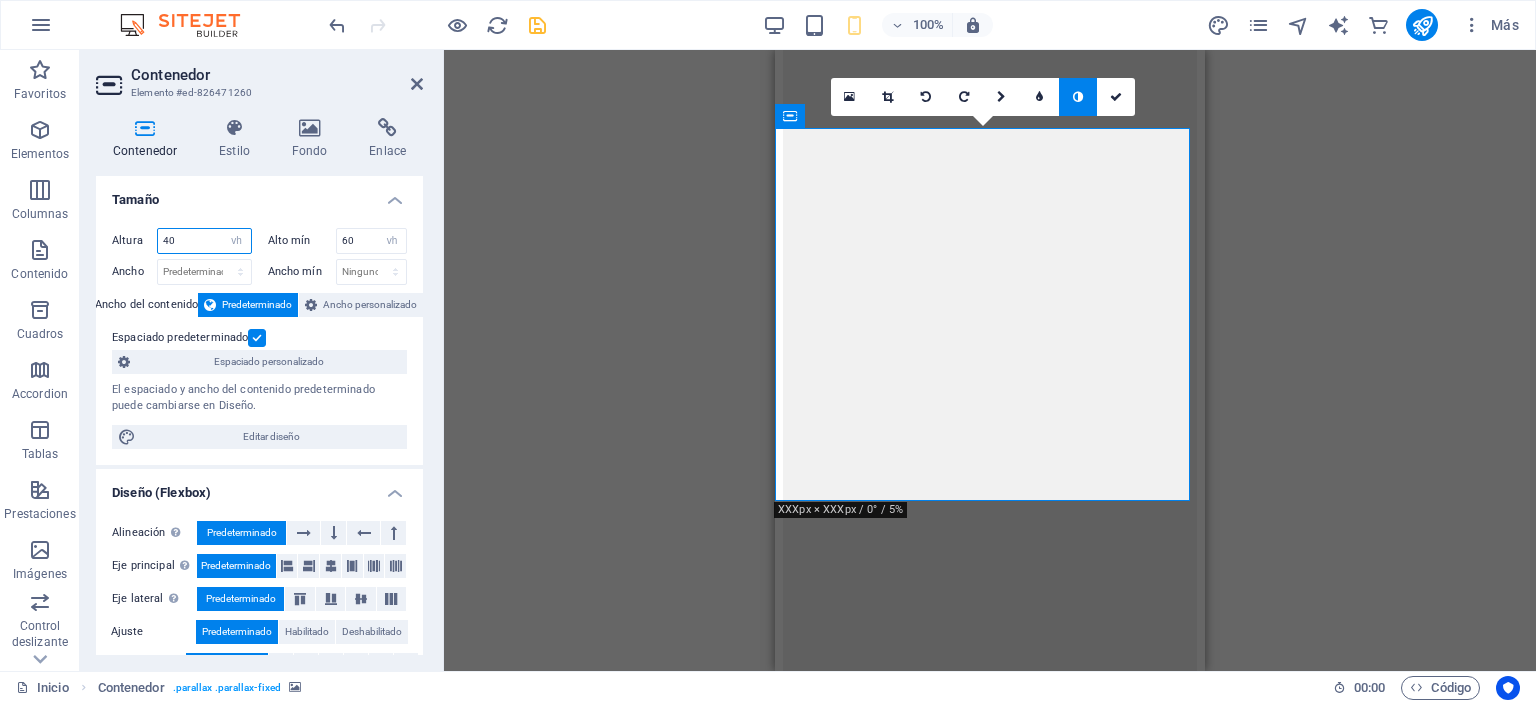 type on "40" 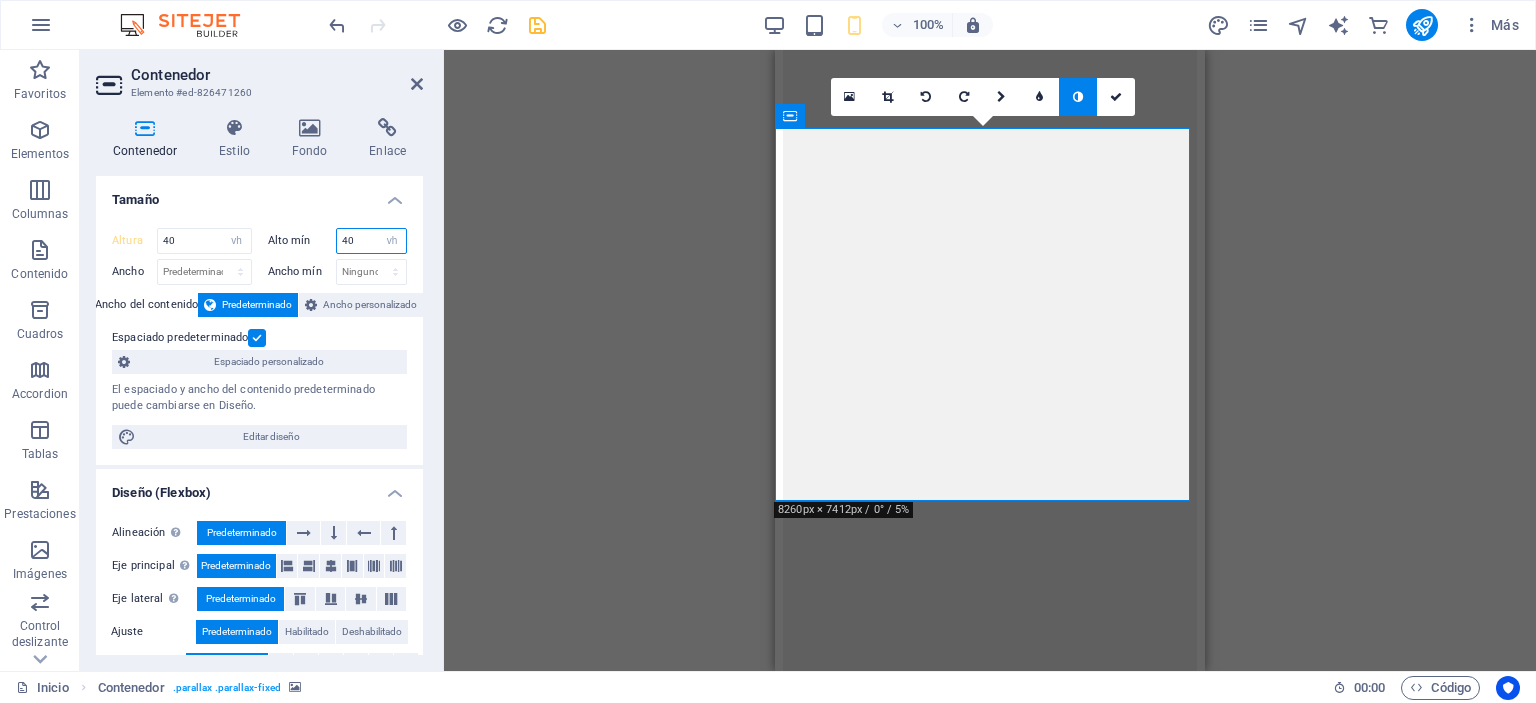 type on "40" 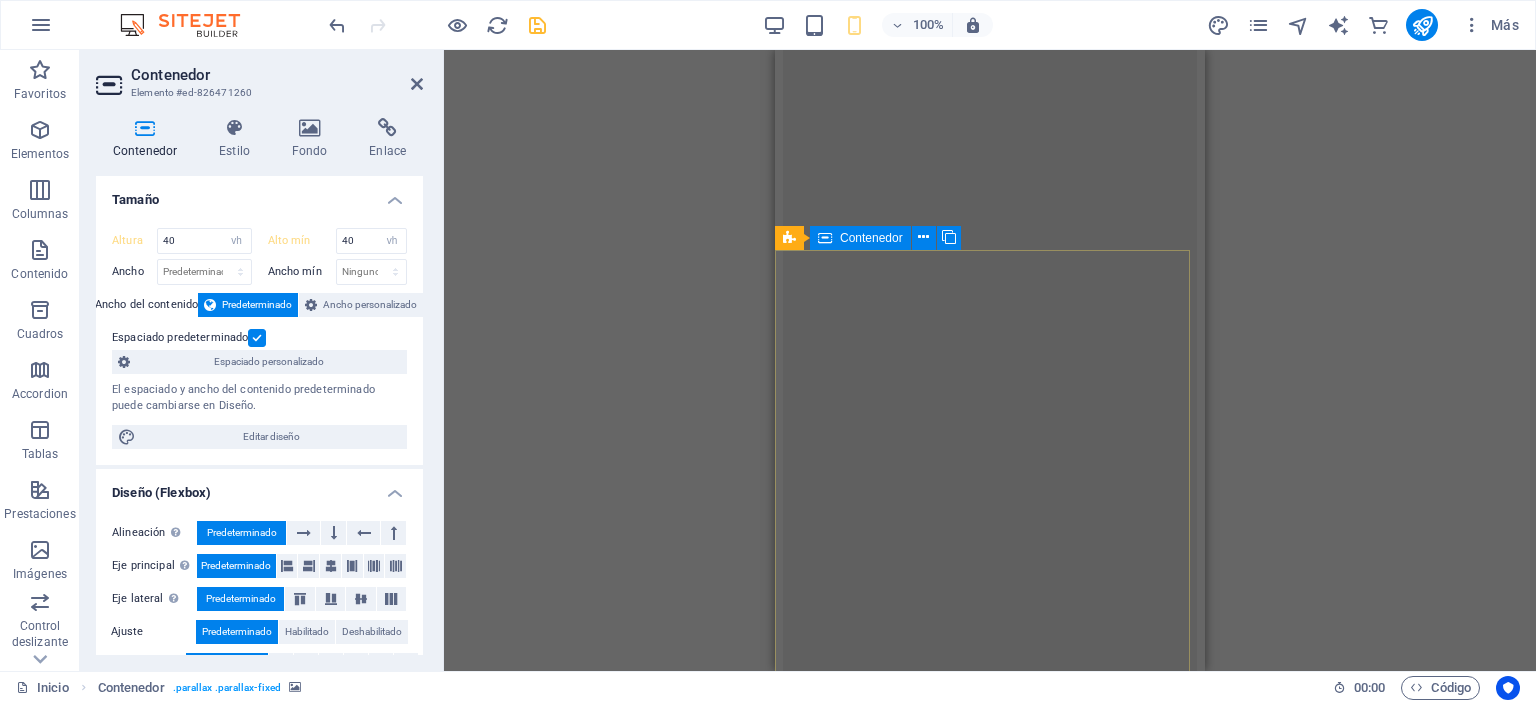 scroll, scrollTop: 4400, scrollLeft: 0, axis: vertical 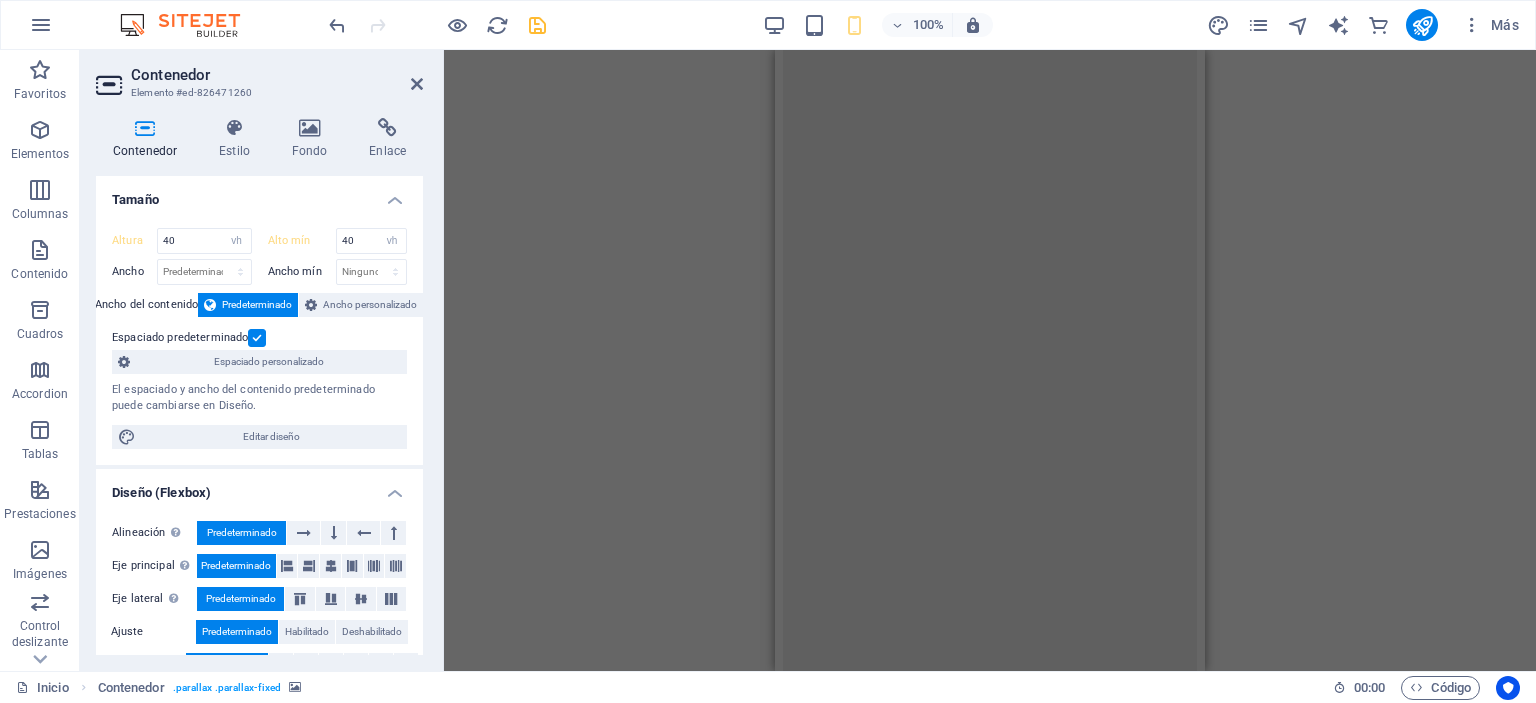 click at bounding box center (990, 8011) 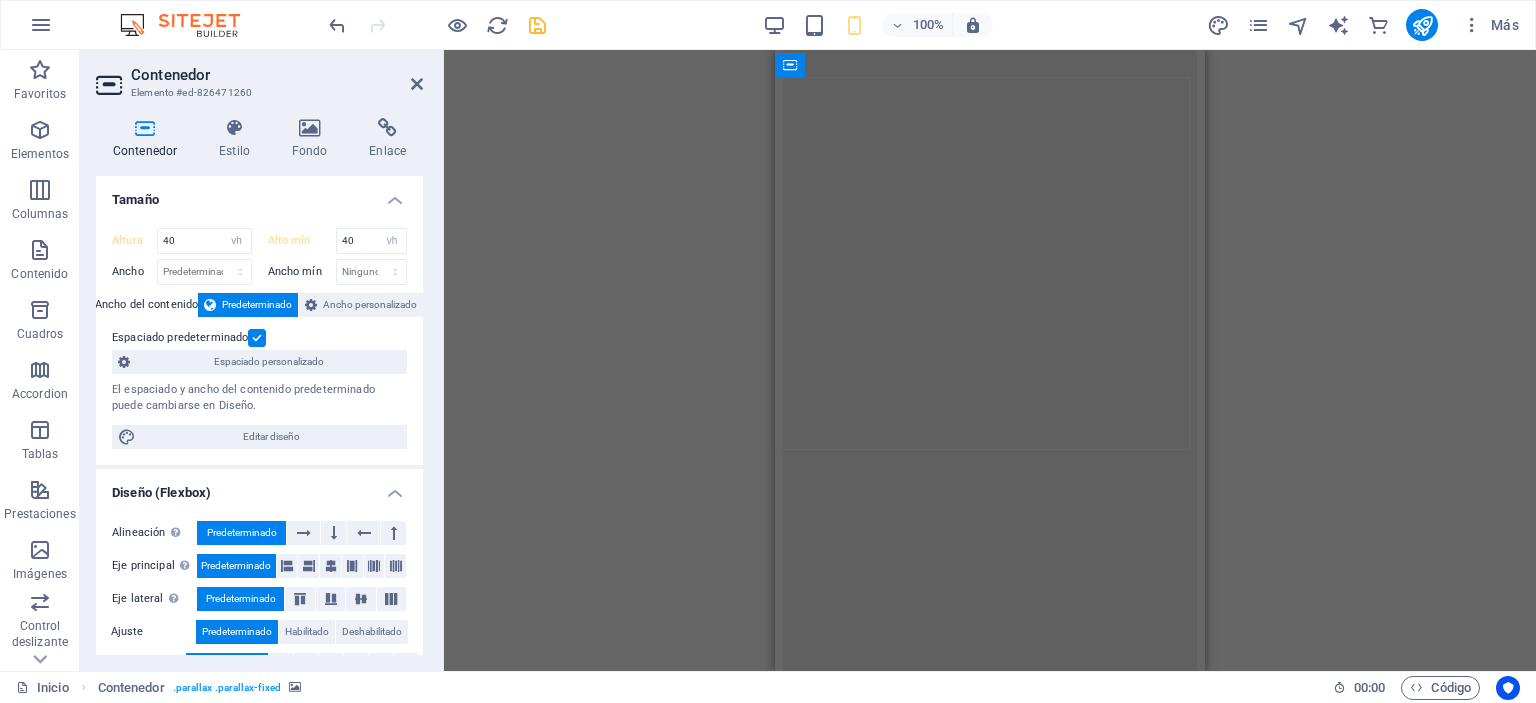 click at bounding box center [990, 8011] 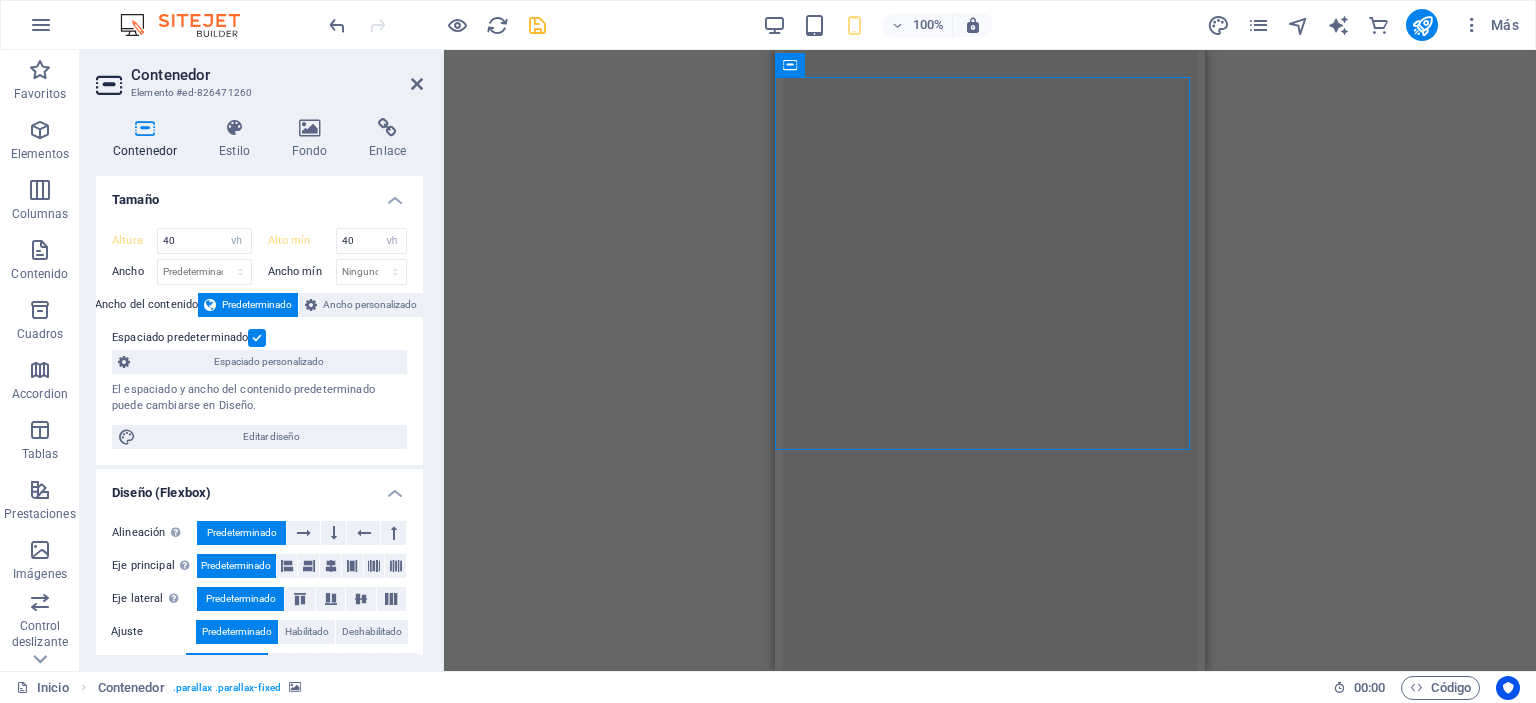 select on "vh" 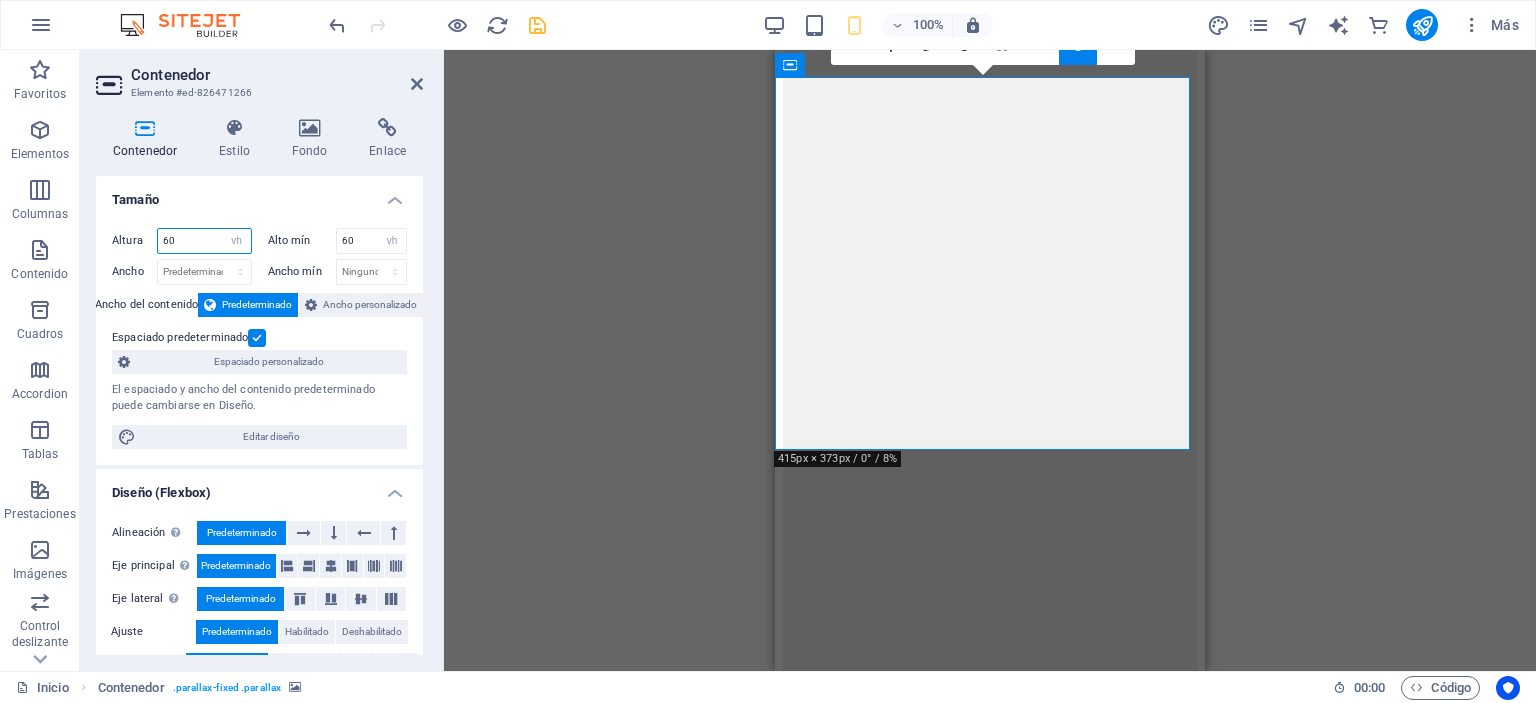 drag, startPoint x: 195, startPoint y: 246, endPoint x: 117, endPoint y: 248, distance: 78.025635 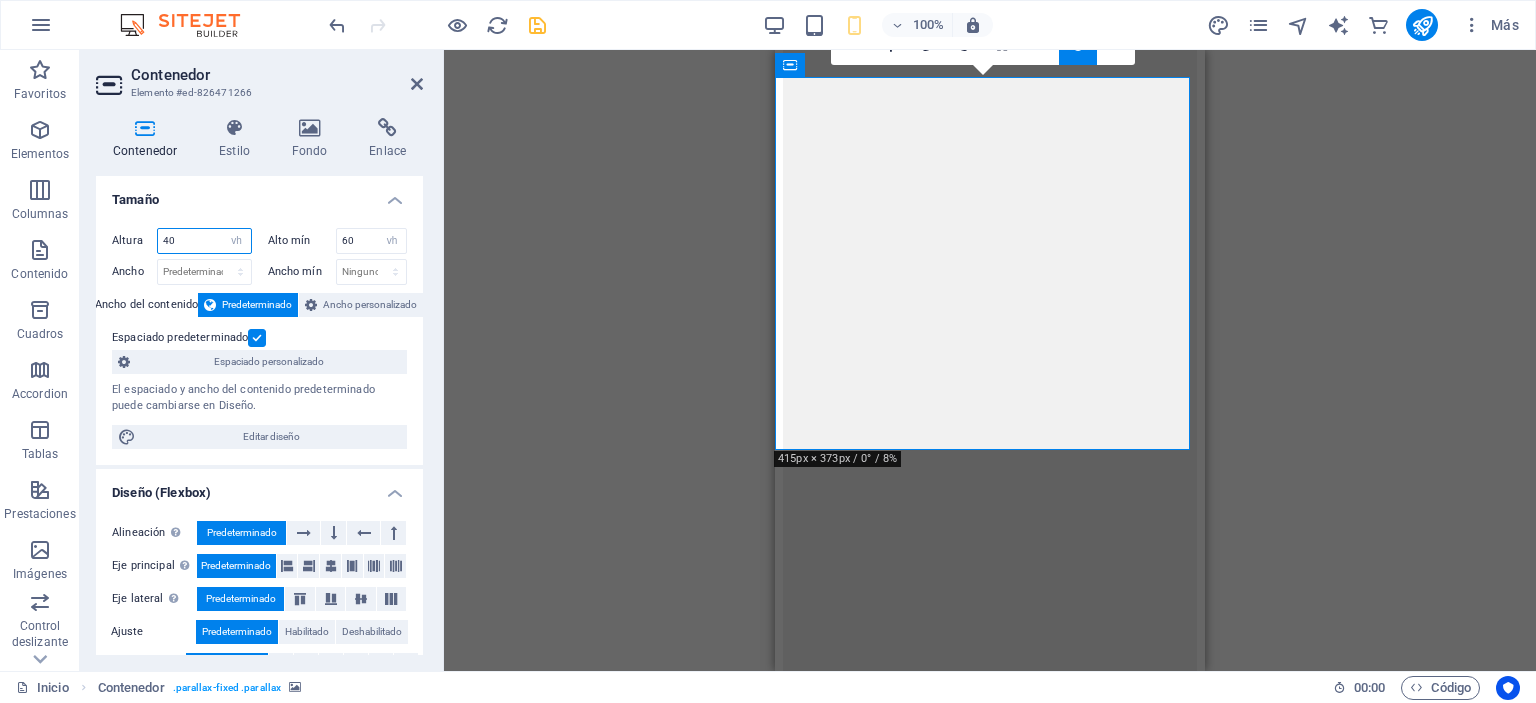 type on "40" 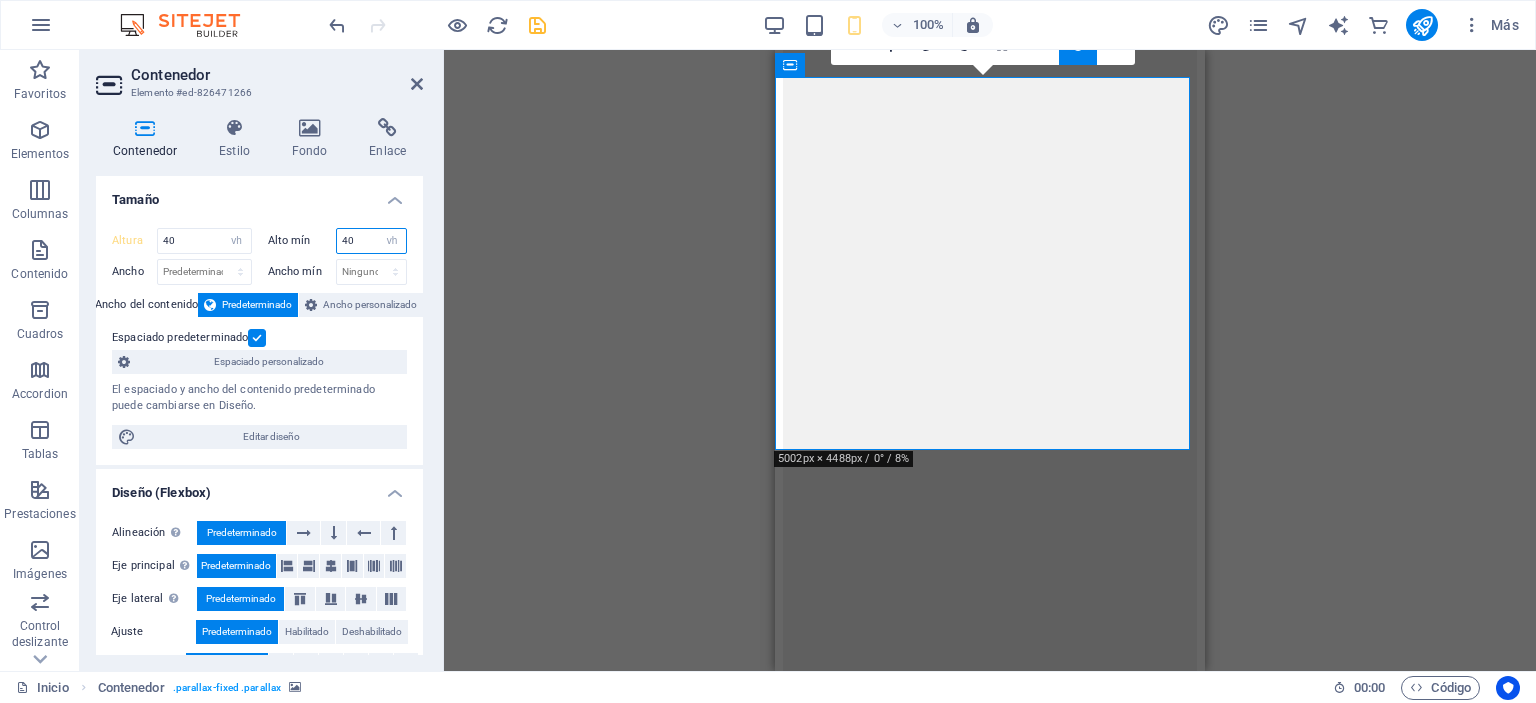 type on "40" 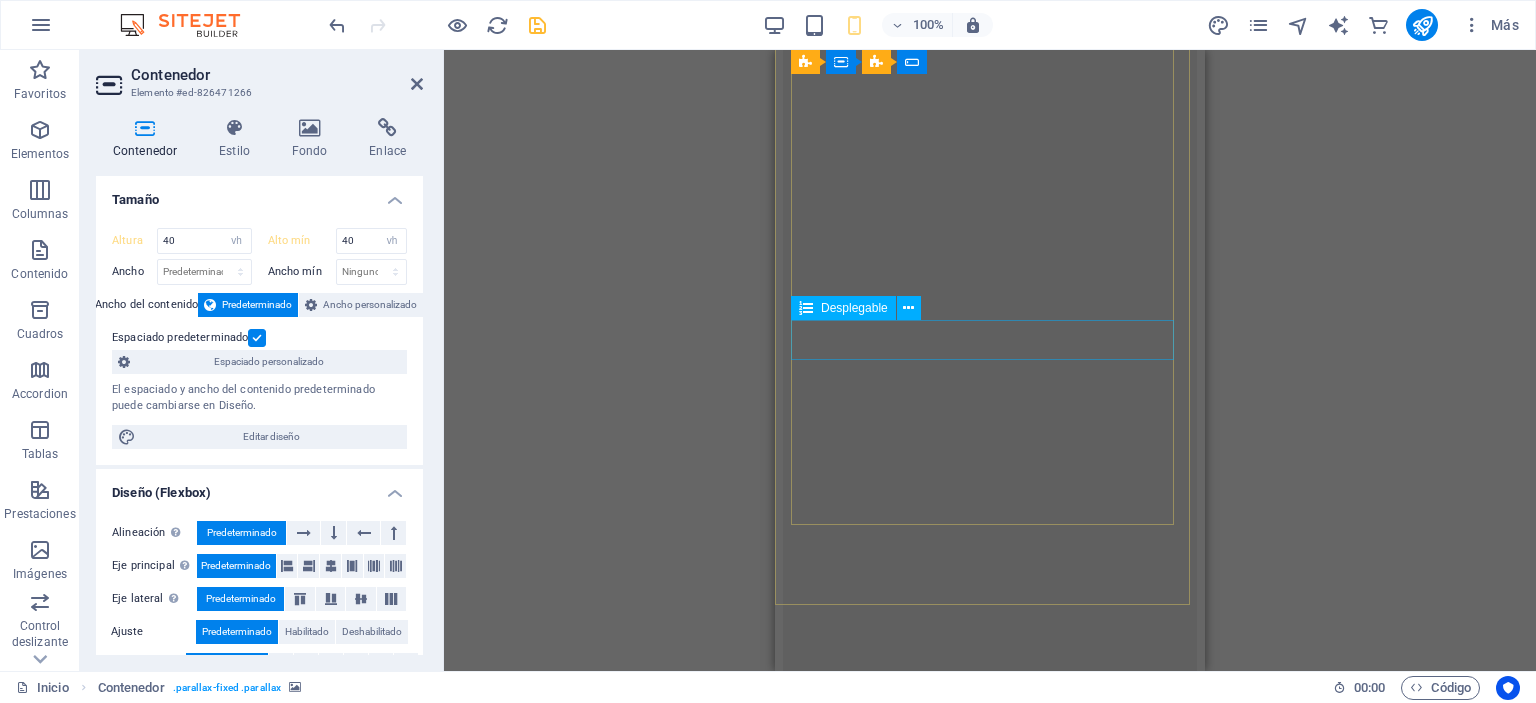 scroll, scrollTop: 4800, scrollLeft: 0, axis: vertical 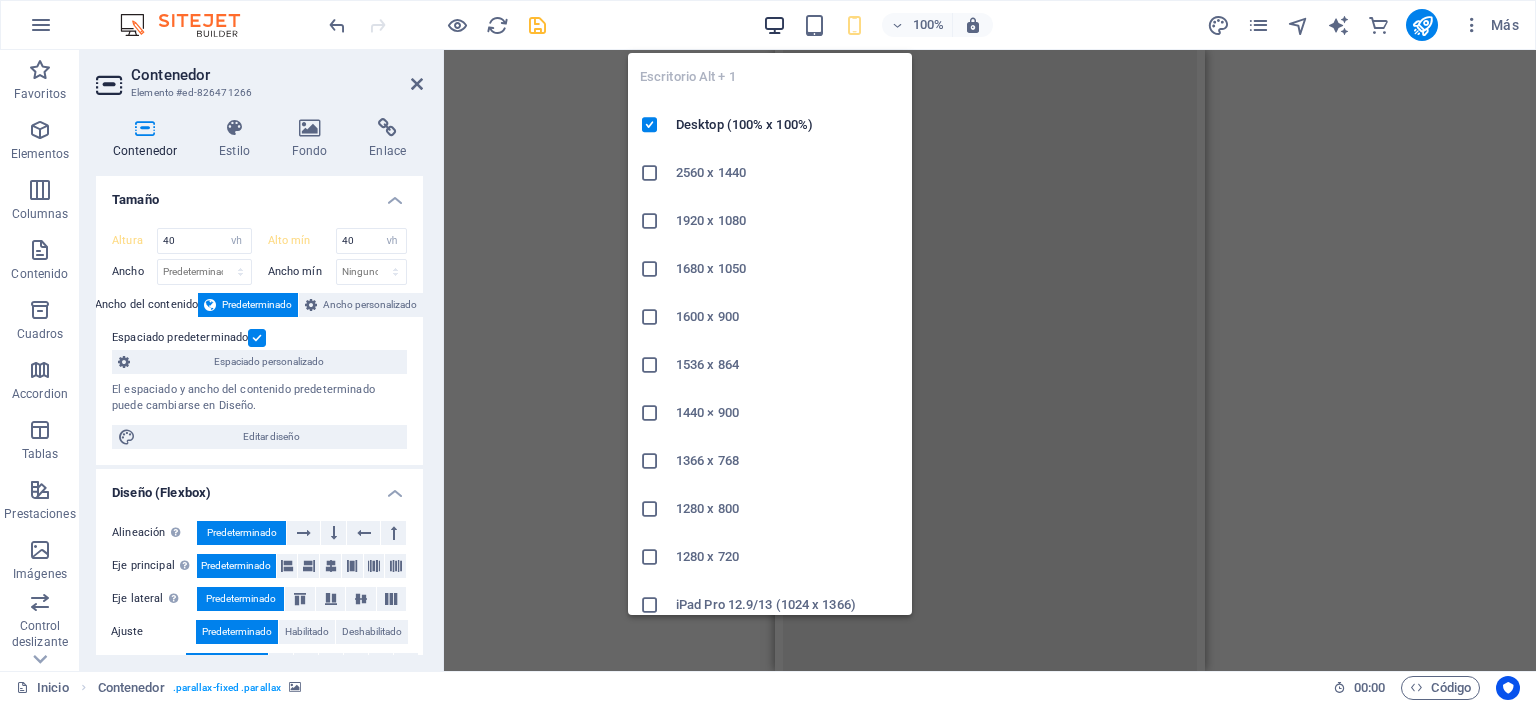 click at bounding box center (774, 25) 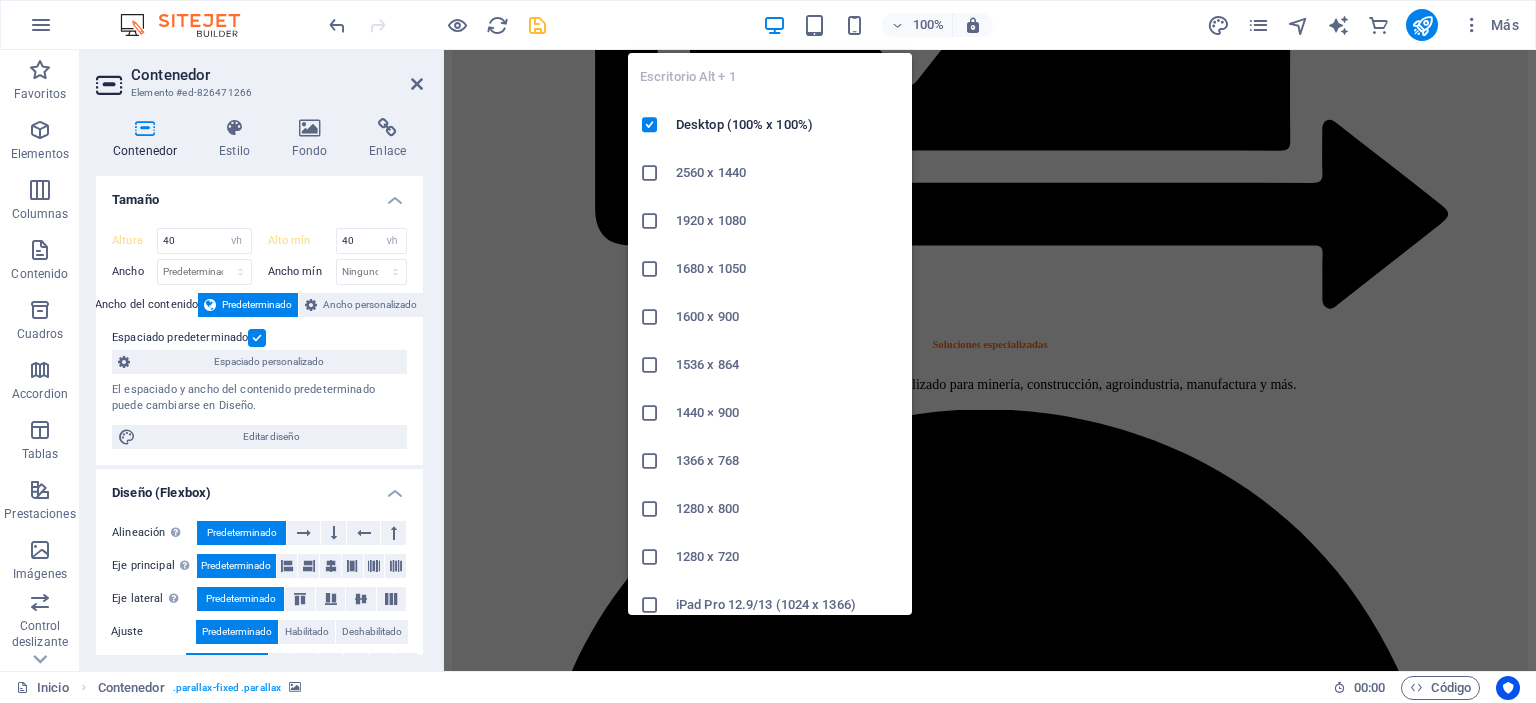 type on "60" 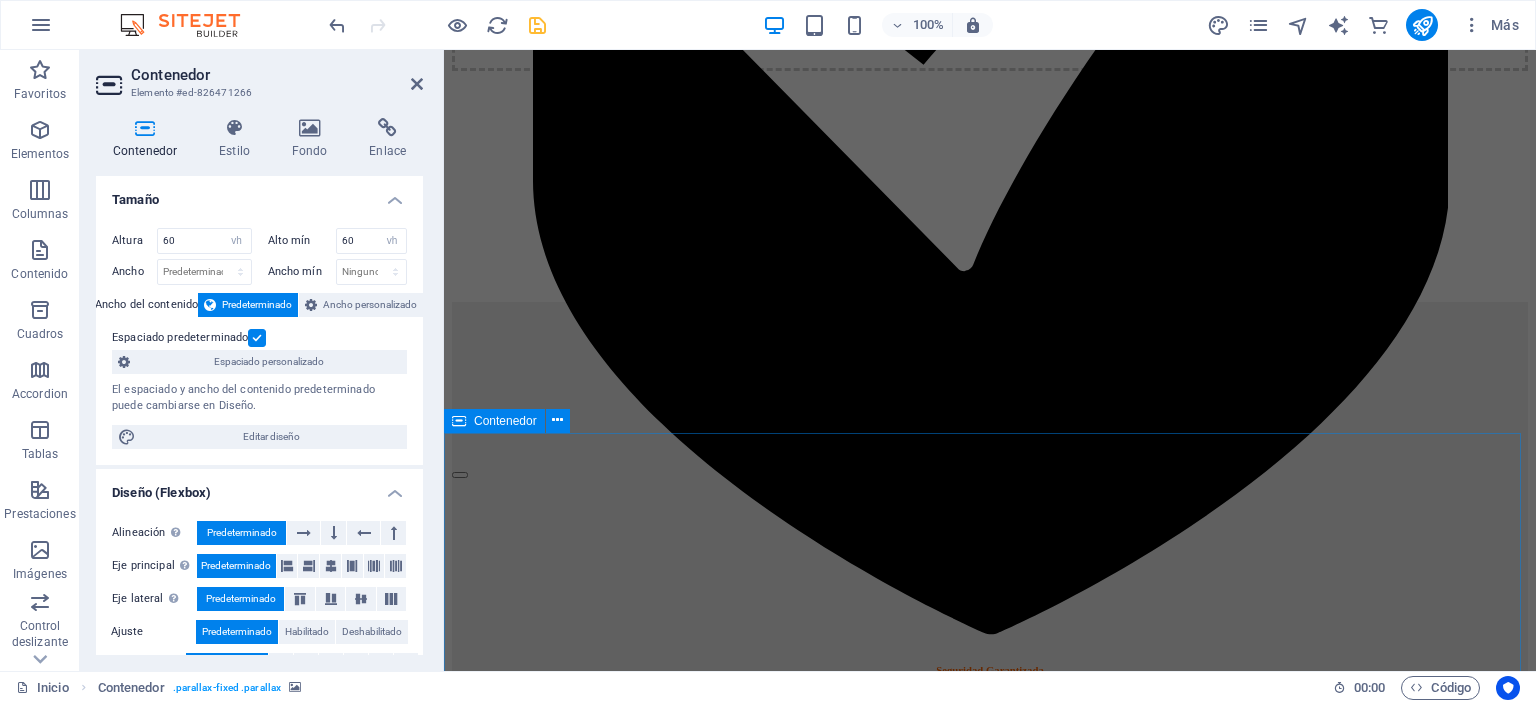 scroll, scrollTop: 2160, scrollLeft: 0, axis: vertical 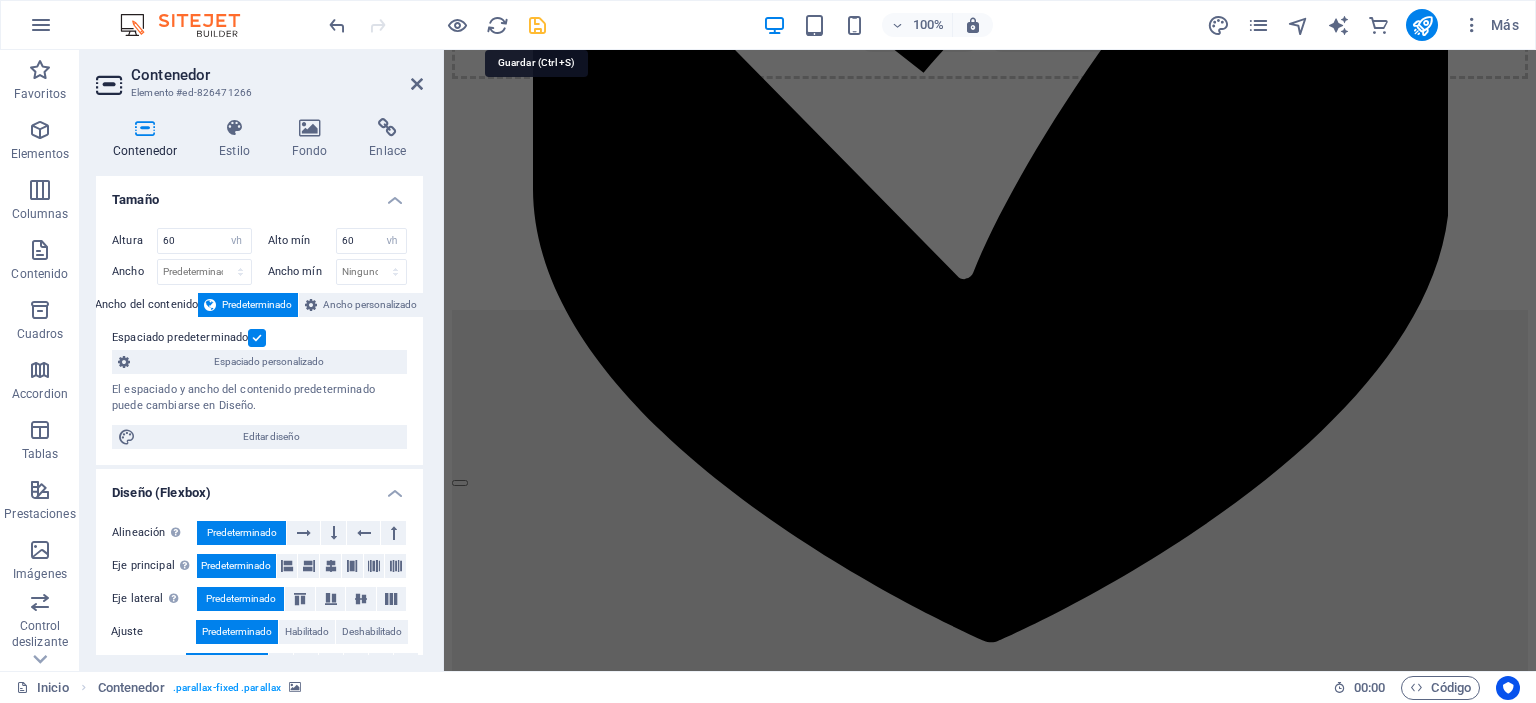 click at bounding box center (537, 25) 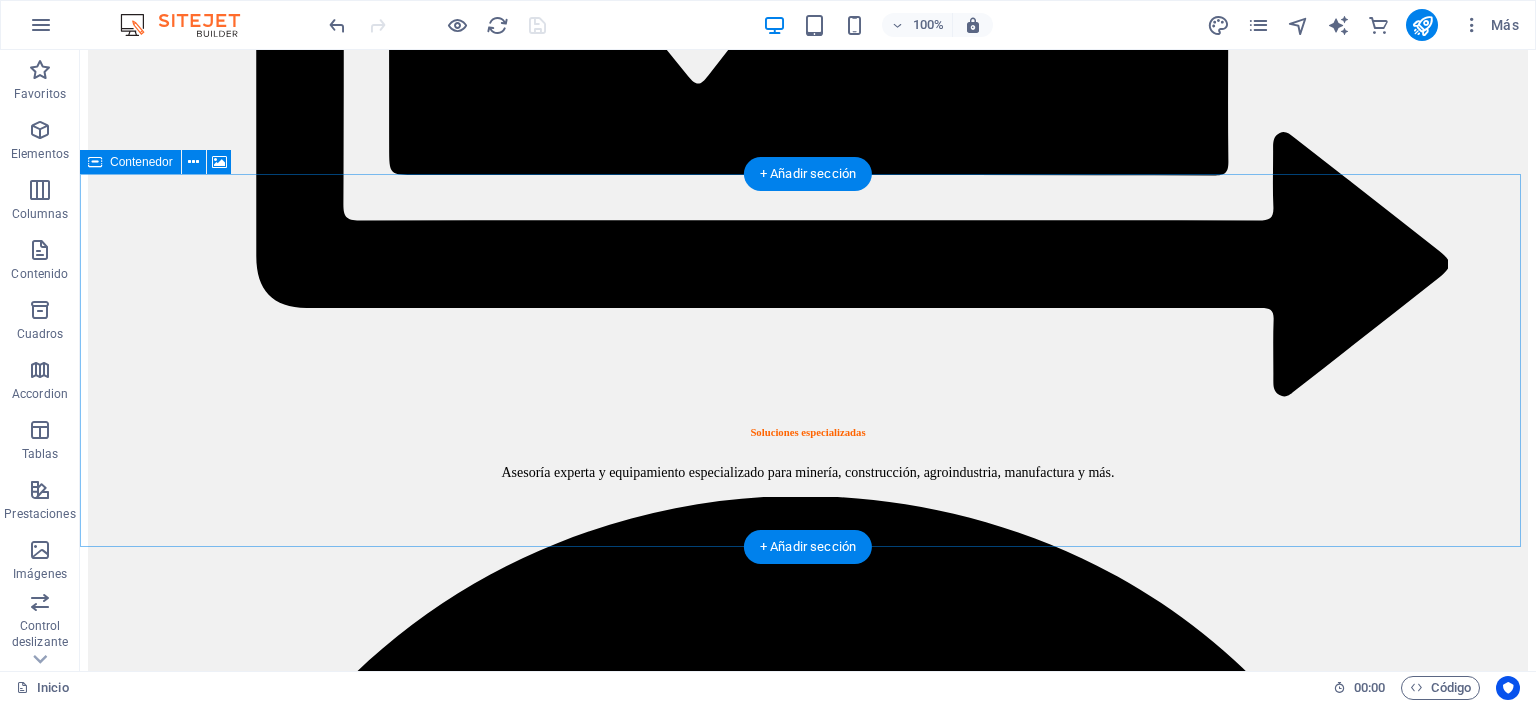 scroll, scrollTop: 4184, scrollLeft: 0, axis: vertical 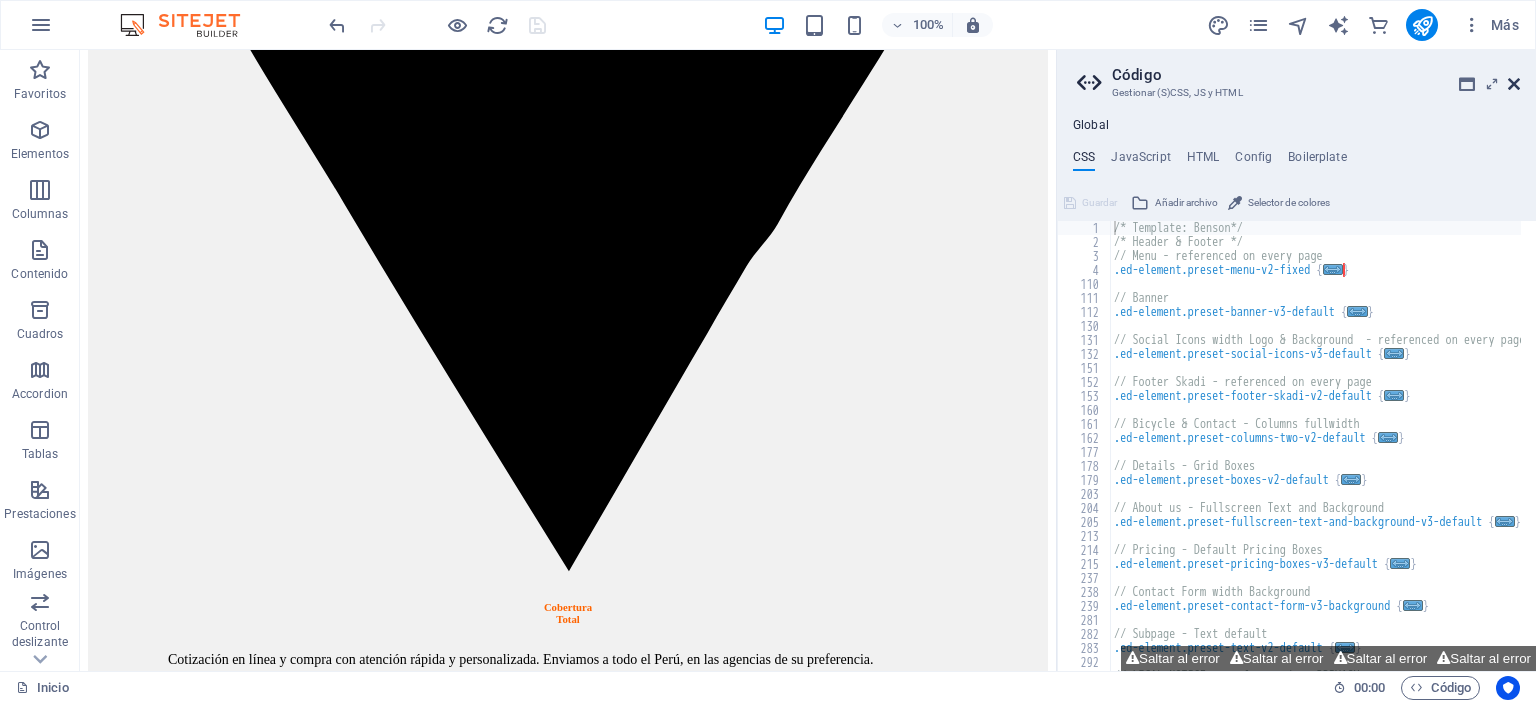 drag, startPoint x: 1514, startPoint y: 83, endPoint x: 1420, endPoint y: 35, distance: 105.546196 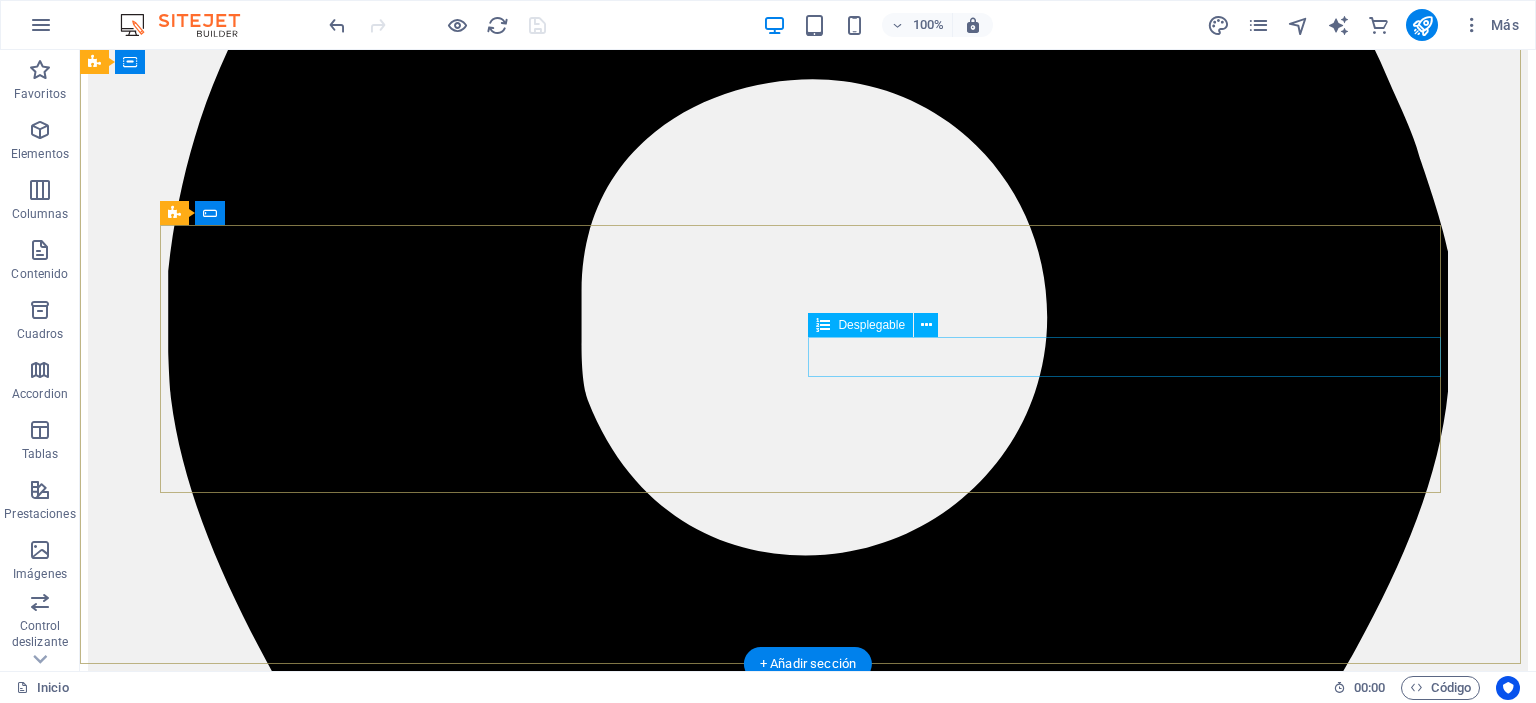 scroll, scrollTop: 5000, scrollLeft: 0, axis: vertical 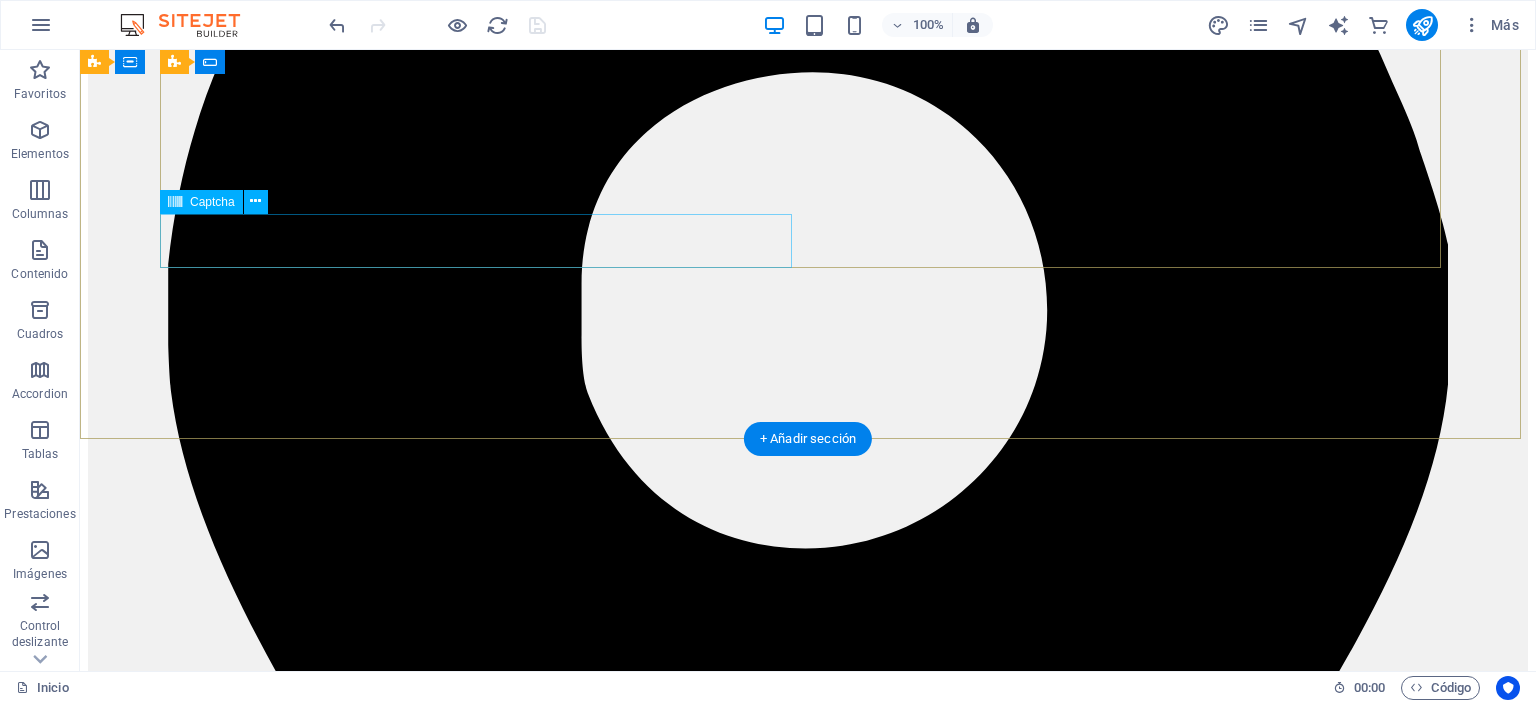 click on "¿Ilegible? Cargar nuevo" at bounding box center [808, 9556] 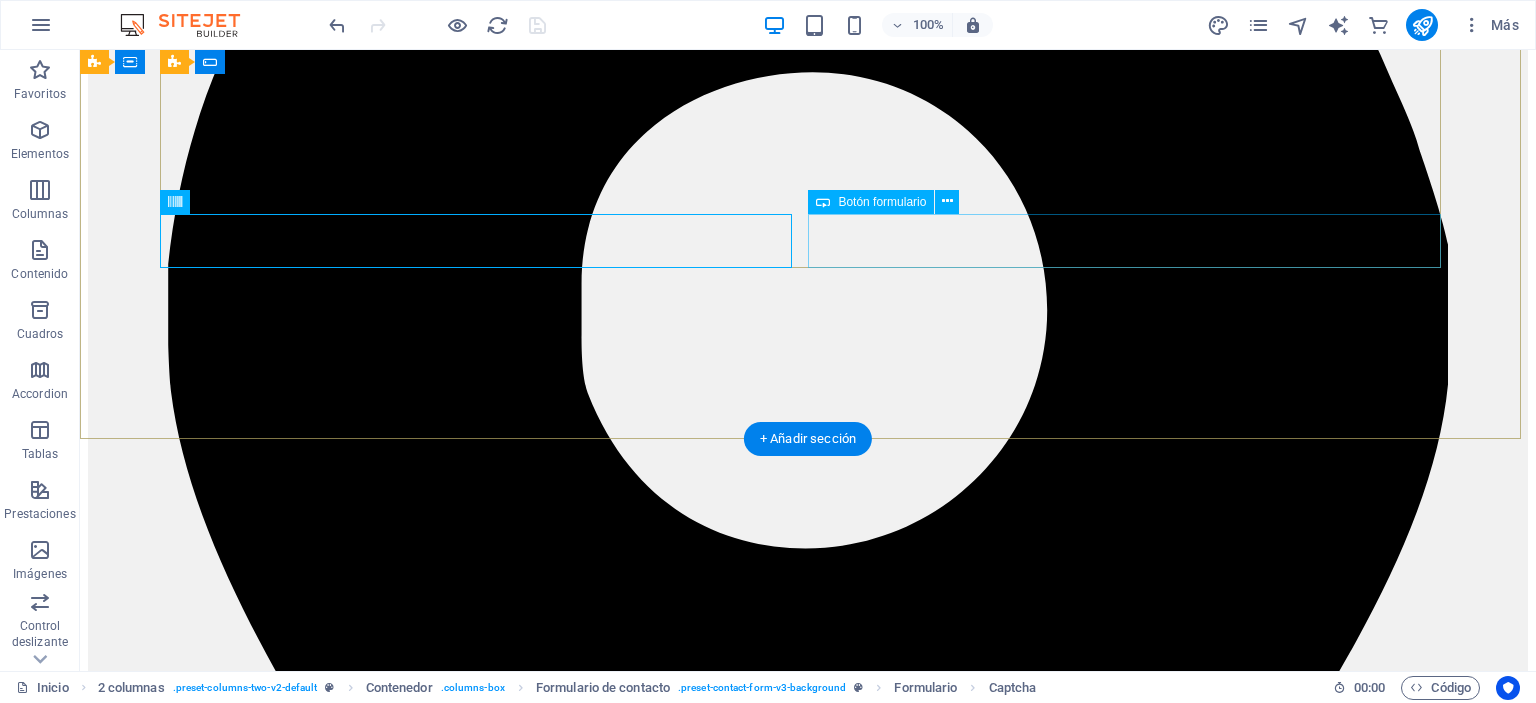 click on "Enviar" at bounding box center [808, 9608] 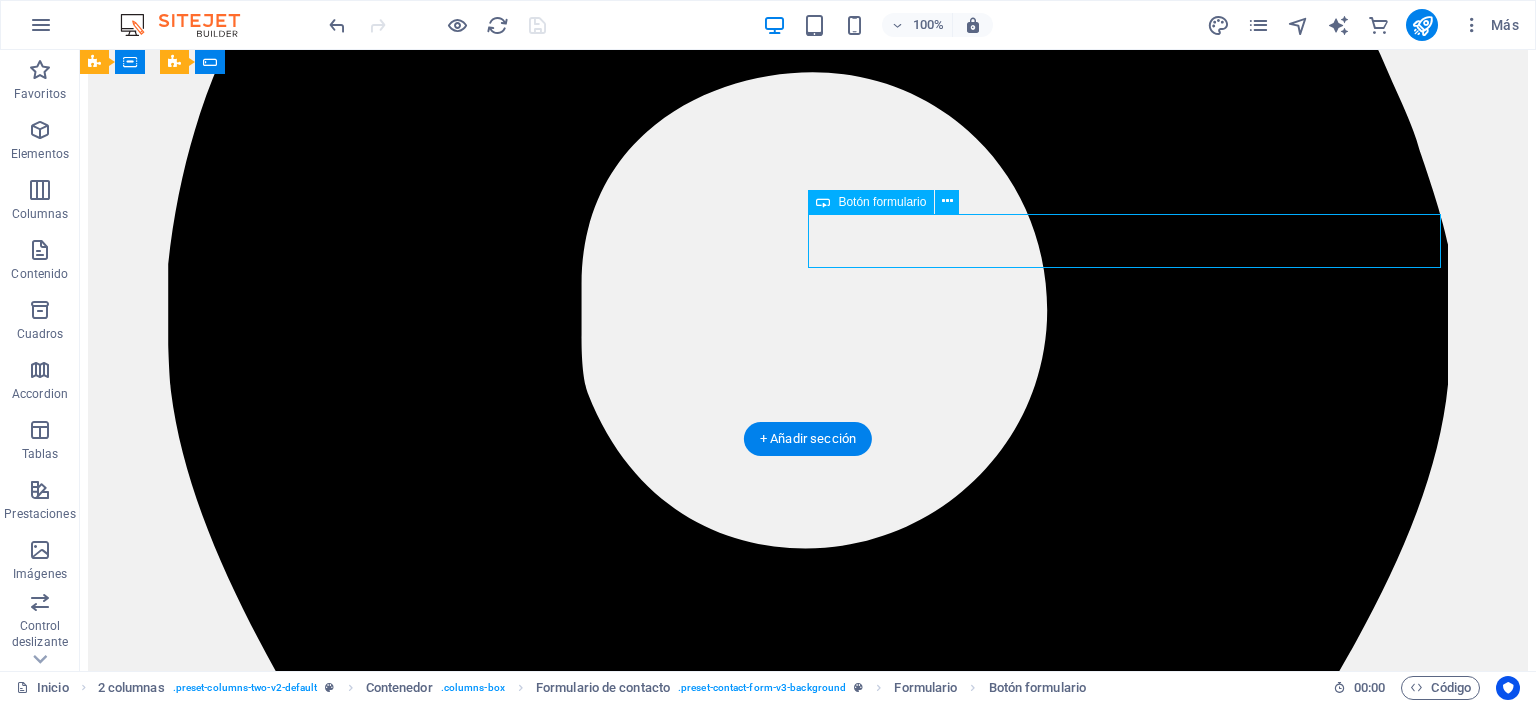 click on "Enviar" at bounding box center [808, 9608] 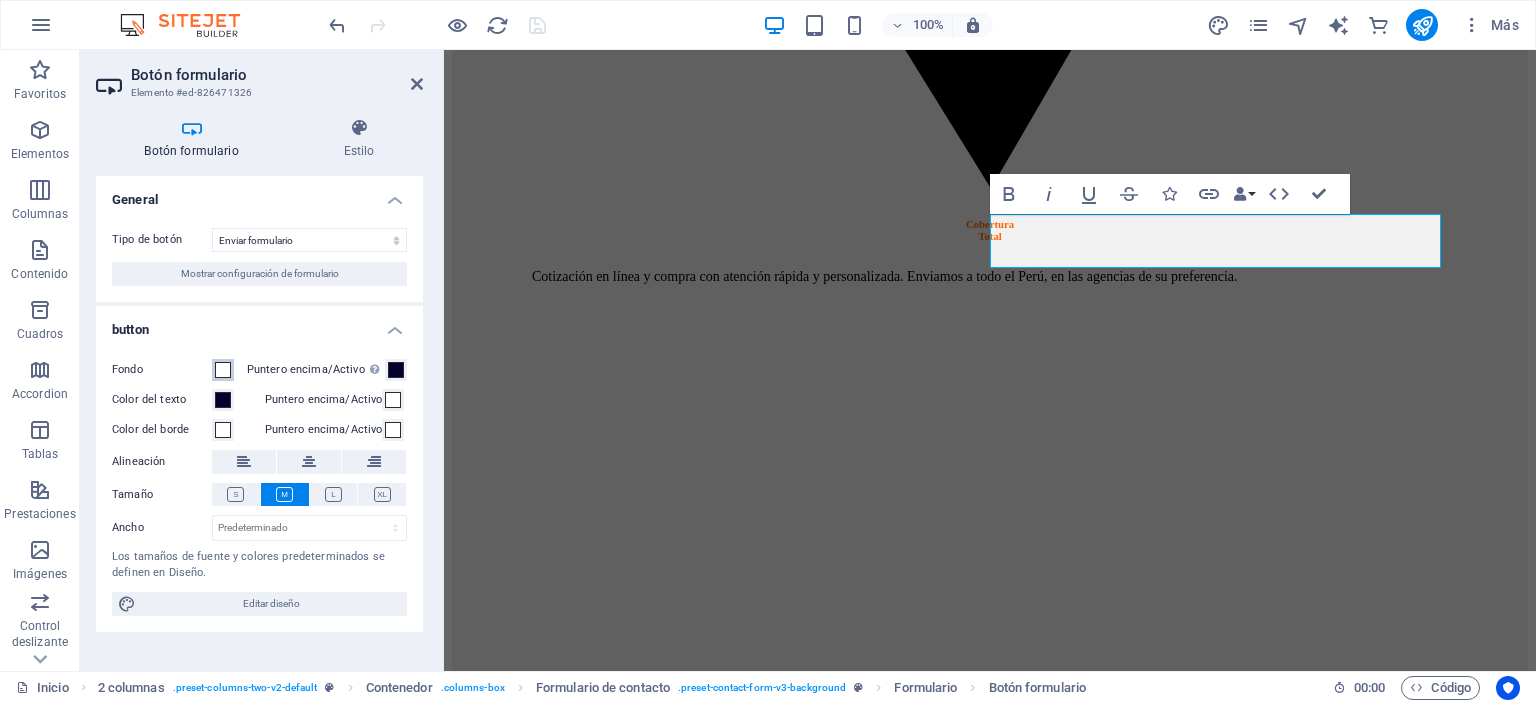 click at bounding box center (223, 370) 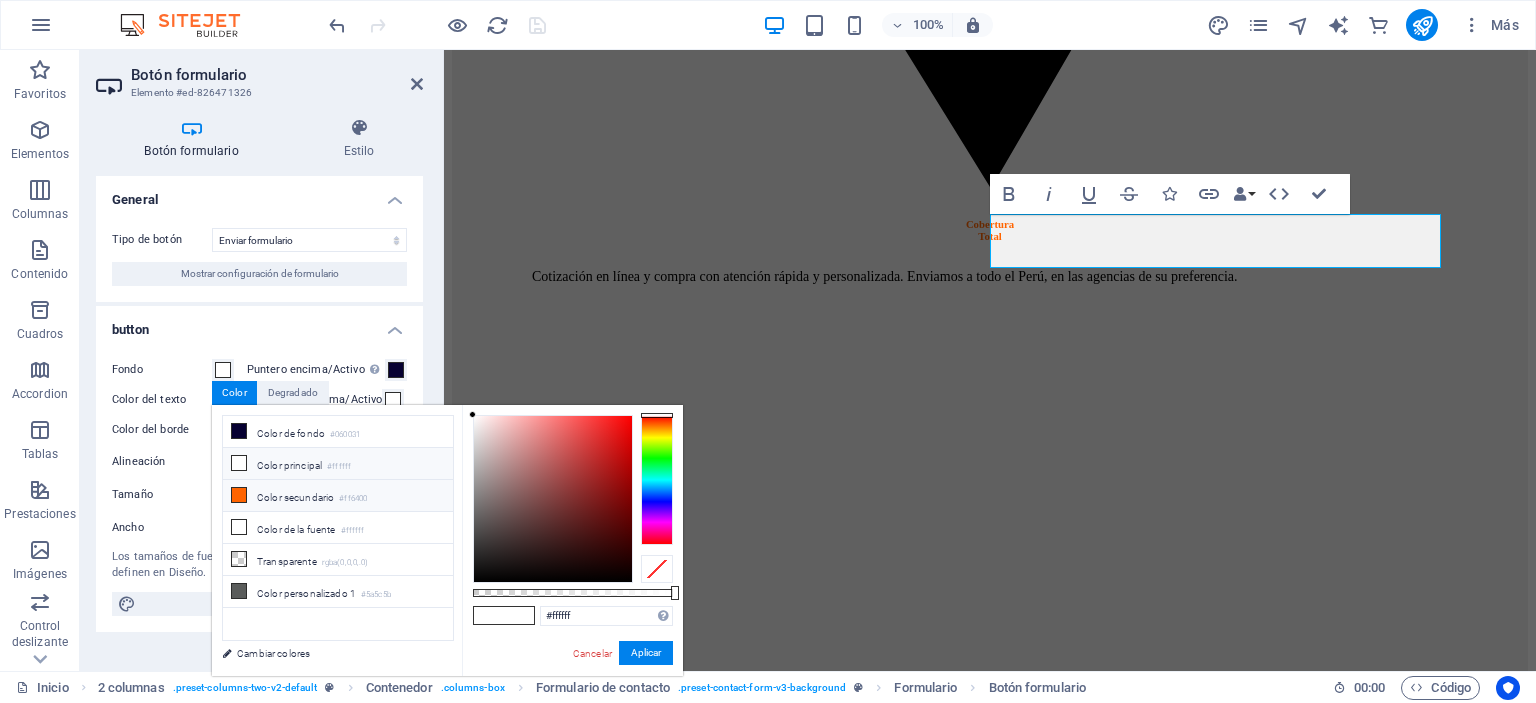 click at bounding box center [239, 495] 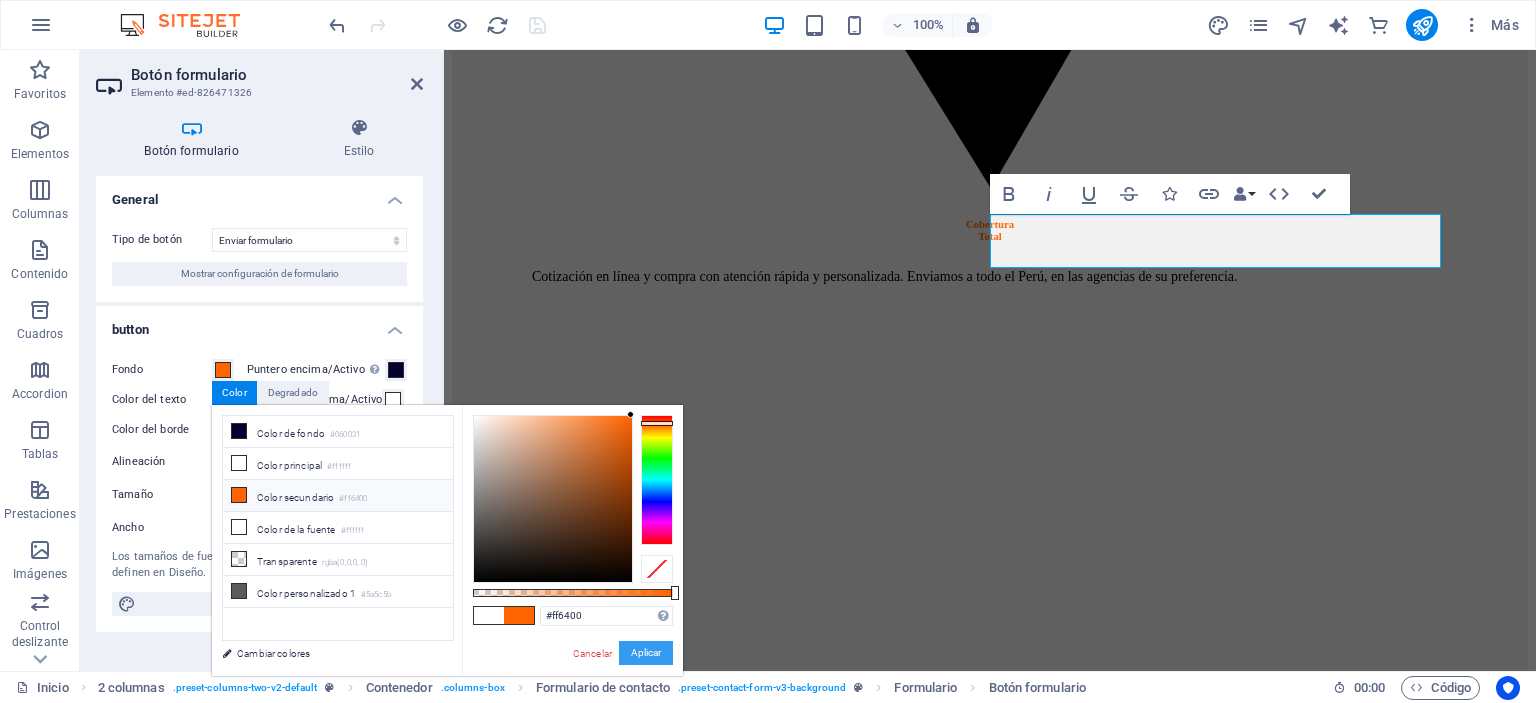 click on "Aplicar" at bounding box center [646, 653] 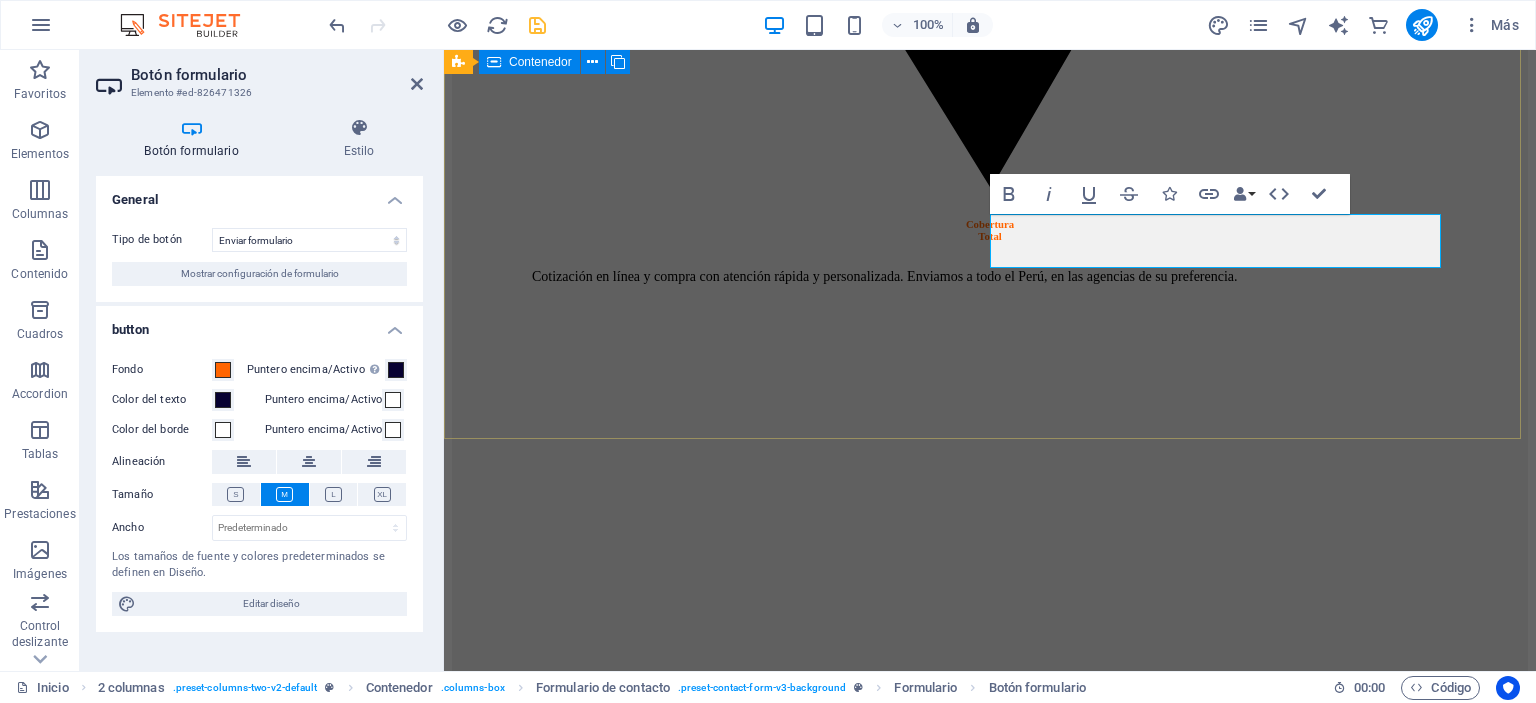 click on "cotiza aquí
Tipo de compra
Compara empresarial Compra mayorista
Departamento
Amazonas Ancash Apurímac Arequipa Ayacucho Cajamarca Callao Cusco Huancabelica Huánuco Ica Junín La Libertad Lambayeque Lima Loreto [REGION] Moquegua Pasco Piura Puna San Martín Tacna Tumbes Ucayali   He leído y acepto la política de privacidad. ¿Ilegible? Cargar nuevo Enviar" at bounding box center [990, 9497] 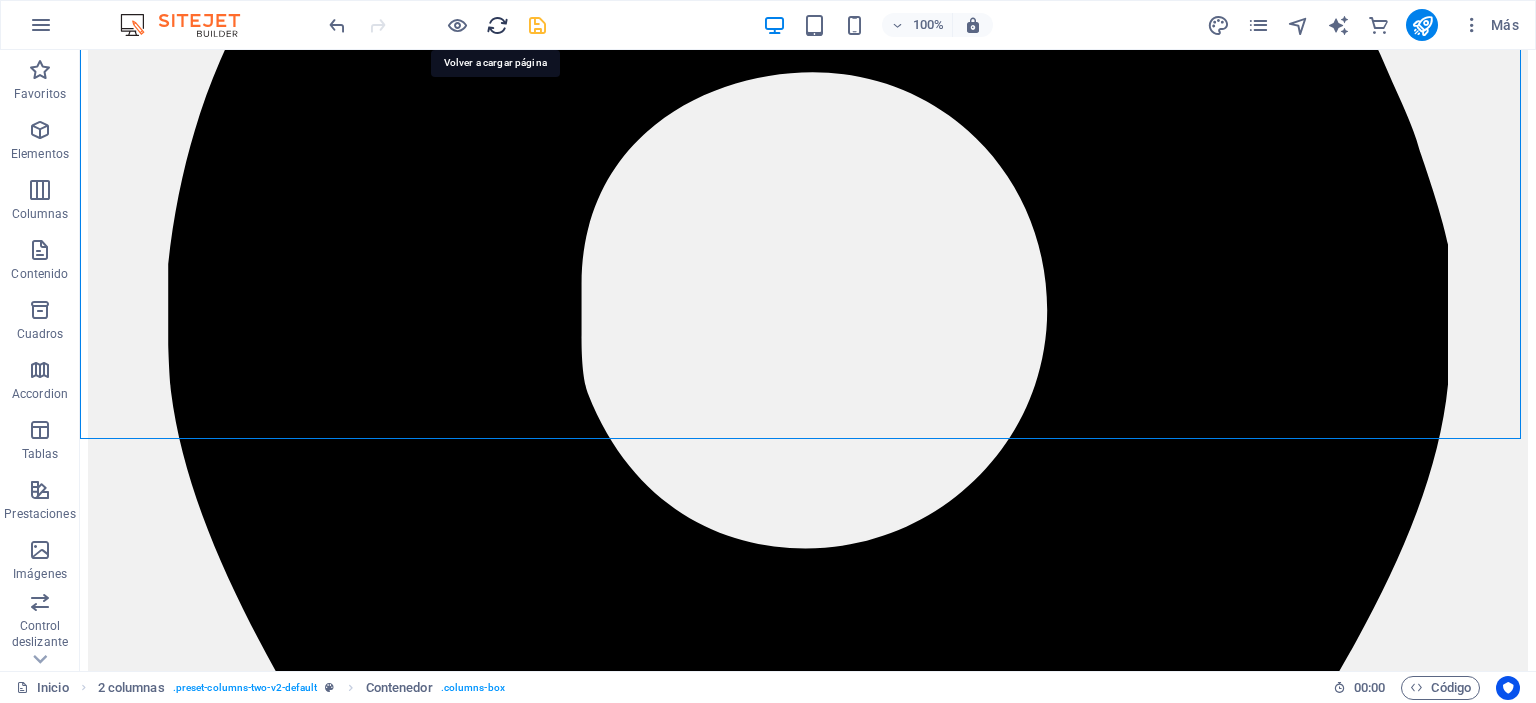 click at bounding box center [497, 25] 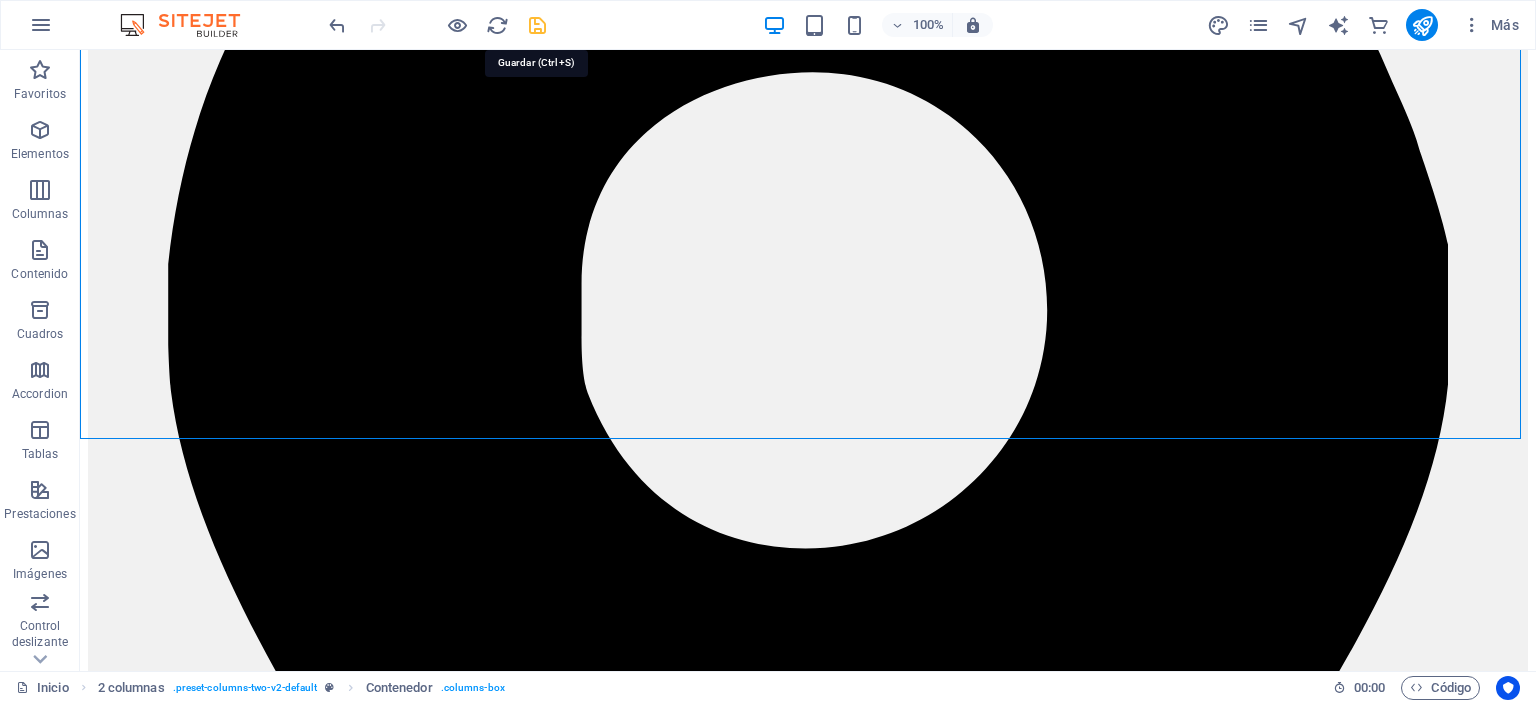 click at bounding box center (537, 25) 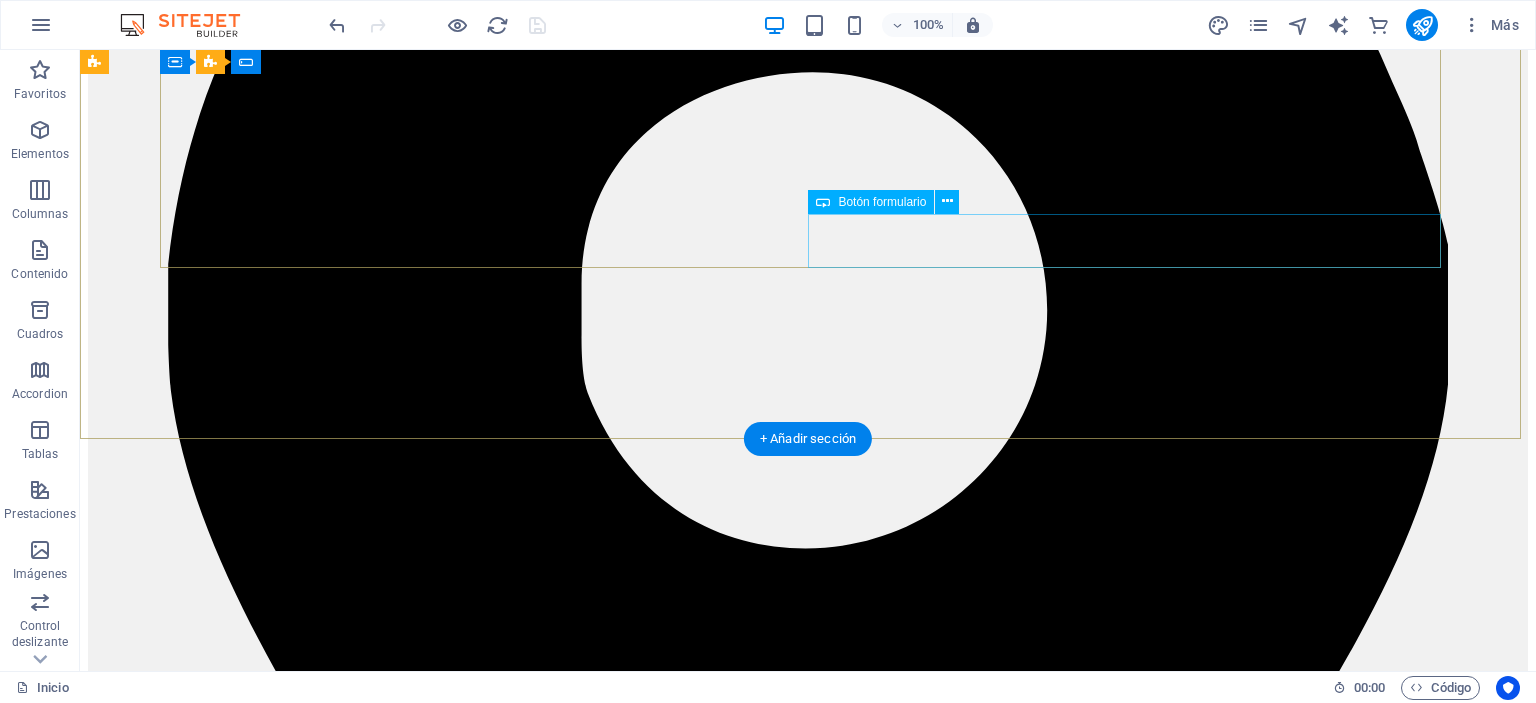 scroll, scrollTop: 5701, scrollLeft: 0, axis: vertical 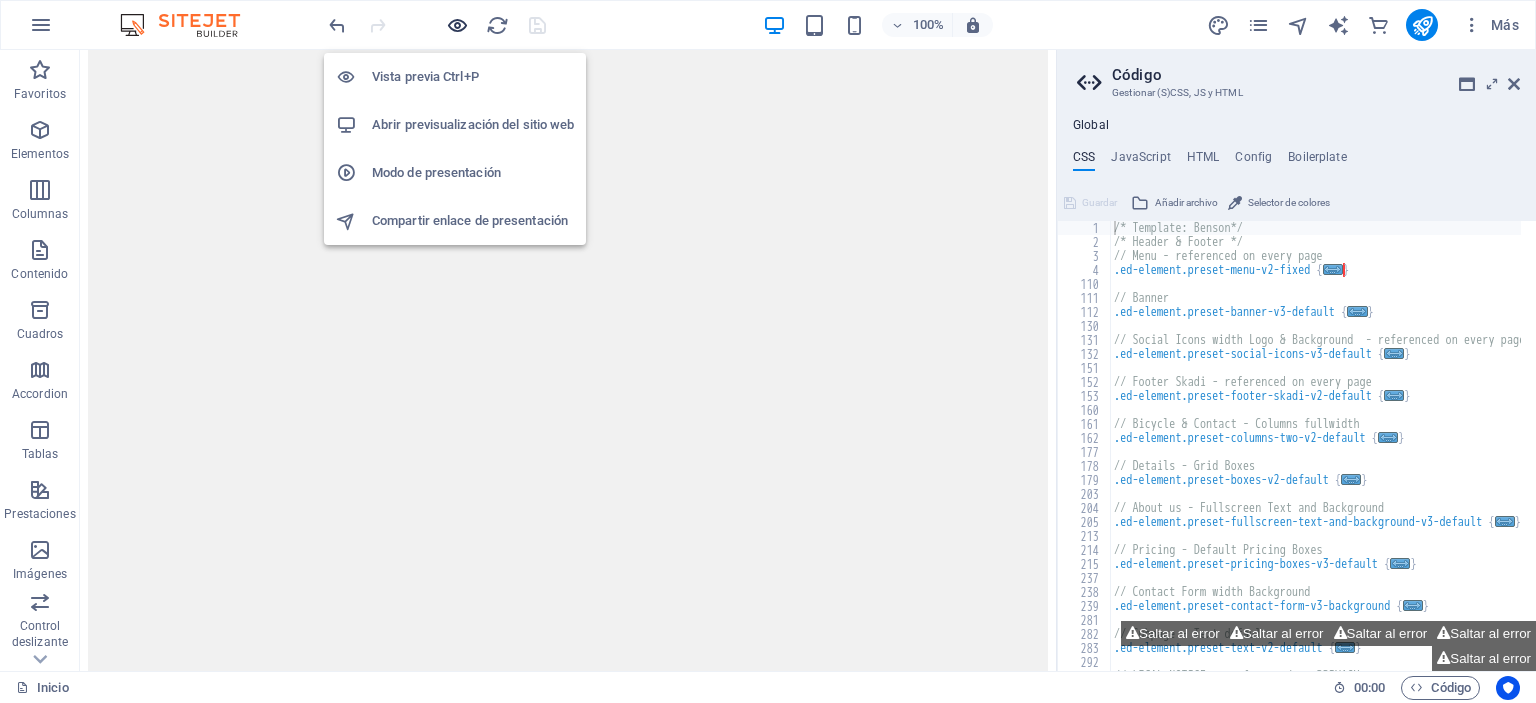 click at bounding box center [457, 25] 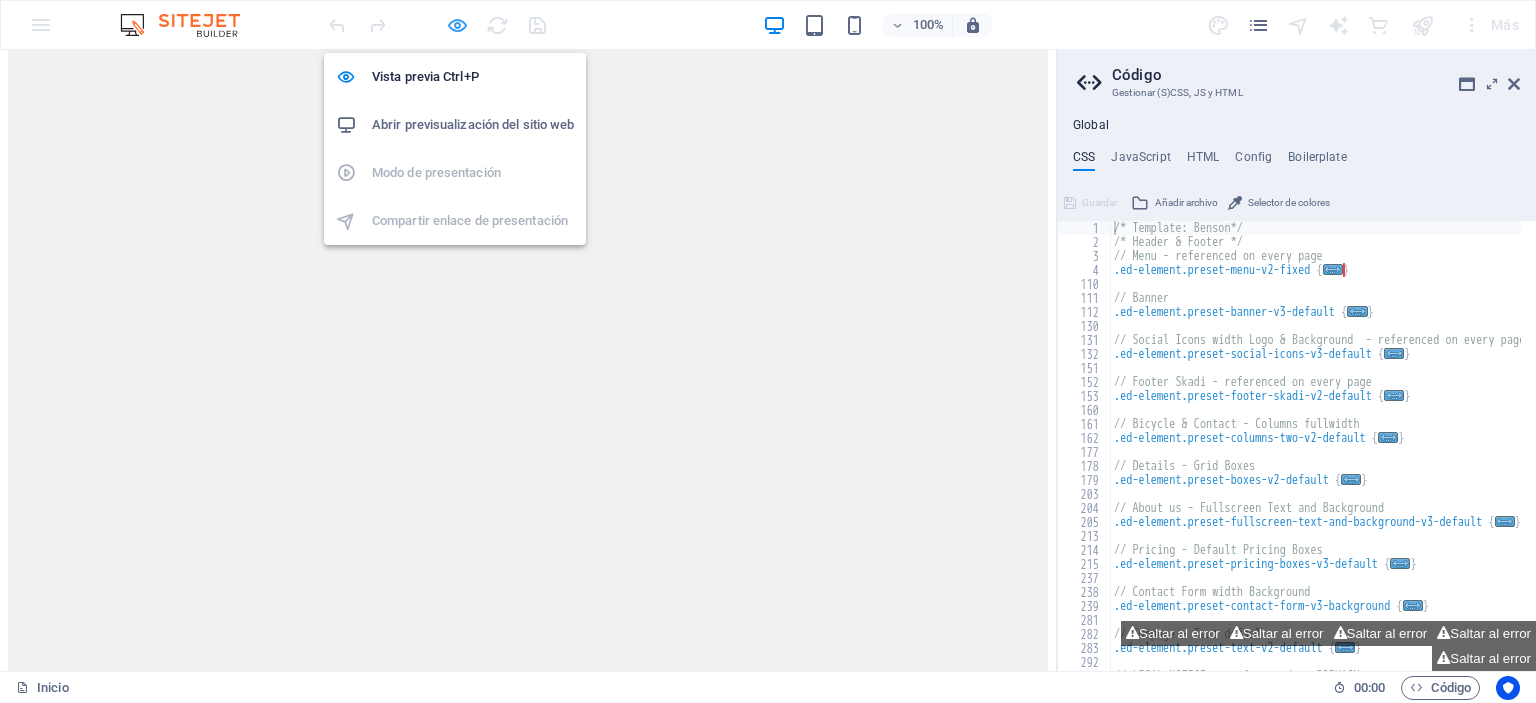 click at bounding box center [457, 25] 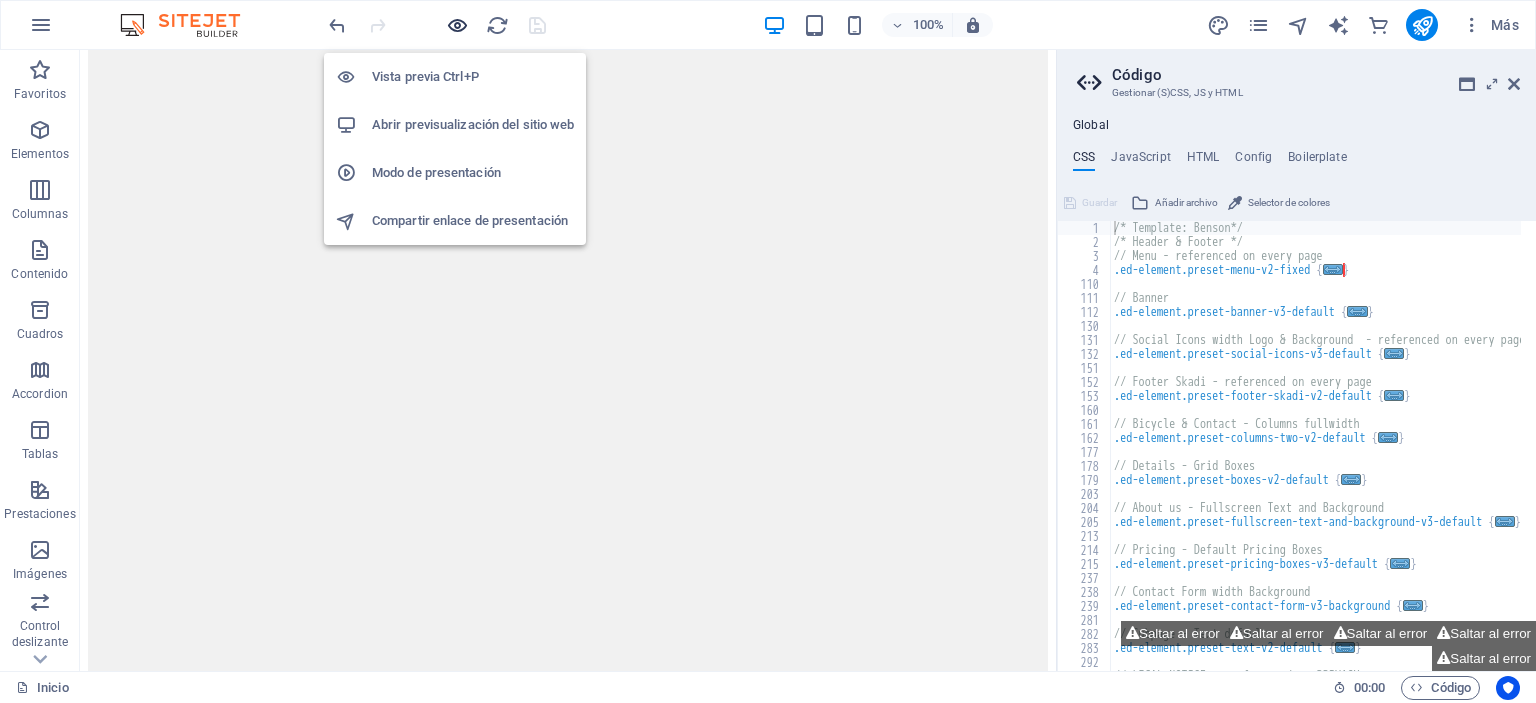 scroll, scrollTop: 5701, scrollLeft: 0, axis: vertical 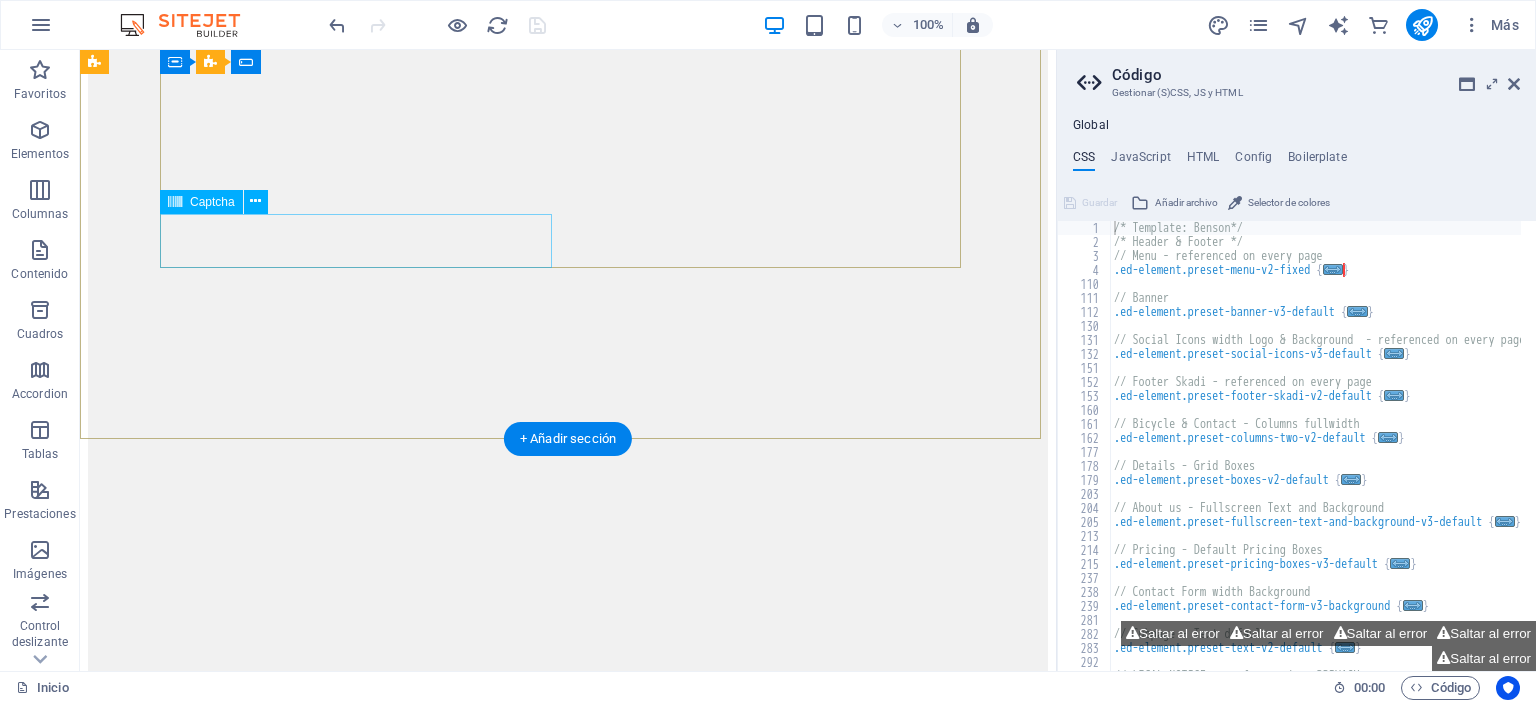click on "¿Ilegible? Cargar nuevo" at bounding box center (568, 8855) 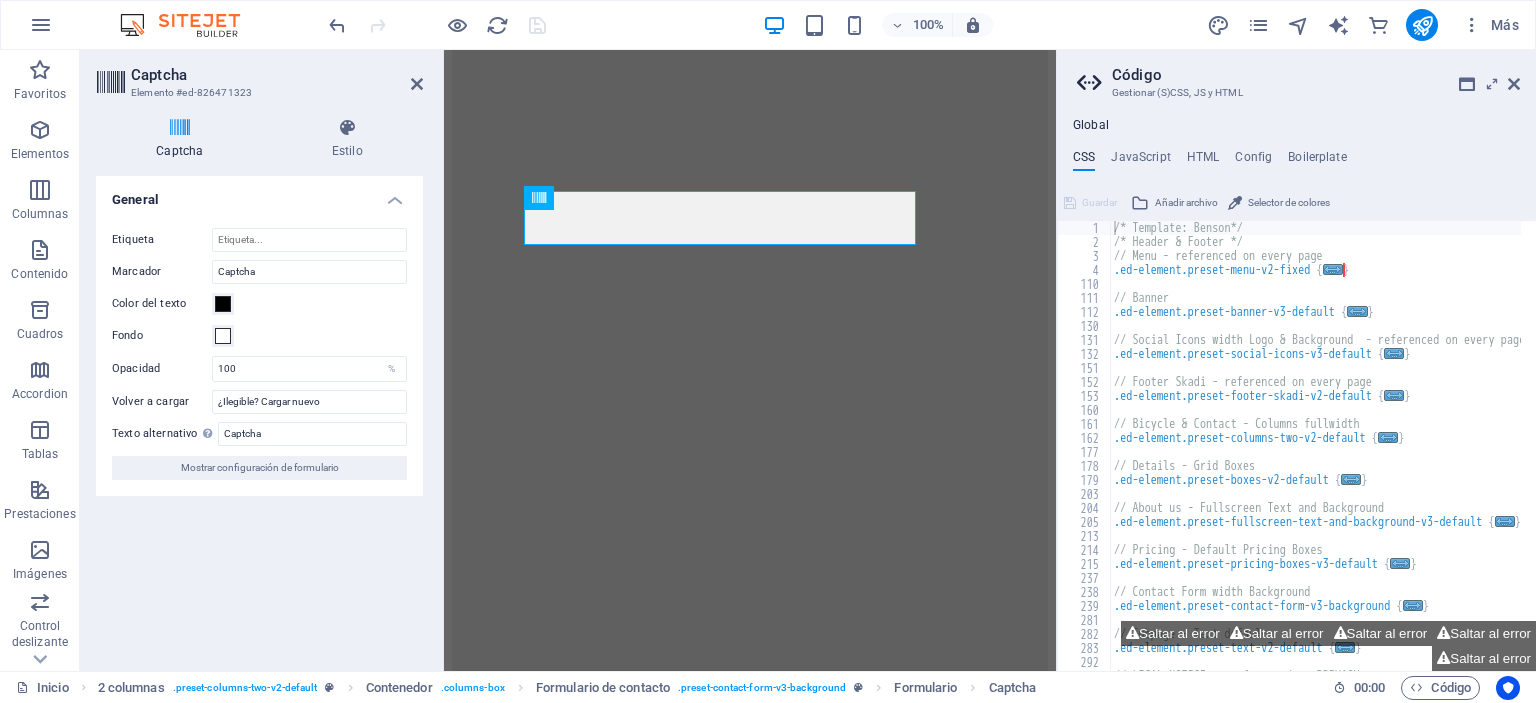 scroll, scrollTop: 5570, scrollLeft: 0, axis: vertical 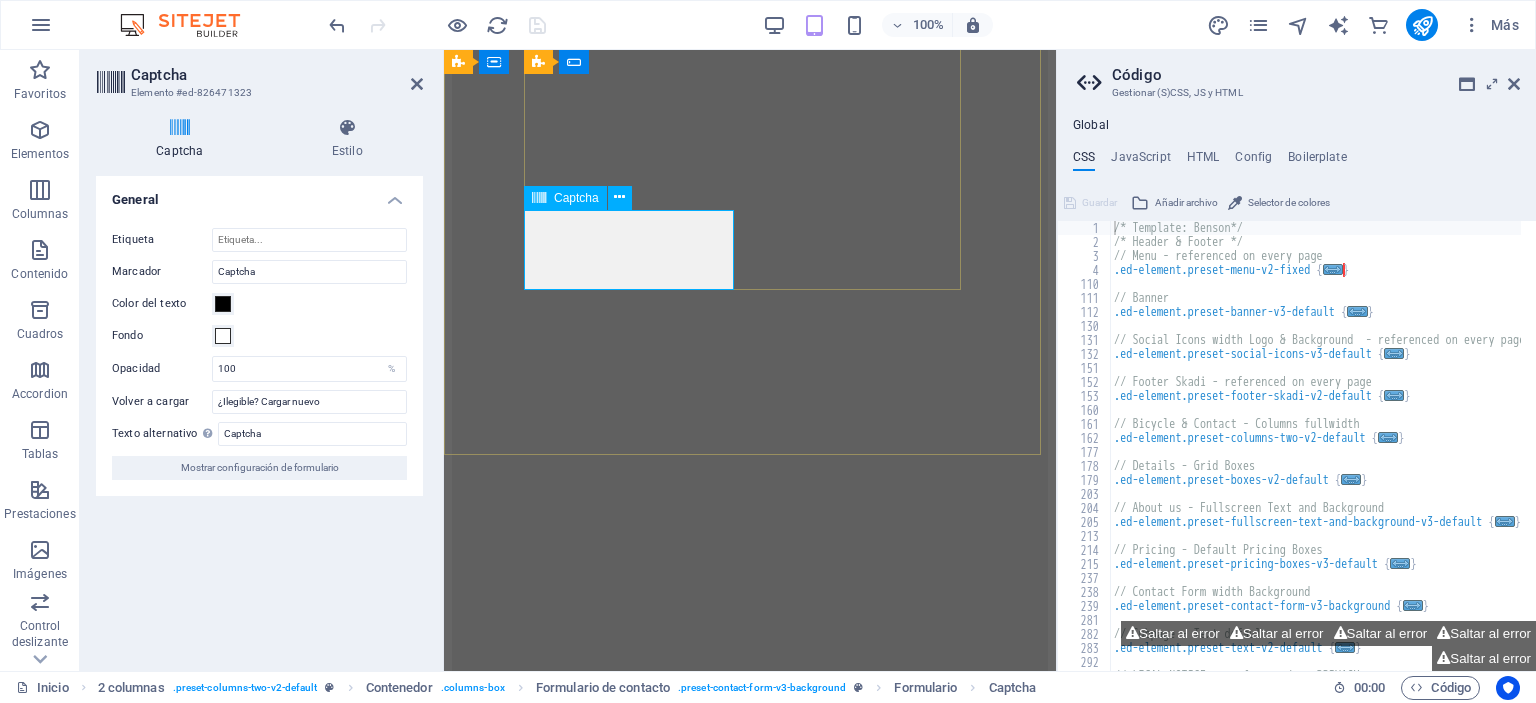 click at bounding box center [620, 9054] 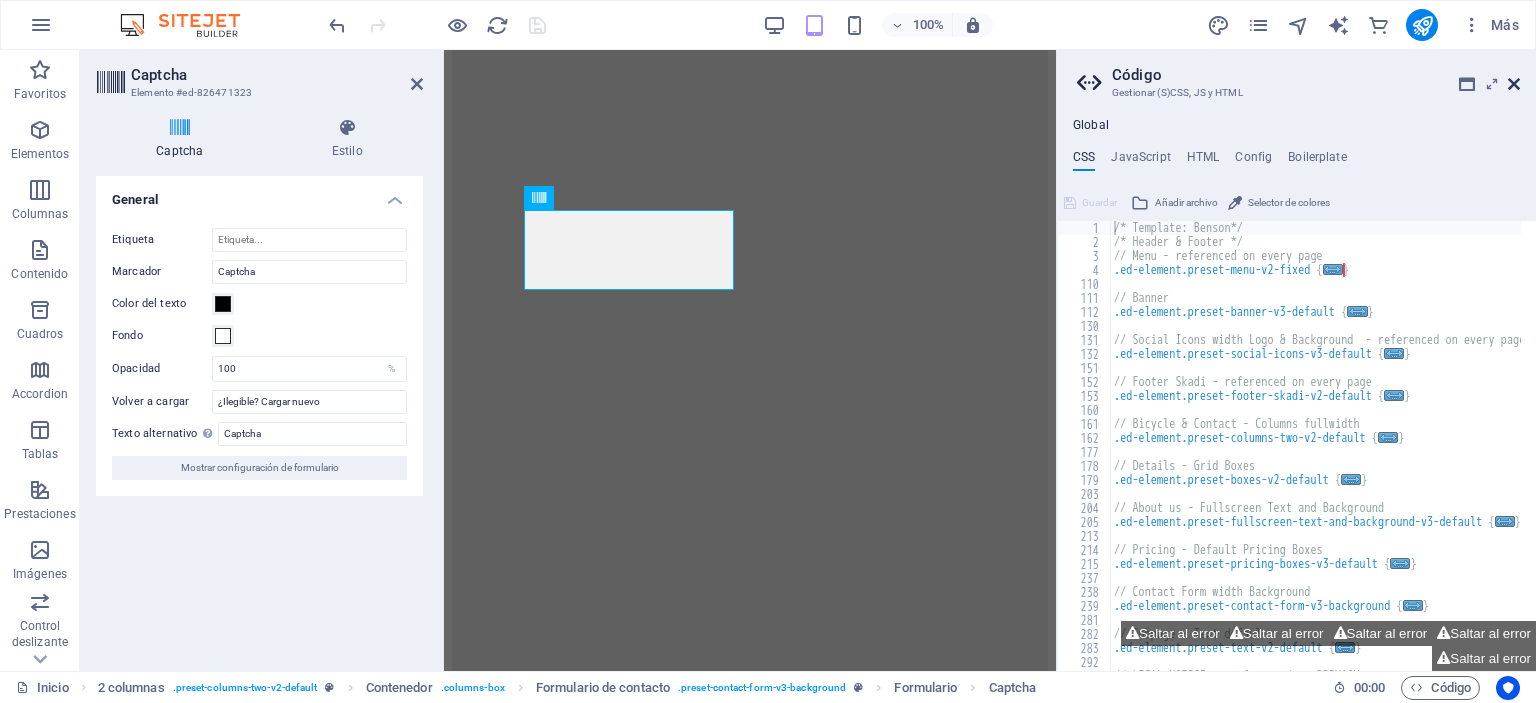 type on "Código" 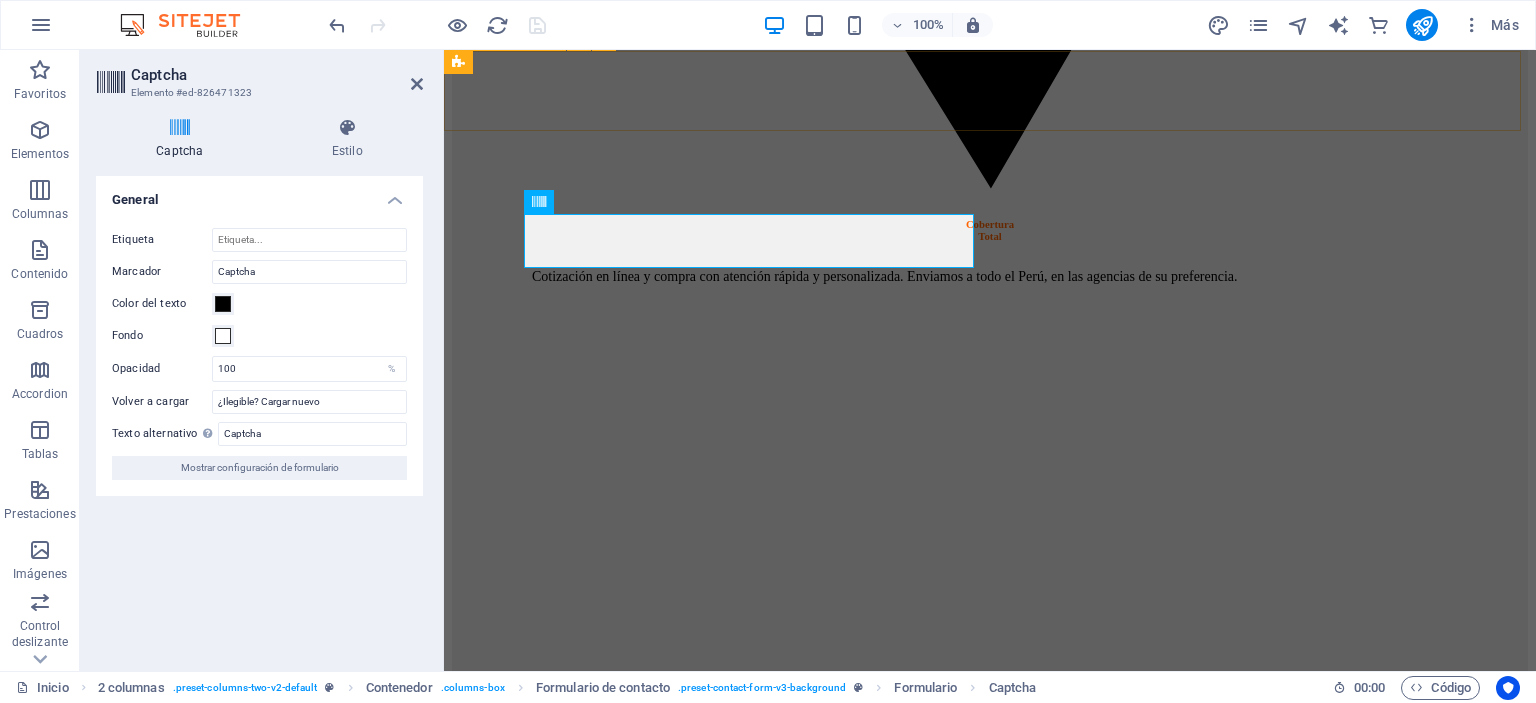 scroll, scrollTop: 5000, scrollLeft: 0, axis: vertical 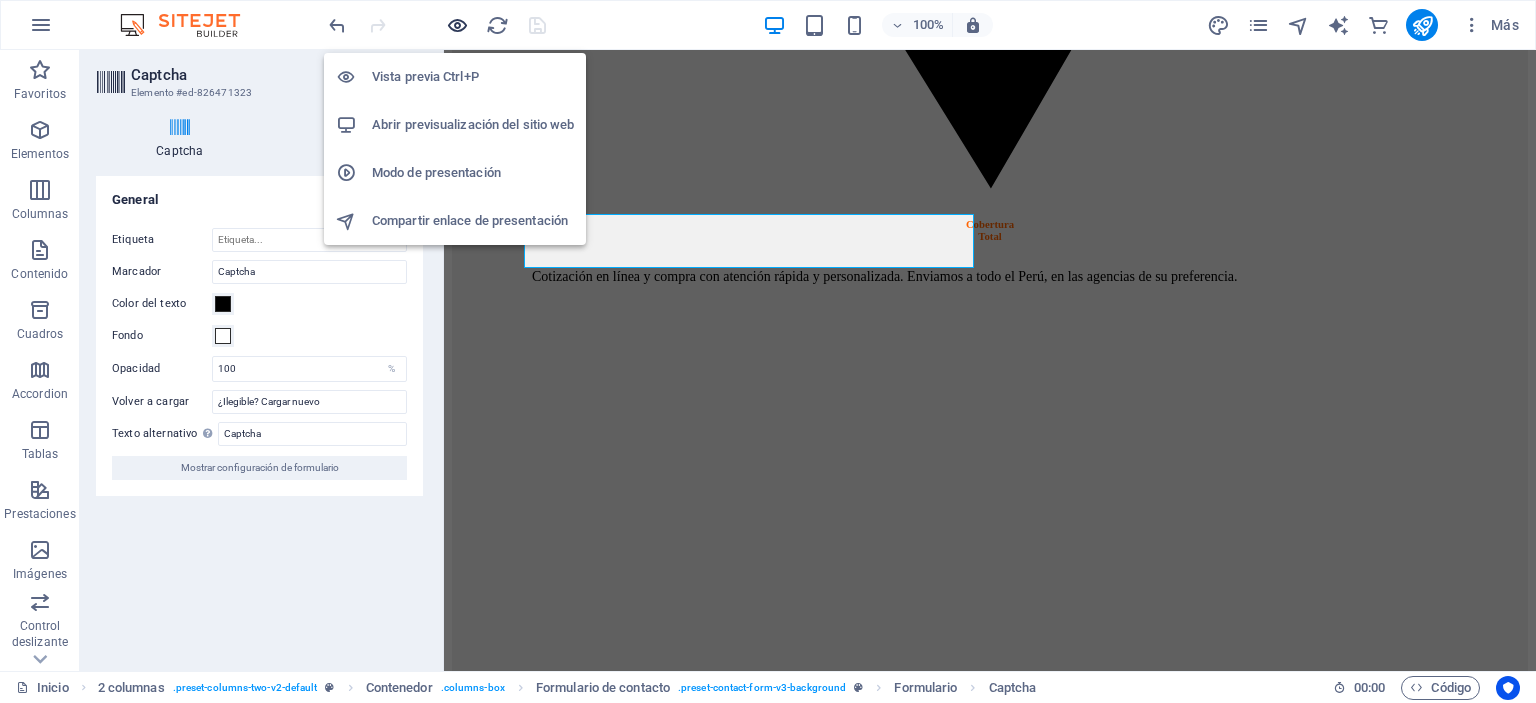 click at bounding box center (457, 25) 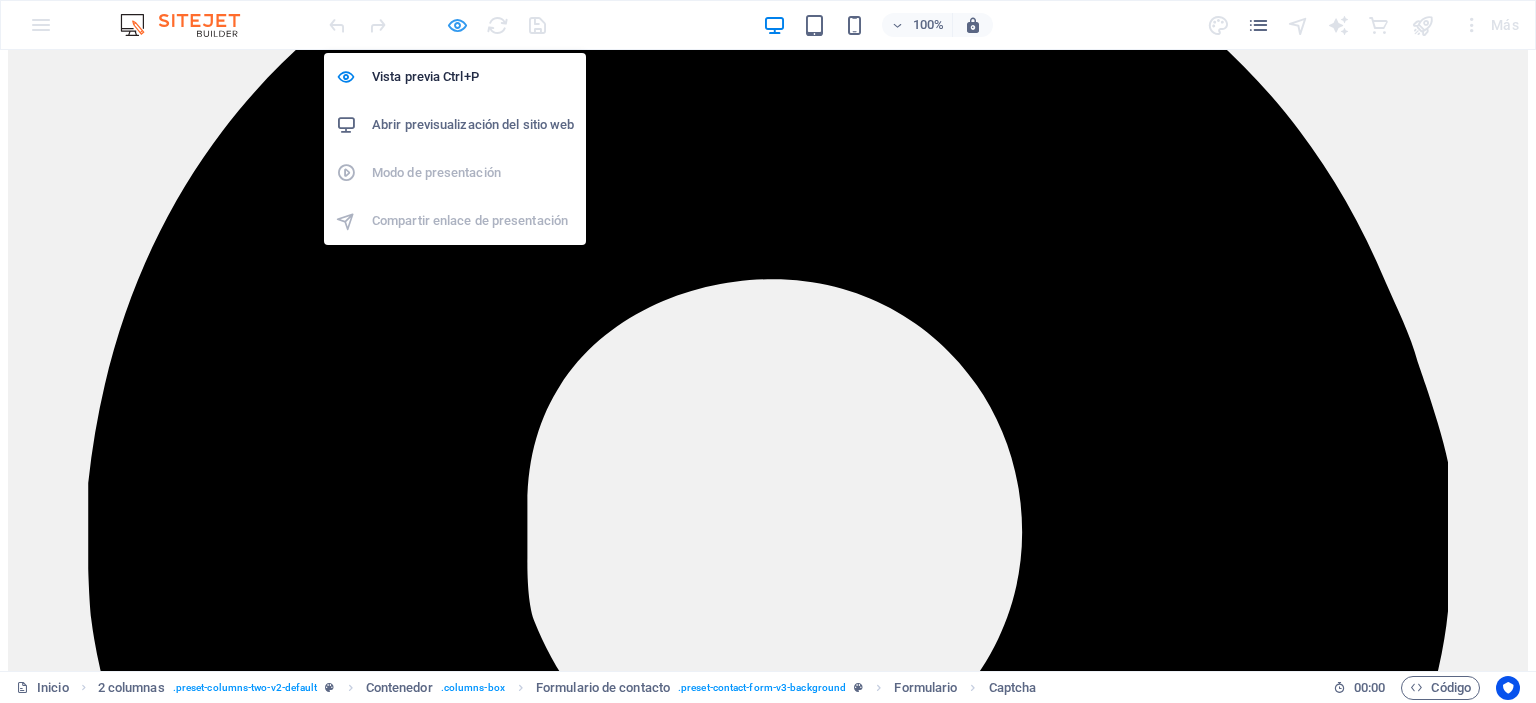 click at bounding box center [457, 25] 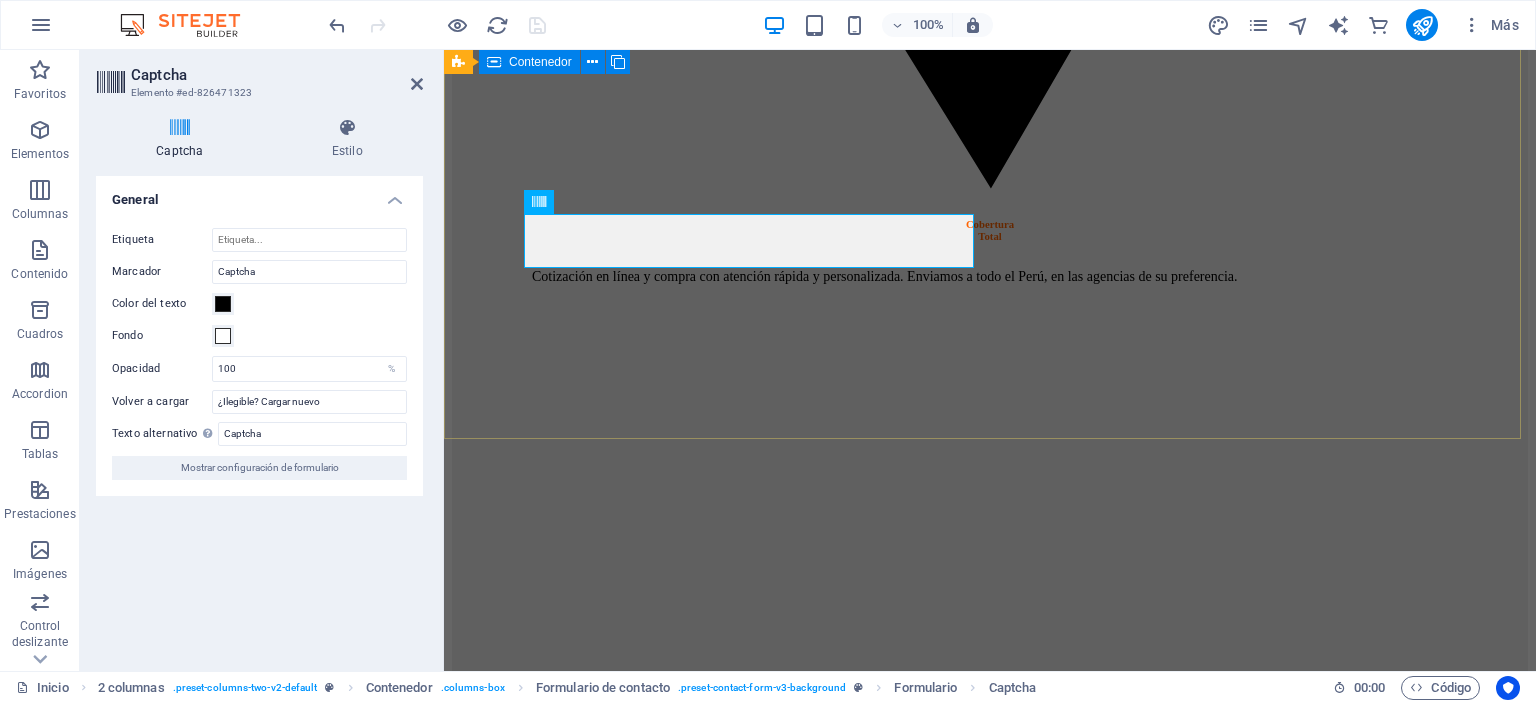 click on "cotiza aquí
Tipo de compra
Compara empresarial Compra mayorista
Departamento
Amazonas Ancash Apurímac Arequipa Ayacucho Cajamarca Callao Cusco Huancabelica Huánuco Ica Junín La Libertad Lambayeque Lima Loreto Madre de Dios Moquegua Pasco Piura Puna San Martín Tacna Tumbes Ucayali   He leído y acepto la política de privacidad. Código ¿Ilegible? Cargar nuevo Enviar" at bounding box center [990, 9497] 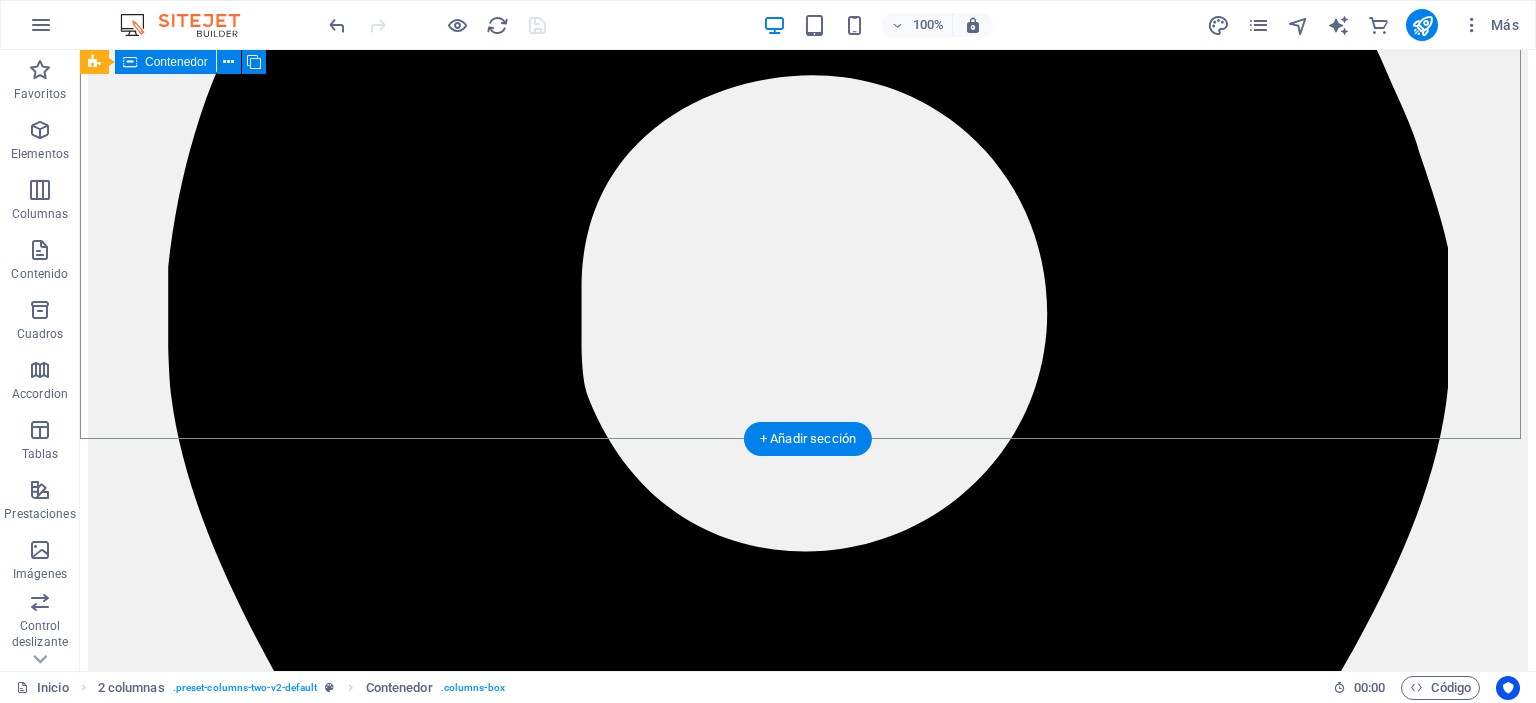 scroll, scrollTop: 5000, scrollLeft: 0, axis: vertical 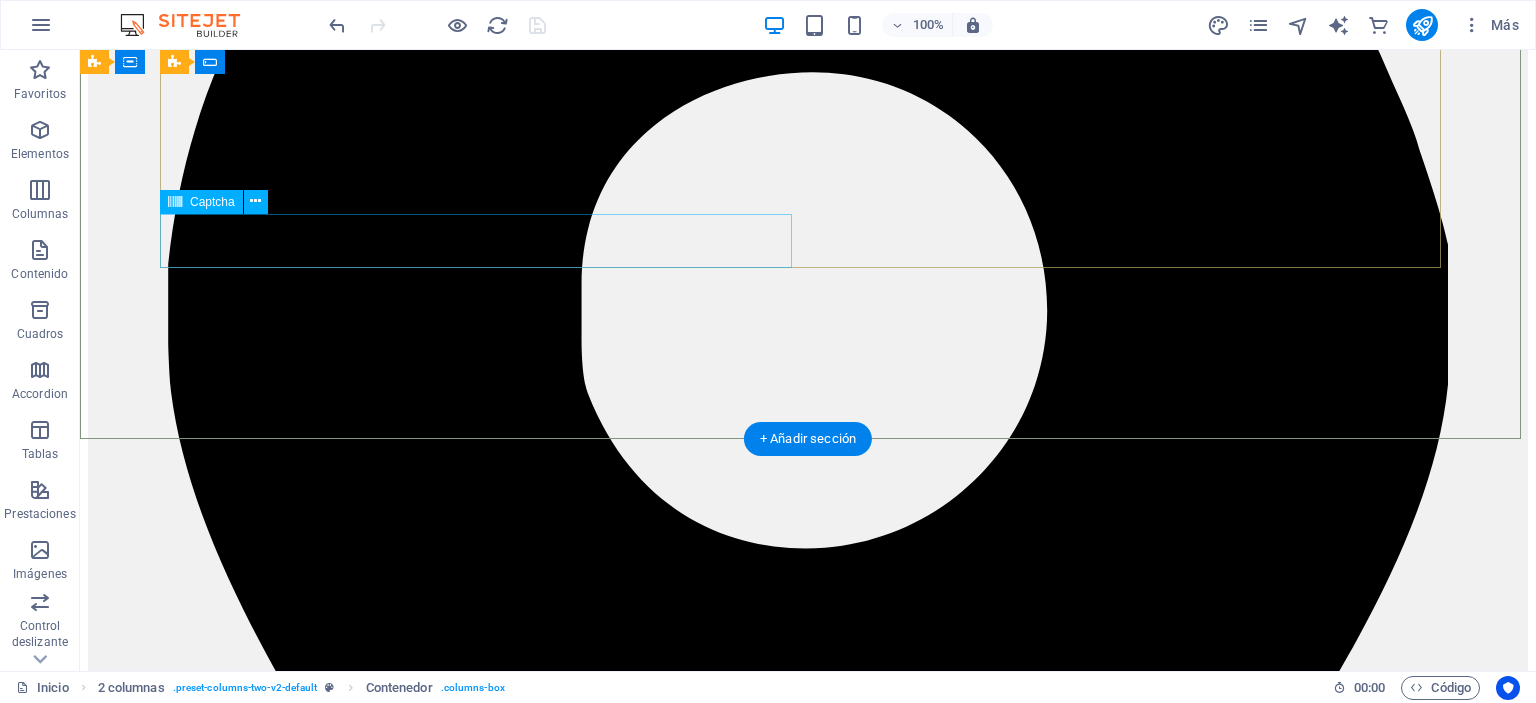 click on "Código ¿Ilegible? Cargar nuevo" at bounding box center [808, 9556] 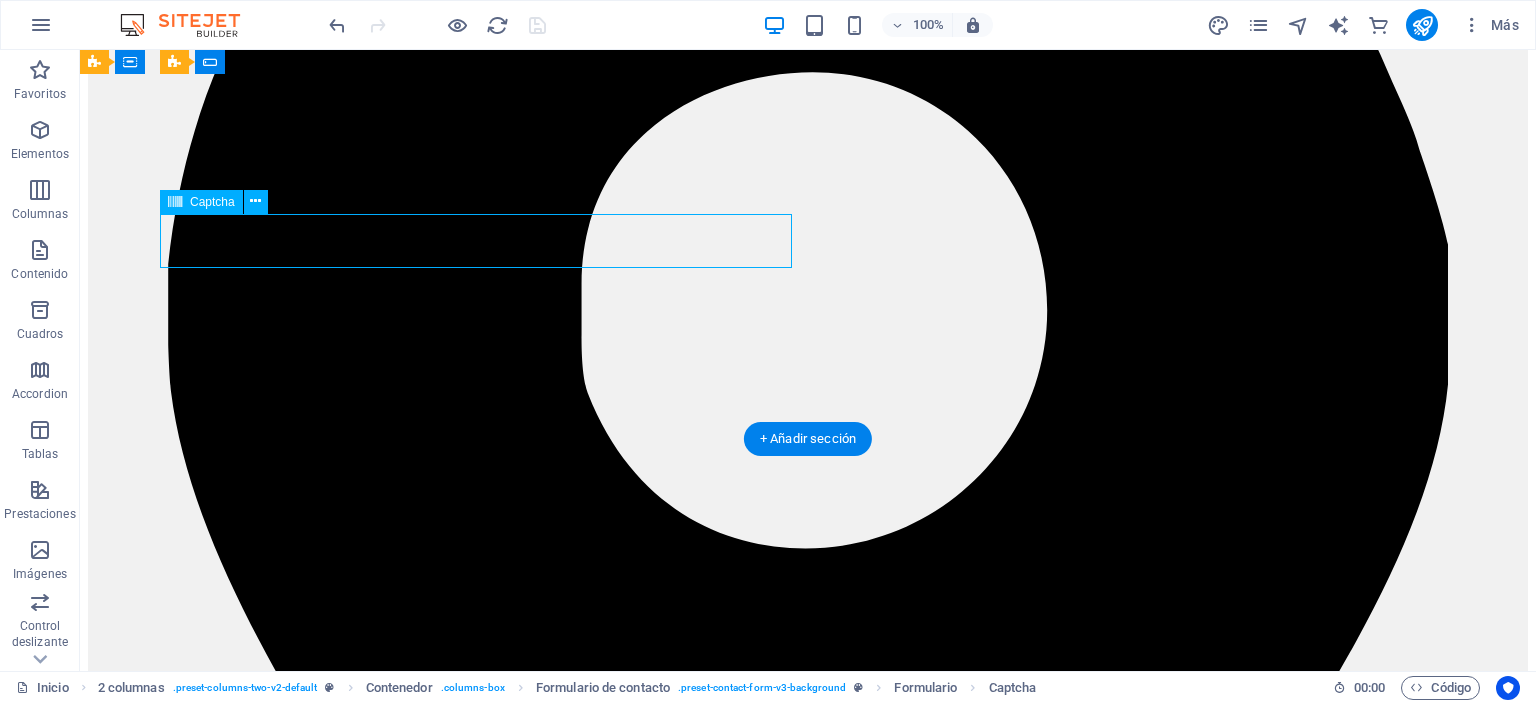 click on "Código ¿Ilegible? Cargar nuevo" at bounding box center [808, 9556] 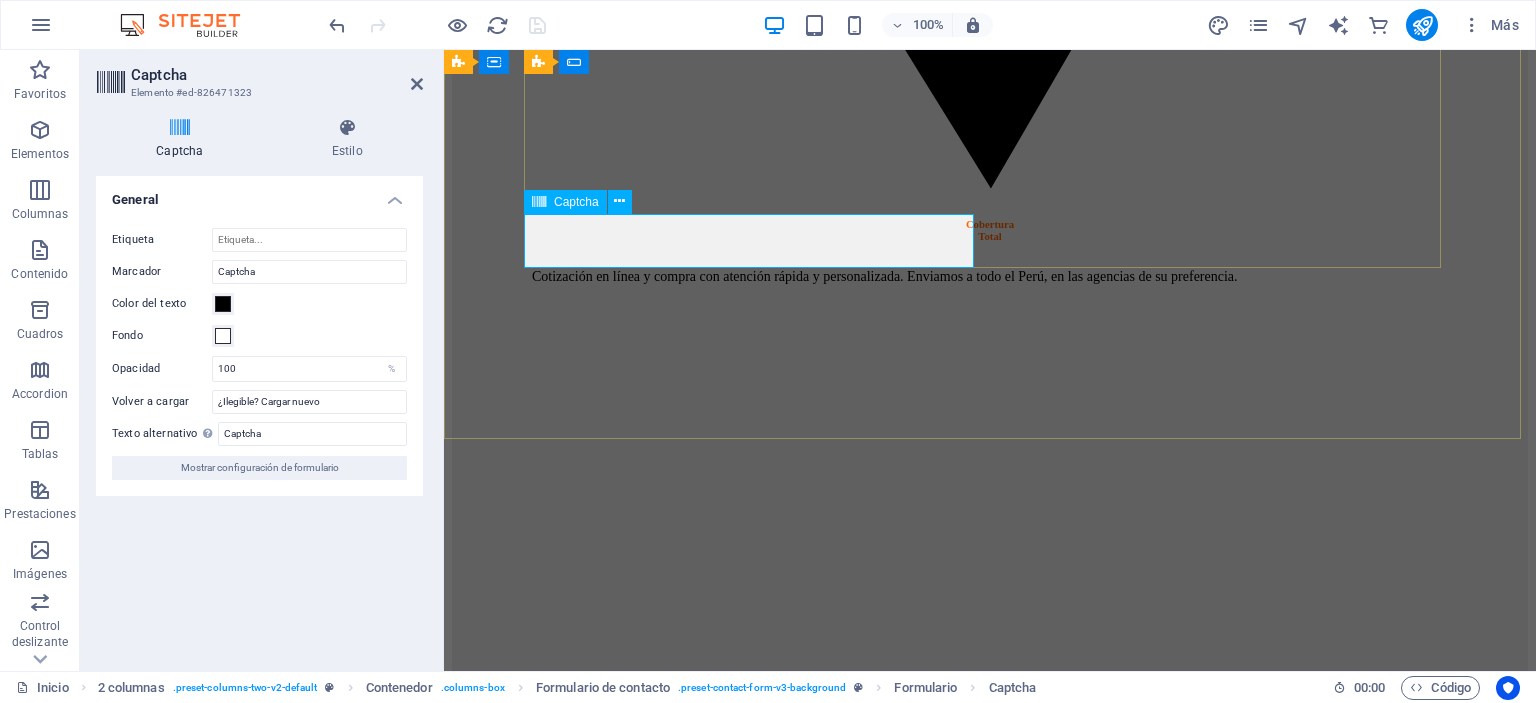 click on "Código ¿Ilegible? Cargar nuevo" at bounding box center (990, 9556) 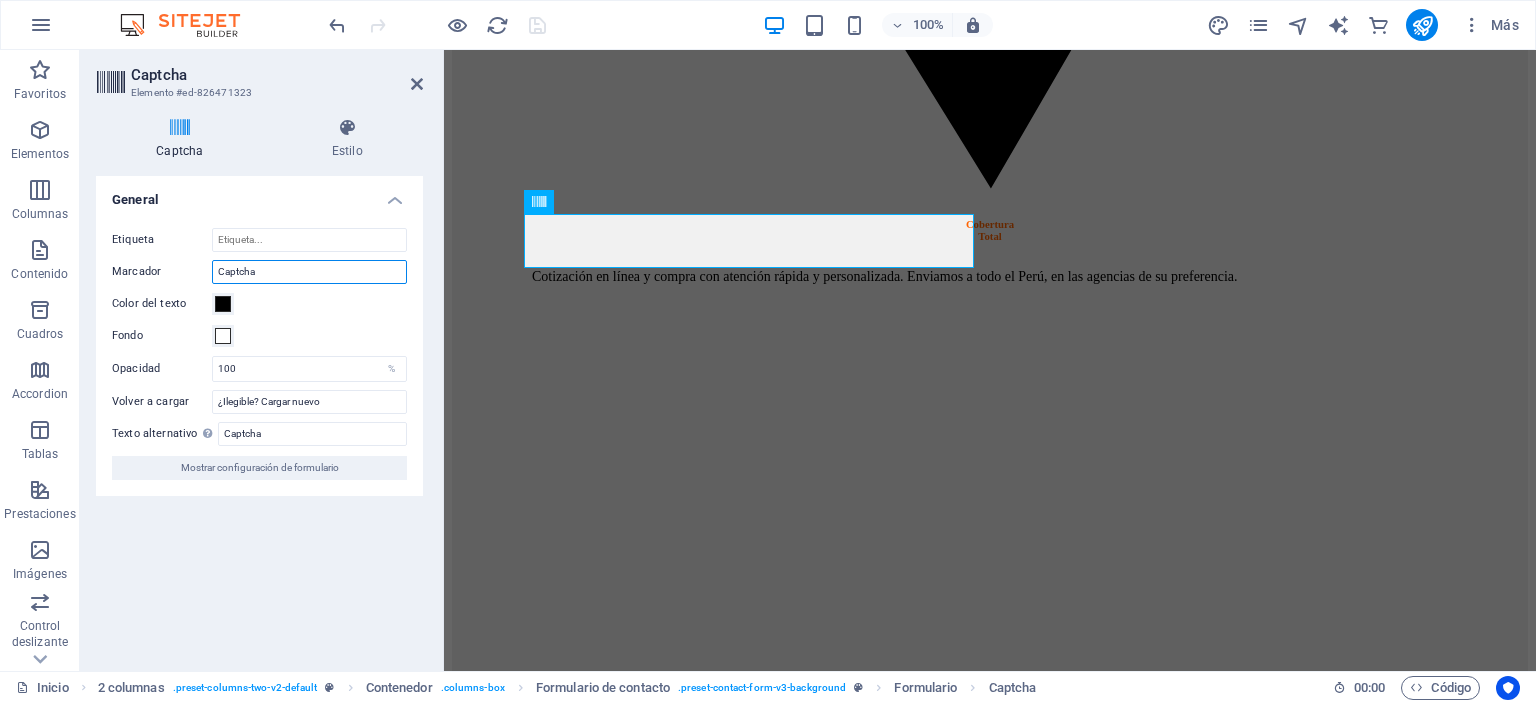 drag, startPoint x: 260, startPoint y: 277, endPoint x: 172, endPoint y: 268, distance: 88.45903 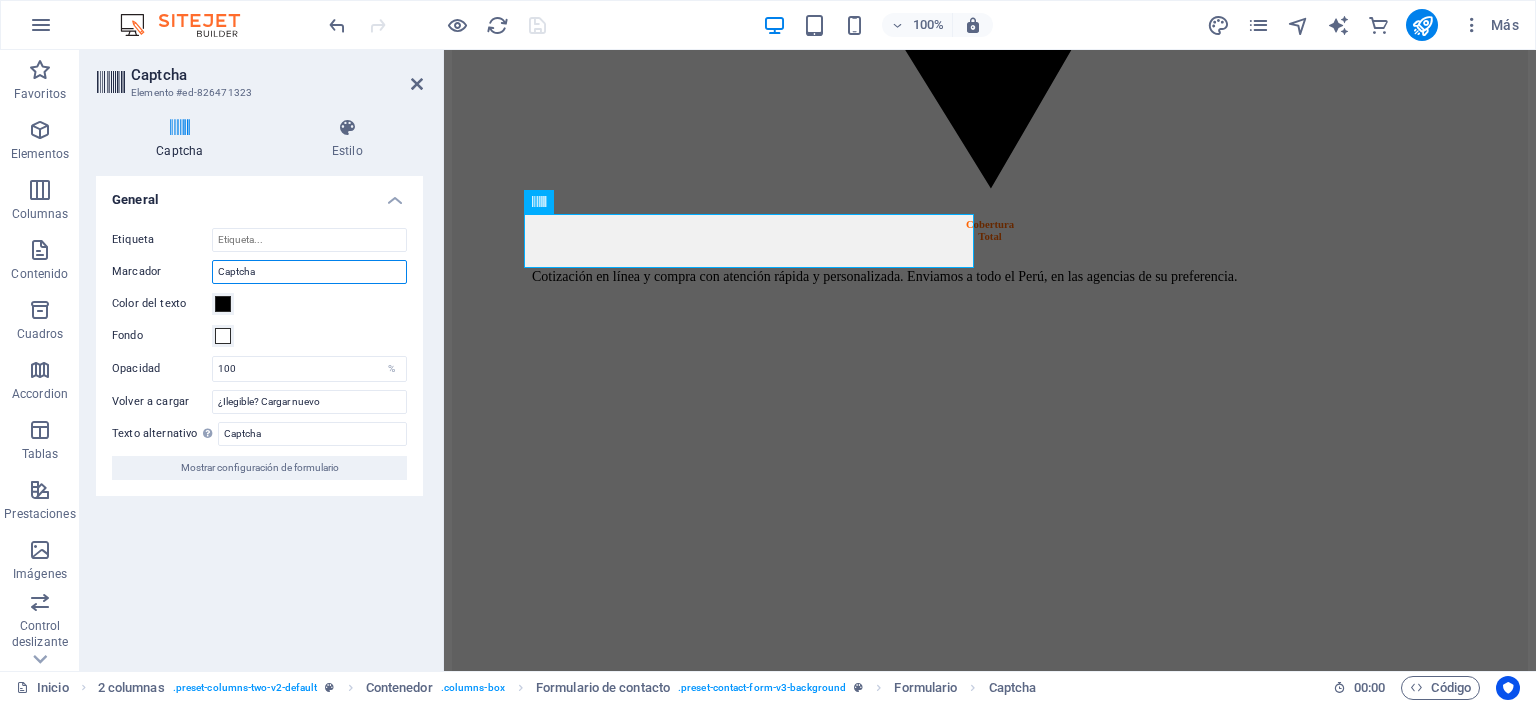 click on "Marcador Captcha" at bounding box center (259, 272) 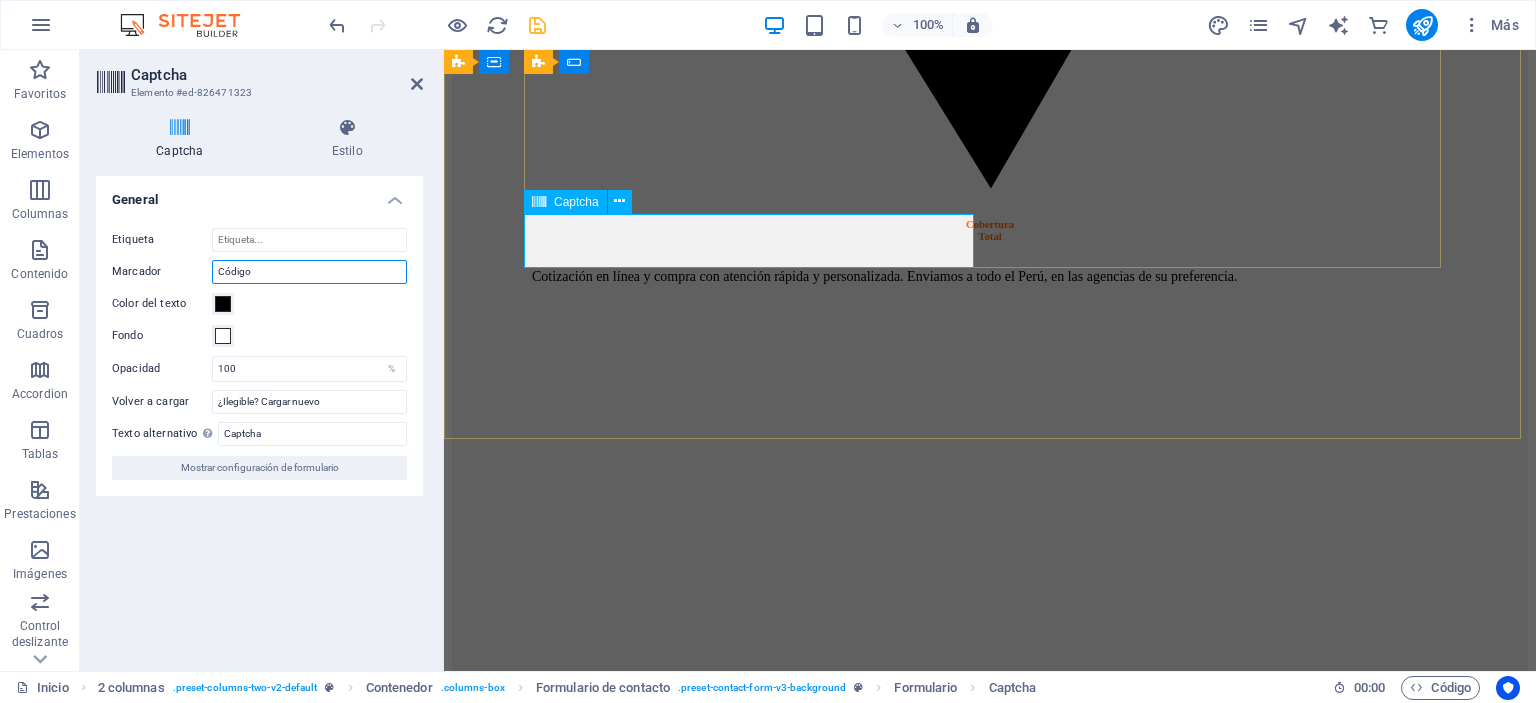 type on "Código" 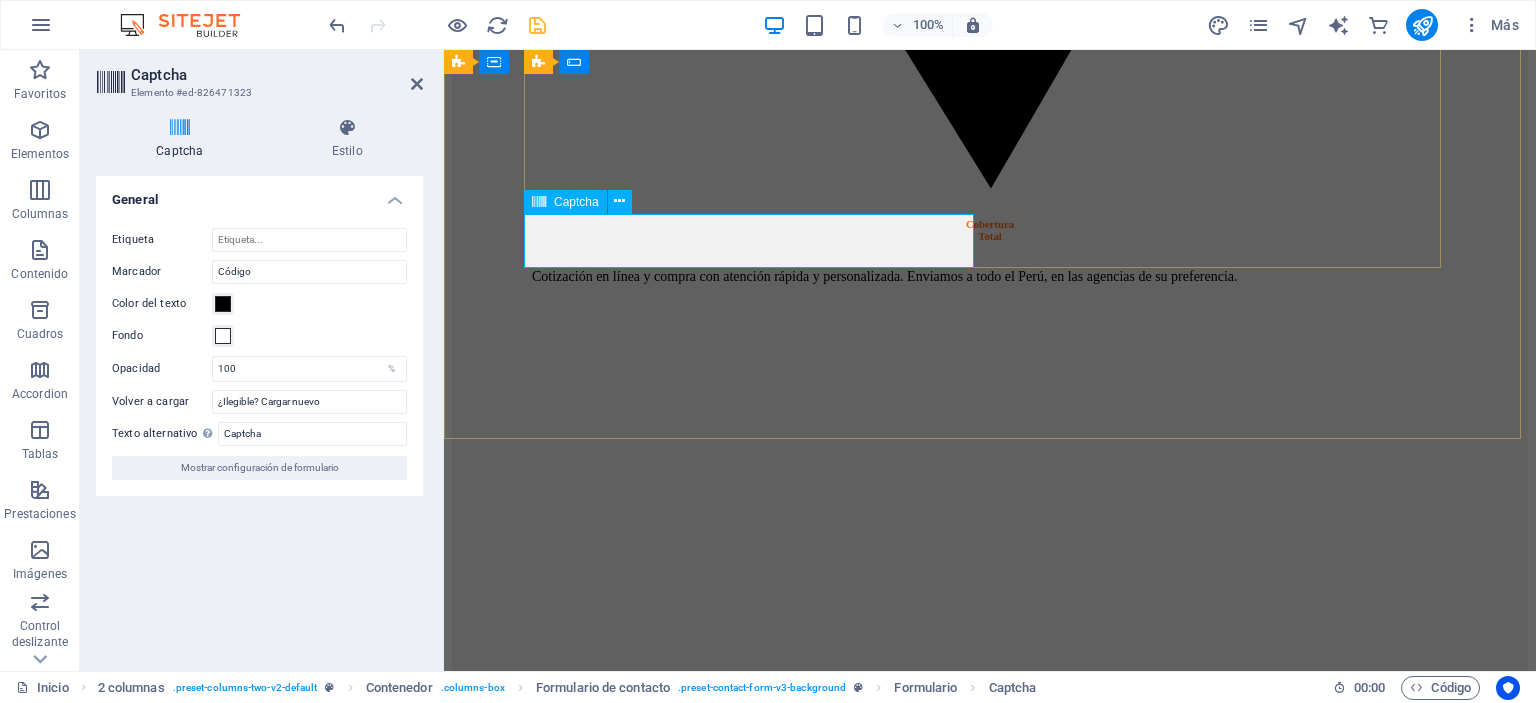 click on "Código" at bounding box center [620, 9569] 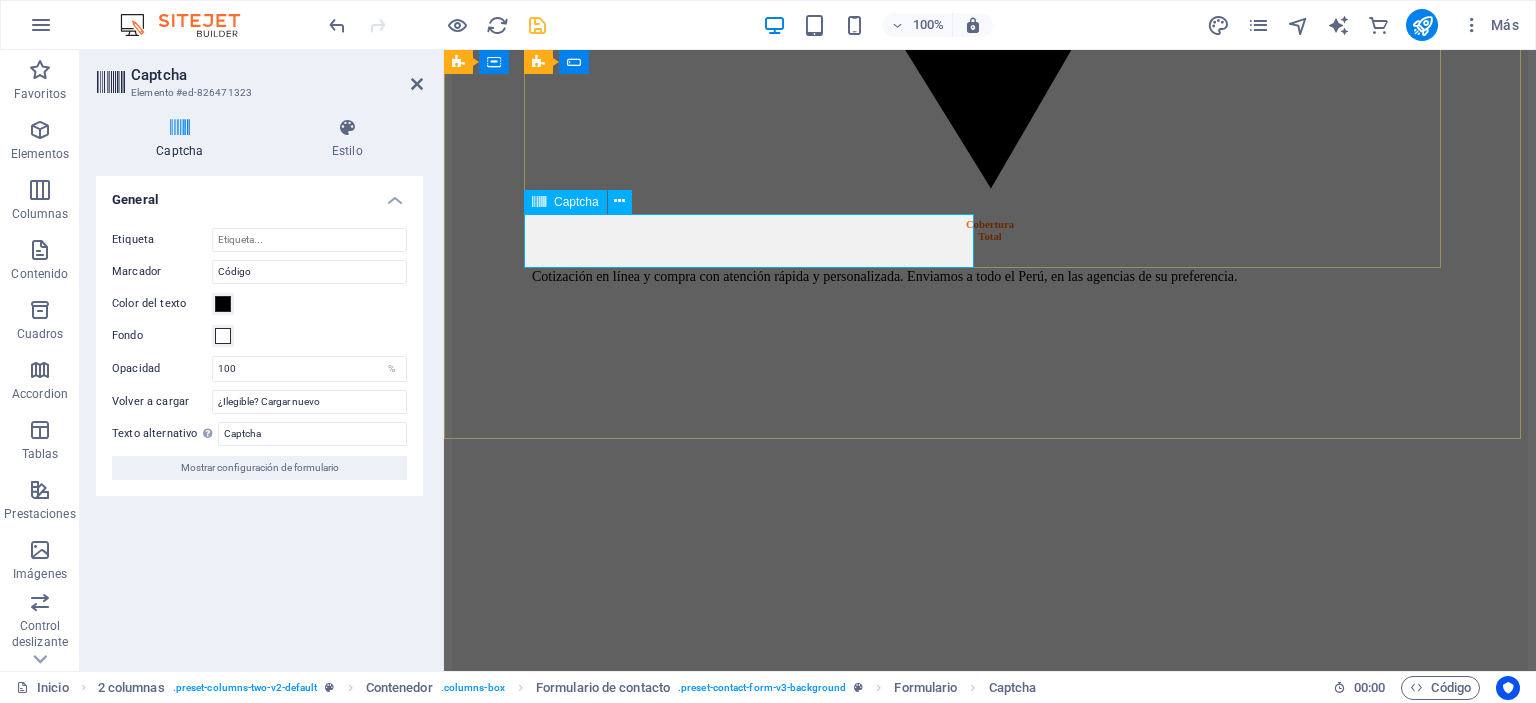 click on "Código" at bounding box center [620, 9569] 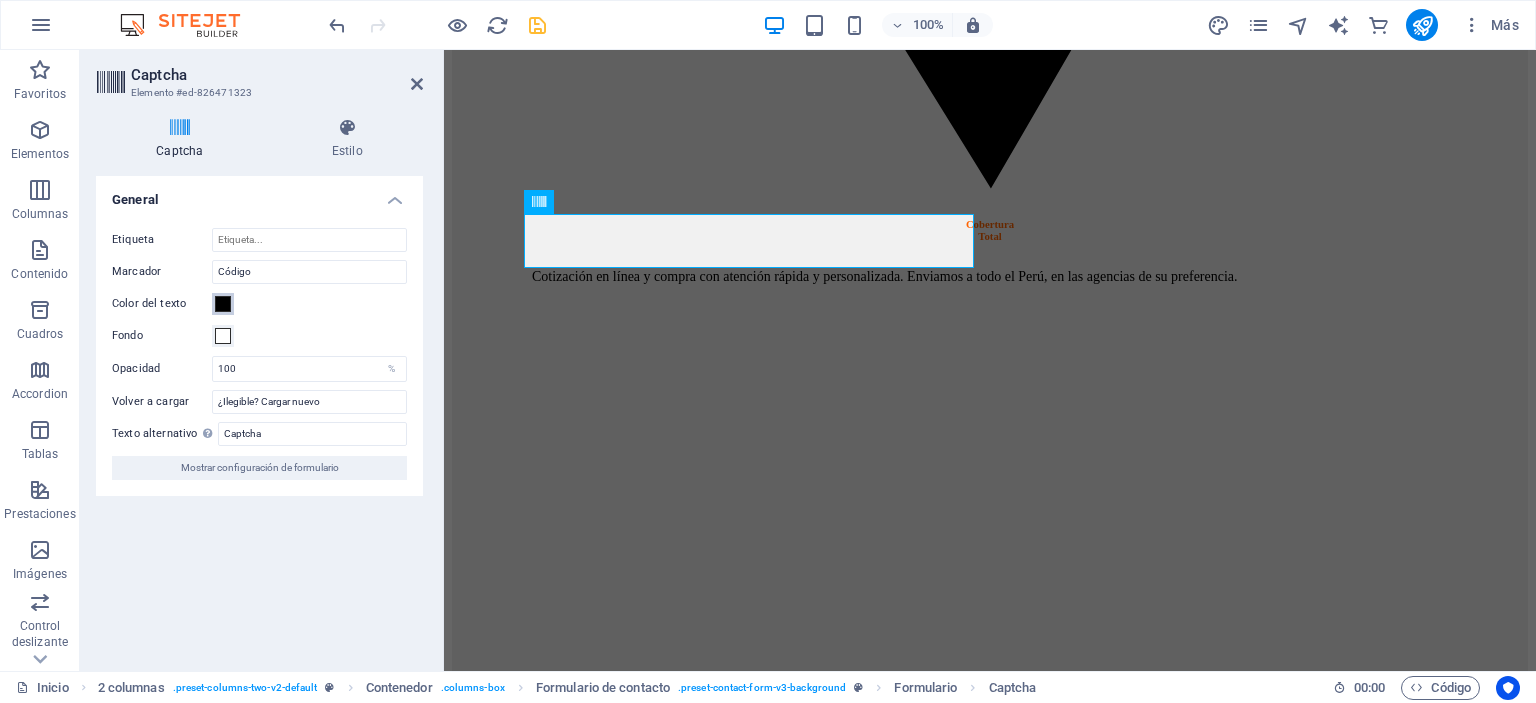 type 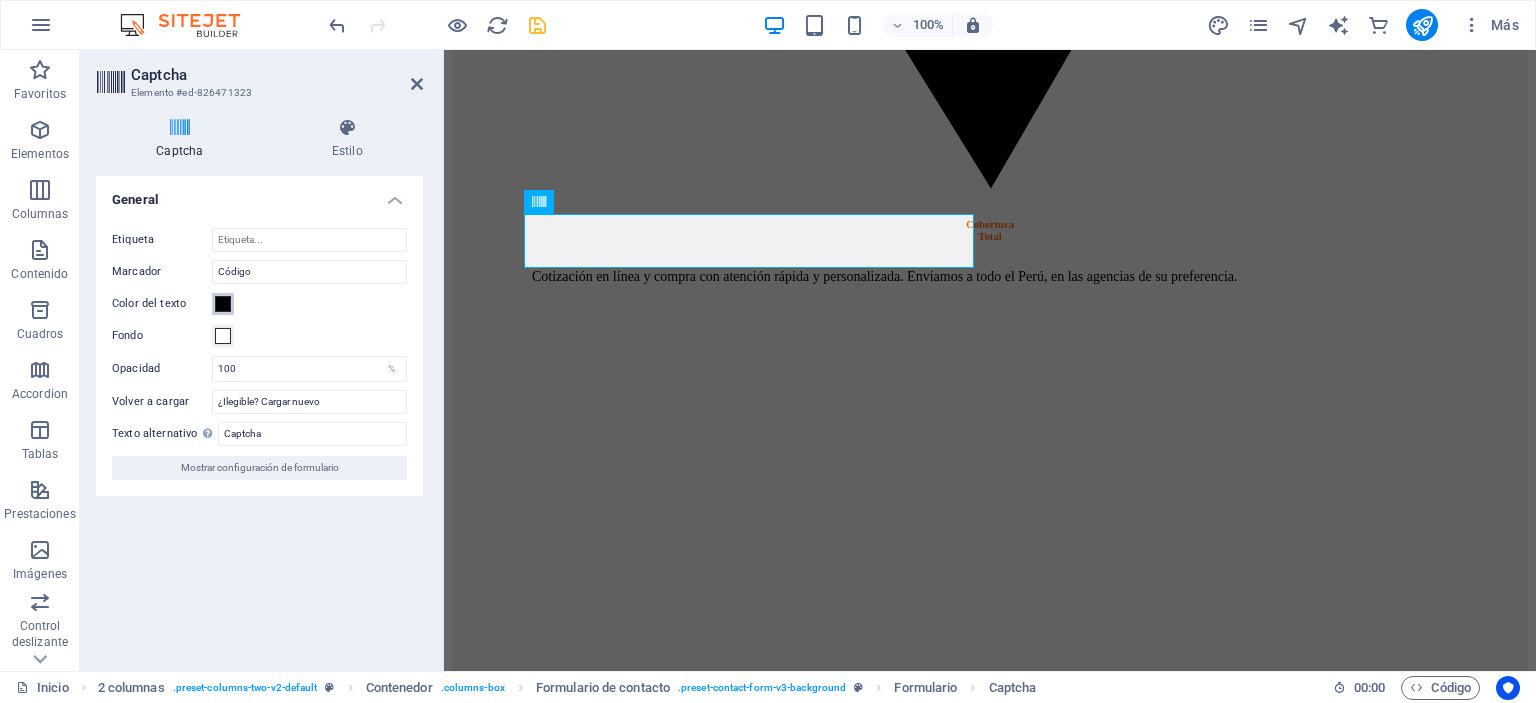 click at bounding box center [223, 304] 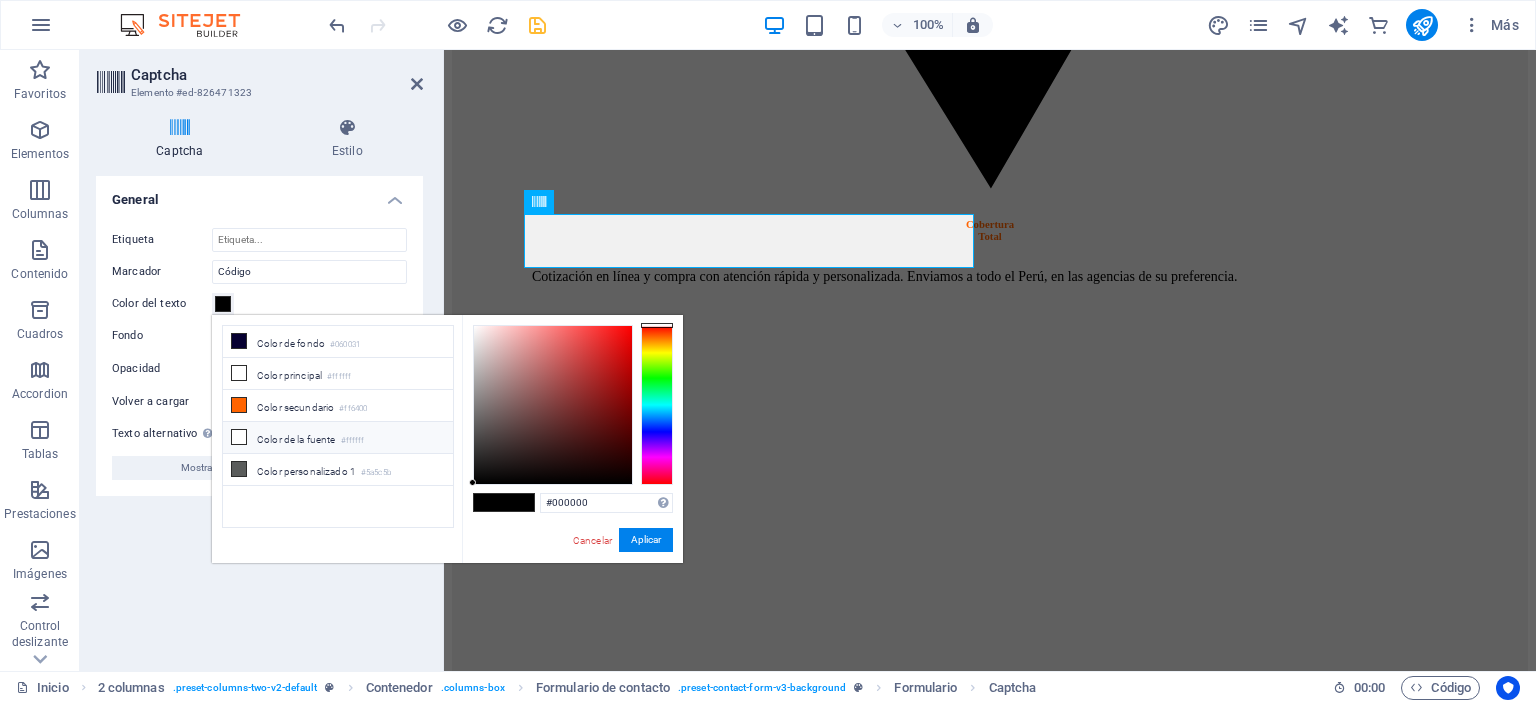click on "Color de la fuente
#ffffff" at bounding box center [338, 438] 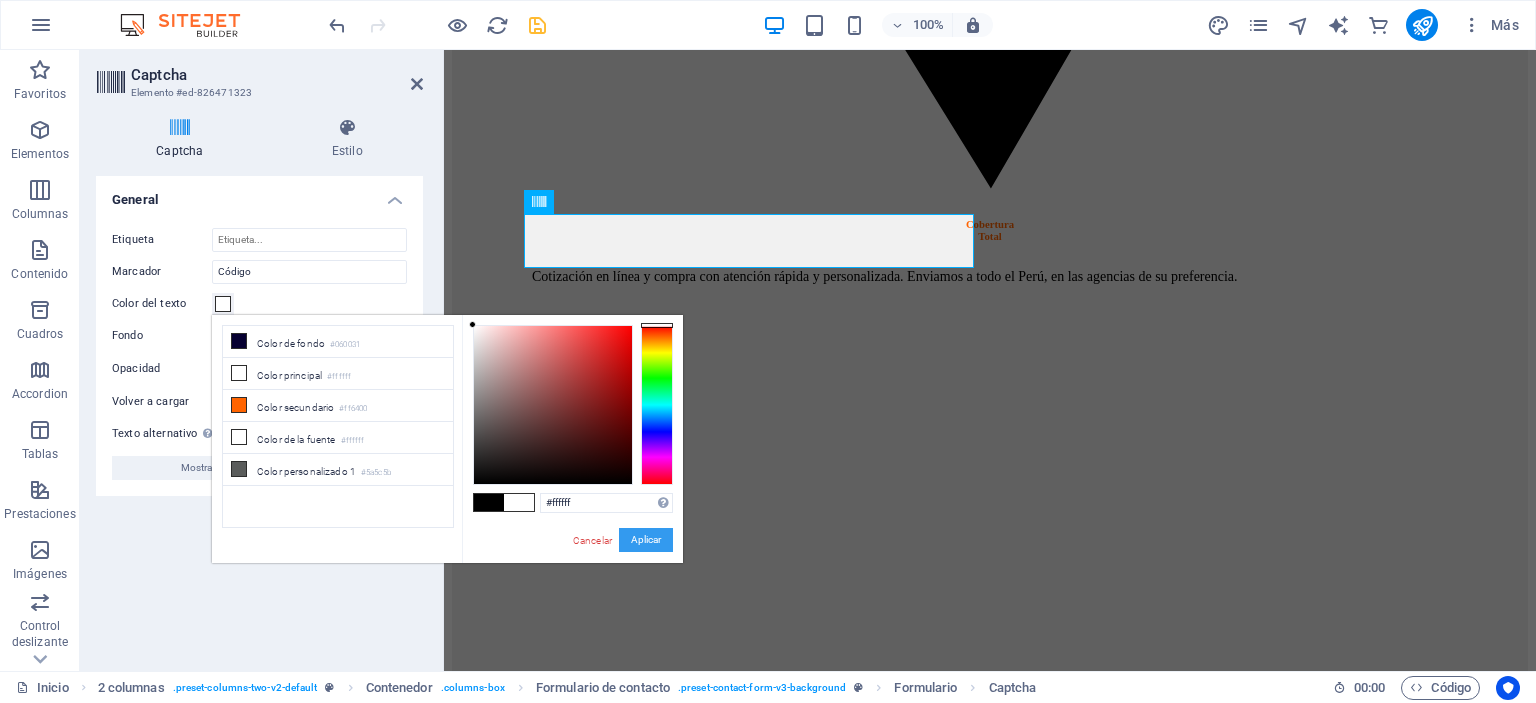 click on "Aplicar" at bounding box center (646, 540) 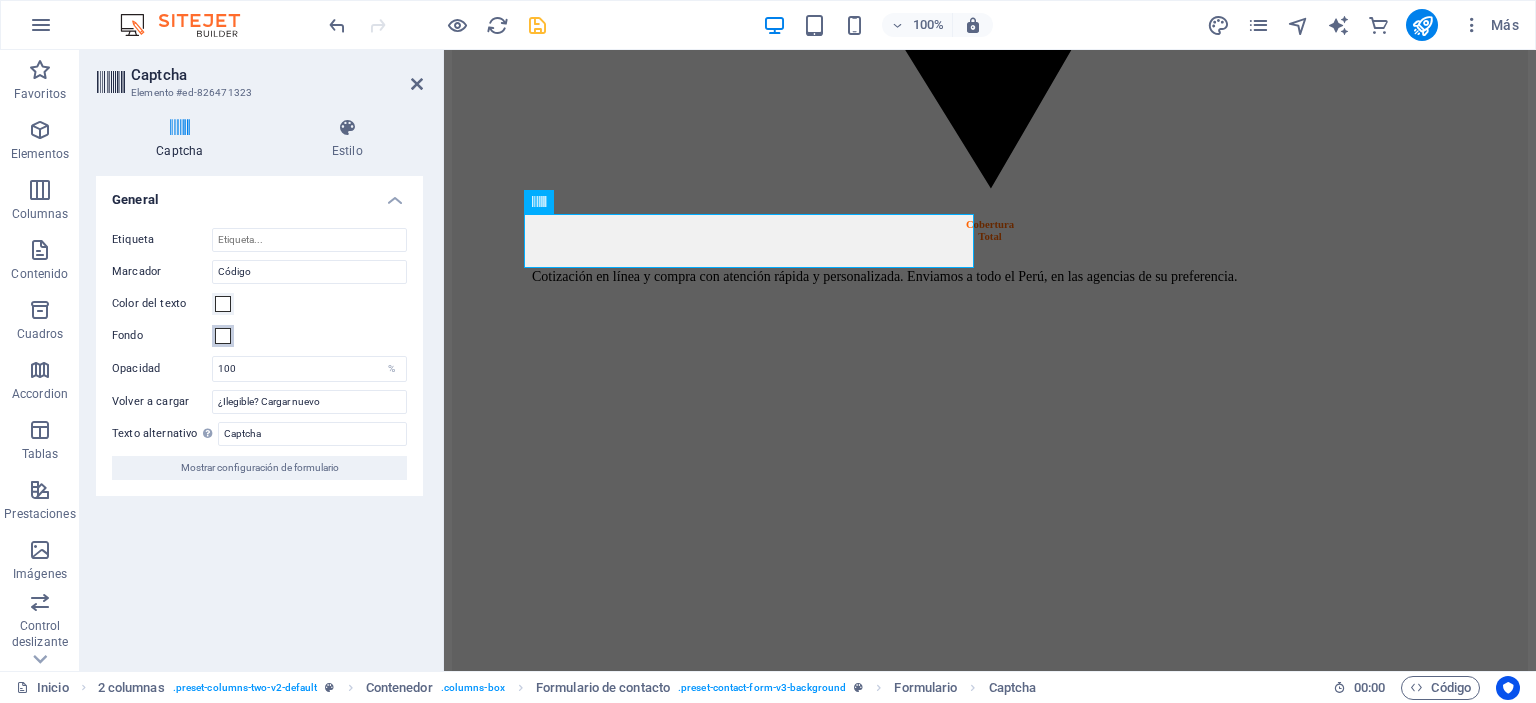 click at bounding box center [223, 336] 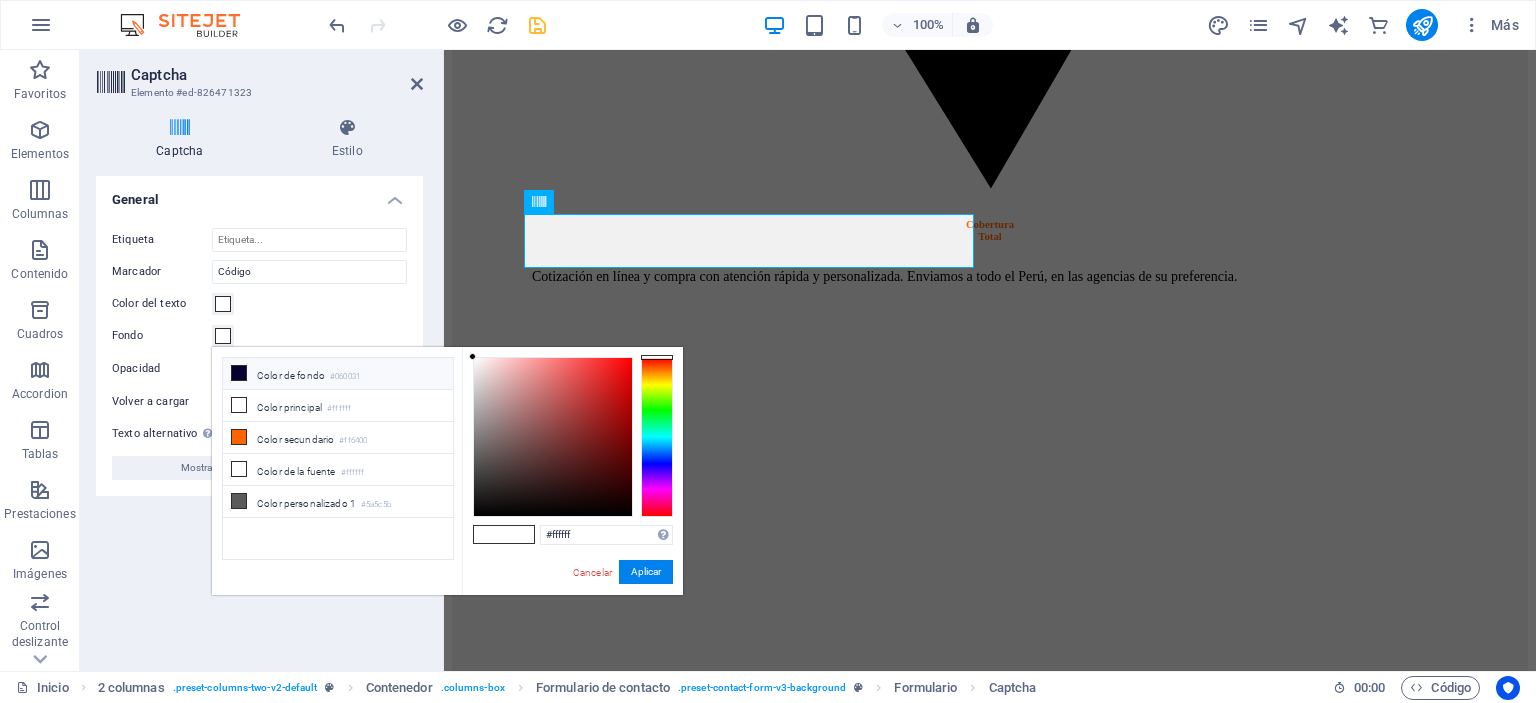 click on "Color de fondo
#060031" at bounding box center (338, 374) 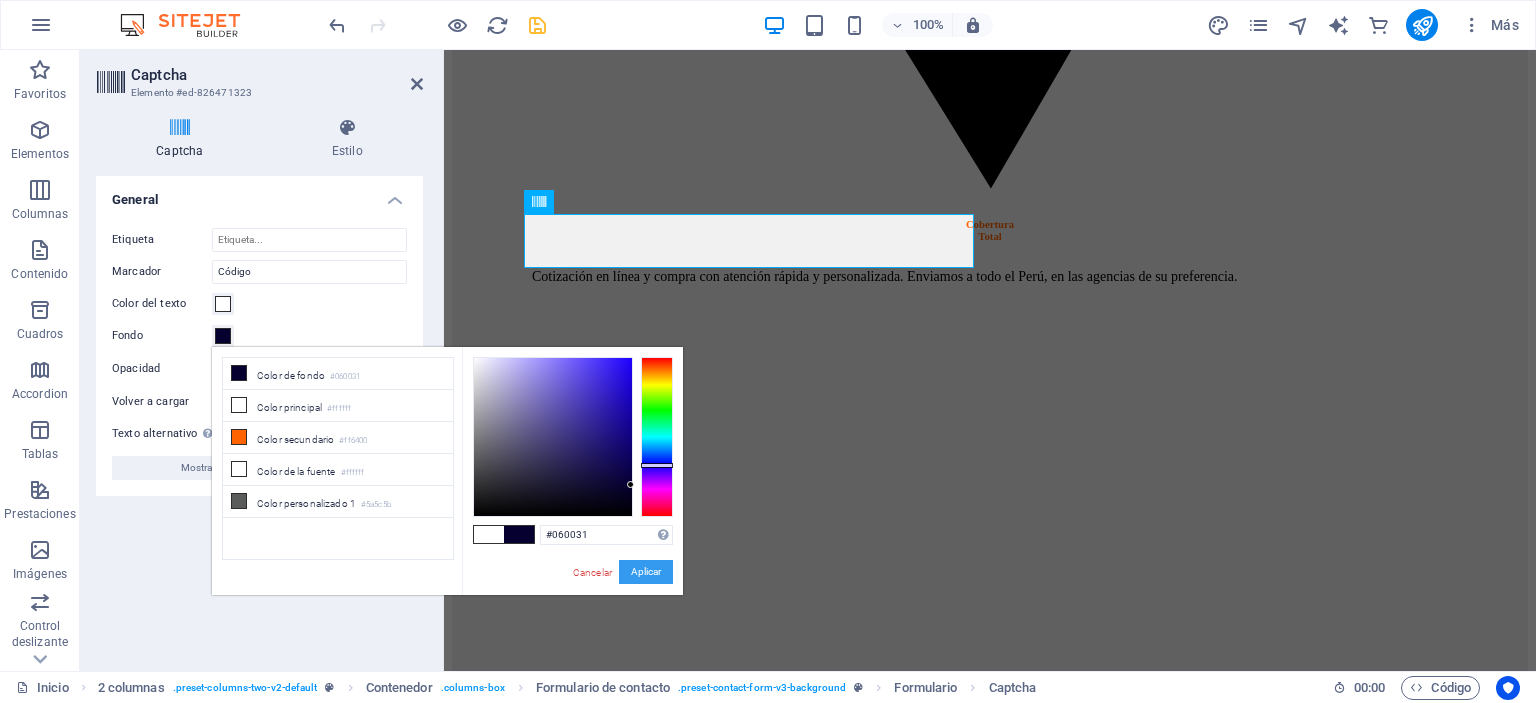 click on "Aplicar" at bounding box center [646, 572] 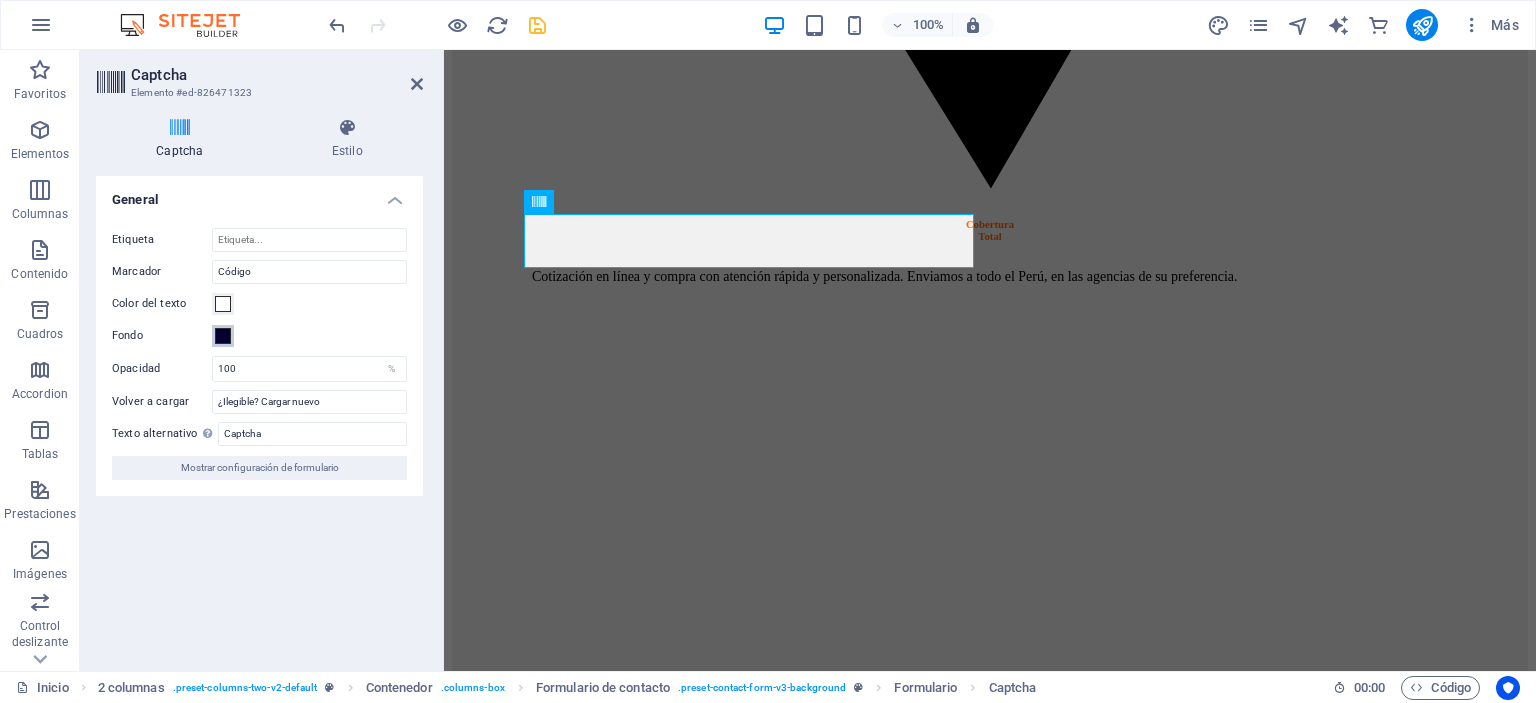 click at bounding box center [223, 336] 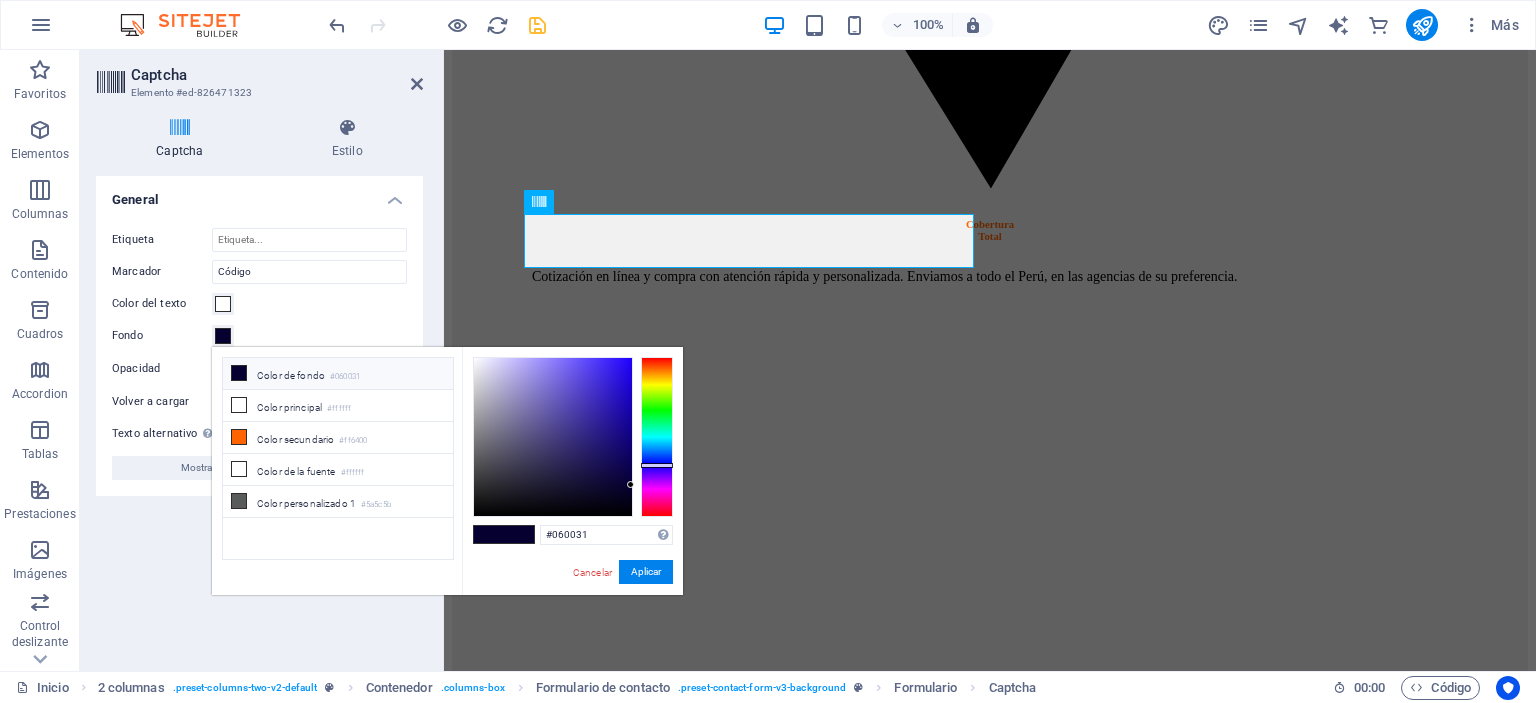 click on "Color de fondo
#060031" at bounding box center [338, 374] 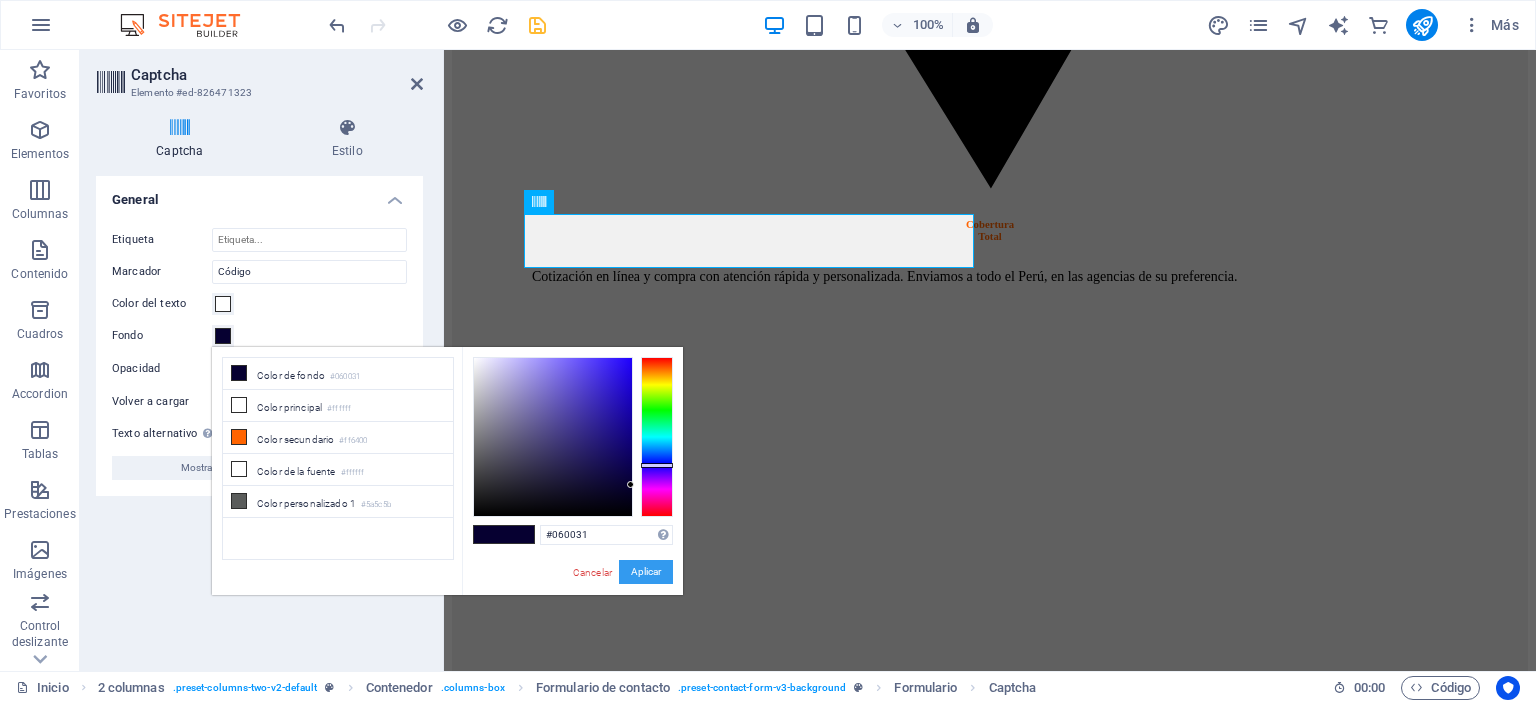click on "Aplicar" at bounding box center [646, 572] 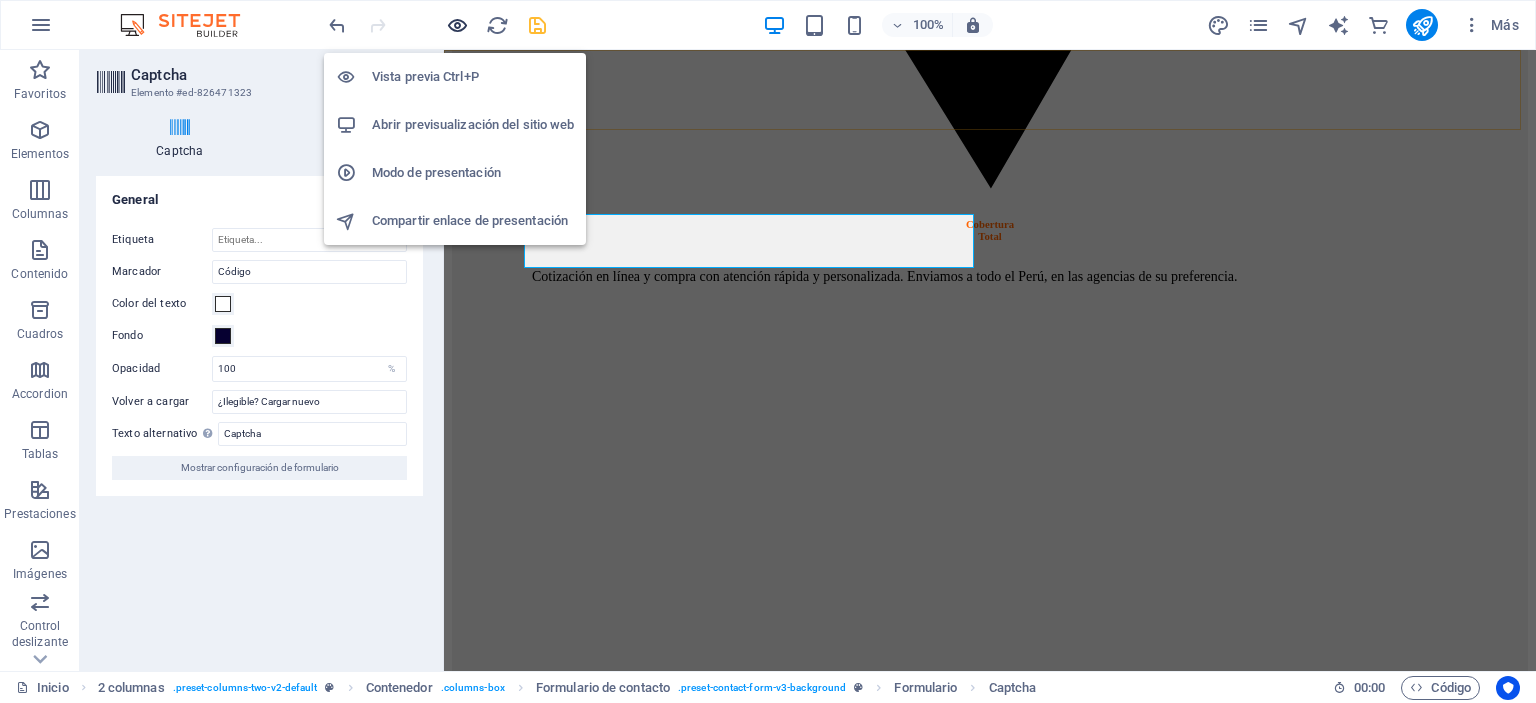 click at bounding box center [457, 25] 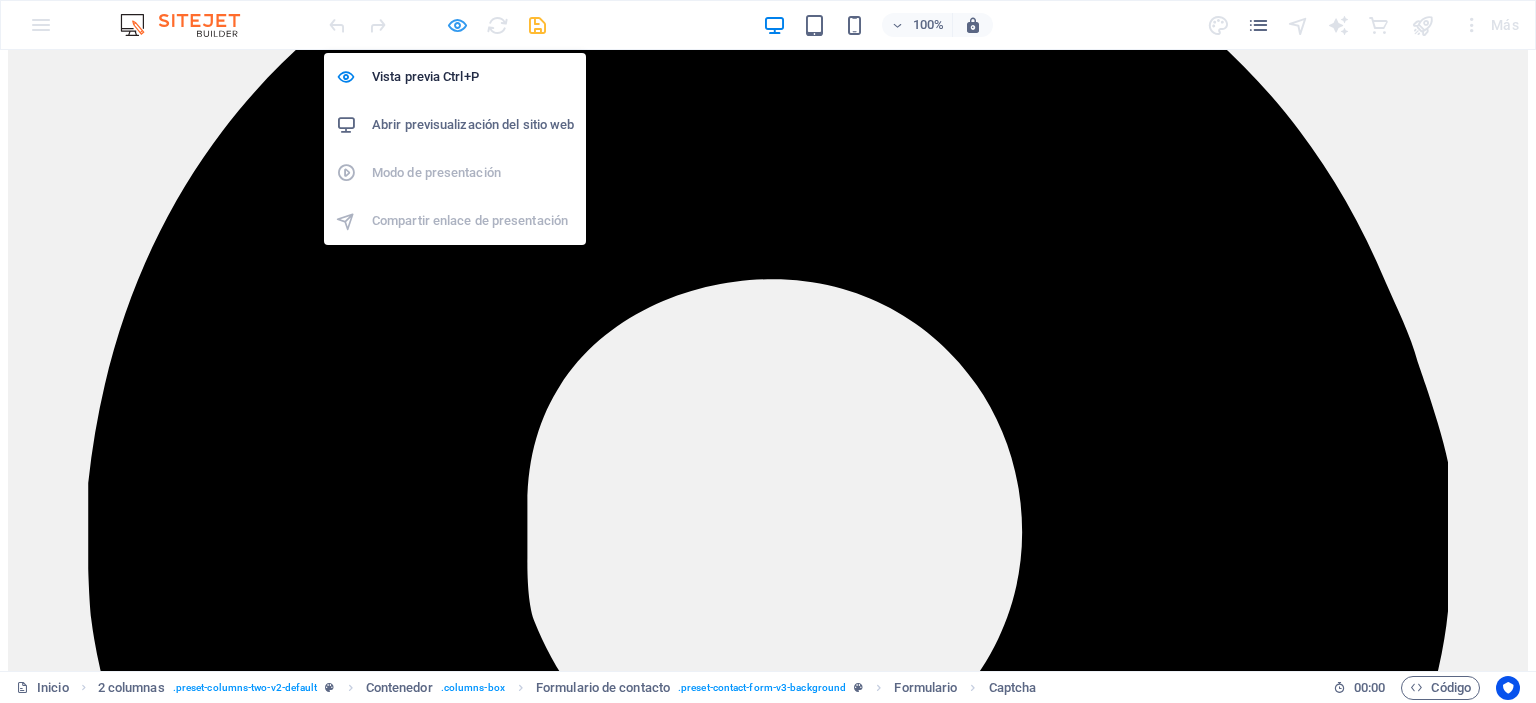 click at bounding box center (457, 25) 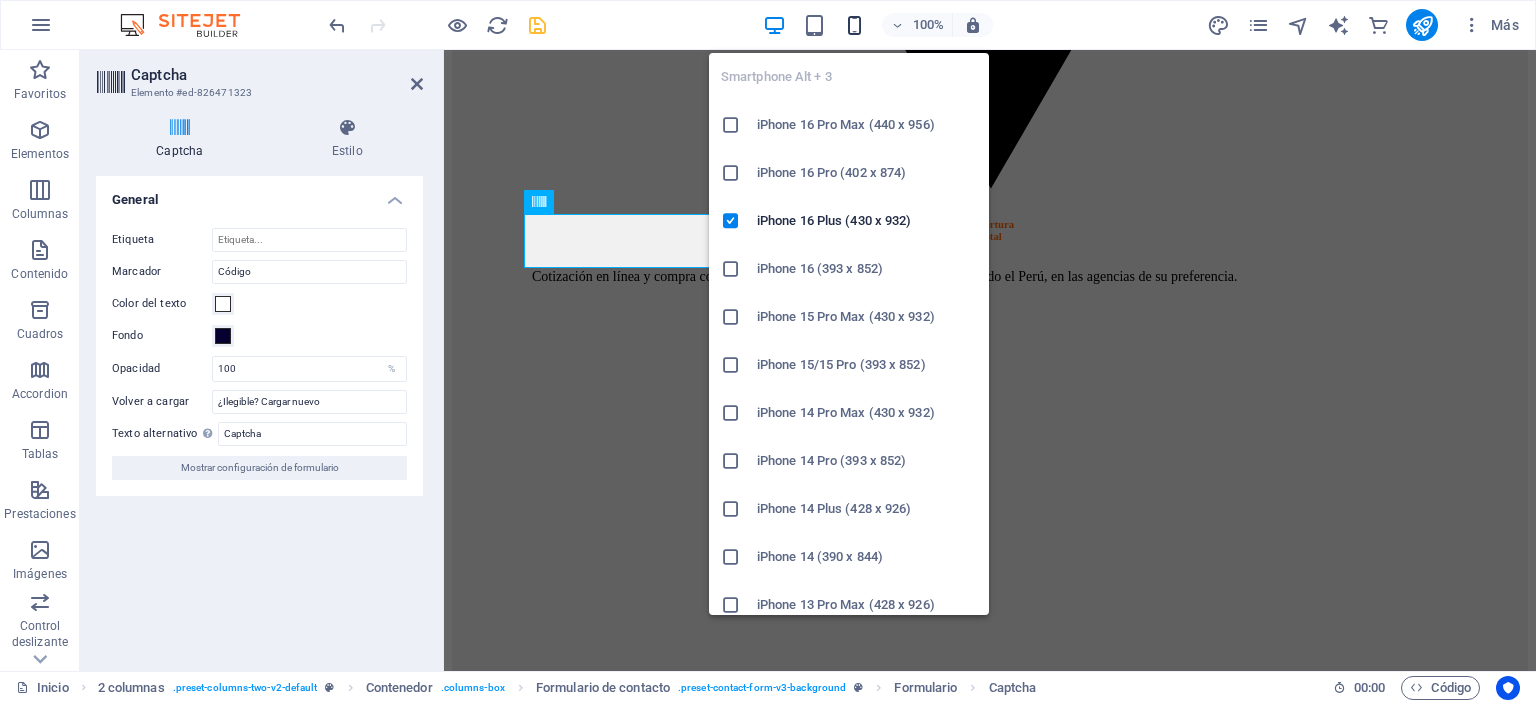 click at bounding box center (854, 25) 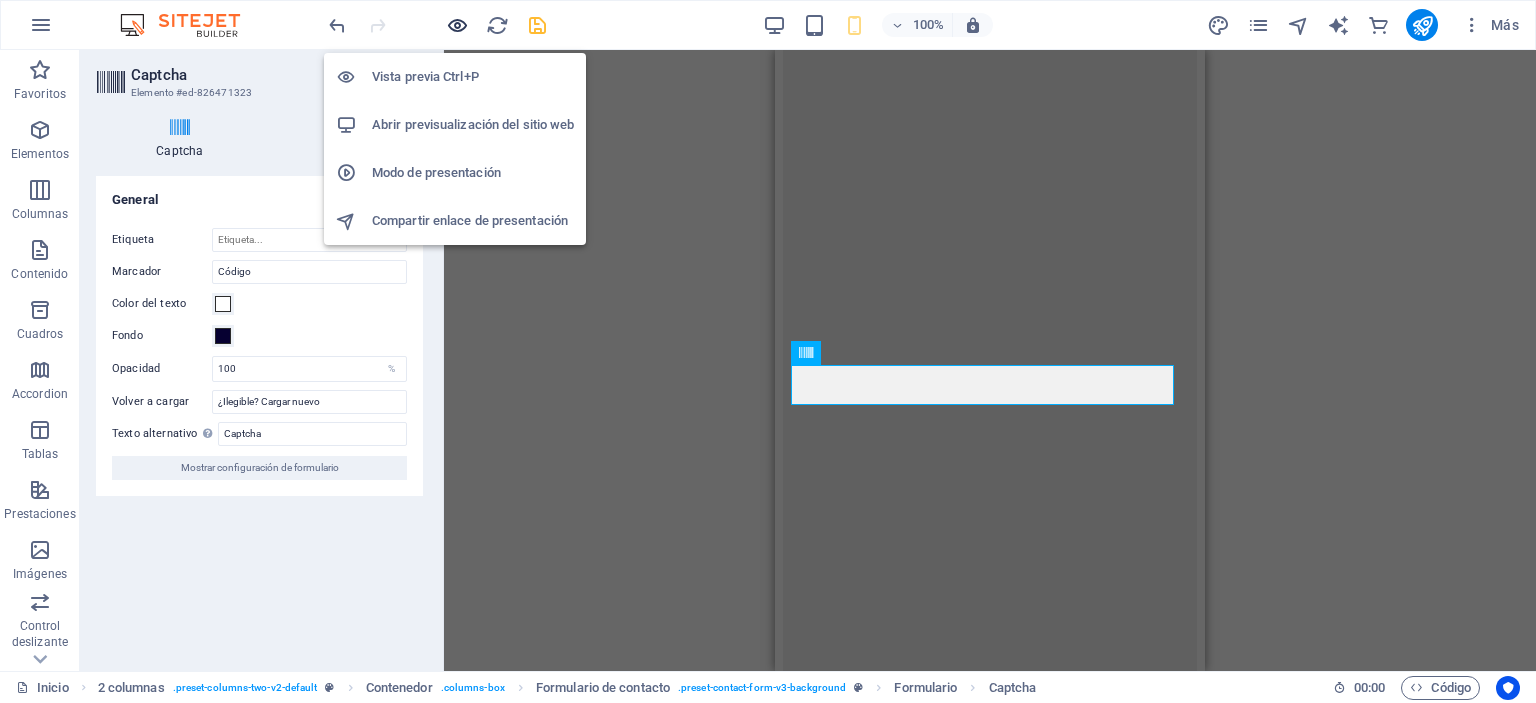 click at bounding box center (457, 25) 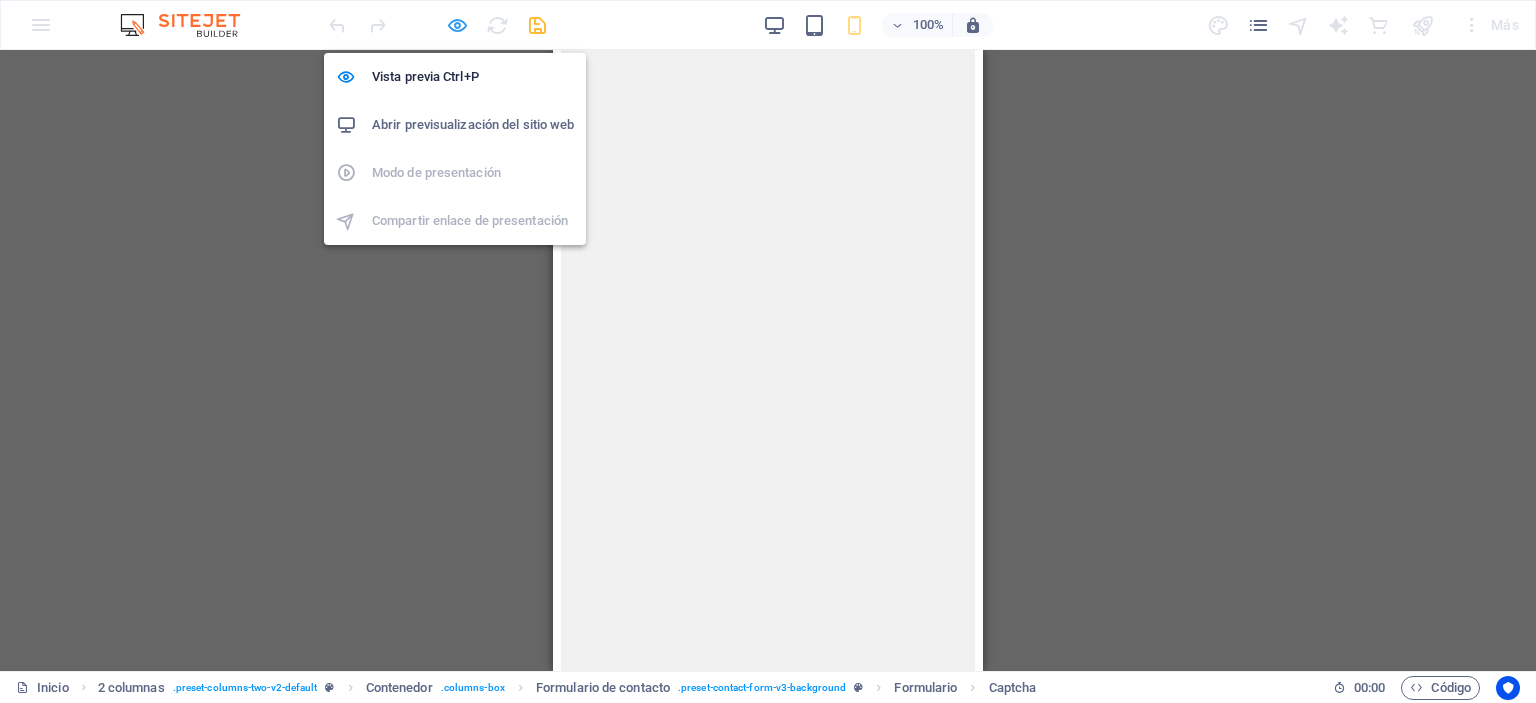 click at bounding box center [457, 25] 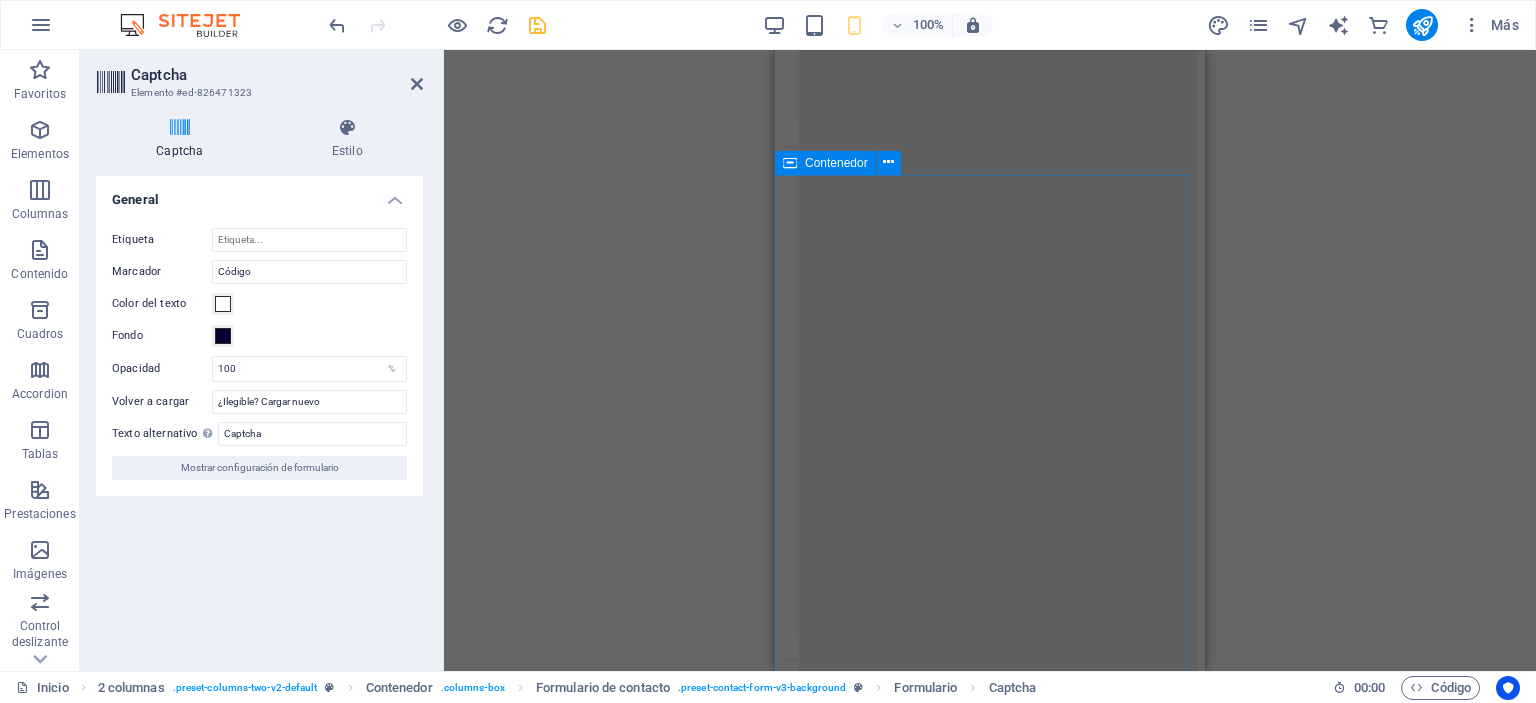 scroll, scrollTop: 5824, scrollLeft: 0, axis: vertical 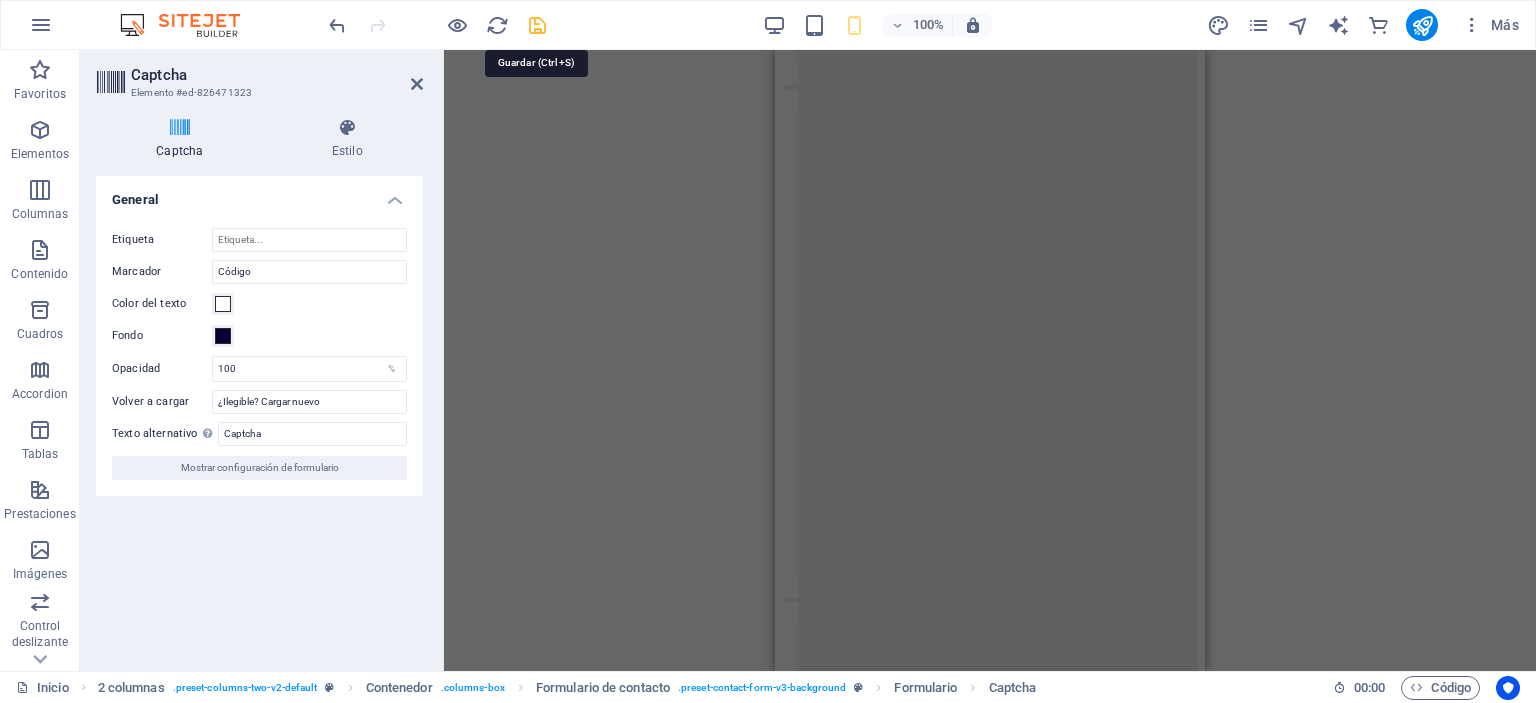 click at bounding box center (537, 25) 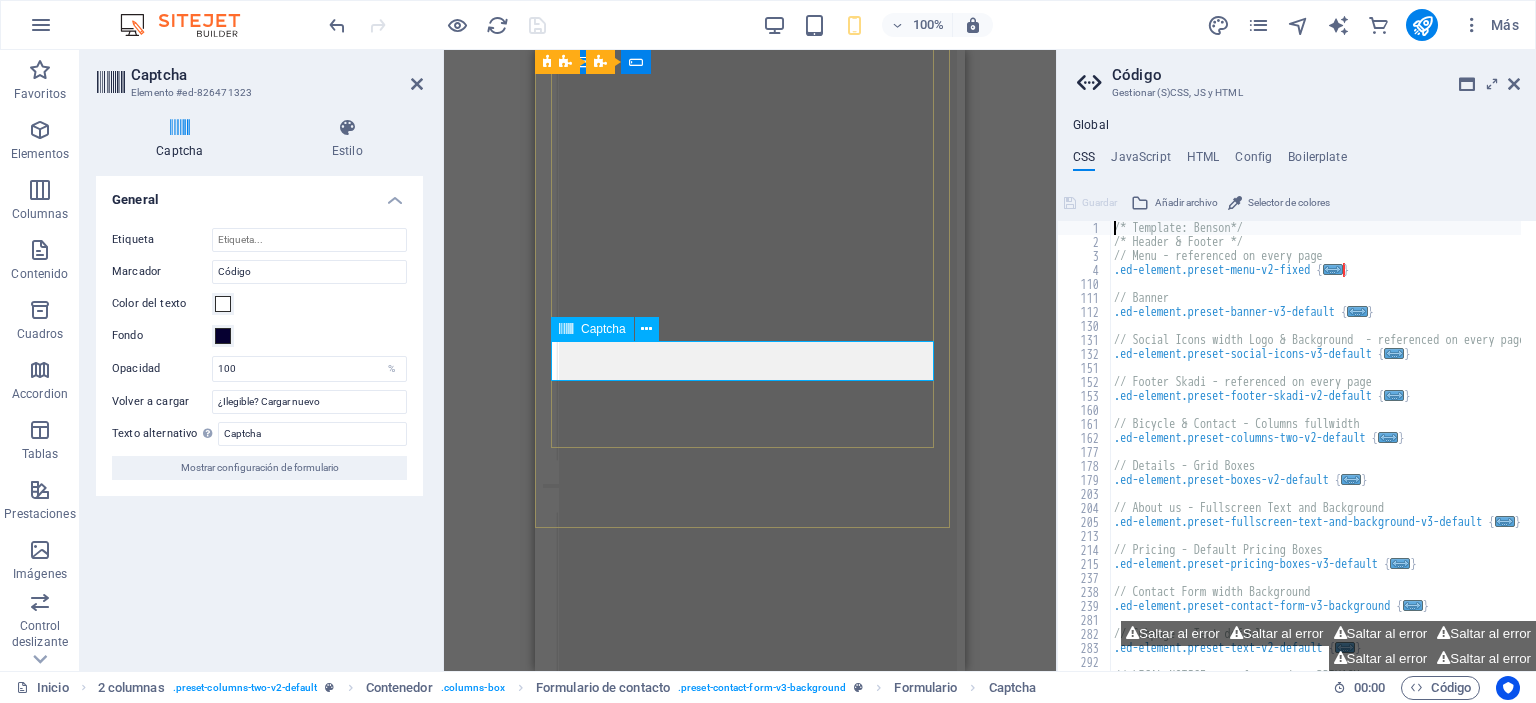 click at bounding box center (647, 8169) 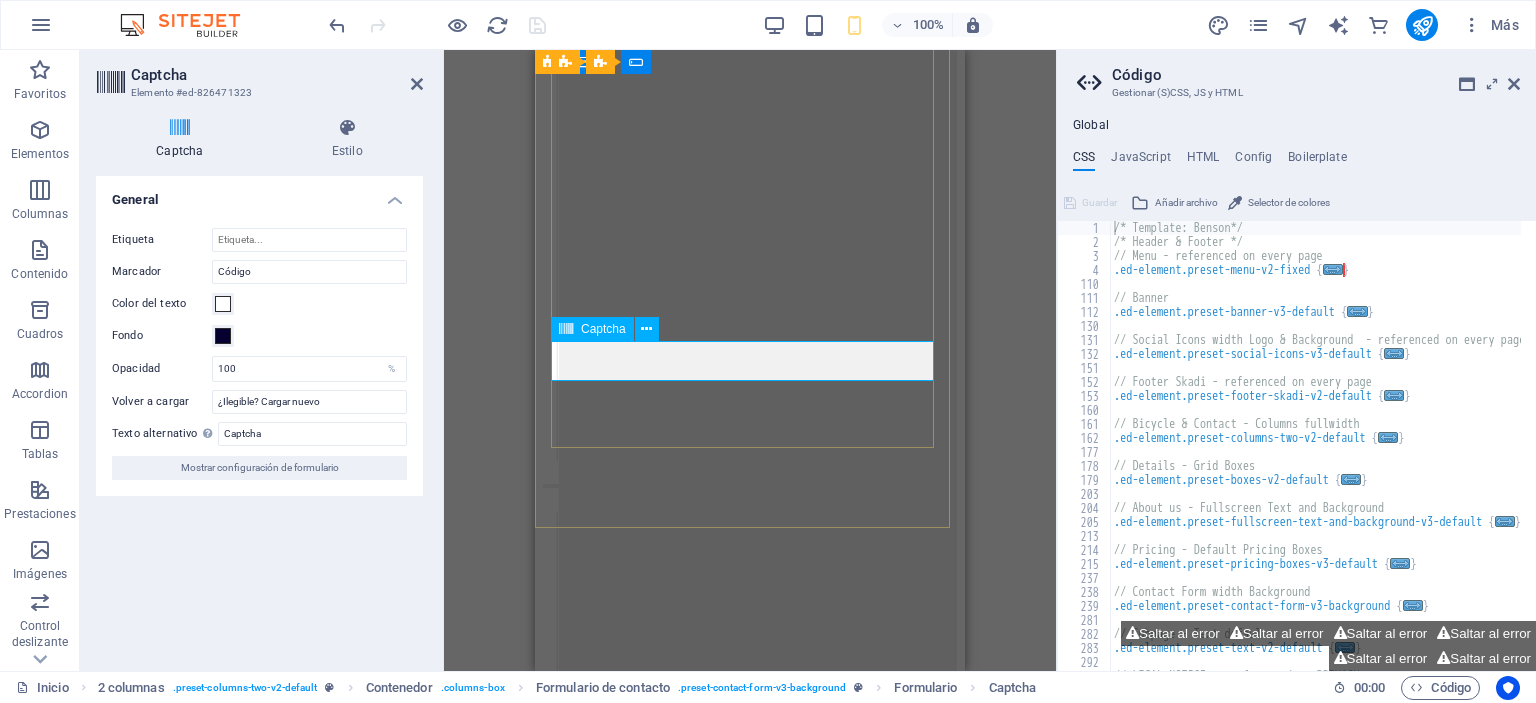 drag, startPoint x: 757, startPoint y: 363, endPoint x: 696, endPoint y: 368, distance: 61.204575 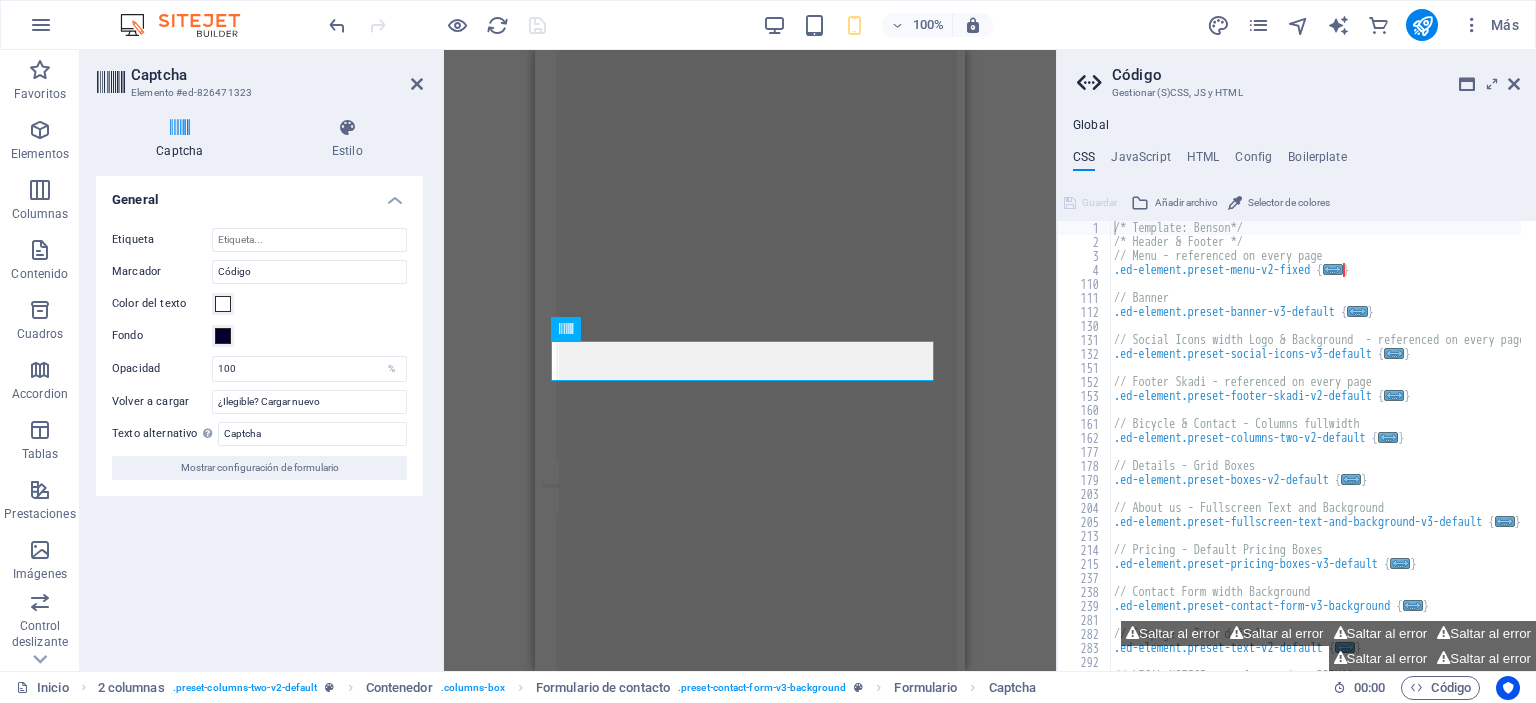 click on "Barra de menús   Banner   Banner   Contenedor   Logo   Separador   Botón   Contenedor   2 columnas   Contenedor   2 columnas   2 columnas   Contenedor   H3   Separador   Cuadrícula   Contenedor   Contenedor   2 columnas   Cuadrícula   H6   Contenedor   Texto   Contenedor   Contenedor   Texto   Contenedor   Contenedor   Contenedor   2 columnas   Imagen   2 columnas   Contenedor   Contenedor   2 columnas   Contenedor   Marcador   Contenedor   Contenedor
H3   Separador   Contenedor   Control deslizante de imágenes   Contenedor   Contenedor   H2   Separador   Cuadrícula   Contenedor   Cuadrícula   Cuadrícula   Contenedor   Separador   Cuadrícula   Contenedor   Contenedor   Imagen   Separador   Contenedor   Icono   Contenedor   H4   Texto   Documento   Marcador   Contenedor   Contenedor   Imagen amplia con texto   Contenedor   Imagen amplia con texto   Imagen amplia con texto   Contenedor   H3   Texto   Separador   Separador   Marcador   Contenedor   2 columnas   Contenedor       H3" at bounding box center [750, 360] 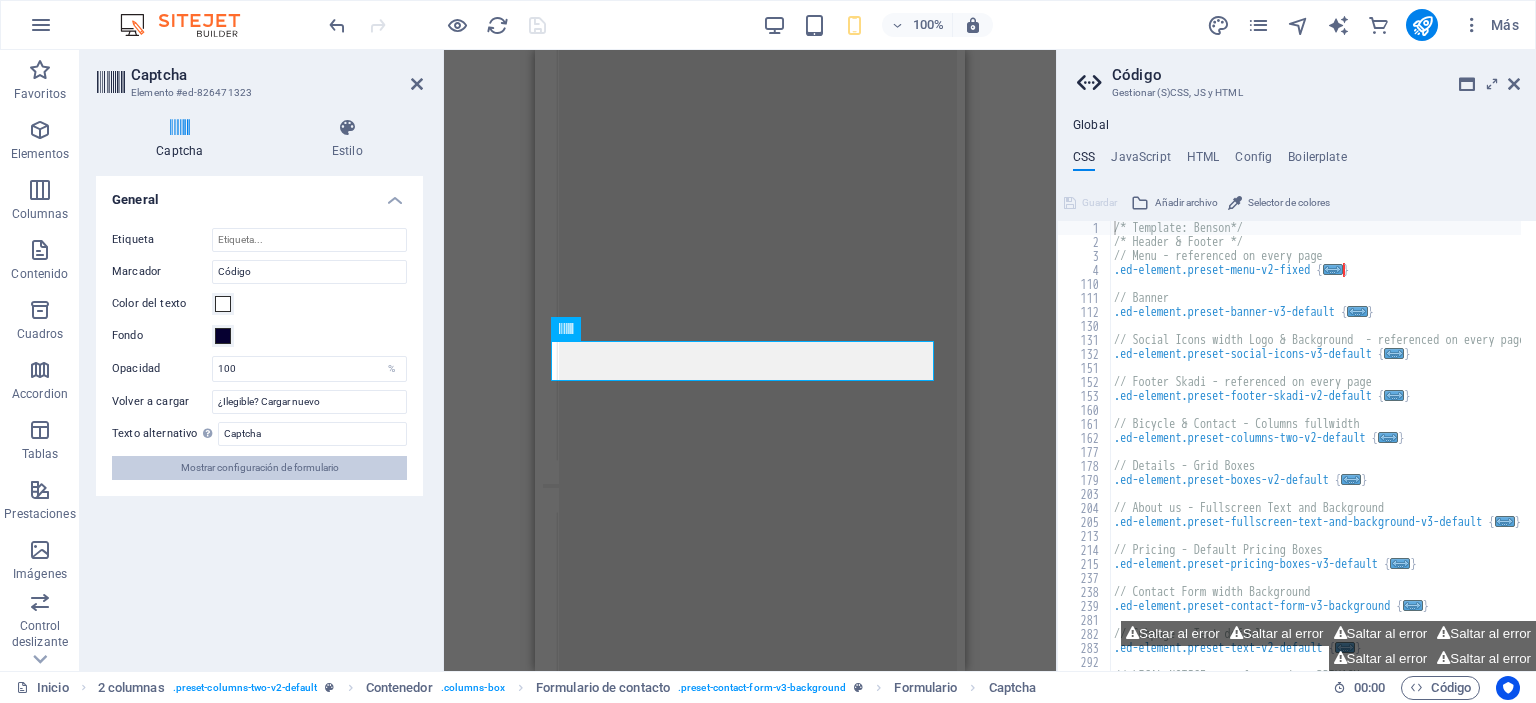 click on "Mostrar configuración de formulario" at bounding box center [260, 468] 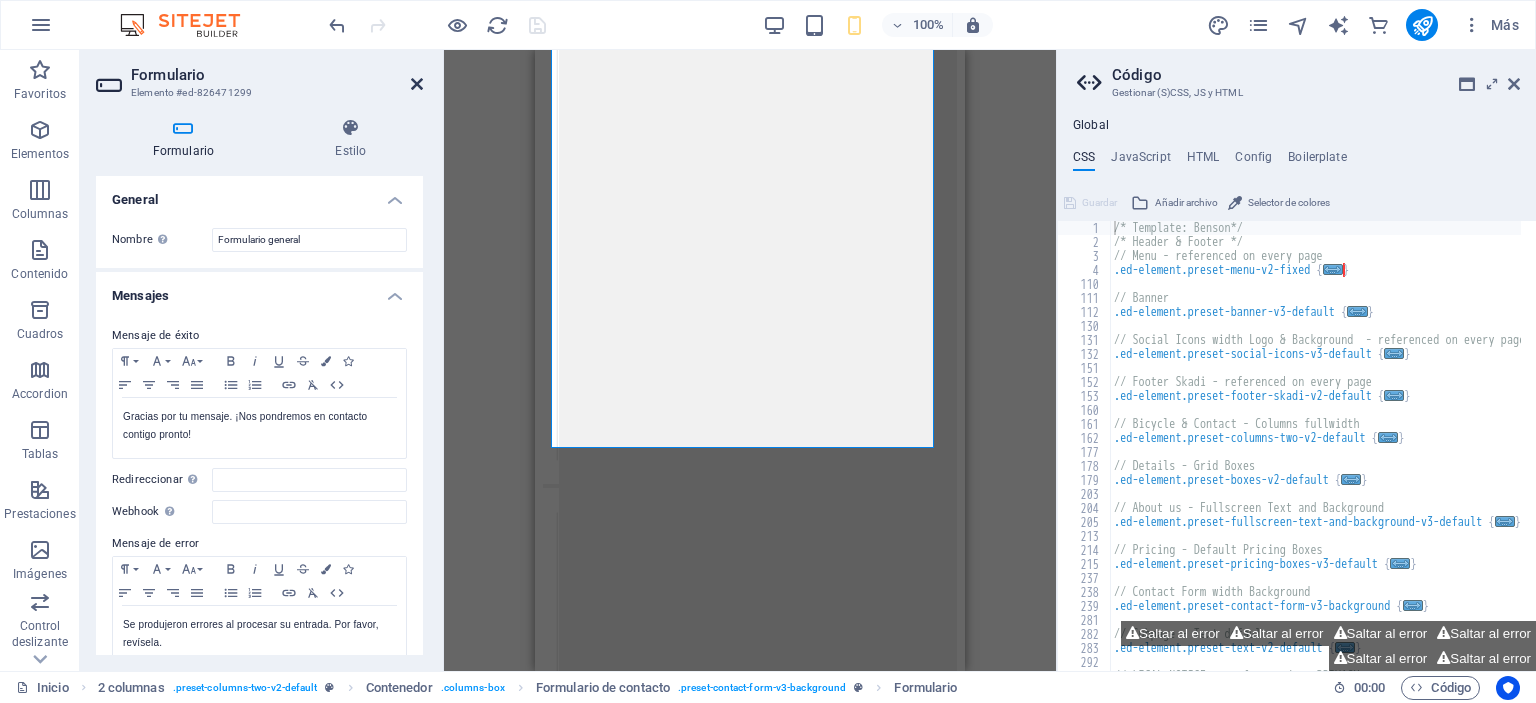 click at bounding box center (417, 84) 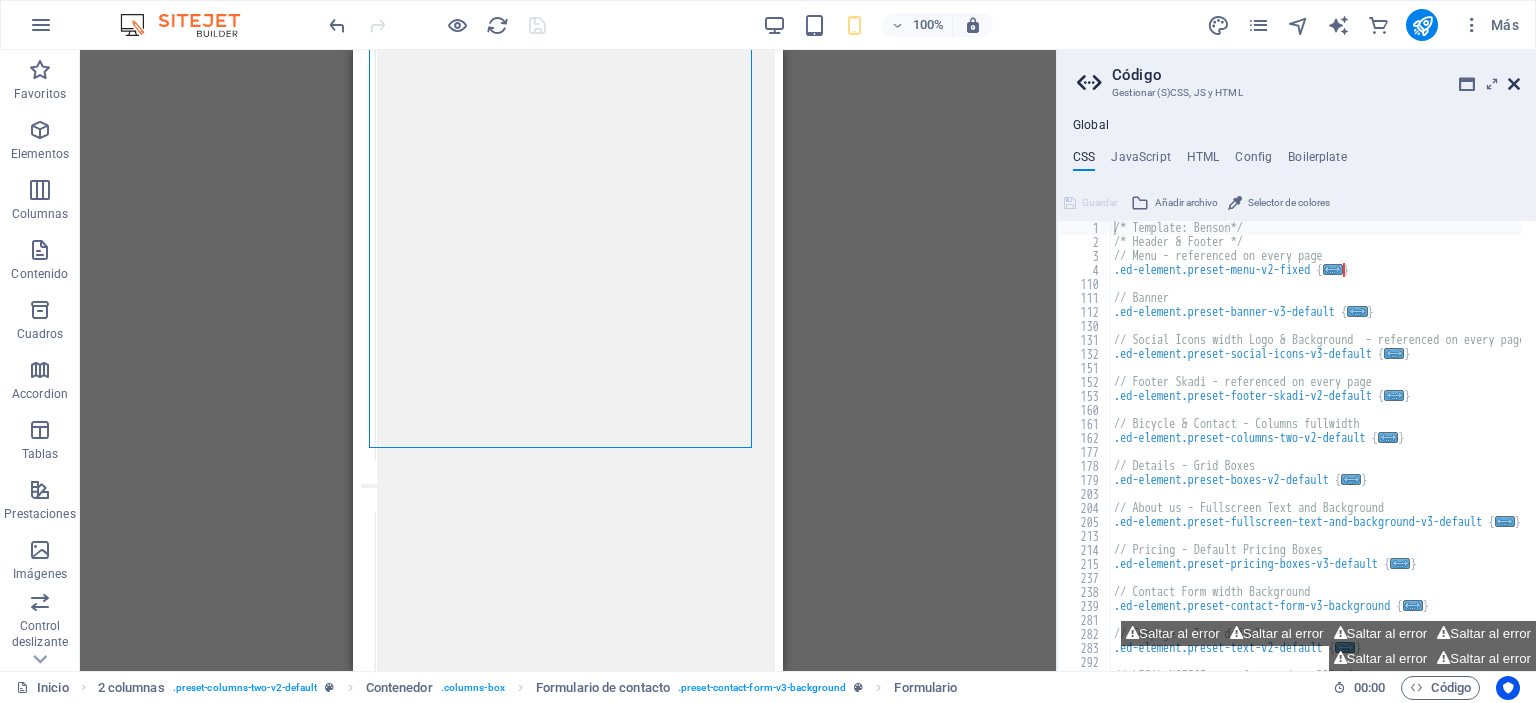 click at bounding box center (1514, 84) 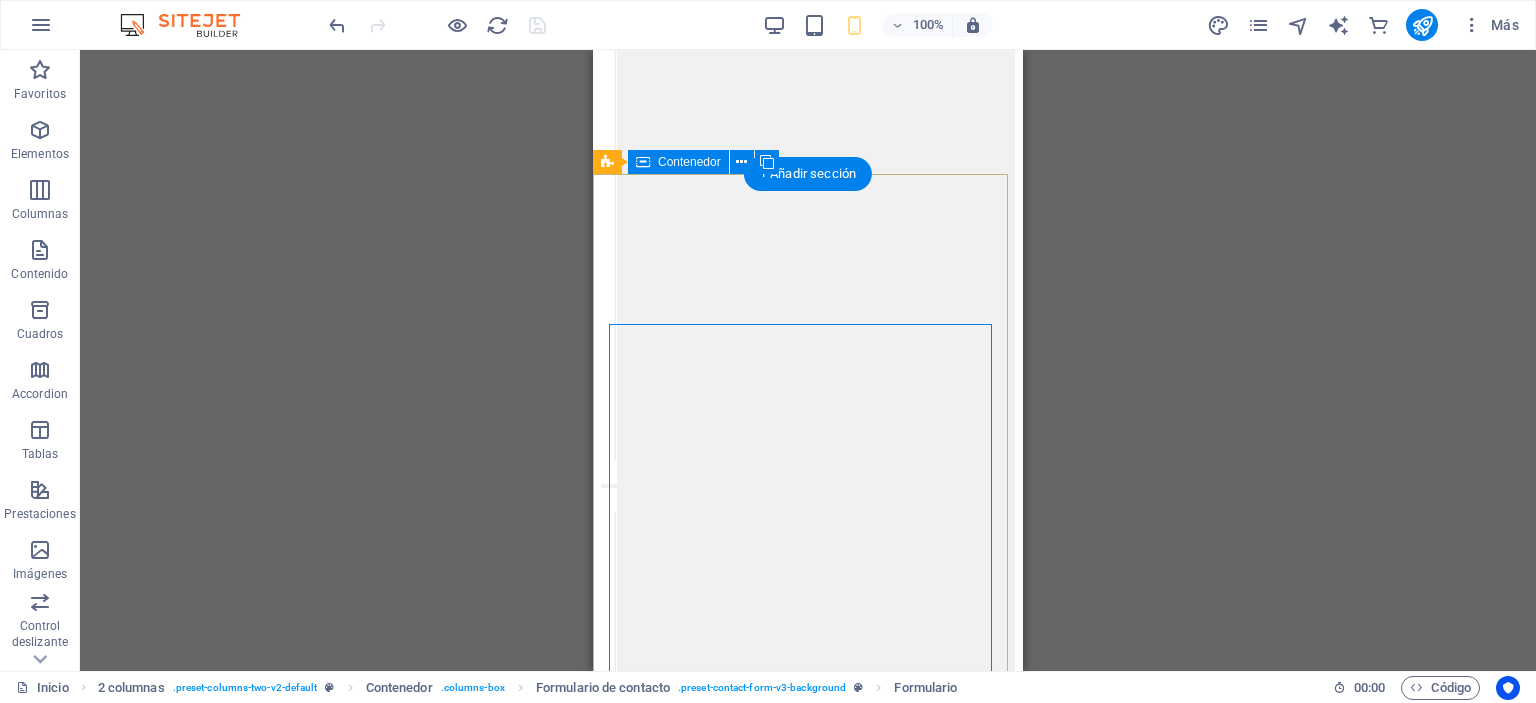 scroll, scrollTop: 4512, scrollLeft: 0, axis: vertical 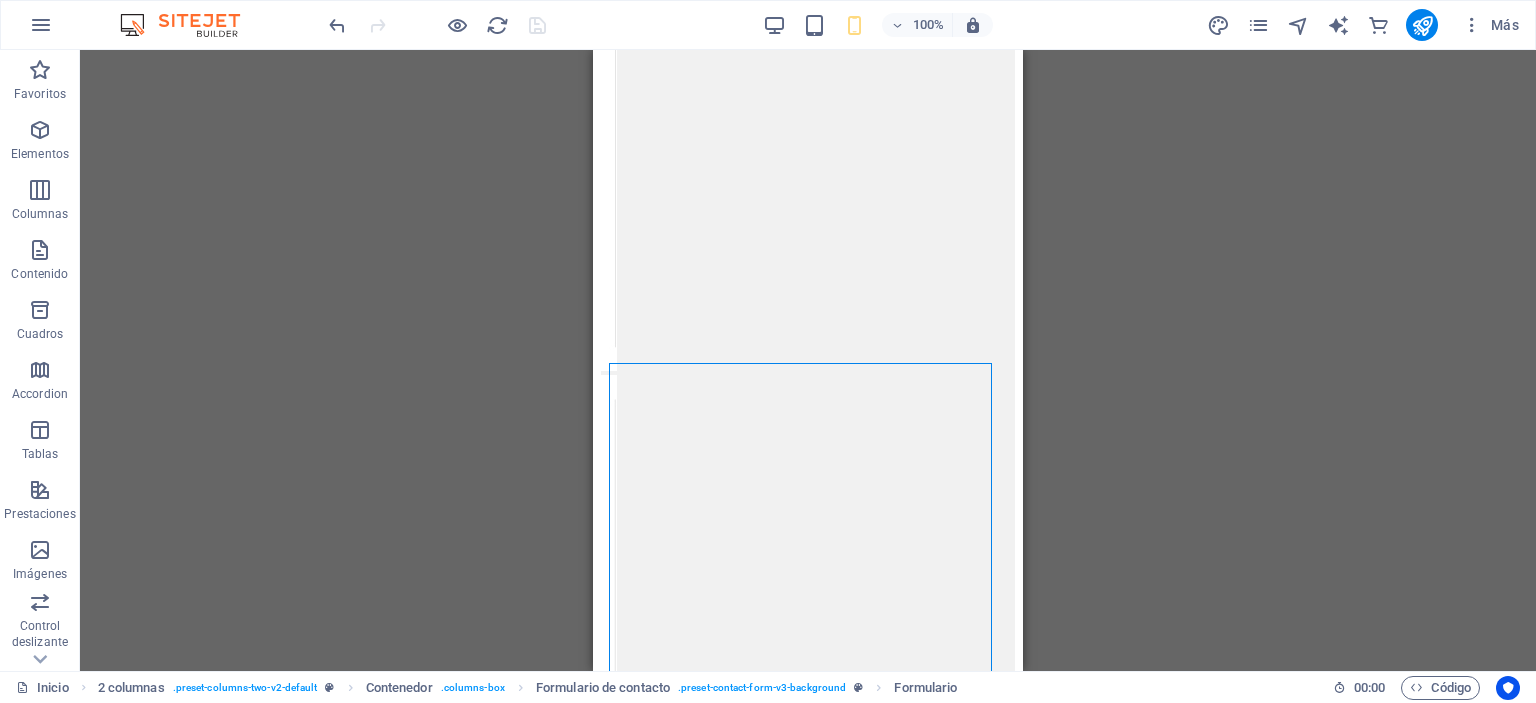 click at bounding box center [437, 25] 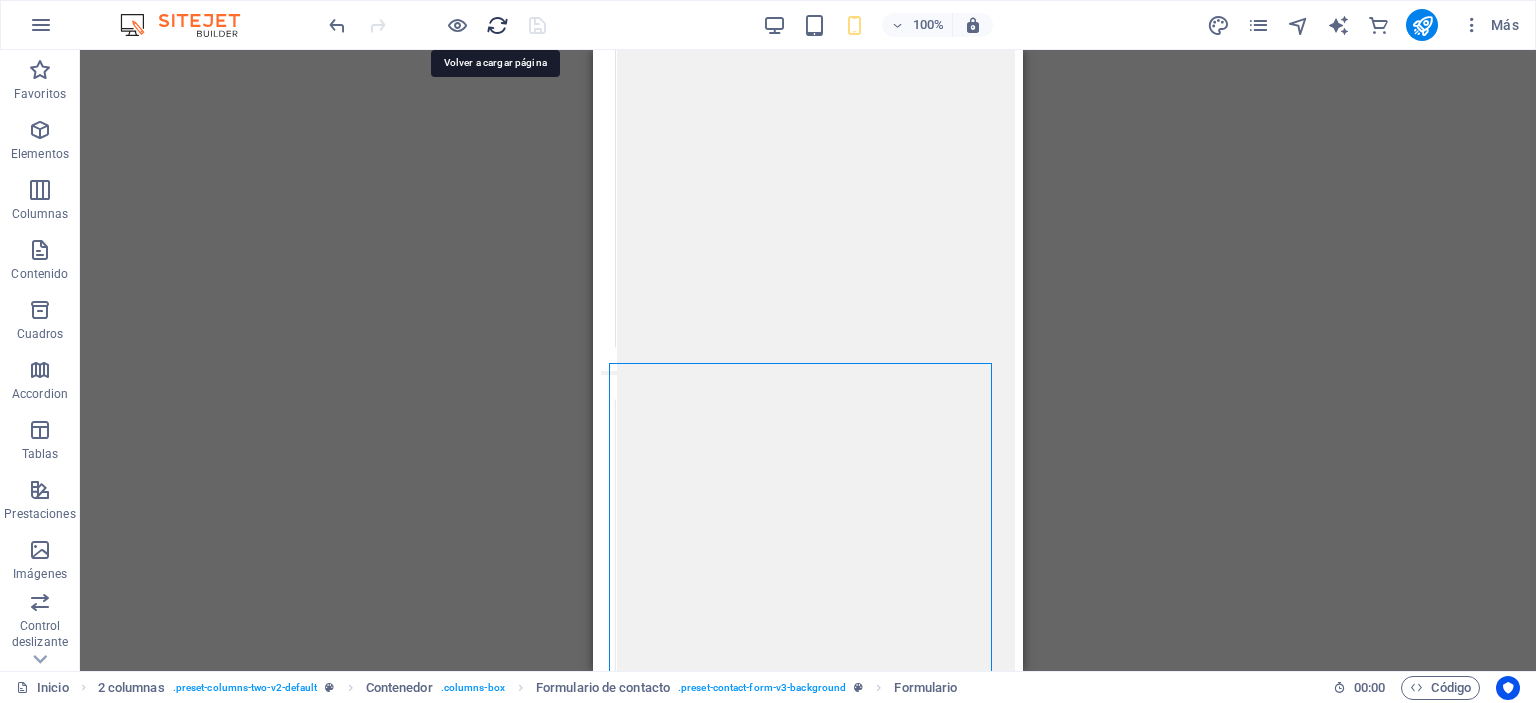 click at bounding box center (497, 25) 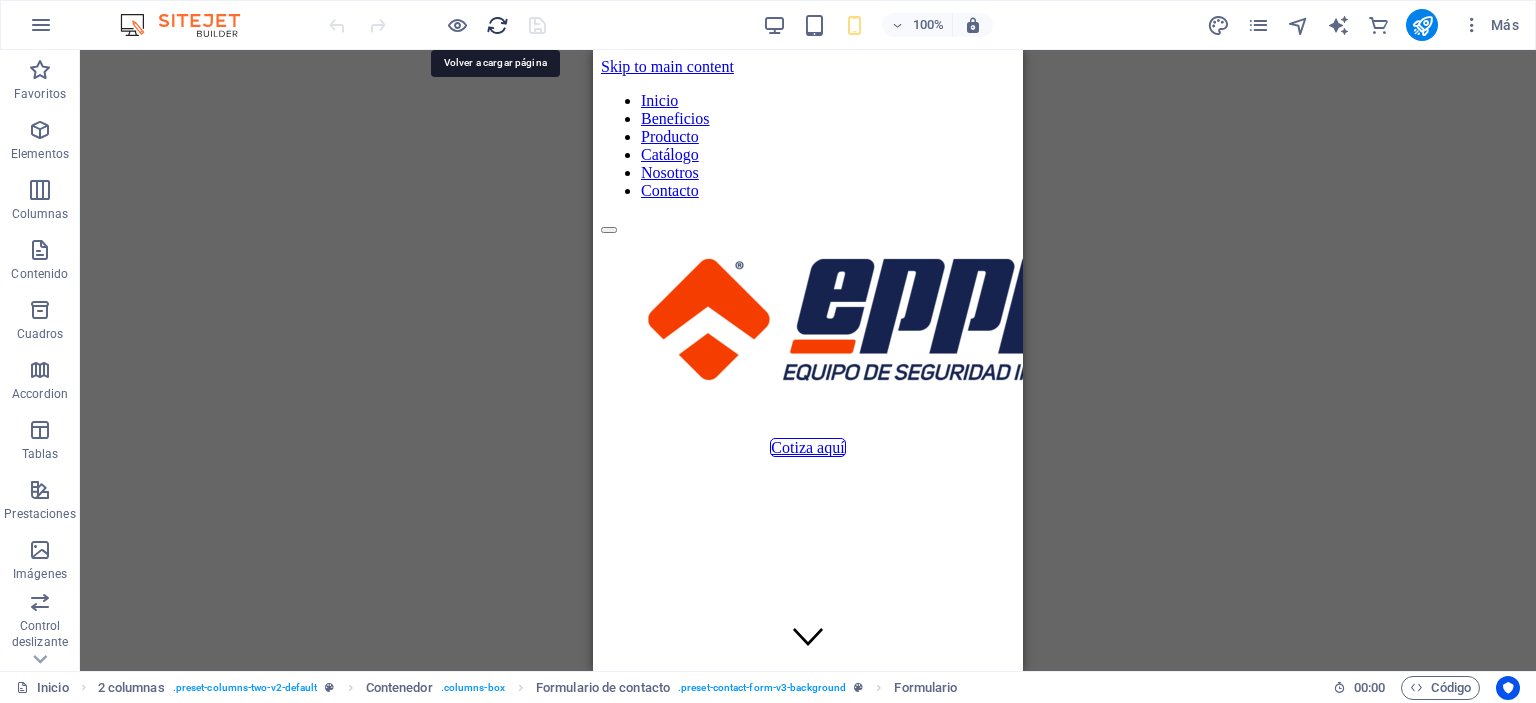 scroll, scrollTop: 0, scrollLeft: 0, axis: both 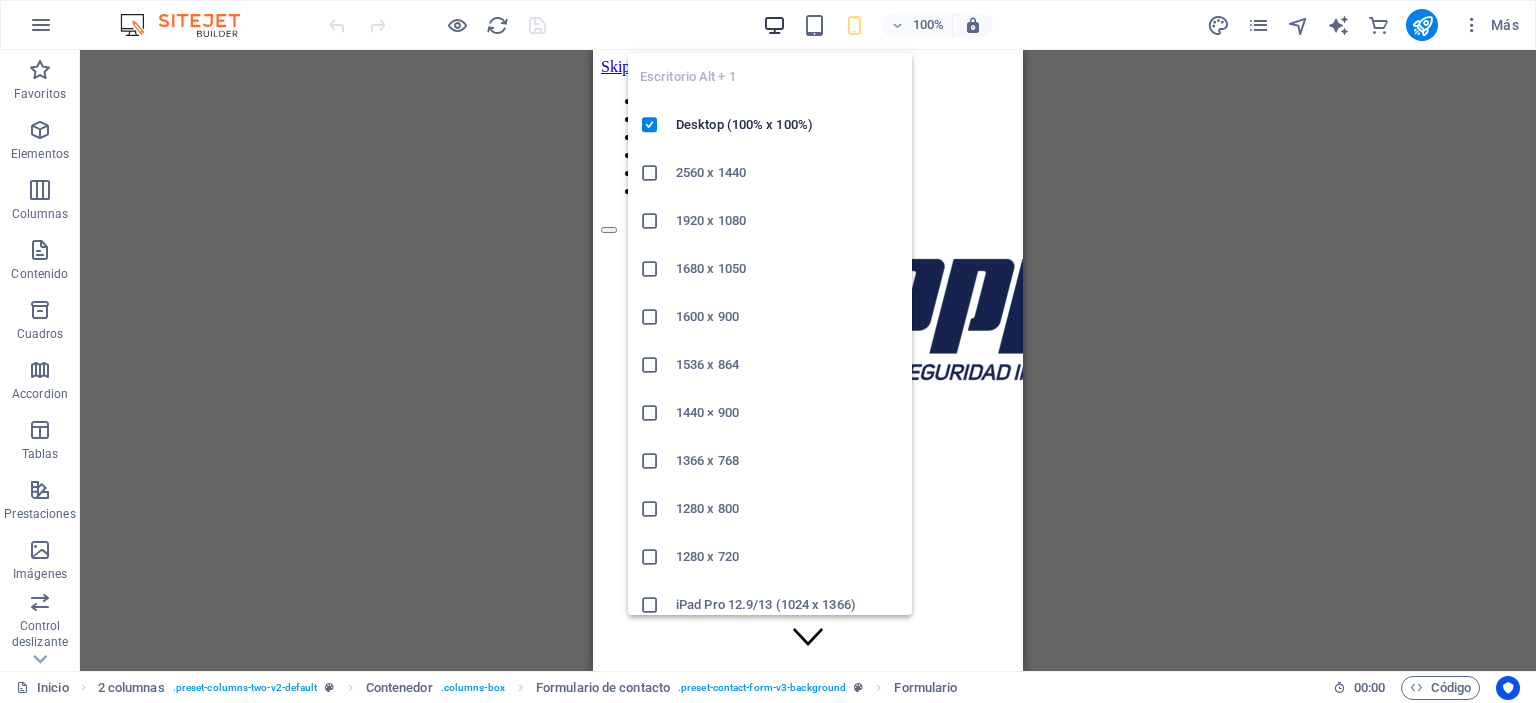 click at bounding box center [774, 25] 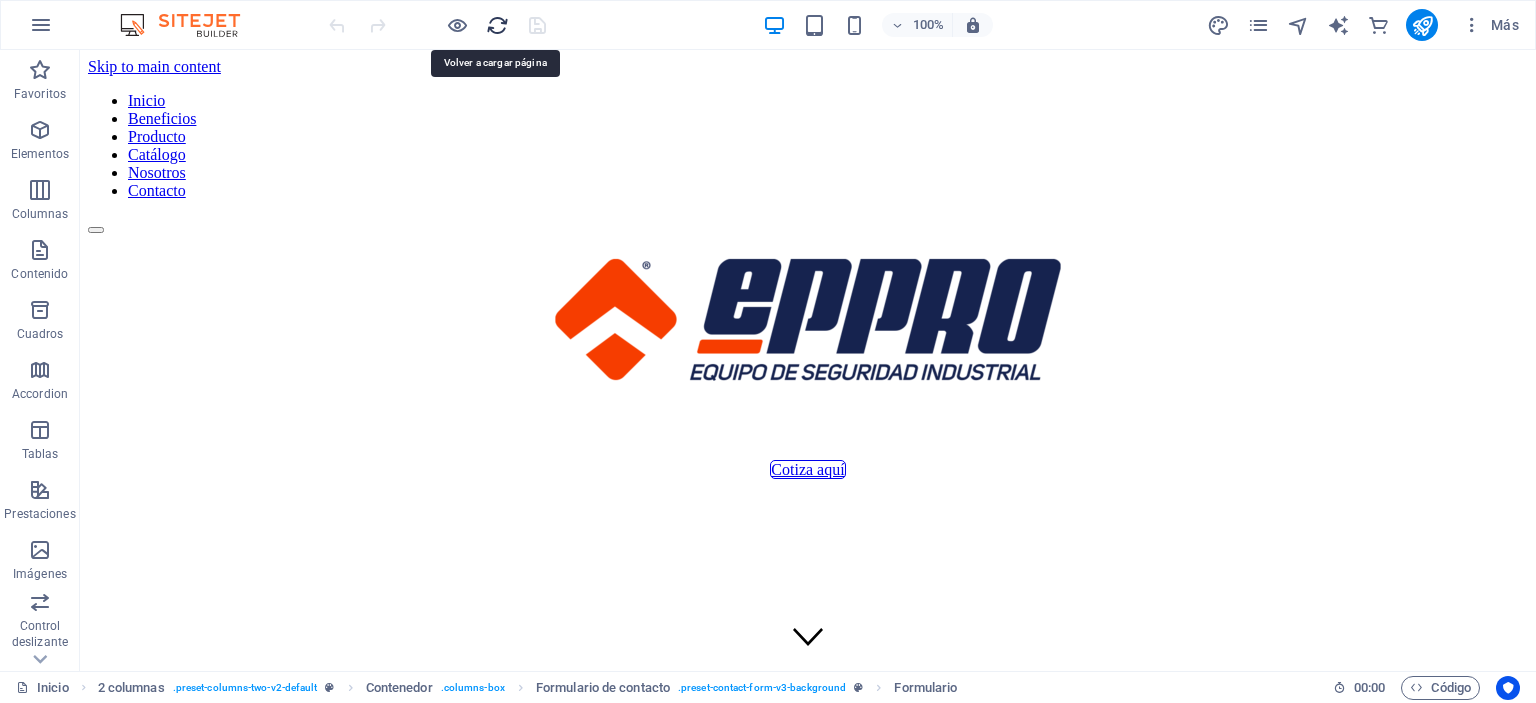 click at bounding box center [497, 25] 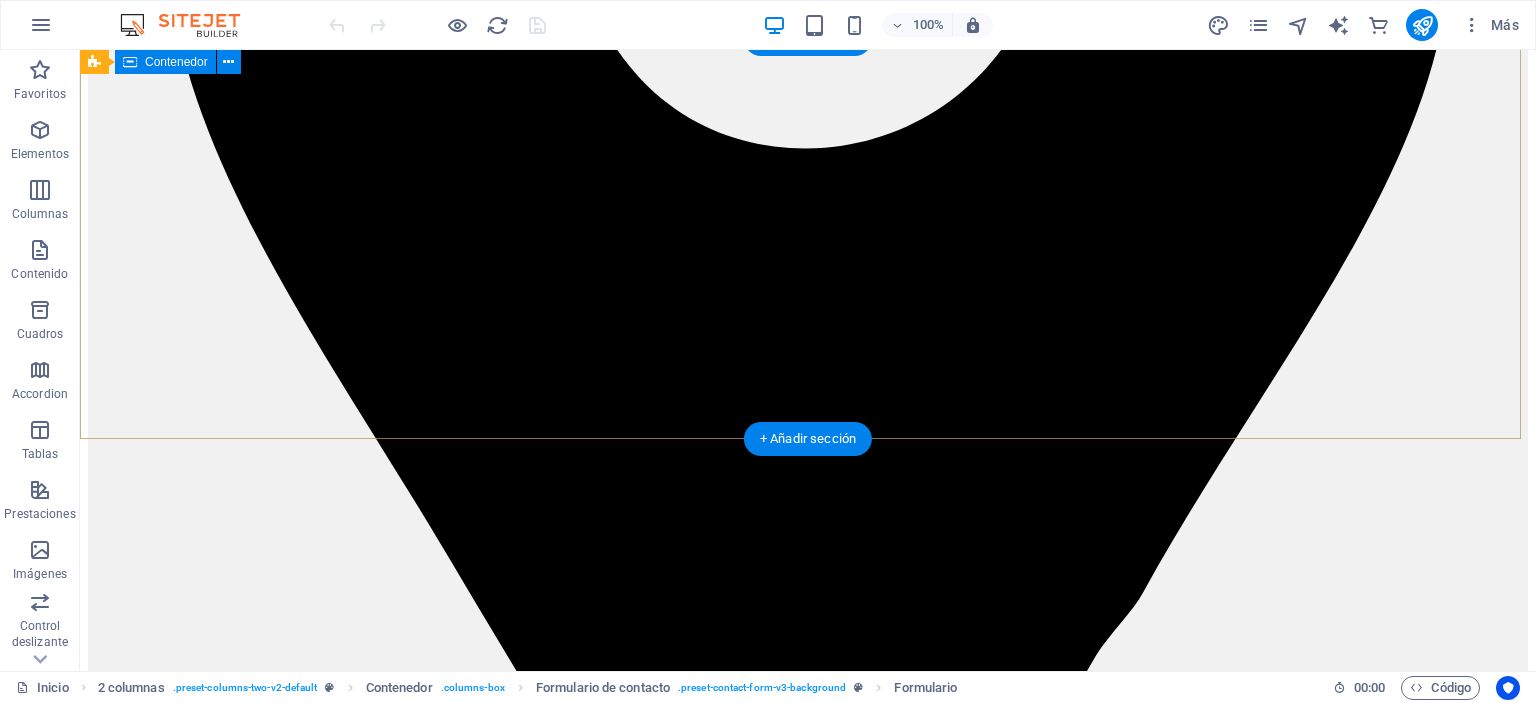 scroll, scrollTop: 5000, scrollLeft: 0, axis: vertical 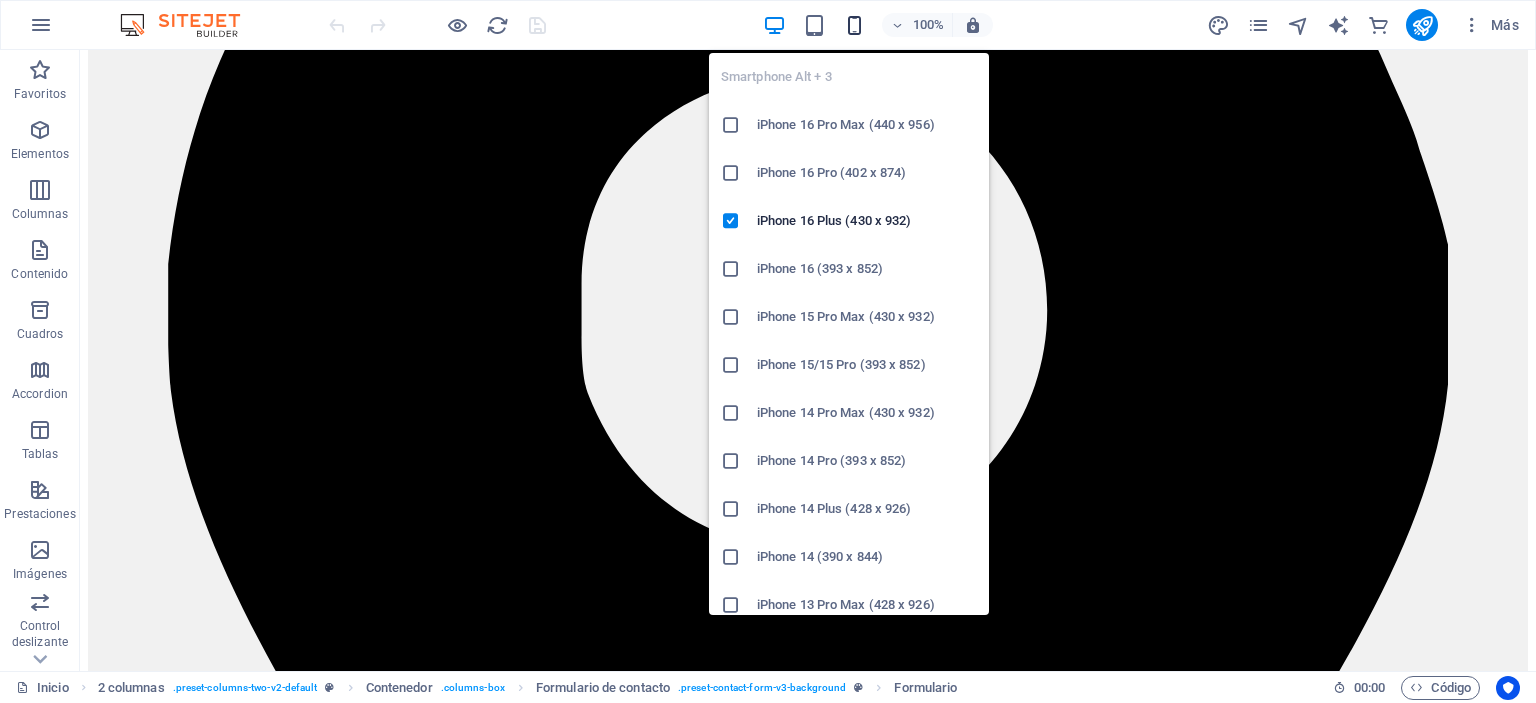 click at bounding box center [854, 25] 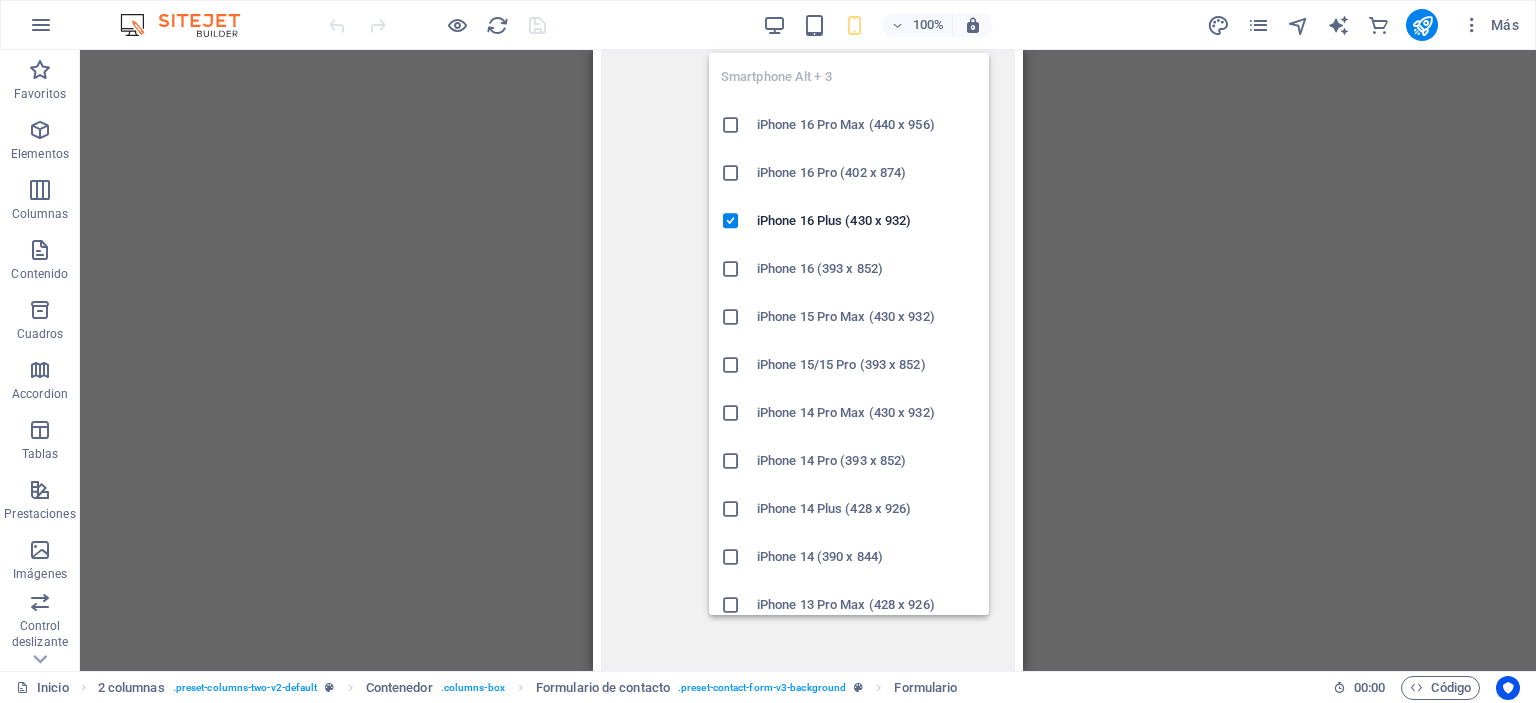 scroll, scrollTop: 4888, scrollLeft: 0, axis: vertical 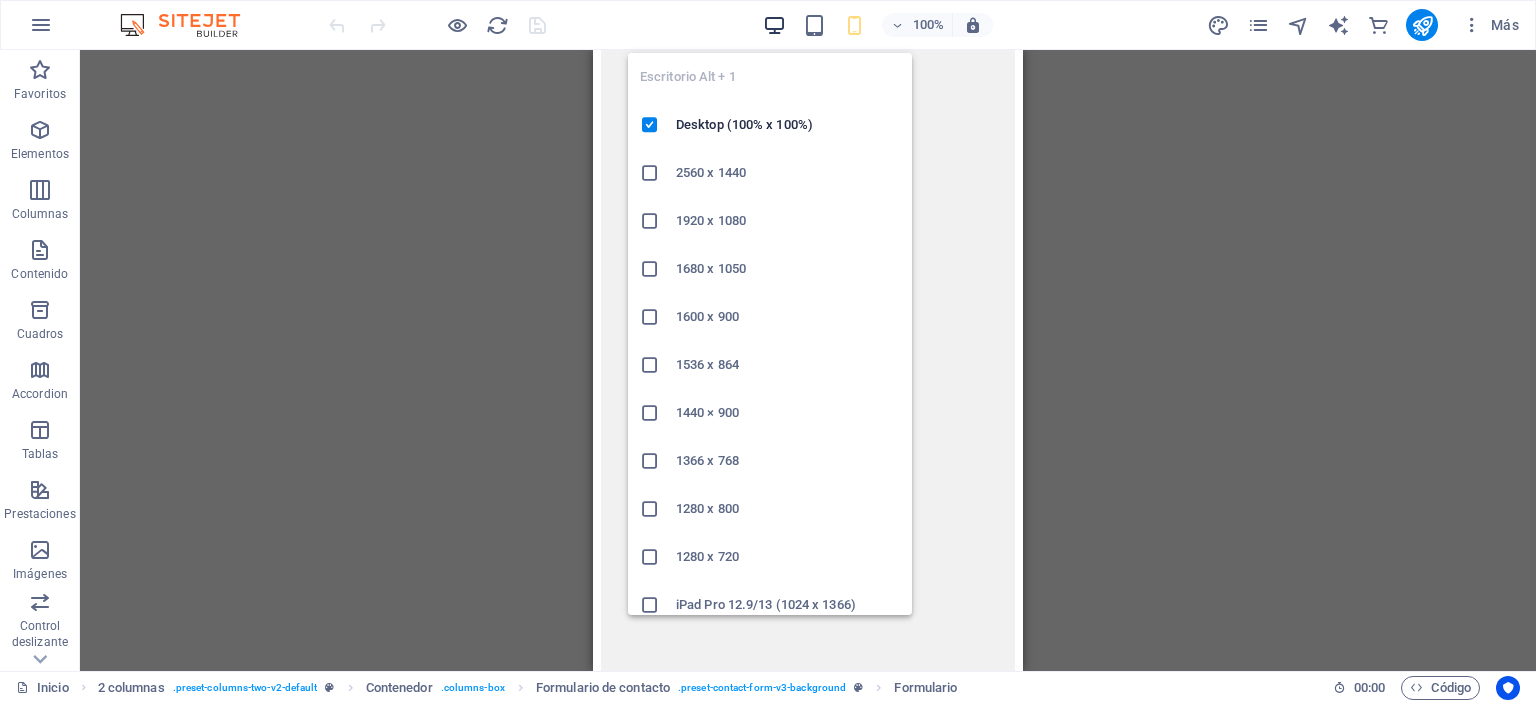 click at bounding box center (774, 25) 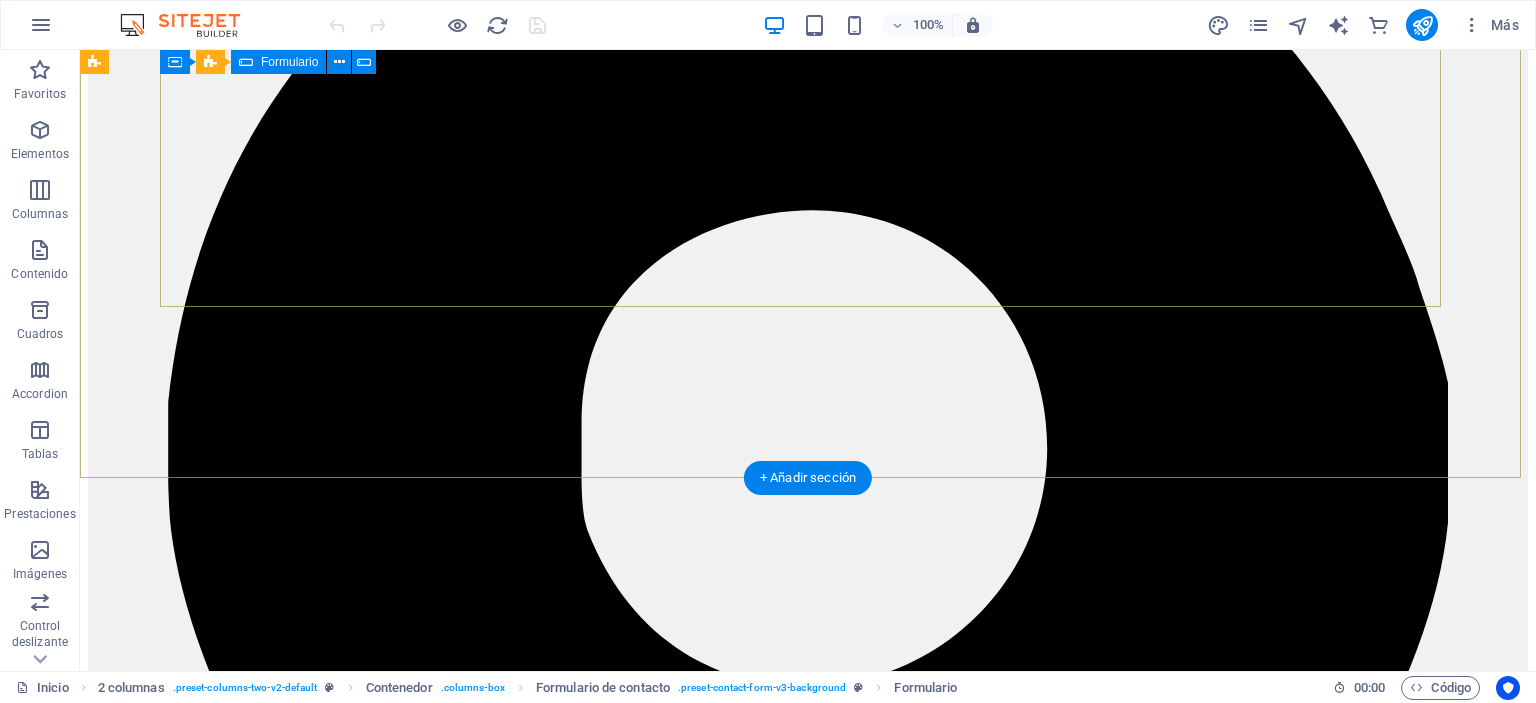 scroll, scrollTop: 4834, scrollLeft: 0, axis: vertical 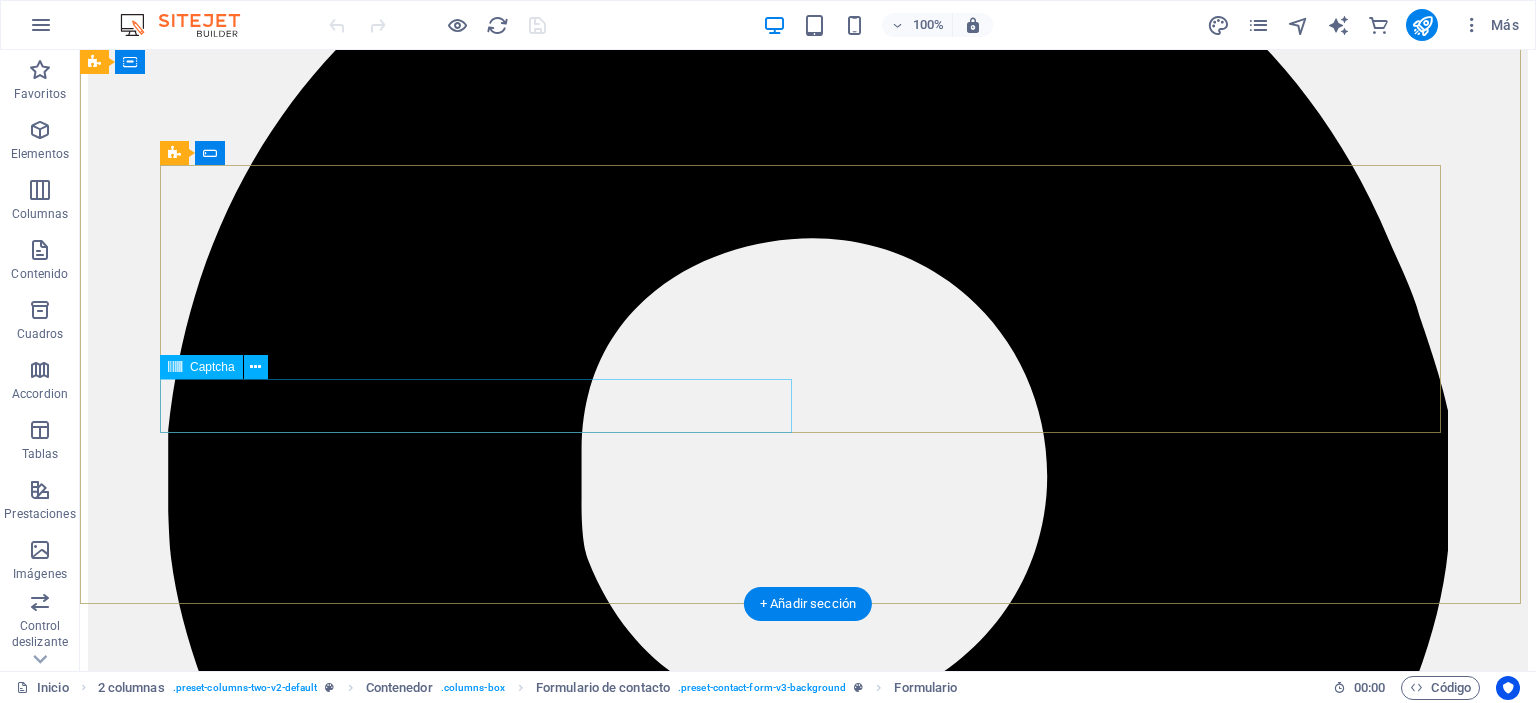 click on "¿Ilegible? Cargar nuevo" at bounding box center [808, 9722] 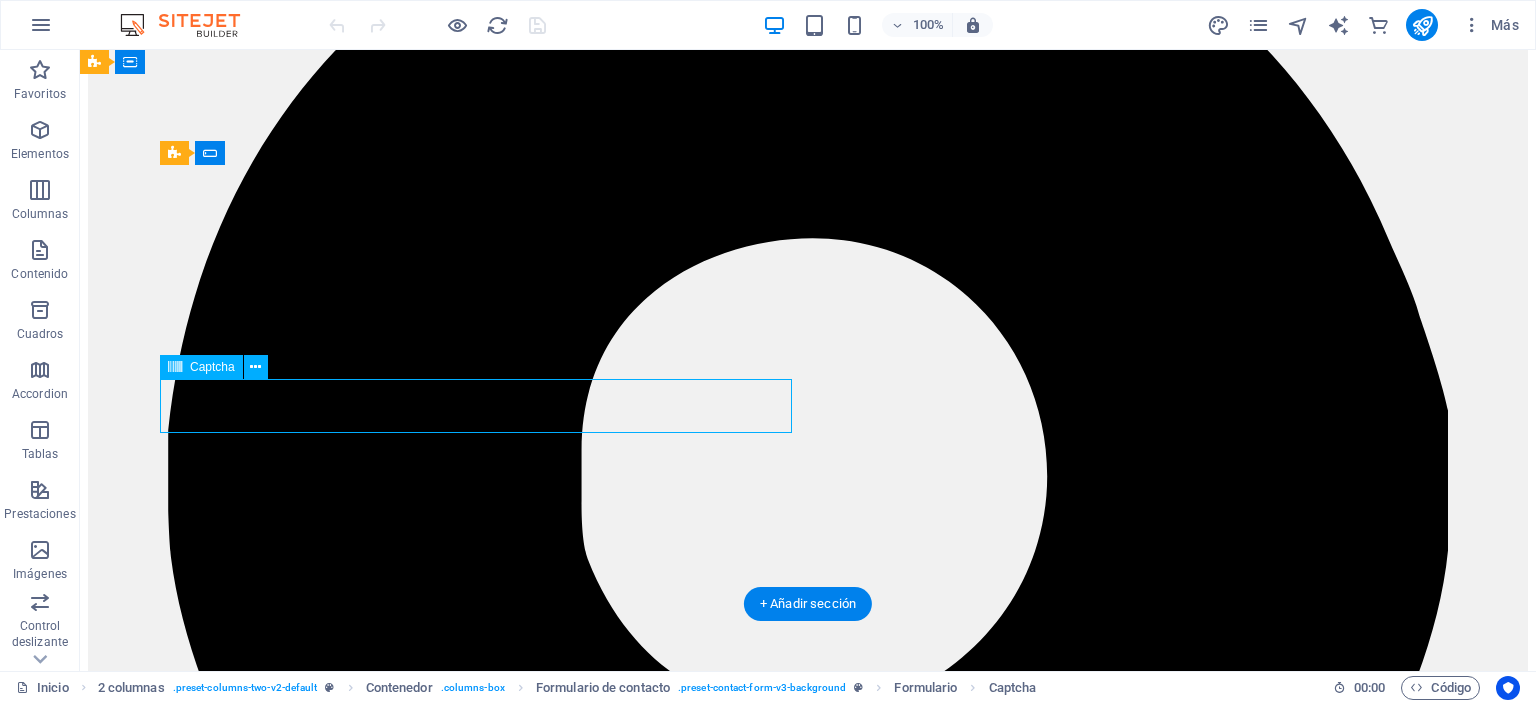click on "¿Ilegible? Cargar nuevo" at bounding box center (808, 9722) 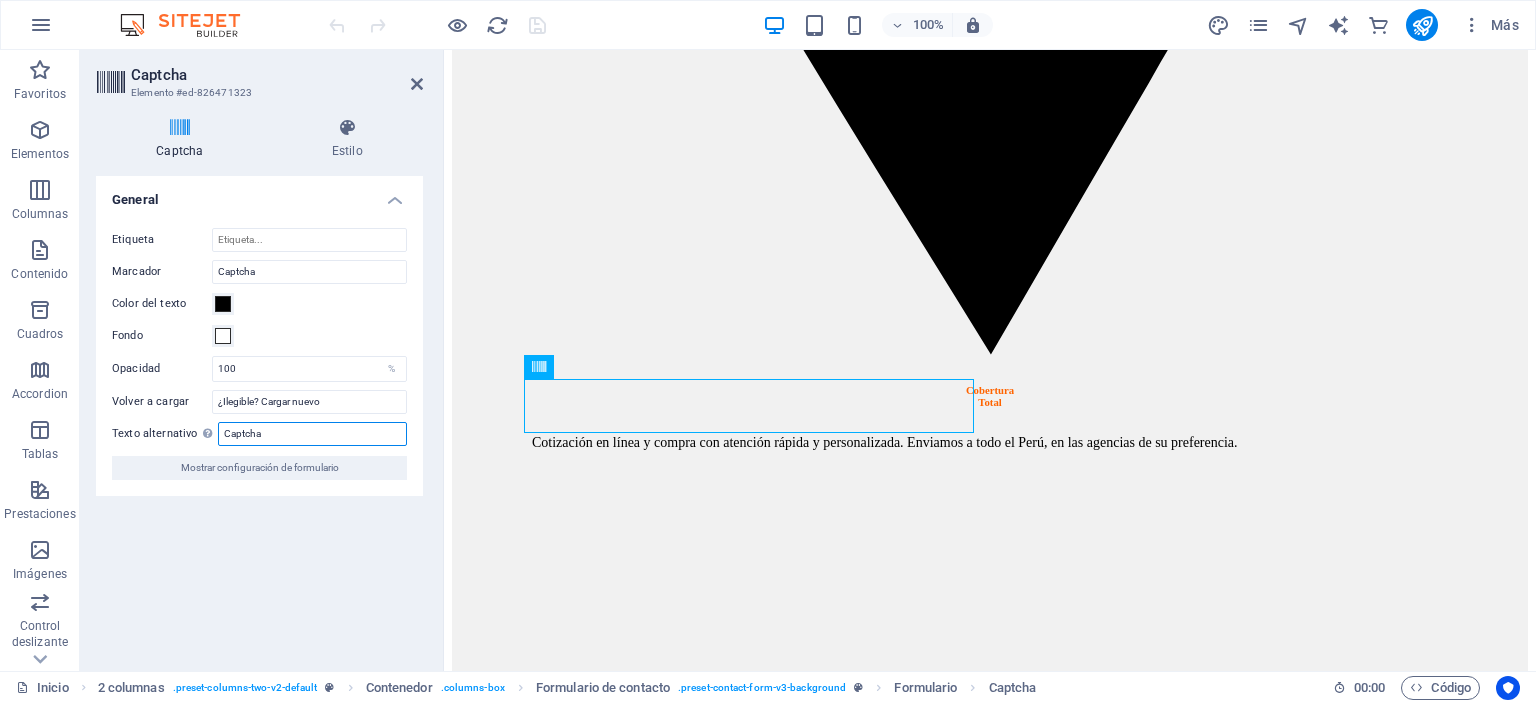 drag, startPoint x: 253, startPoint y: 442, endPoint x: 152, endPoint y: 439, distance: 101.04455 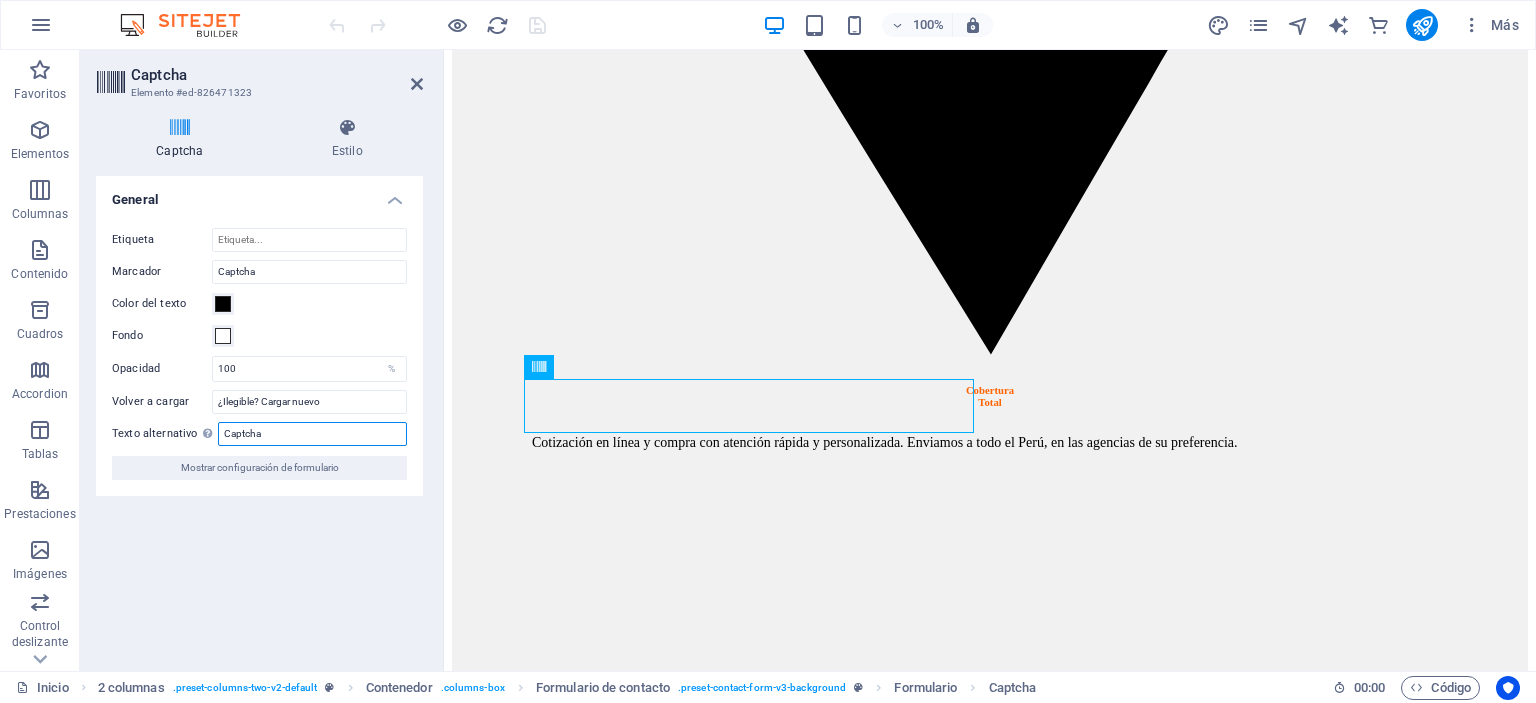 click on "Texto alternativo El texto alternativo es usado por aquellos dispositivos que no pueden mostrar imágenes (por ejemplo, motores de búsqueda de imágenes) y debería añadirse a cada imagen para así mejorar la accesibilidad al sitio web. Captcha" at bounding box center [259, 434] 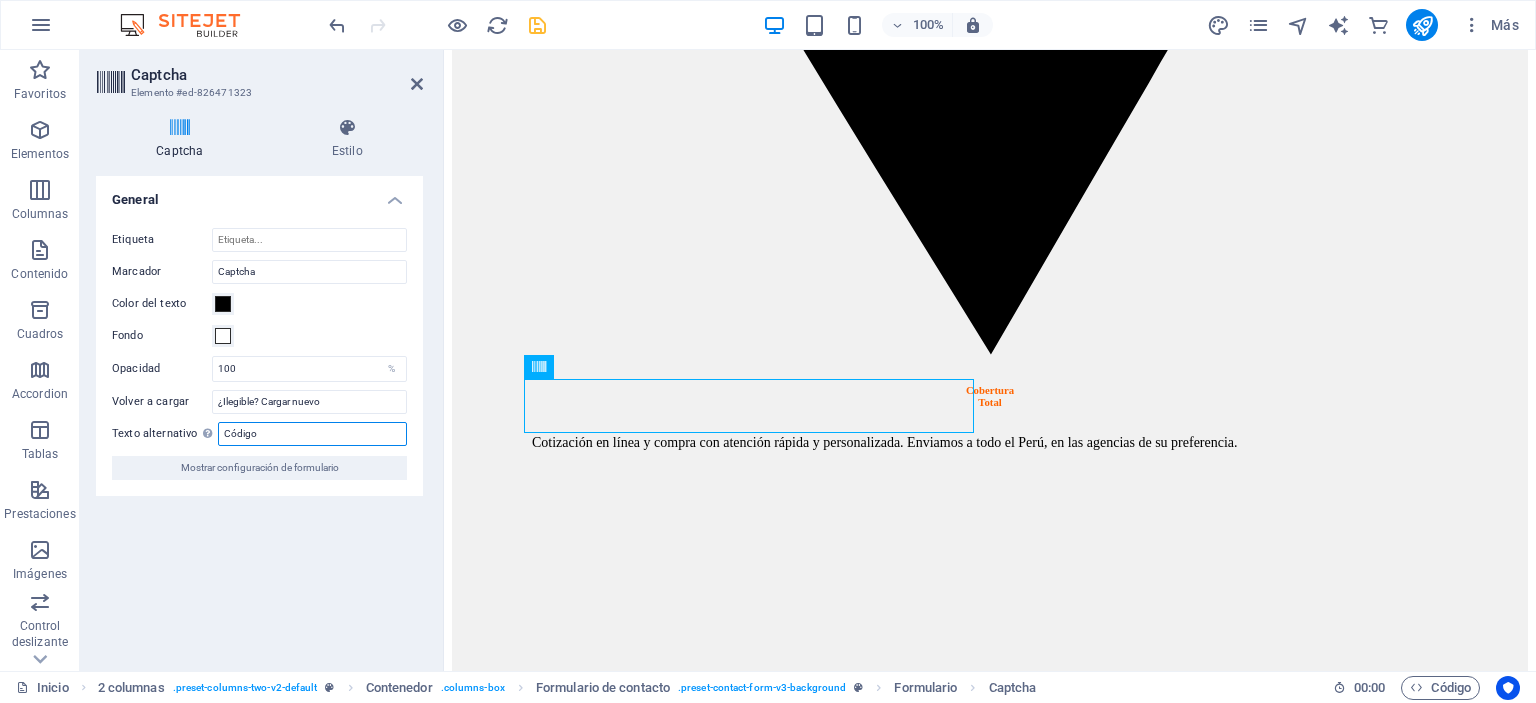 type on "Código" 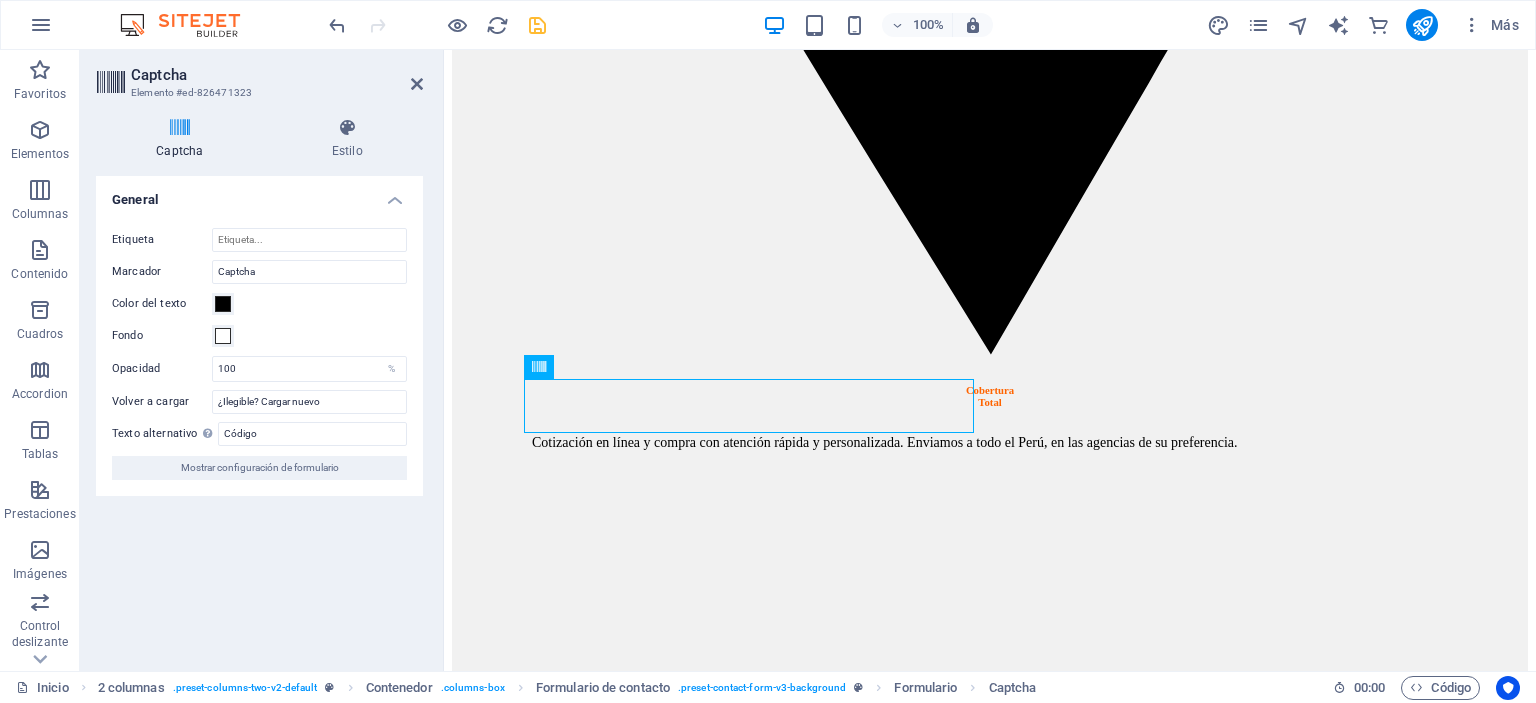 click on "Turnstile Turnstile de Cloudfare es una integración de terceros que ofrece captchas accesibles. La integración requiere que configures una cuenta en Cloudflare para crear un captcha. Como se trata de una integración de terceros, deberás asegurarte de que cualquier solución de gestión del consentimiento que añadas a tu sitio web reconozca Turnstile como una cookie necesaria; de lo contrario, es posible que el captcha no funcione. Configuración de Turnstile
Debes añadir los siguientes nombres de host a tu cuenta de Turnstile para que el captcha funcione en tu sitio web. Haz clic en el nombre de servidor para copiarlo en el portapapeles.
preview.sitehub.io
Dominio del sitio web
Gestionar captcha Añade la clave del sitio y la clave secreta que encontrarás en tu cuenta de Turnstile para configurar el captcha en el formulario. El captcha solo funcionará si ambas claves son correctas. Clave del sitio Clave secreta General Etiqueta Tema Automático" at bounding box center [259, 415] 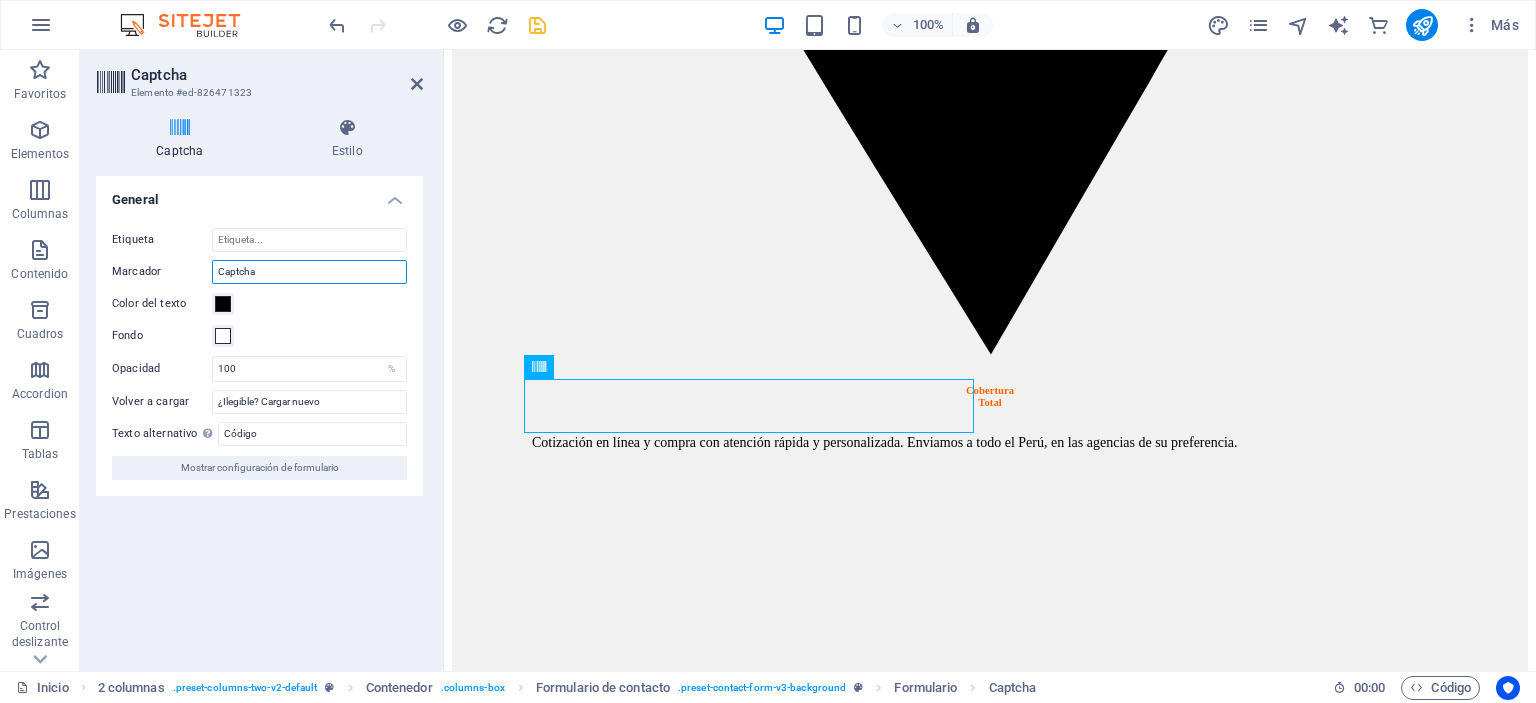 click on "Captcha" at bounding box center [309, 272] 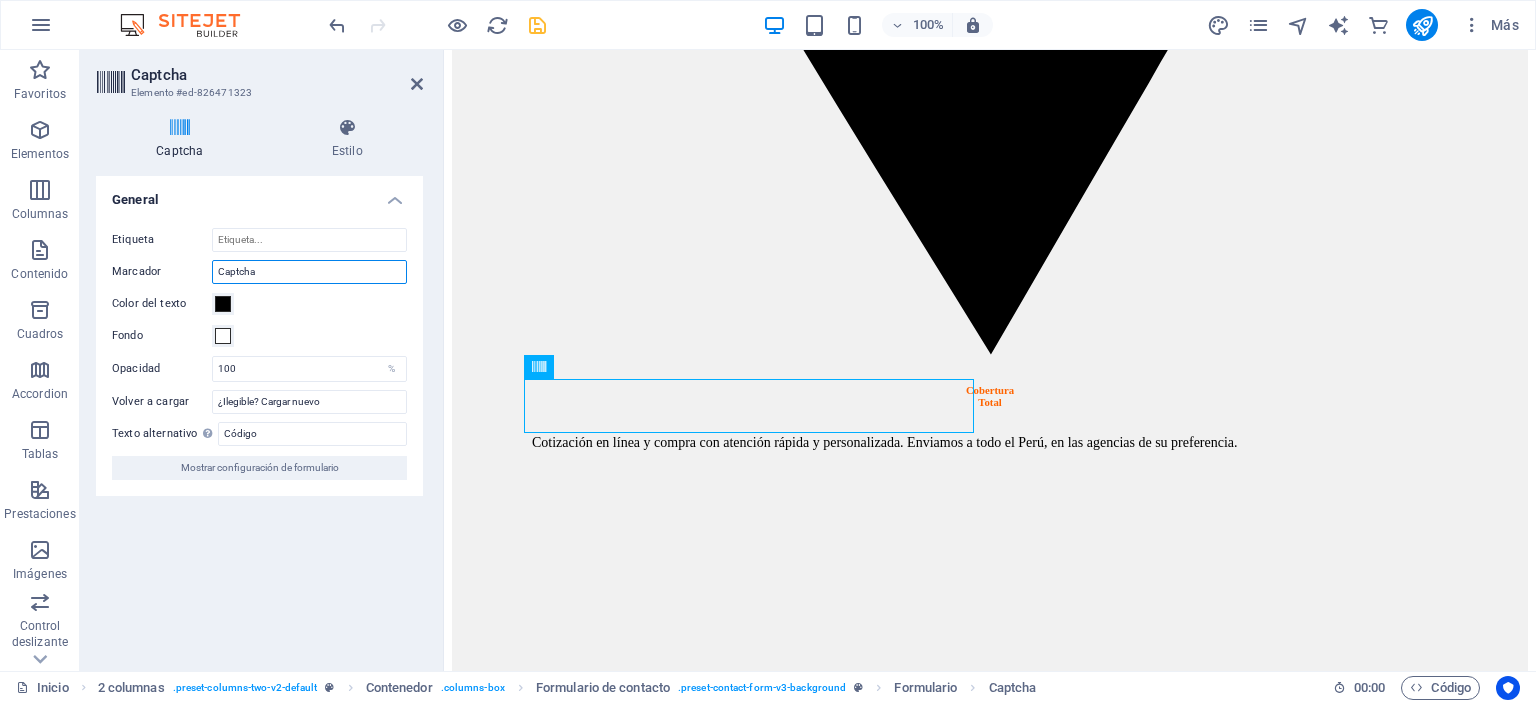 drag, startPoint x: 273, startPoint y: 273, endPoint x: 168, endPoint y: 264, distance: 105.38501 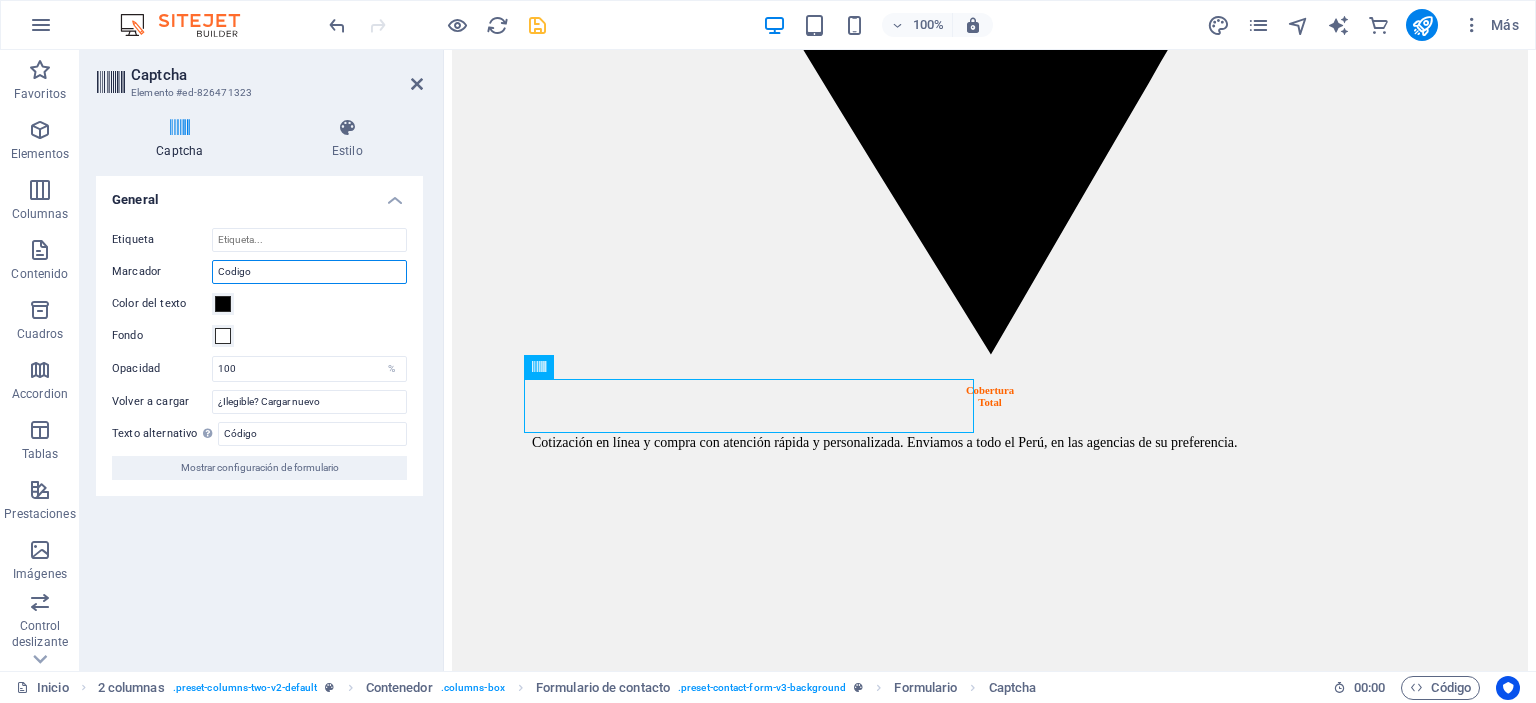 drag, startPoint x: 272, startPoint y: 270, endPoint x: 117, endPoint y: 251, distance: 156.16017 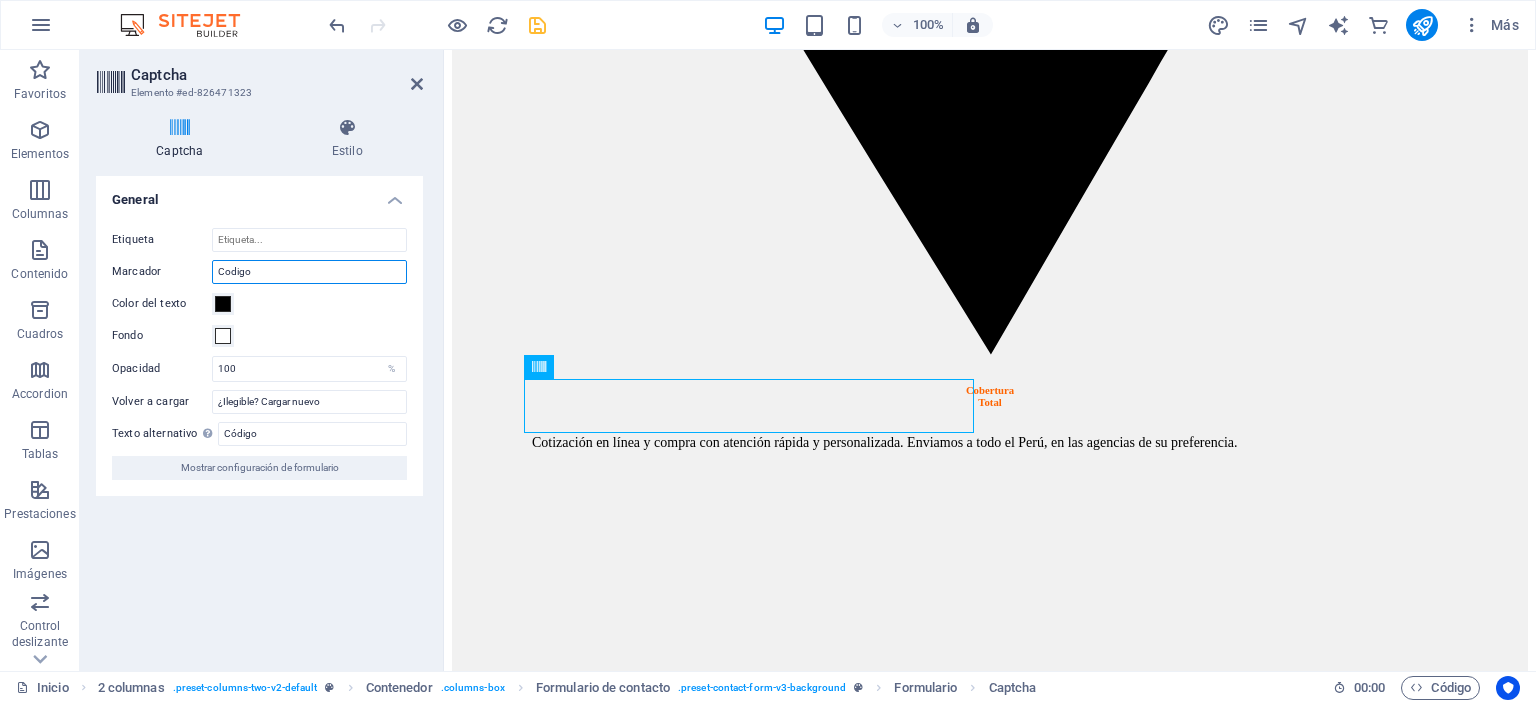 click on "Etiqueta Marcador Codigo Color del texto Fondo Opacidad 100  % Volver a cargar ¿Ilegible? Cargar nuevo Texto alternativo El texto alternativo es usado por aquellos dispositivos que no pueden mostrar imágenes (por ejemplo, motores de búsqueda de imágenes) y debería añadirse a cada imagen para así mejorar la accesibilidad al sitio web. Código Mostrar configuración de formulario" at bounding box center [259, 354] 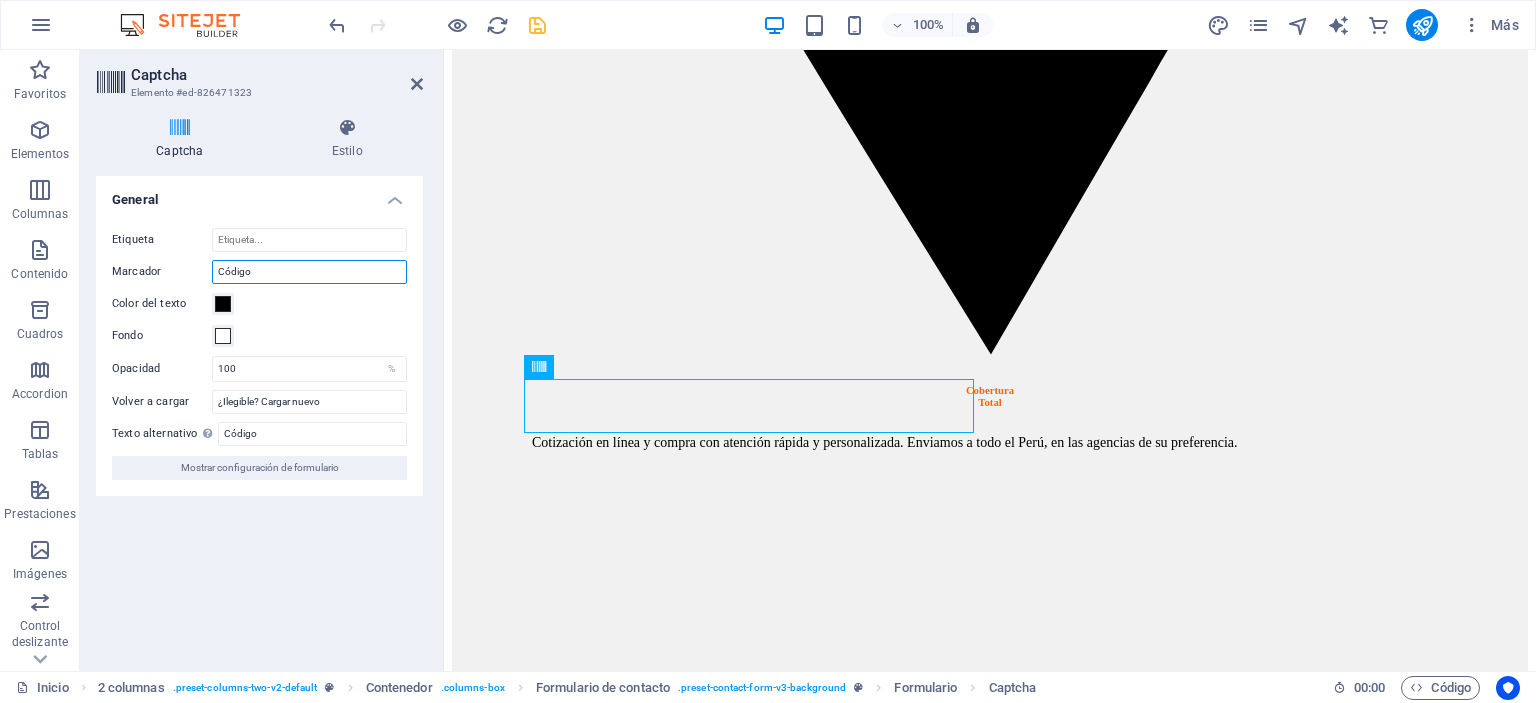 type on "Código" 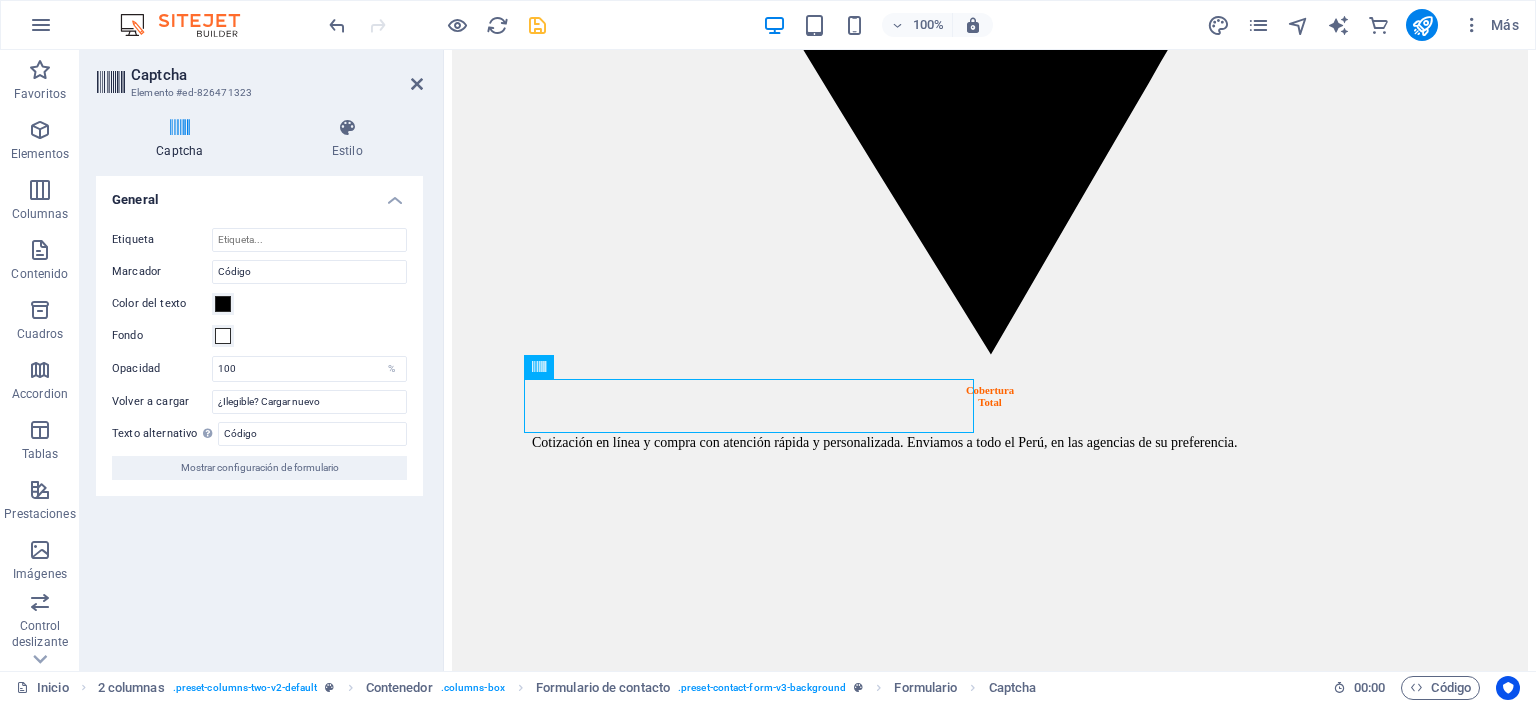 click on "Turnstile Turnstile de Cloudfare es una integración de terceros que ofrece captchas accesibles. La integración requiere que configures una cuenta en Cloudflare para crear un captcha. Como se trata de una integración de terceros, deberás asegurarte de que cualquier solución de gestión del consentimiento que añadas a tu sitio web reconozca Turnstile como una cookie necesaria; de lo contrario, es posible que el captcha no funcione. Configuración de Turnstile
Debes añadir los siguientes nombres de host a tu cuenta de Turnstile para que el captcha funcione en tu sitio web. Haz clic en el nombre de servidor para copiarlo en el portapapeles.
preview.sitehub.io
Dominio del sitio web
Gestionar captcha Añade la clave del sitio y la clave secreta que encontrarás en tu cuenta de Turnstile para configurar el captcha en el formulario. El captcha solo funcionará si ambas claves son correctas. Clave del sitio Clave secreta General Etiqueta Tema Automático" at bounding box center [259, 415] 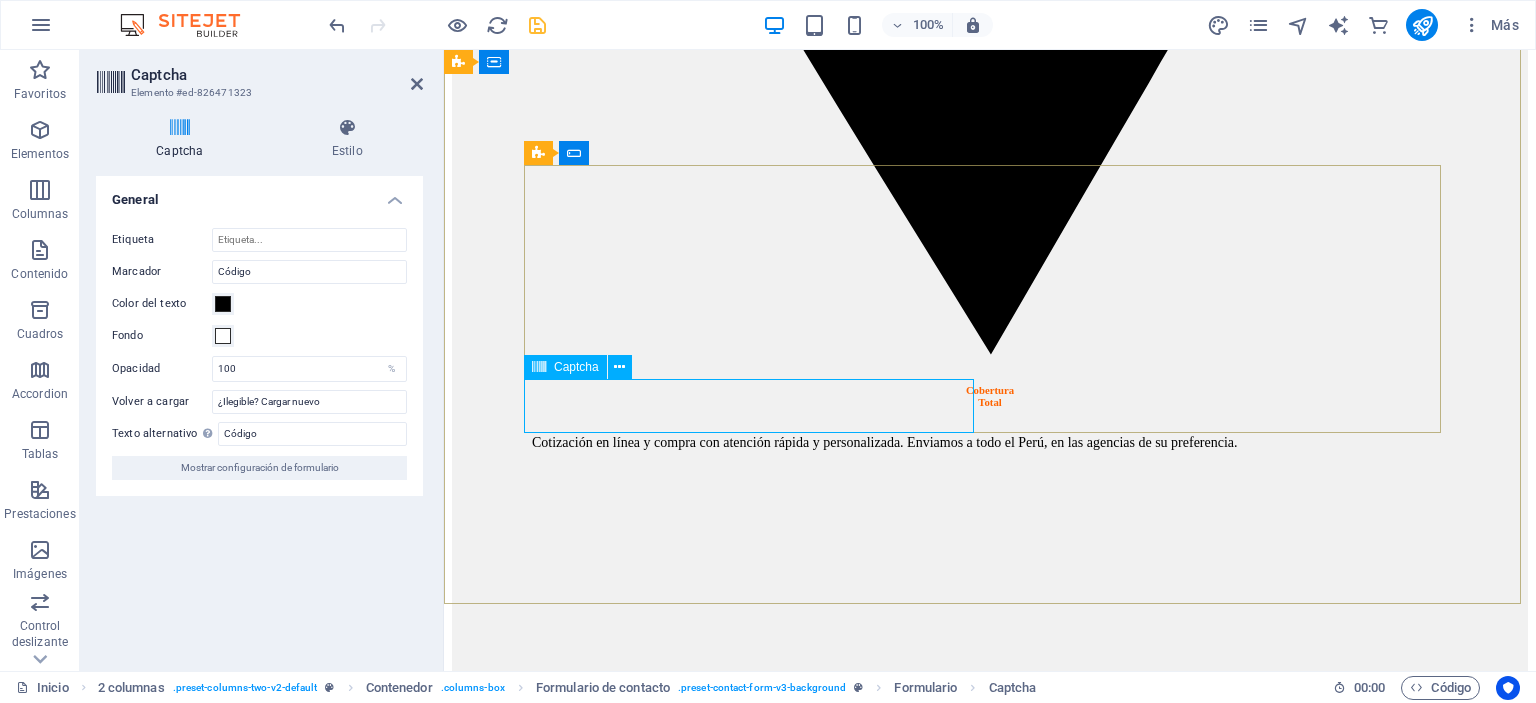 click at bounding box center [620, 9735] 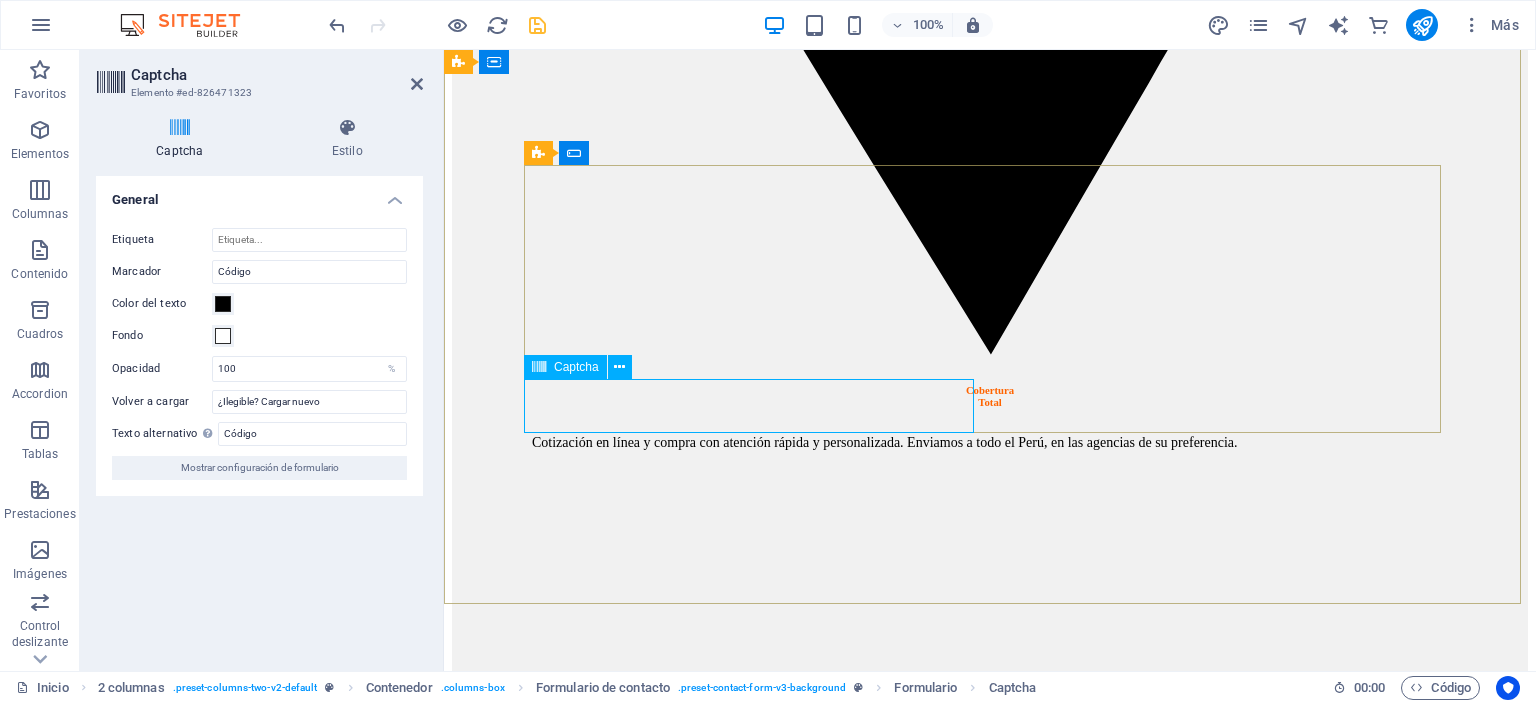click on "¿Ilegible? Cargar nuevo" at bounding box center [990, 9722] 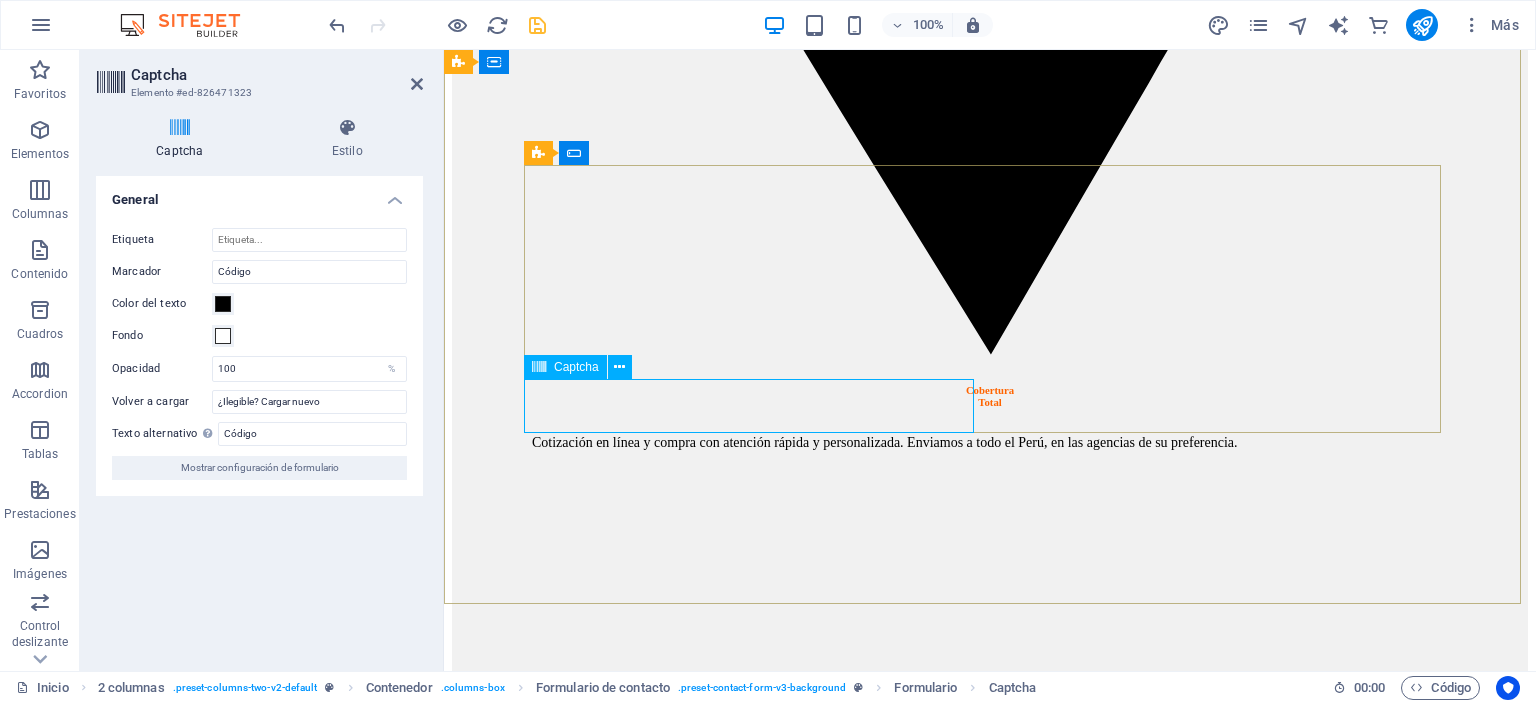 click on "¿Ilegible? Cargar nuevo" at bounding box center (990, 9722) 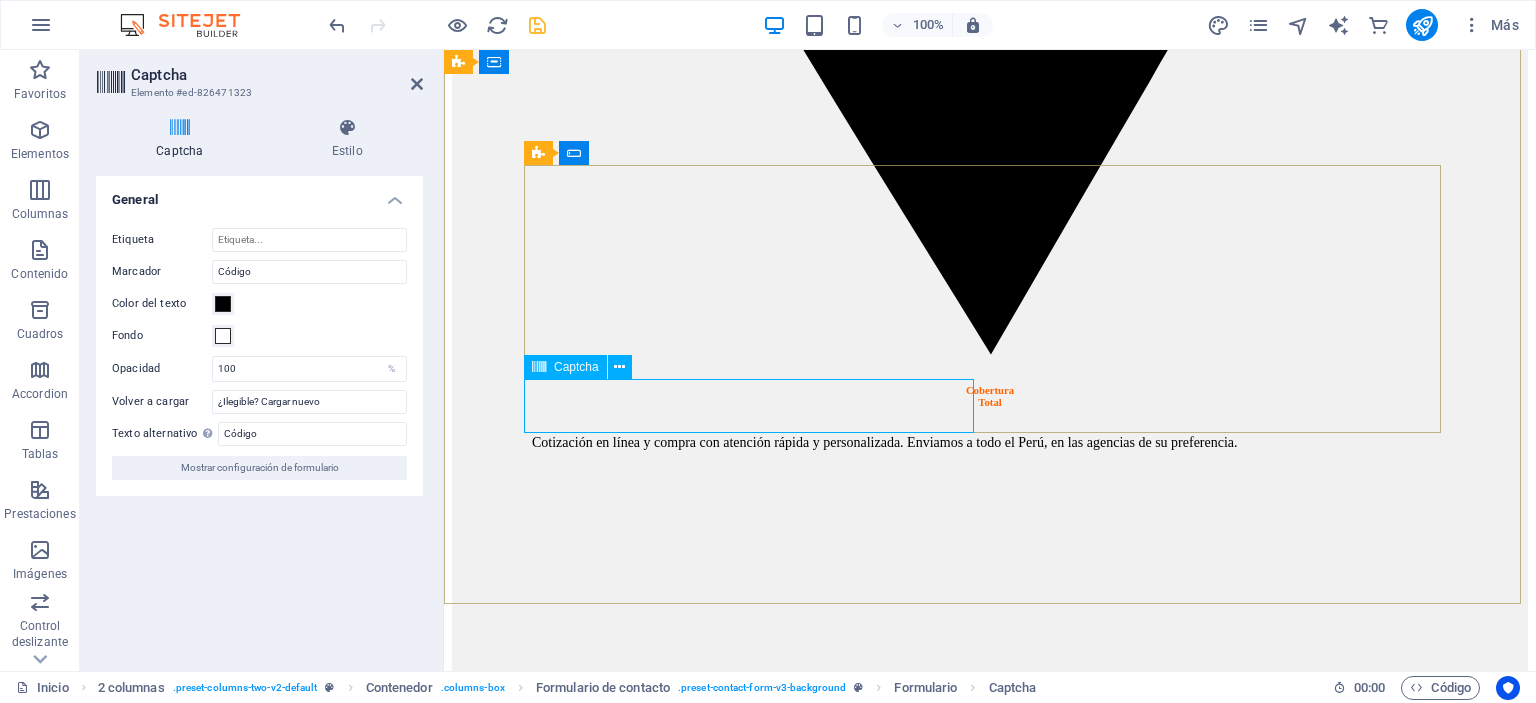 click on "¿Ilegible? Cargar nuevo" at bounding box center (990, 9722) 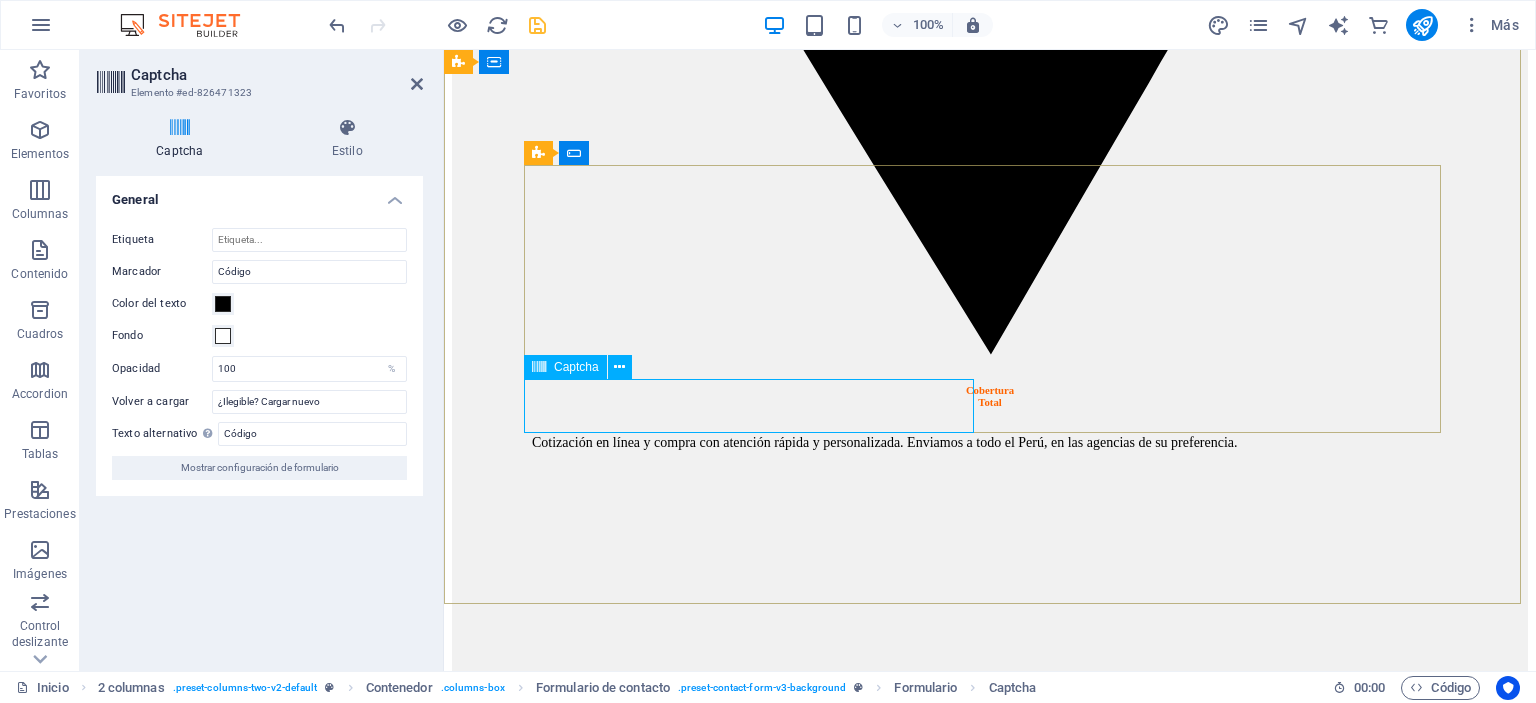 click on "Captcha" at bounding box center (576, 367) 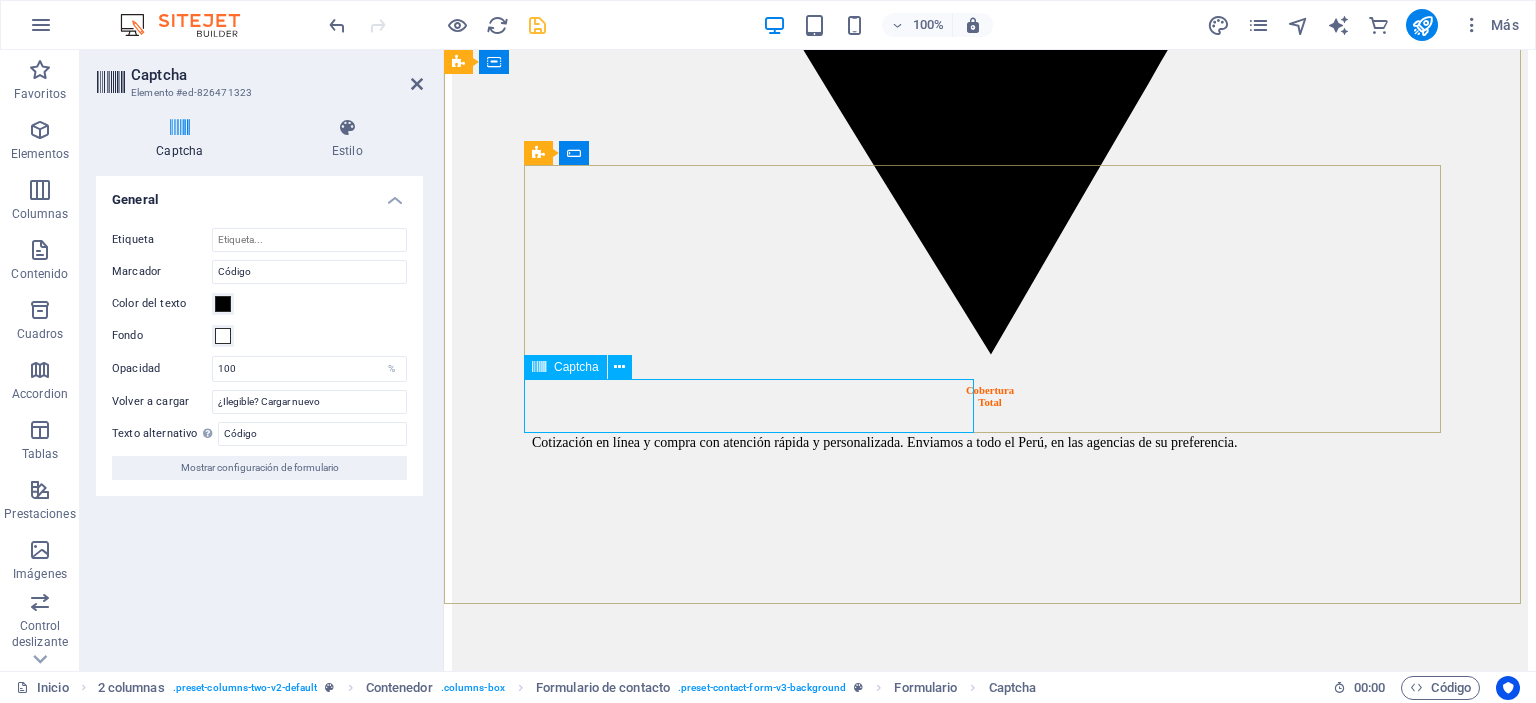 click on "Captcha" at bounding box center (576, 367) 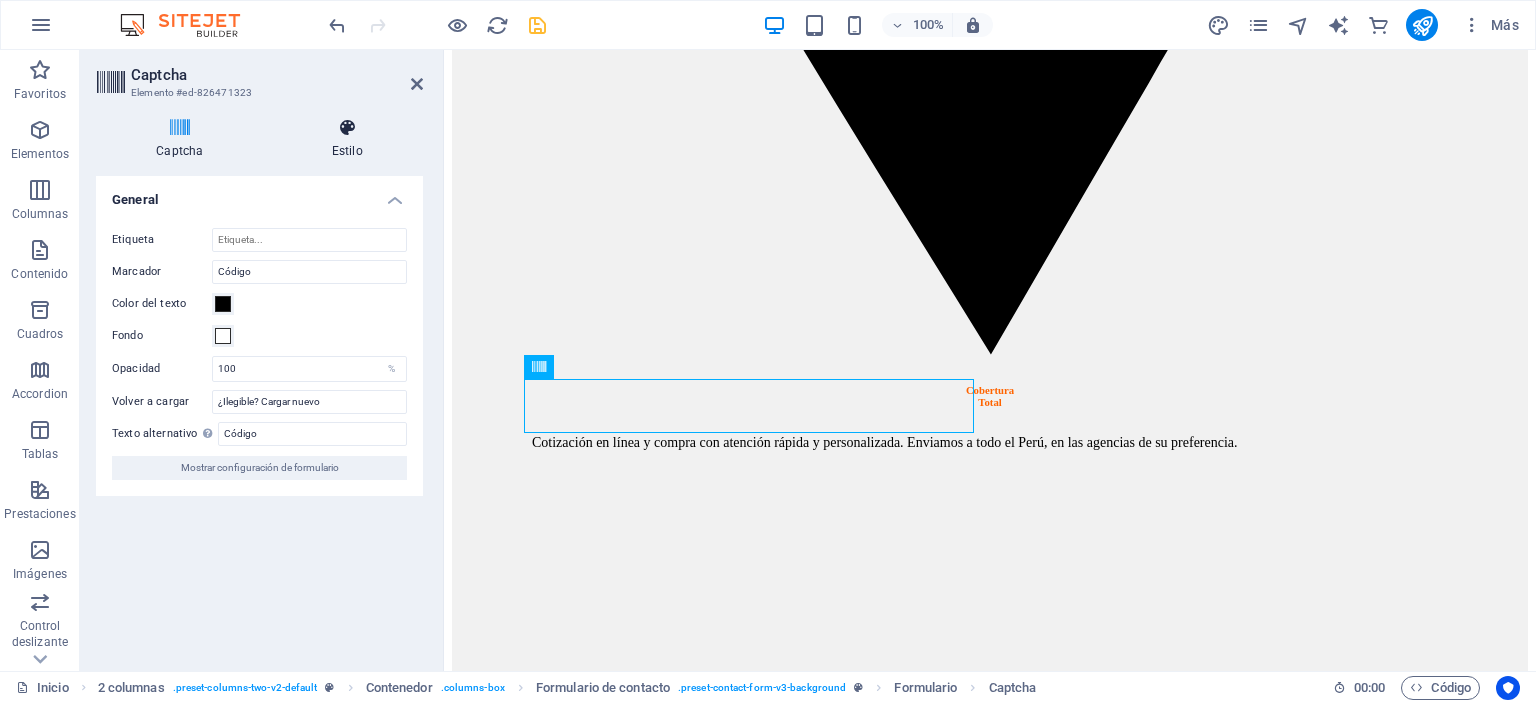 click at bounding box center [347, 128] 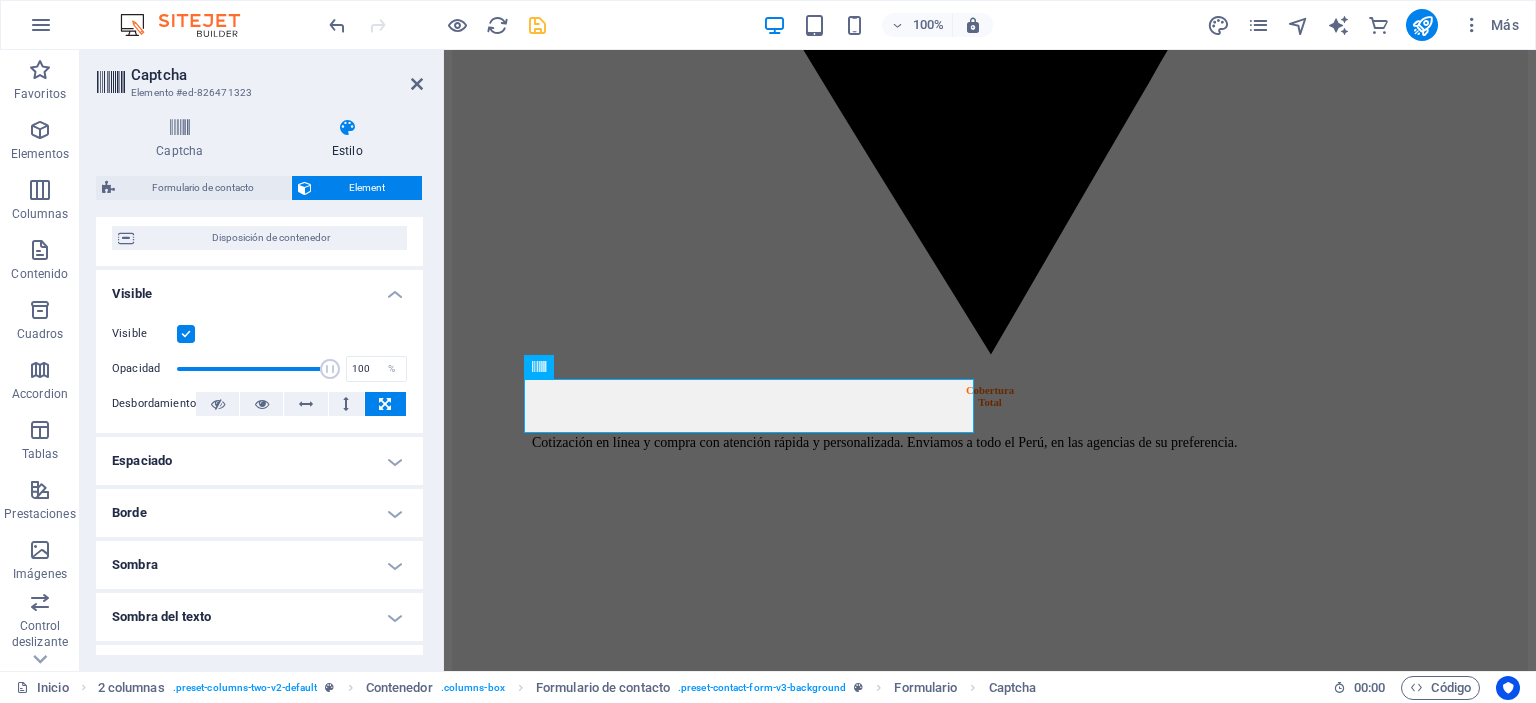 scroll, scrollTop: 200, scrollLeft: 0, axis: vertical 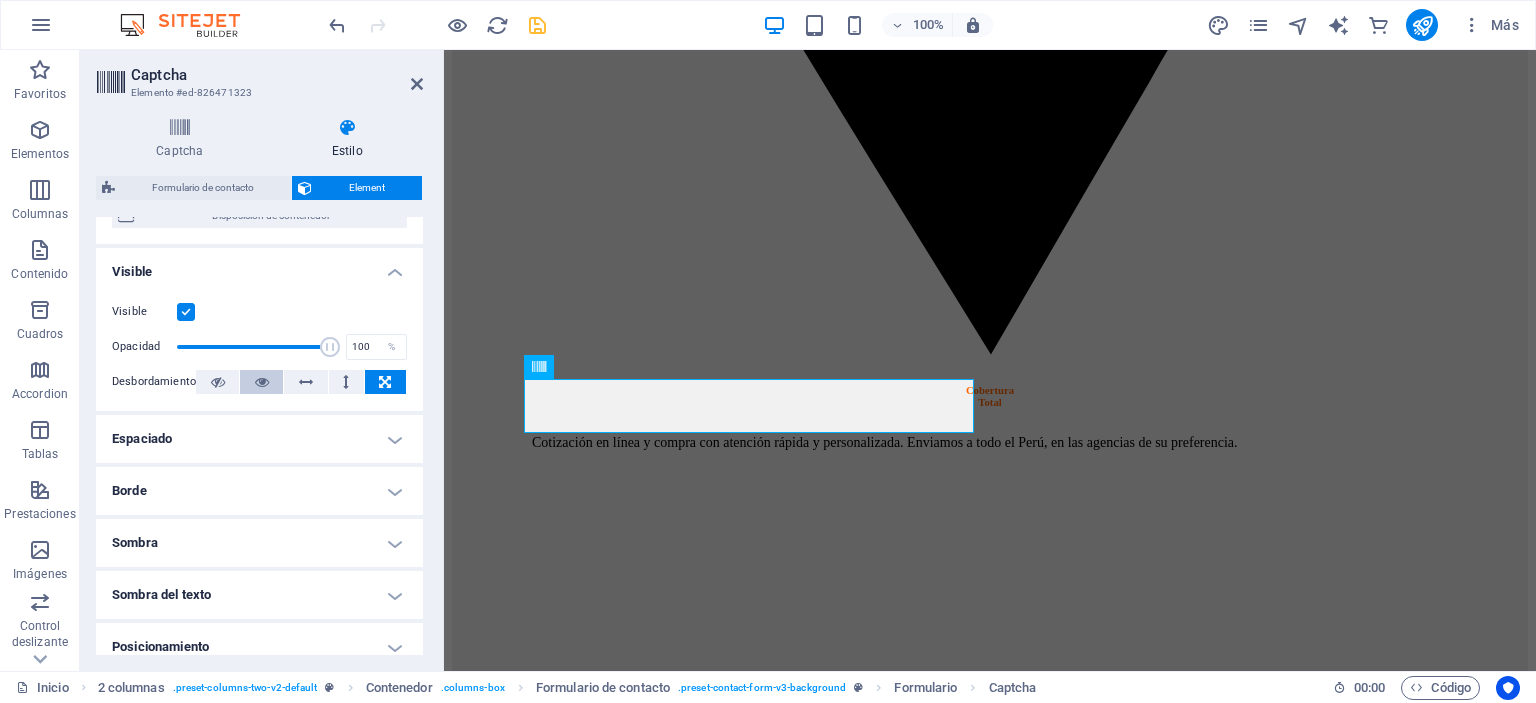 click at bounding box center (262, 382) 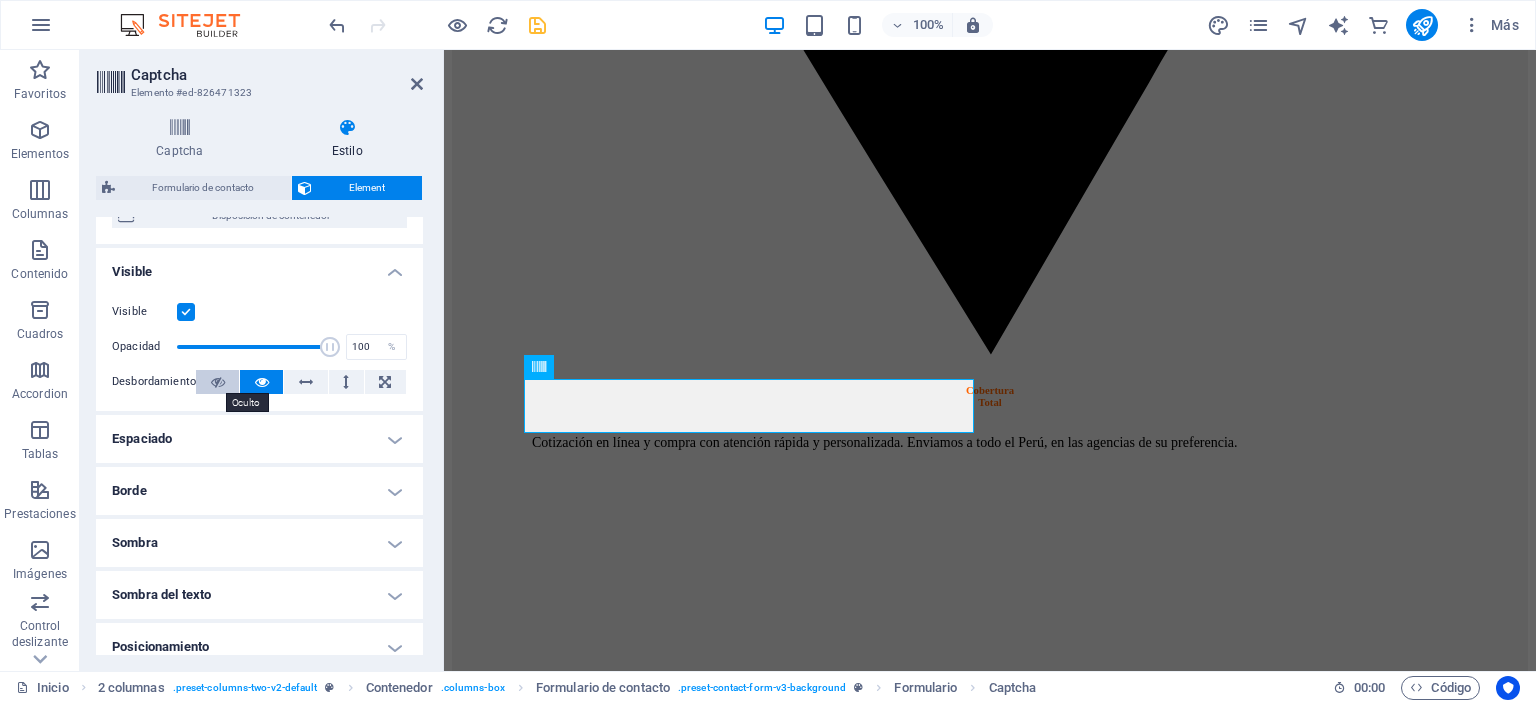 click at bounding box center (218, 382) 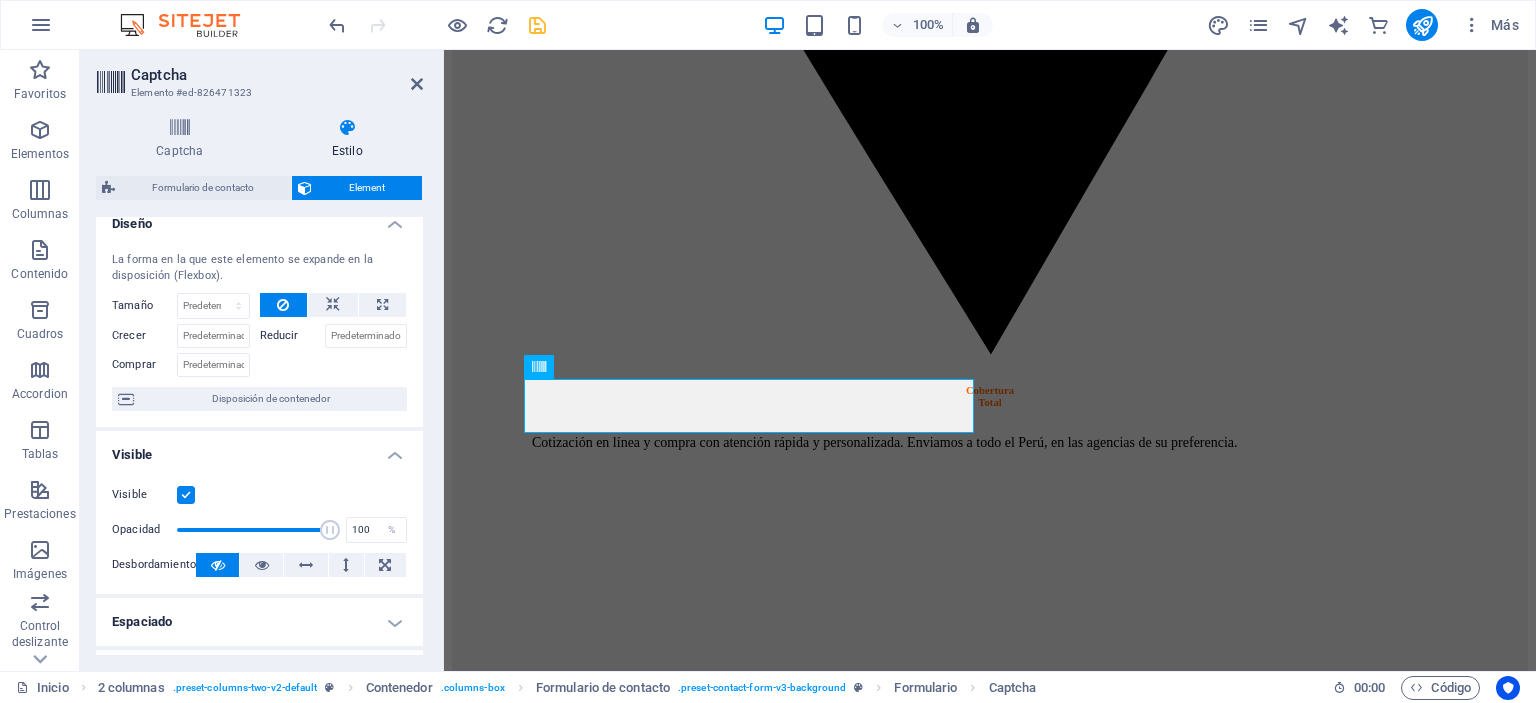 scroll, scrollTop: 0, scrollLeft: 0, axis: both 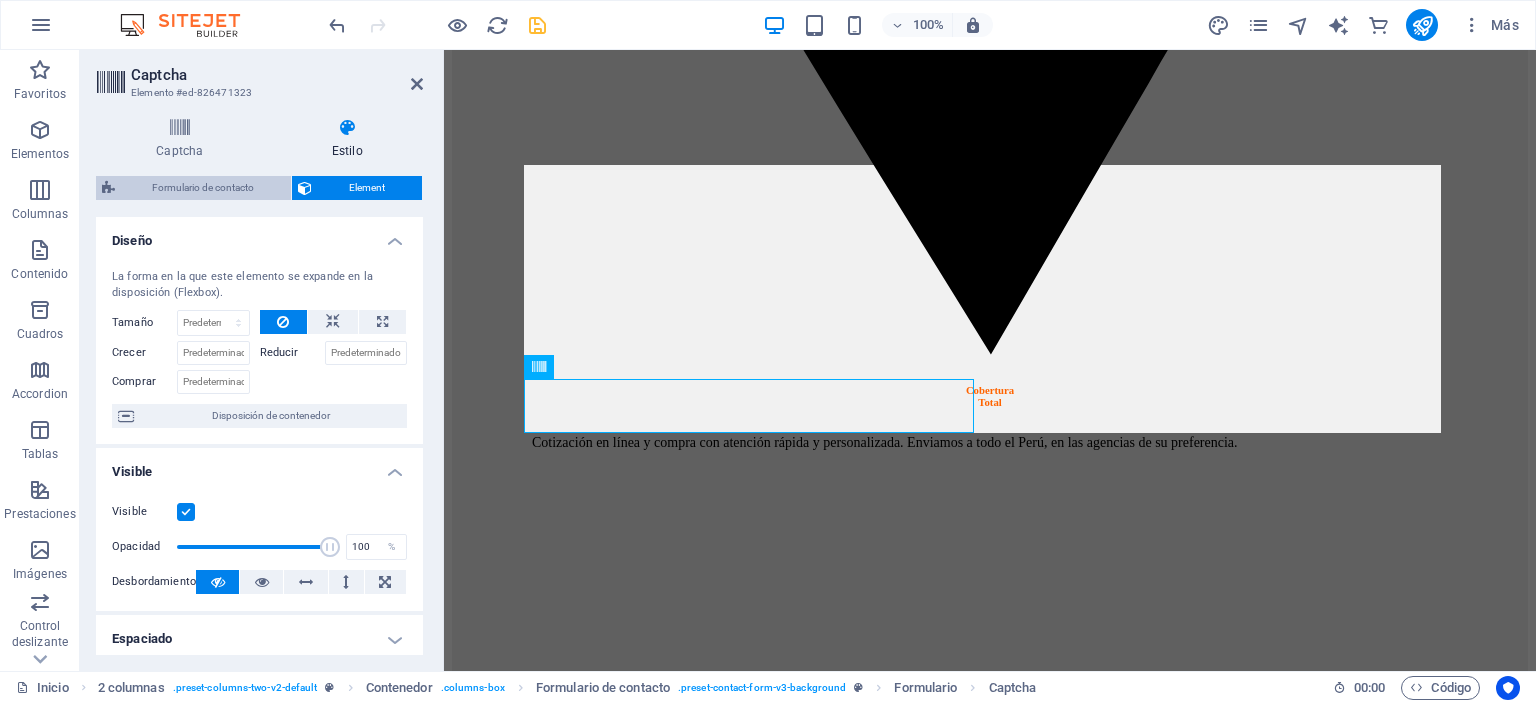 click on "Formulario de contacto" at bounding box center [203, 188] 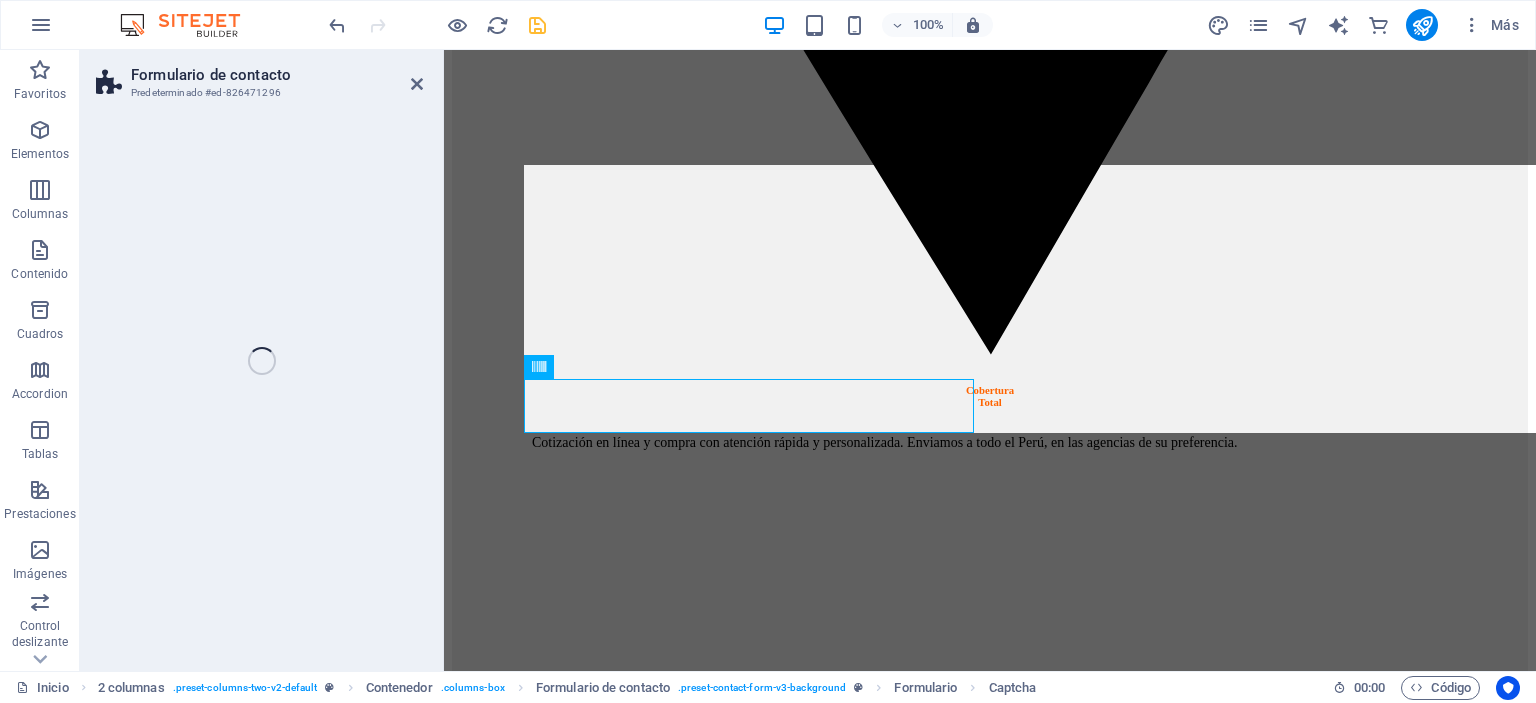 select on "rem" 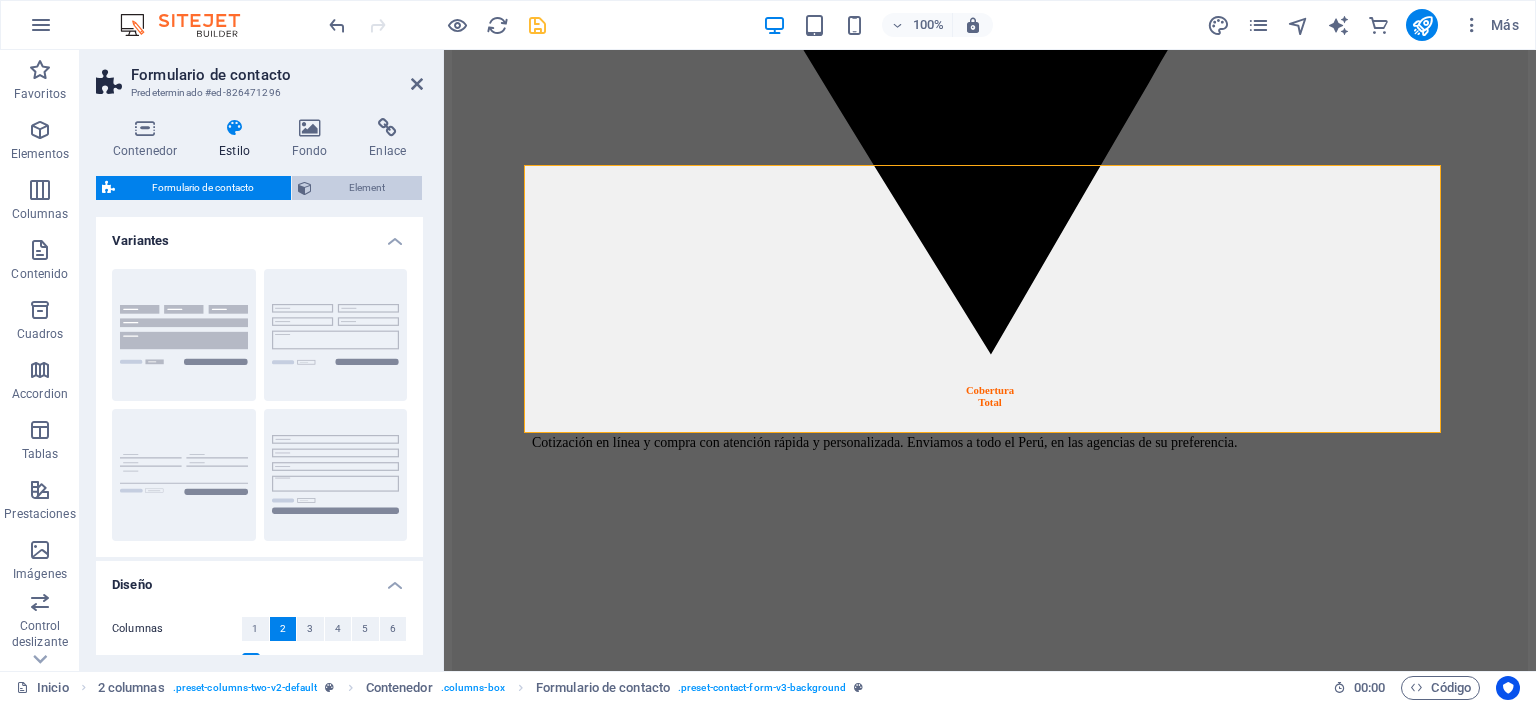 click on "Element" at bounding box center [367, 188] 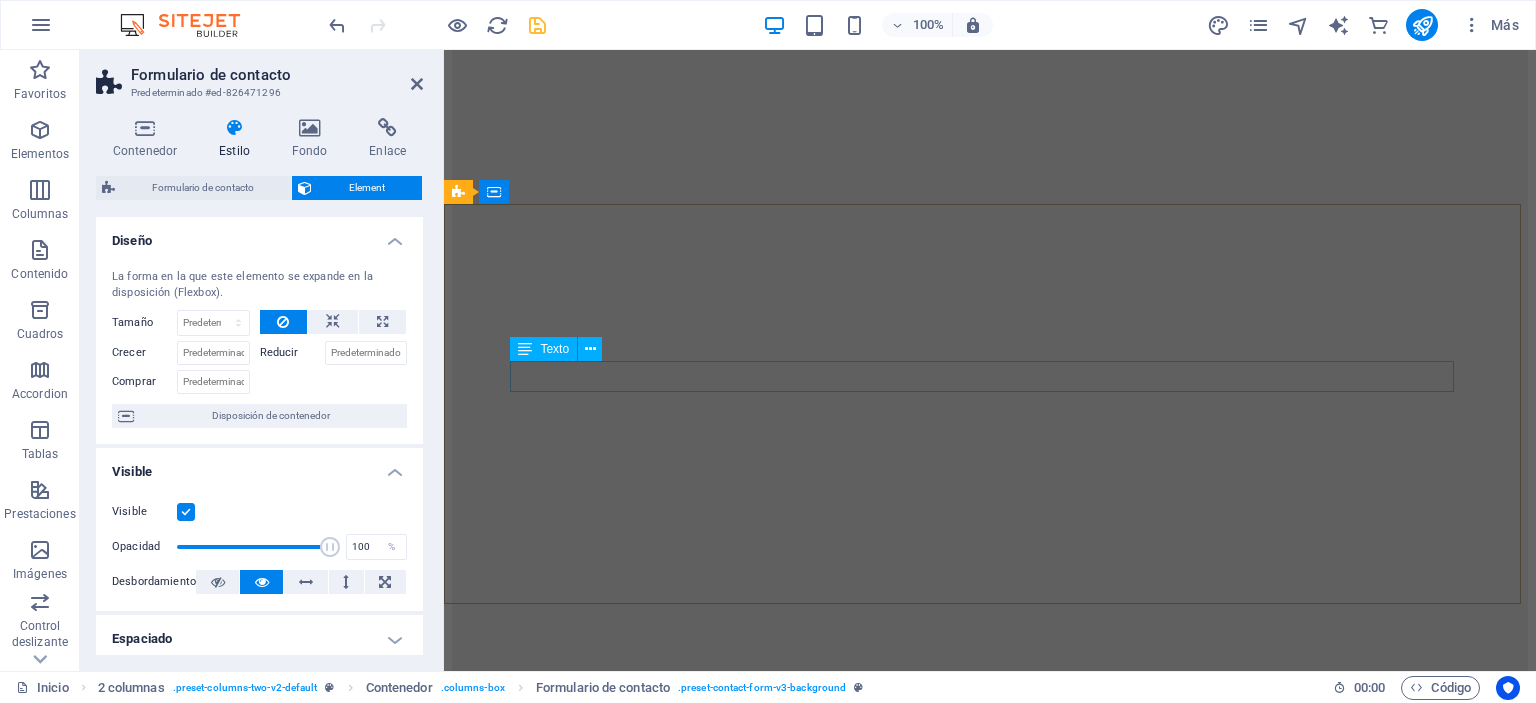 scroll, scrollTop: 4834, scrollLeft: 0, axis: vertical 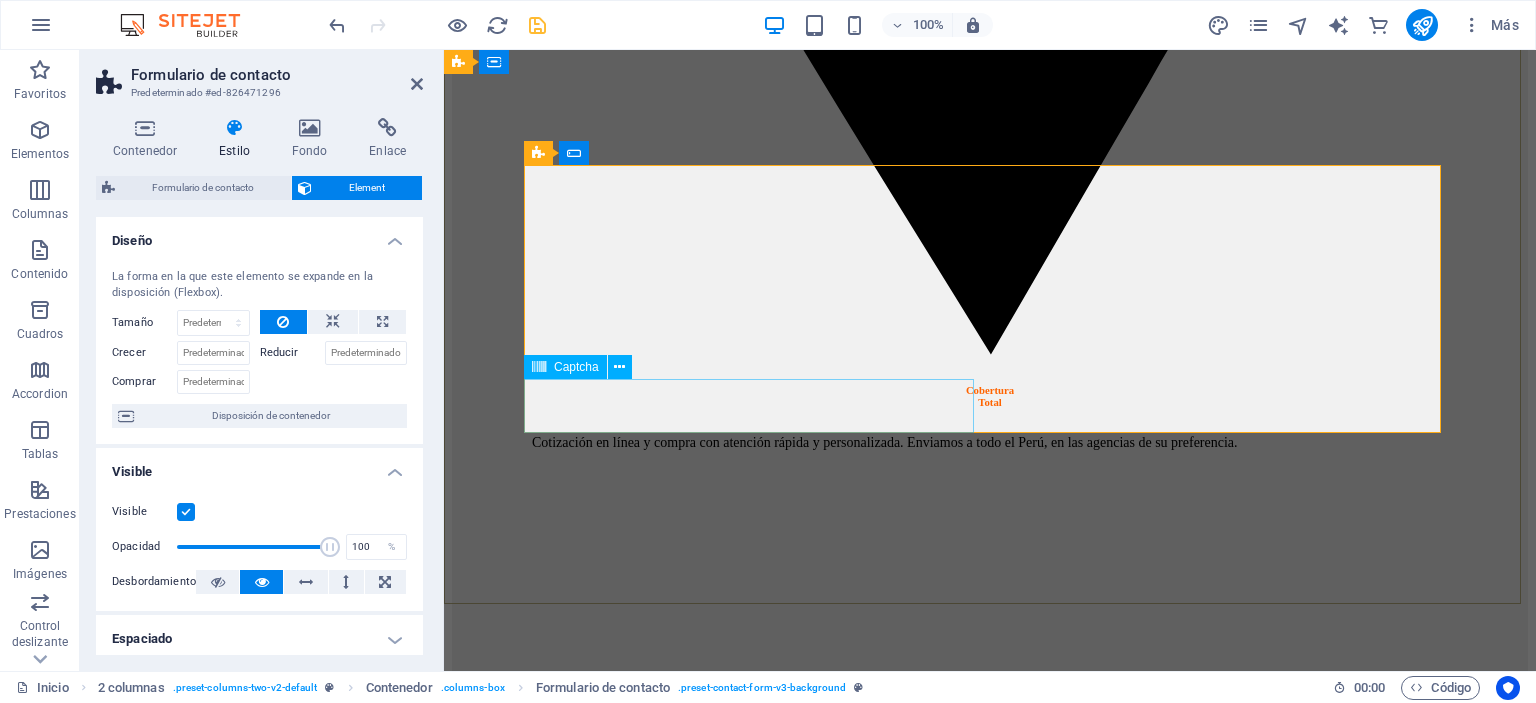 click on "¿Ilegible? Cargar nuevo" at bounding box center (990, 9722) 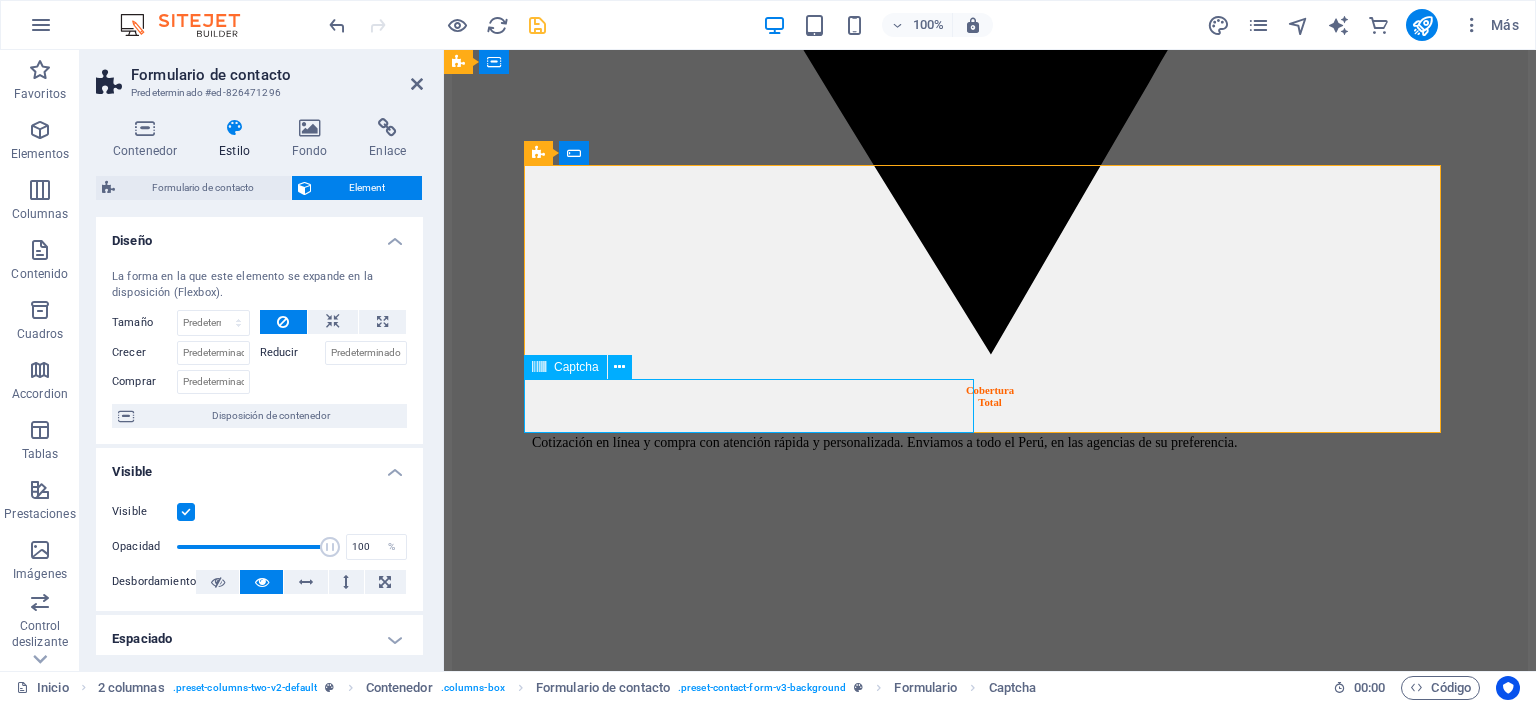 click on "¿Ilegible? Cargar nuevo" at bounding box center (990, 9722) 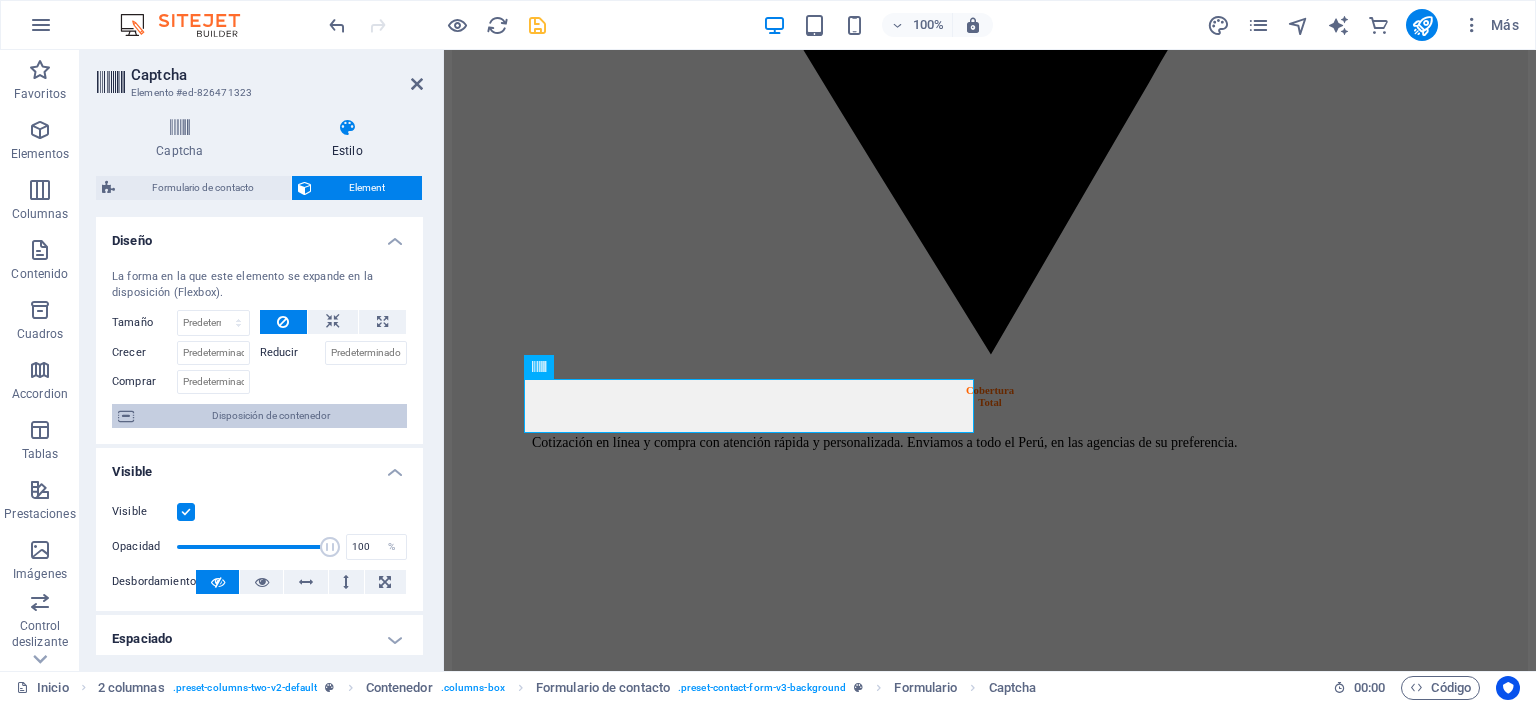 click on "Disposición de contenedor" at bounding box center (270, 416) 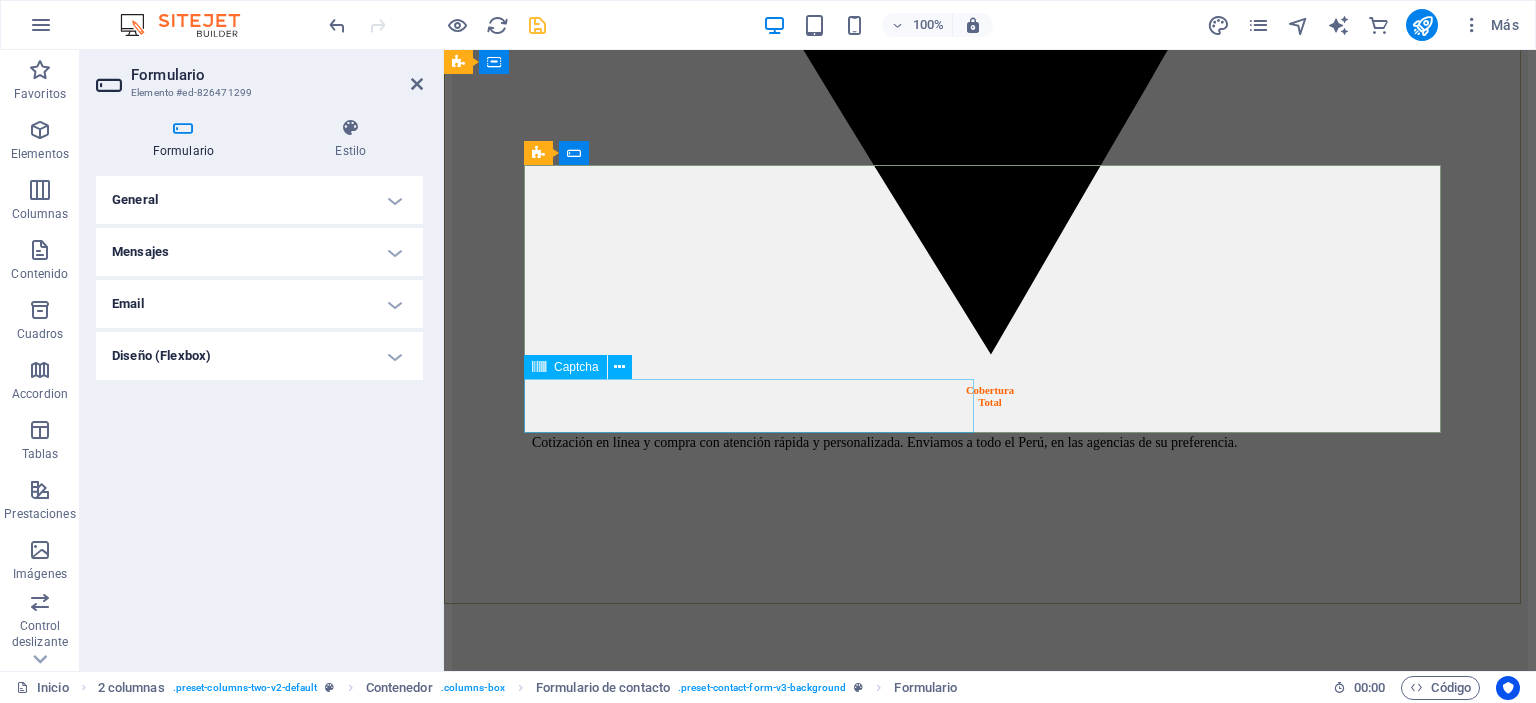 click on "¿Ilegible? Cargar nuevo" at bounding box center [990, 9722] 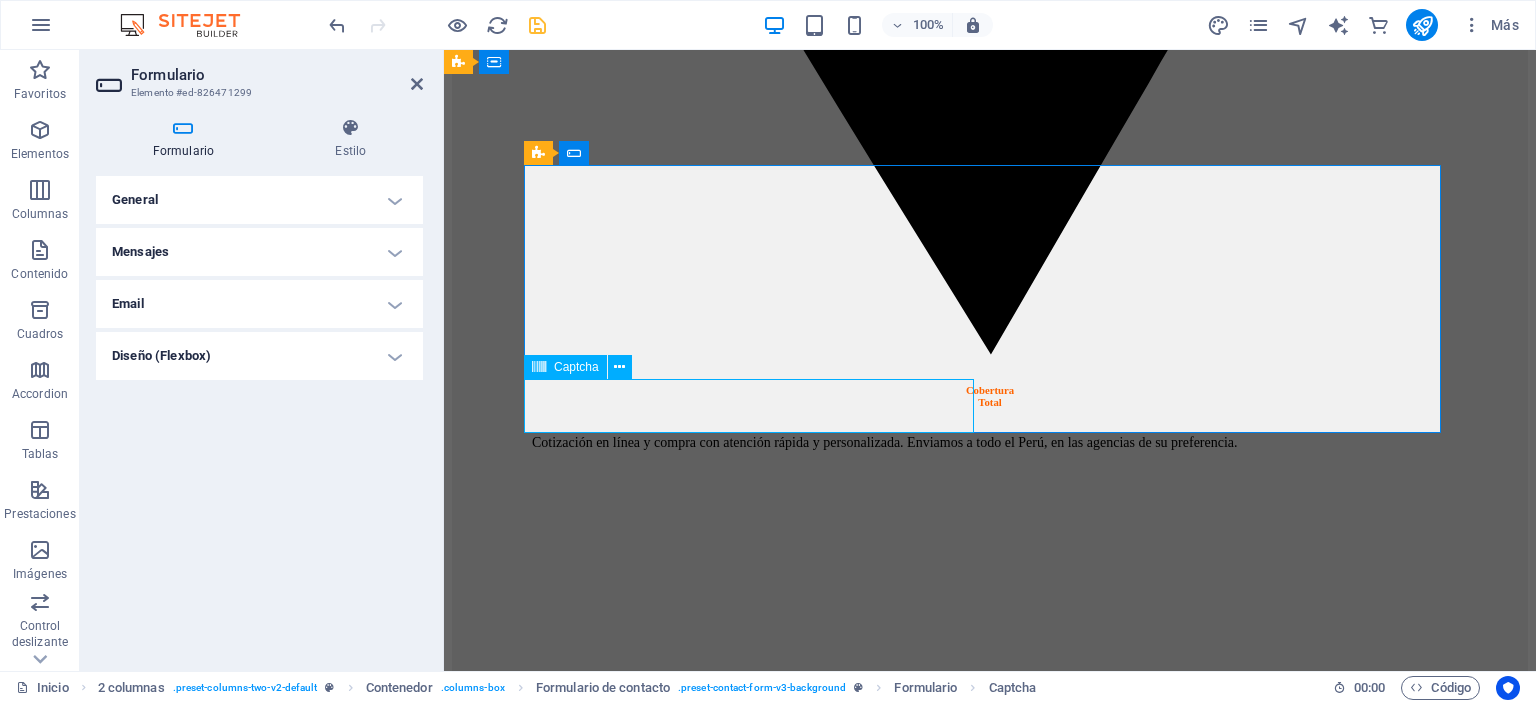 click on "¿Ilegible? Cargar nuevo" at bounding box center (990, 9722) 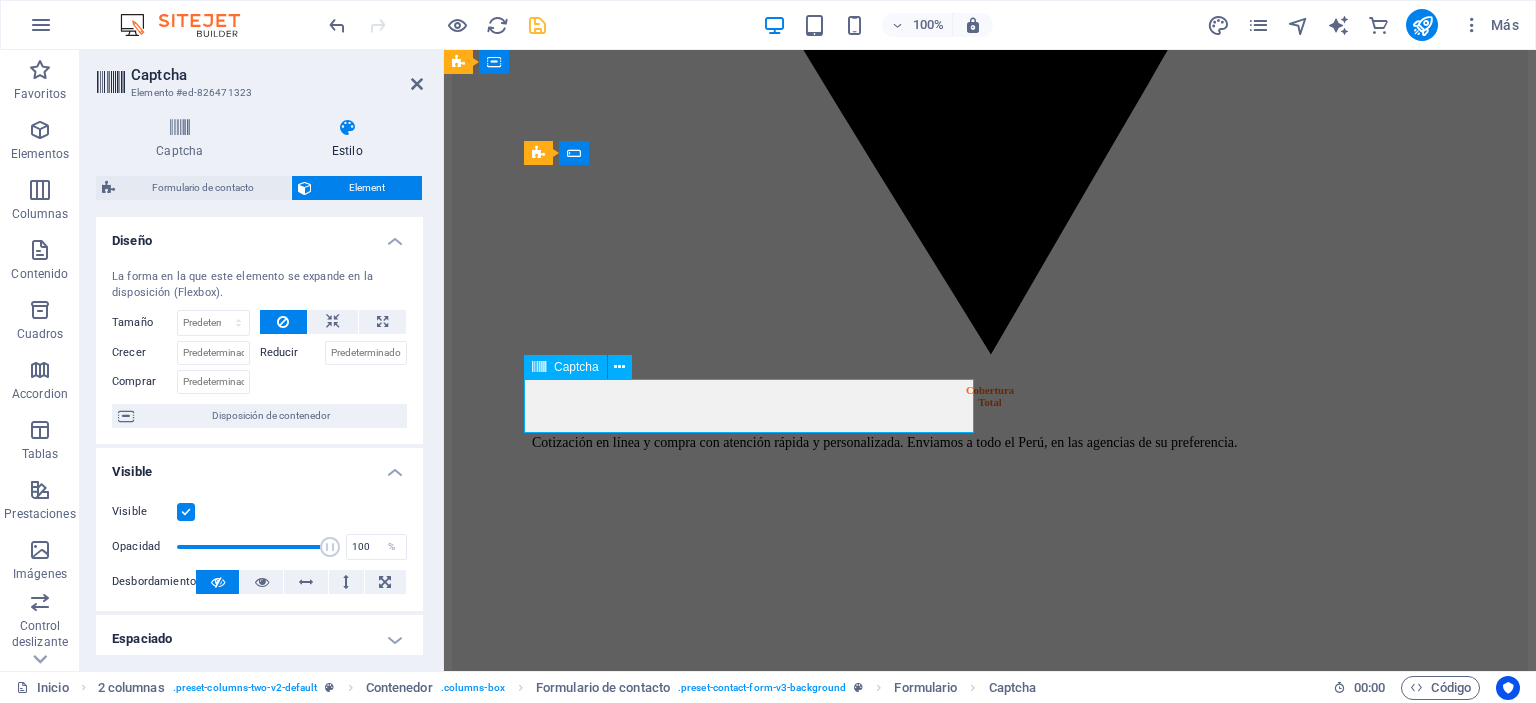 click on "¿Ilegible? Cargar nuevo" at bounding box center (990, 9722) 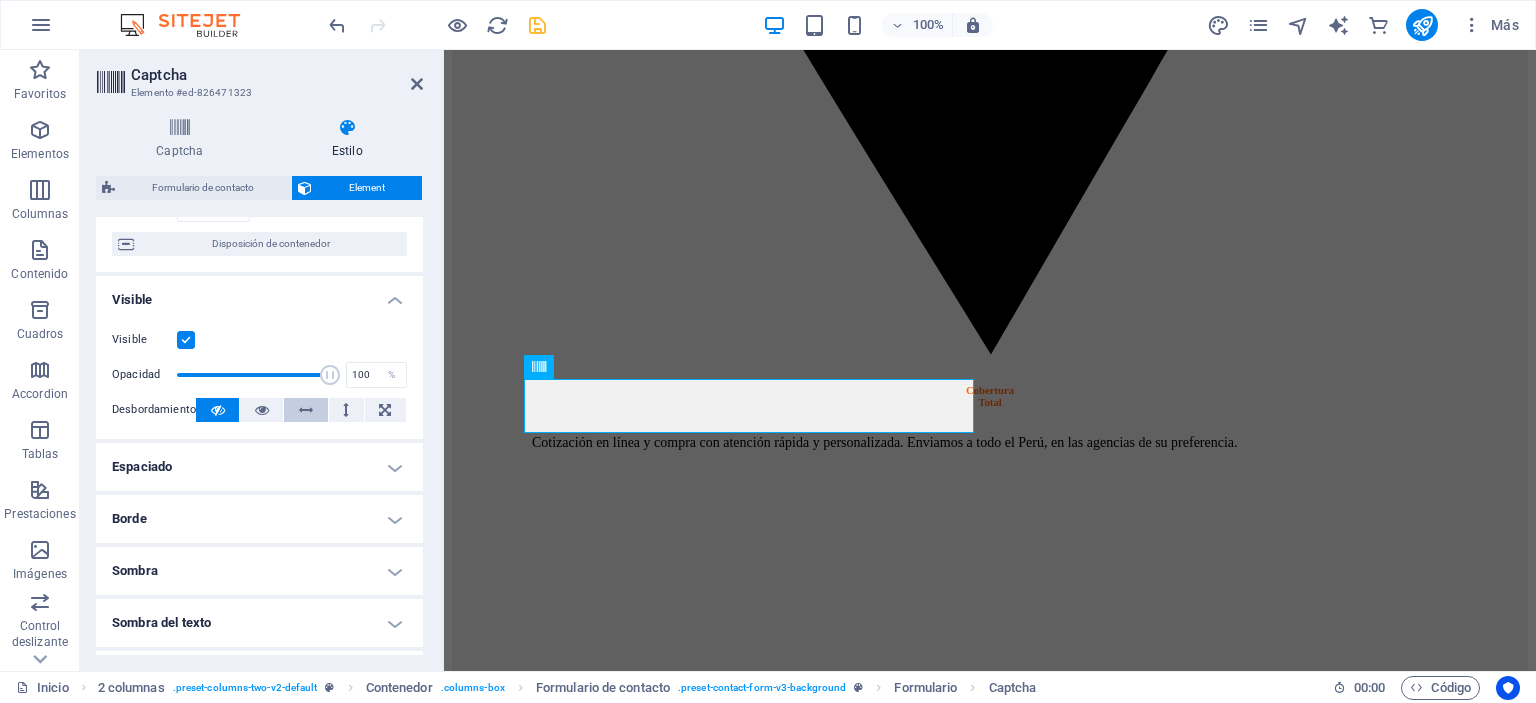 scroll, scrollTop: 200, scrollLeft: 0, axis: vertical 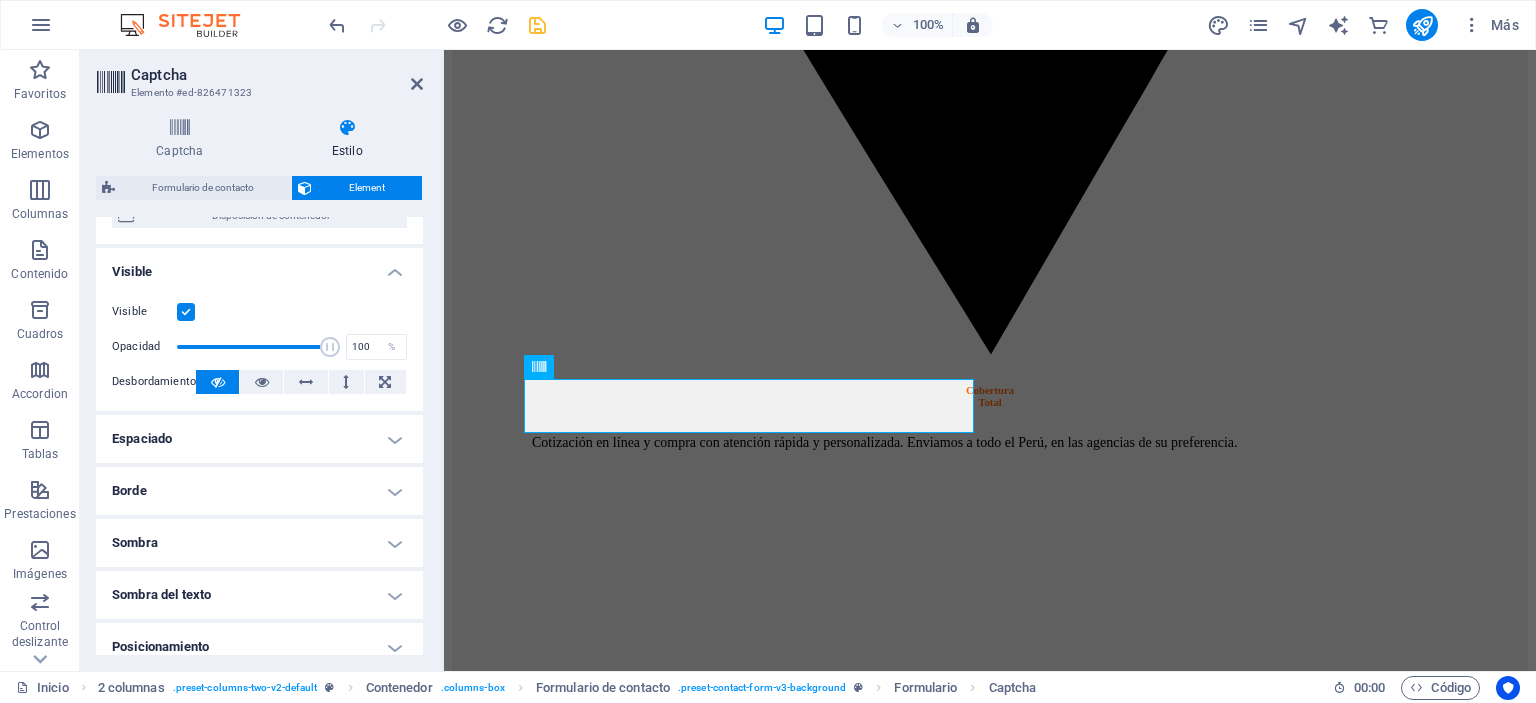 click at bounding box center (186, 312) 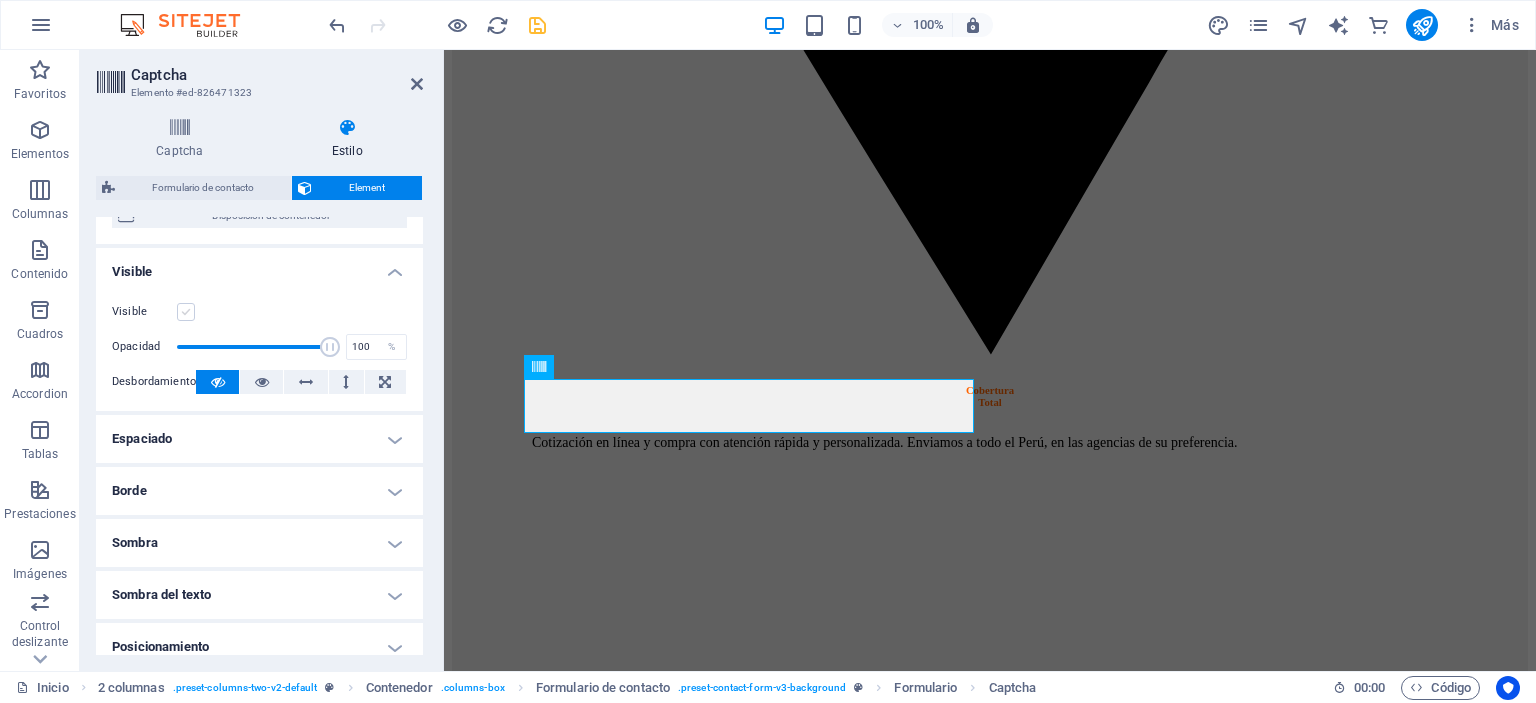 click at bounding box center [186, 312] 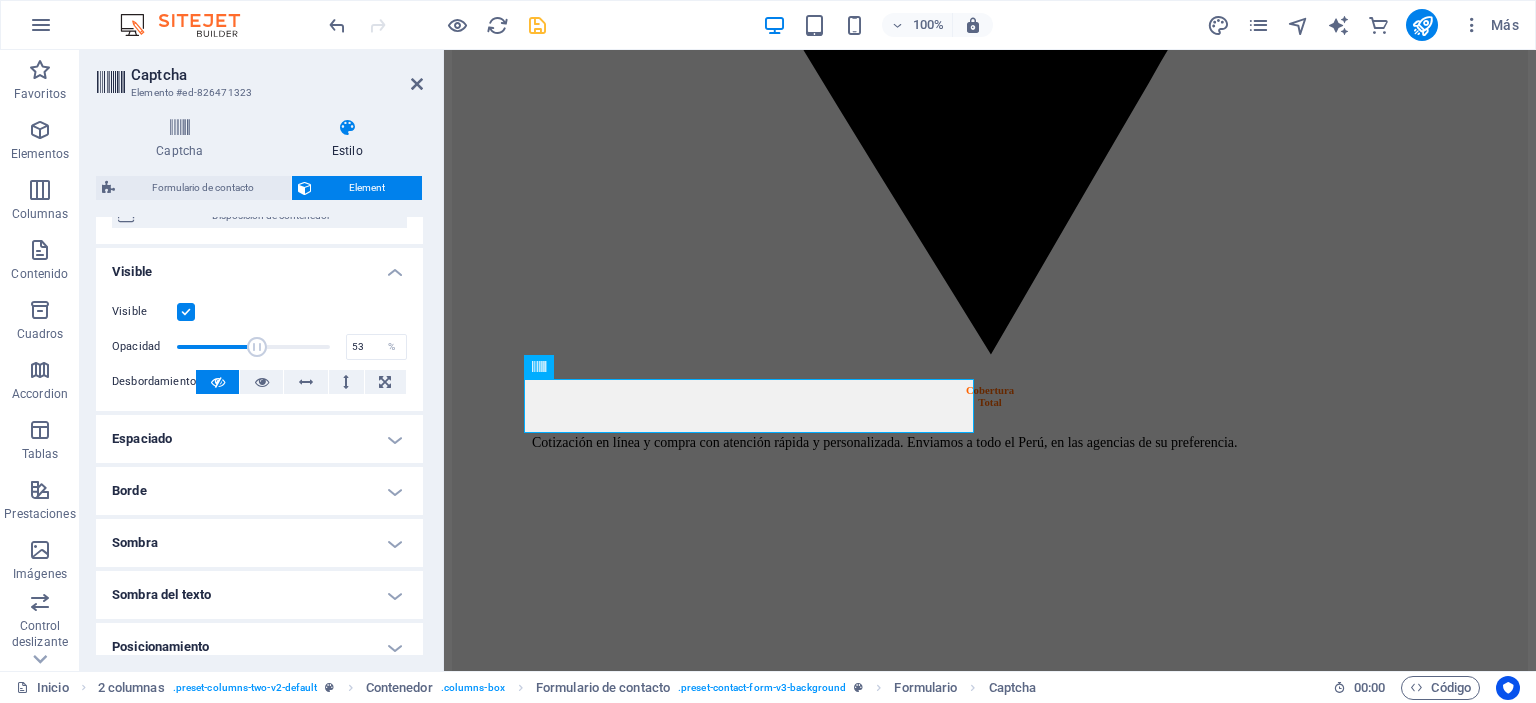 drag, startPoint x: 327, startPoint y: 351, endPoint x: 255, endPoint y: 351, distance: 72 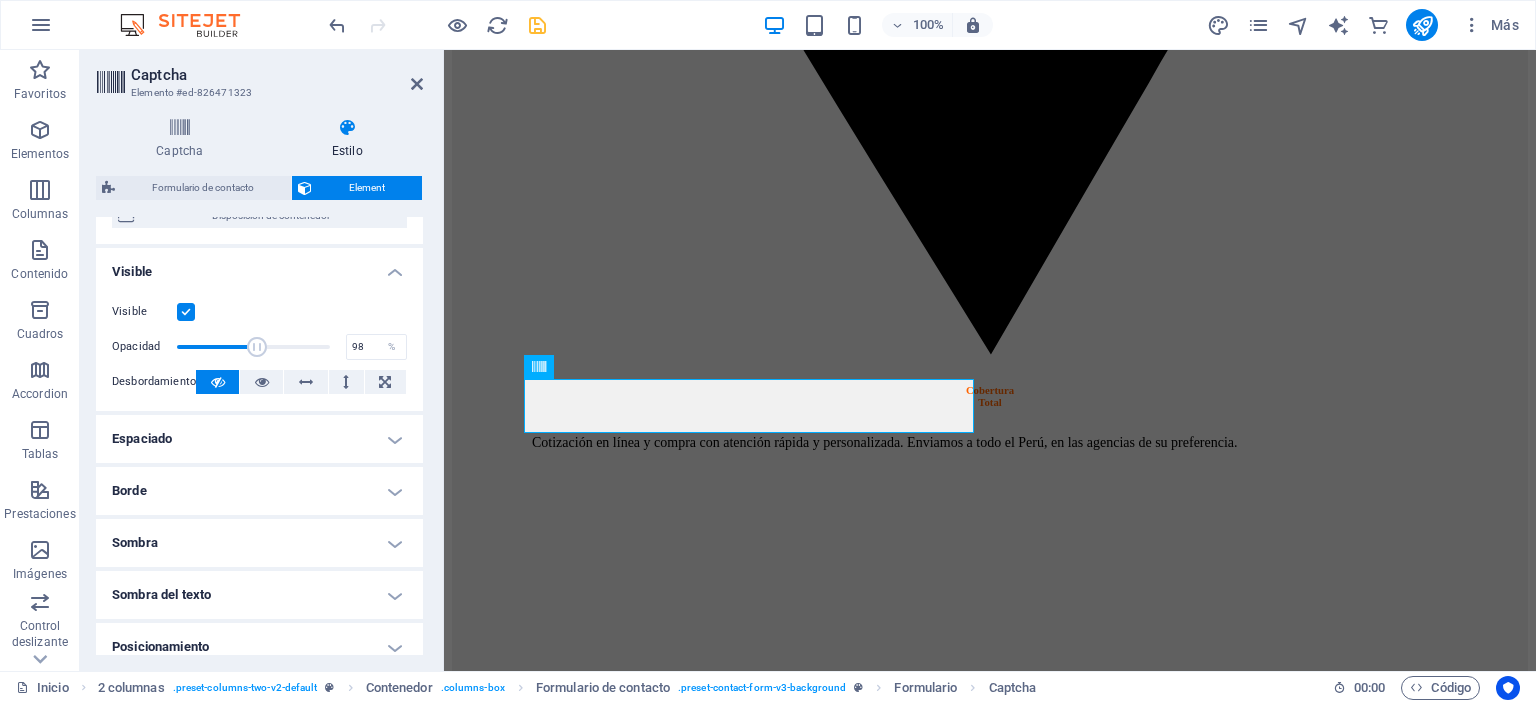 type on "100" 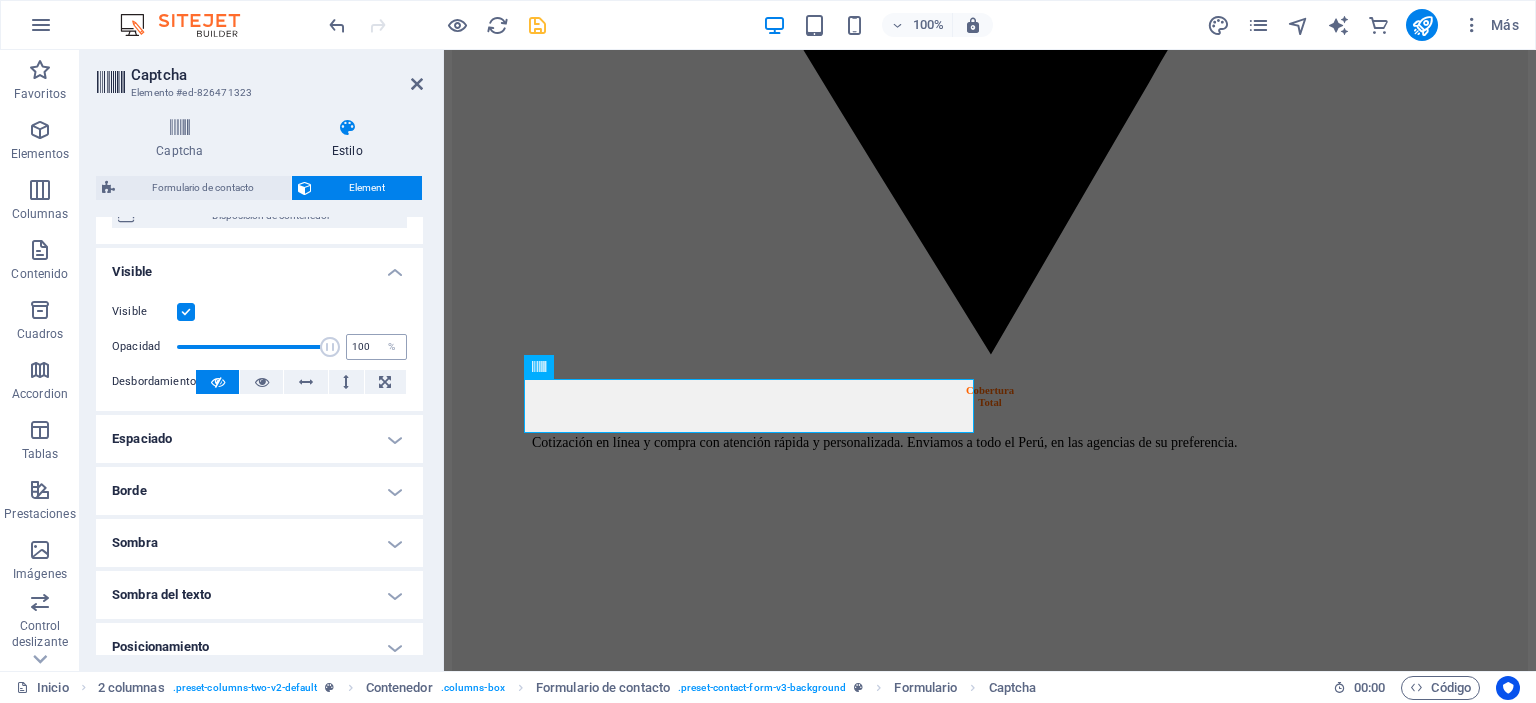 drag, startPoint x: 255, startPoint y: 350, endPoint x: 356, endPoint y: 350, distance: 101 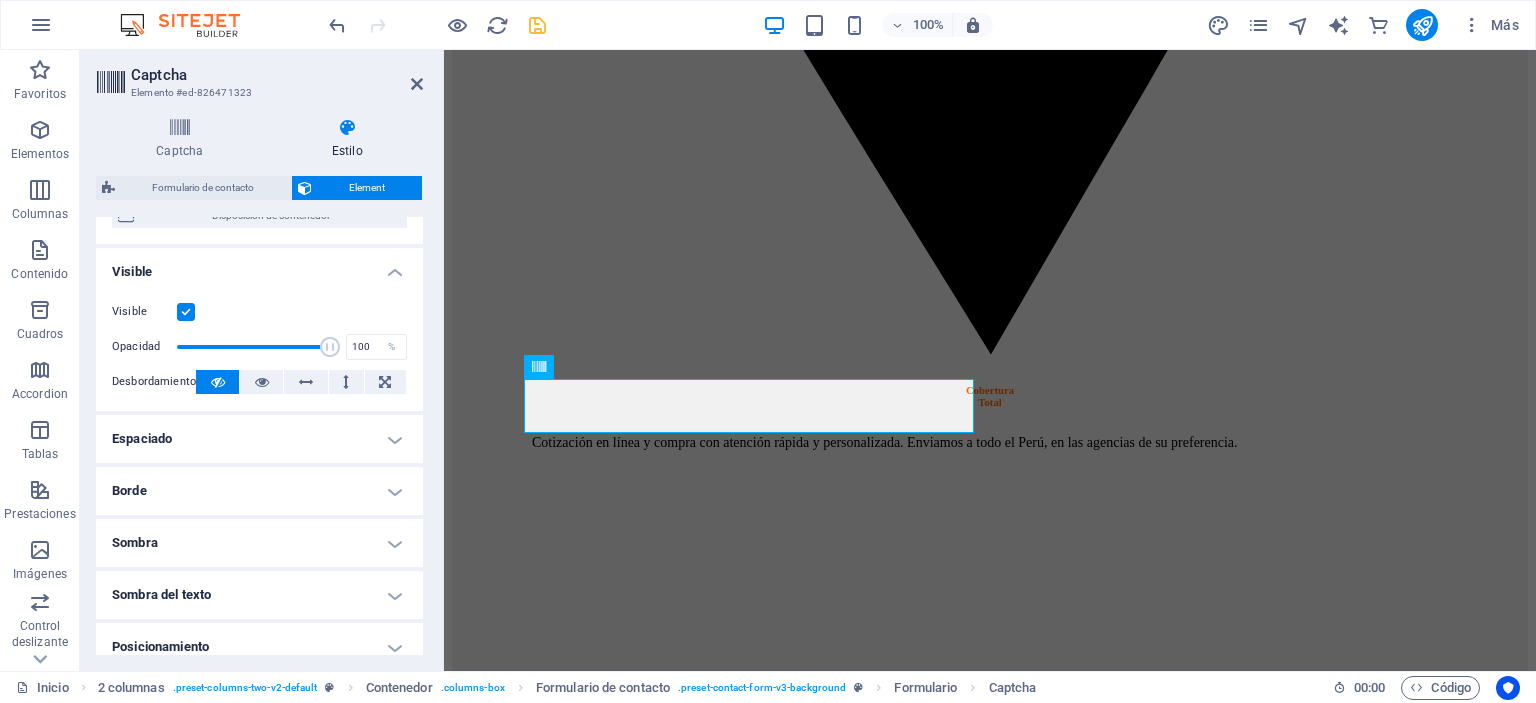 click on "Espaciado" at bounding box center [259, 439] 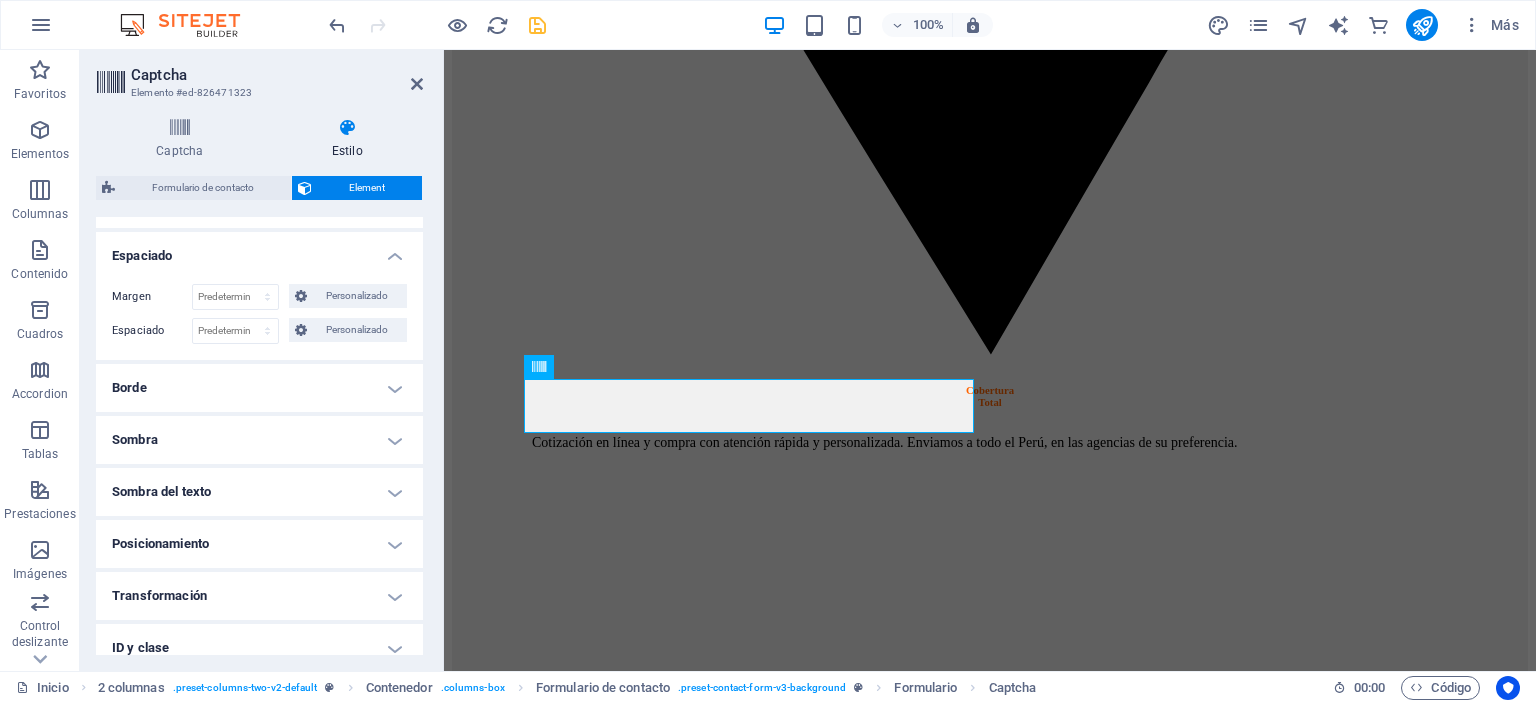 scroll, scrollTop: 400, scrollLeft: 0, axis: vertical 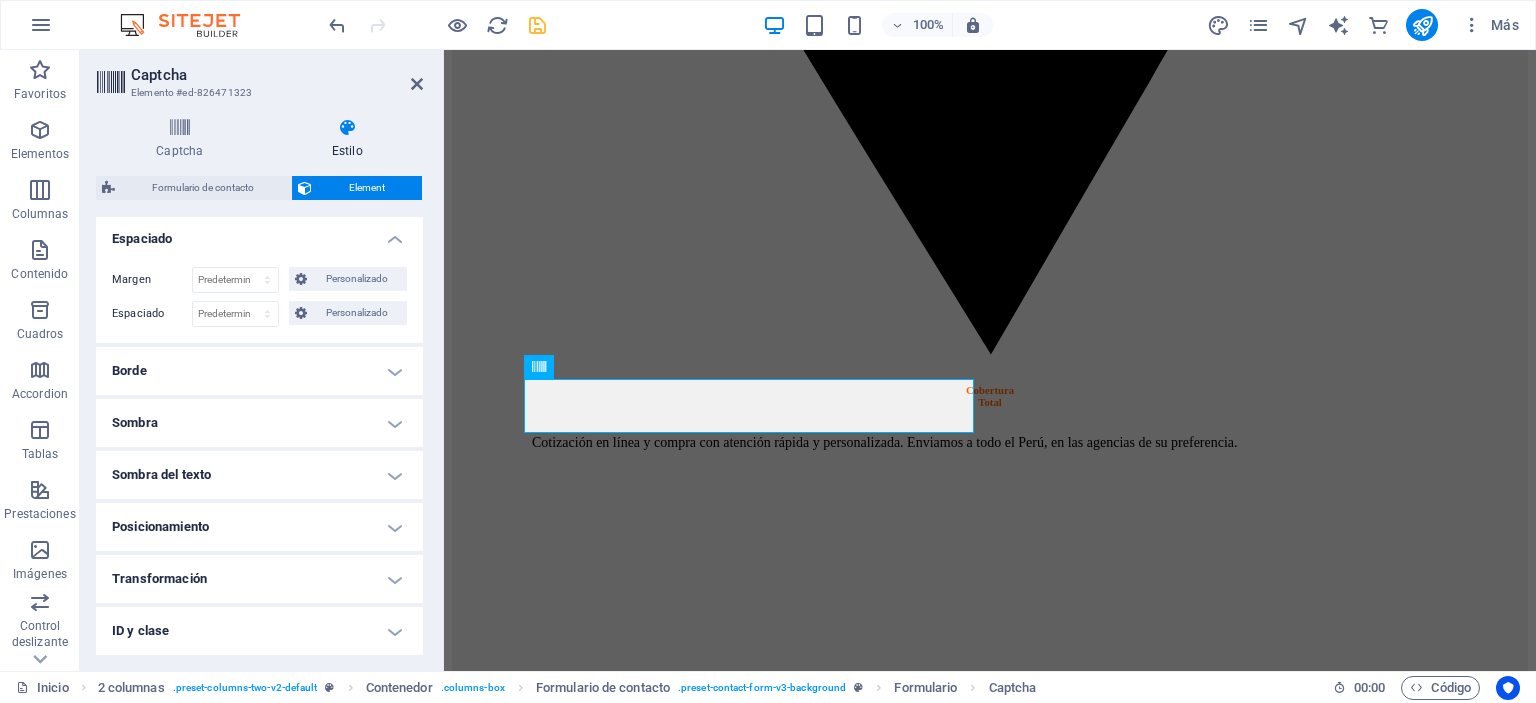 click on "Borde" at bounding box center [259, 371] 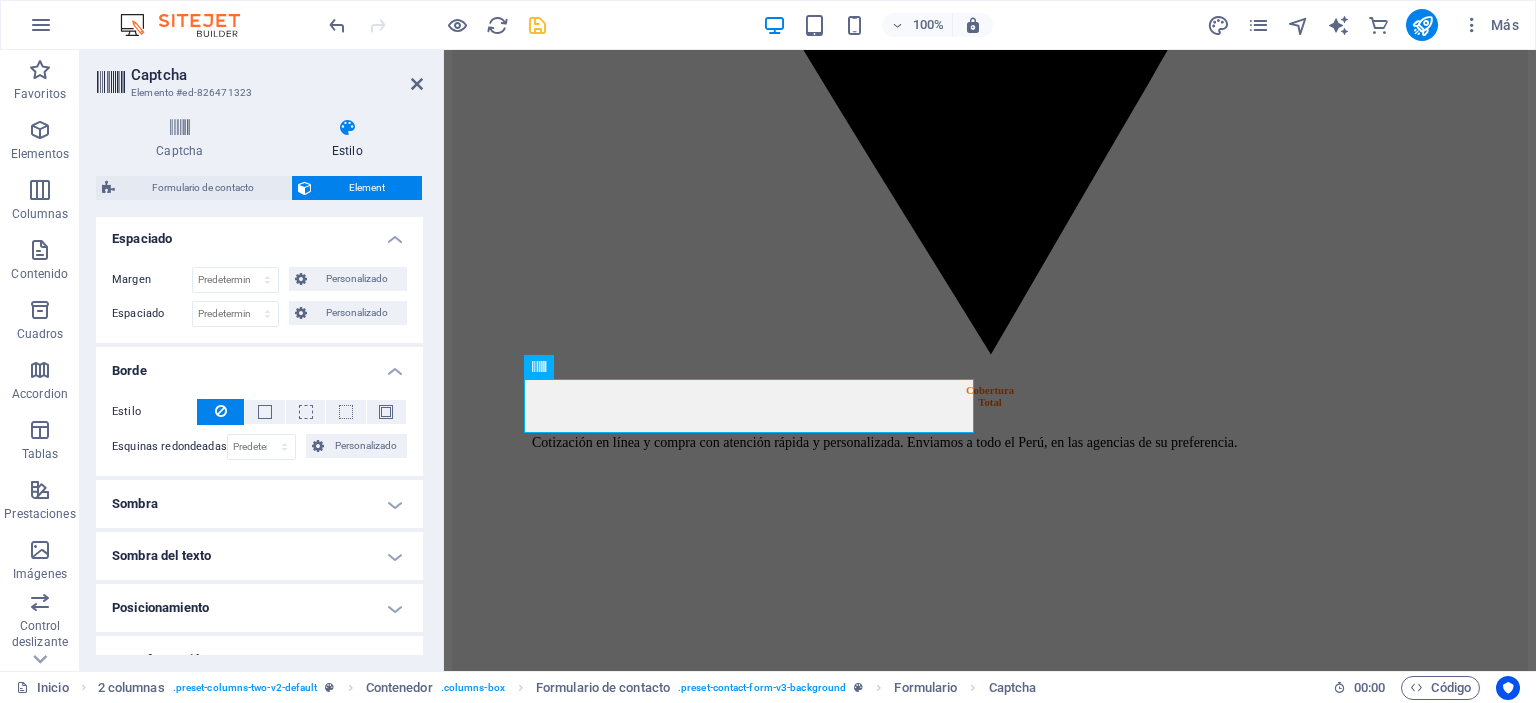 click on "Sombra" at bounding box center (259, 504) 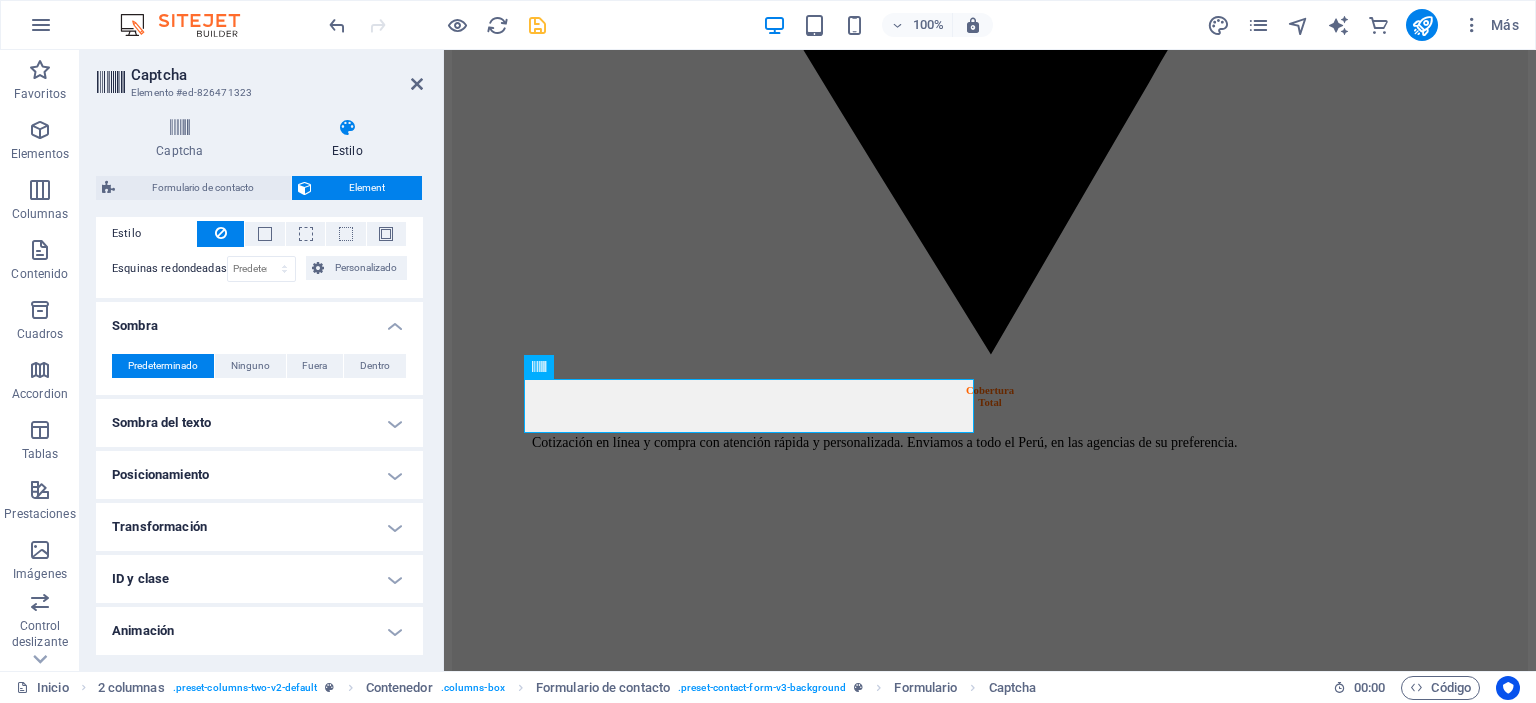 scroll, scrollTop: 600, scrollLeft: 0, axis: vertical 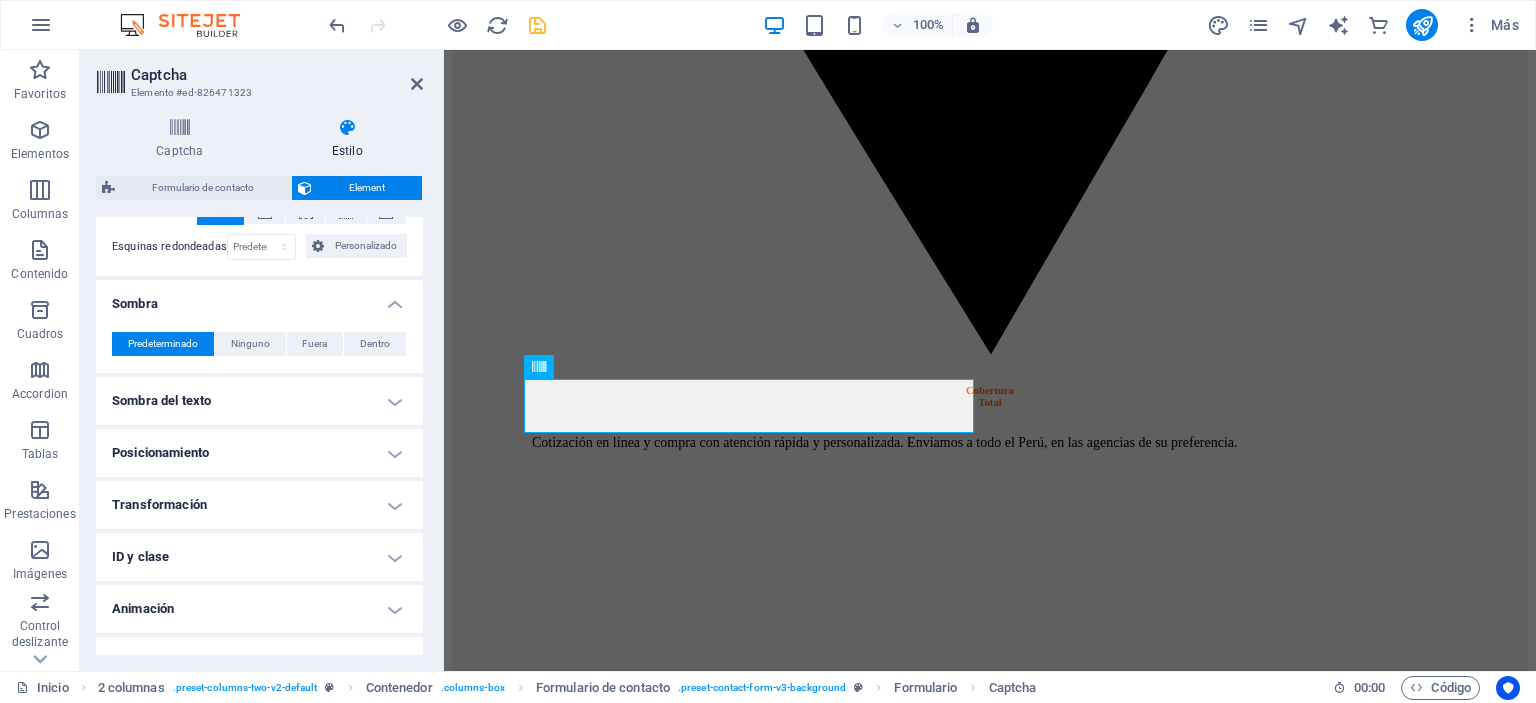 click on "Sombra del texto" at bounding box center [259, 401] 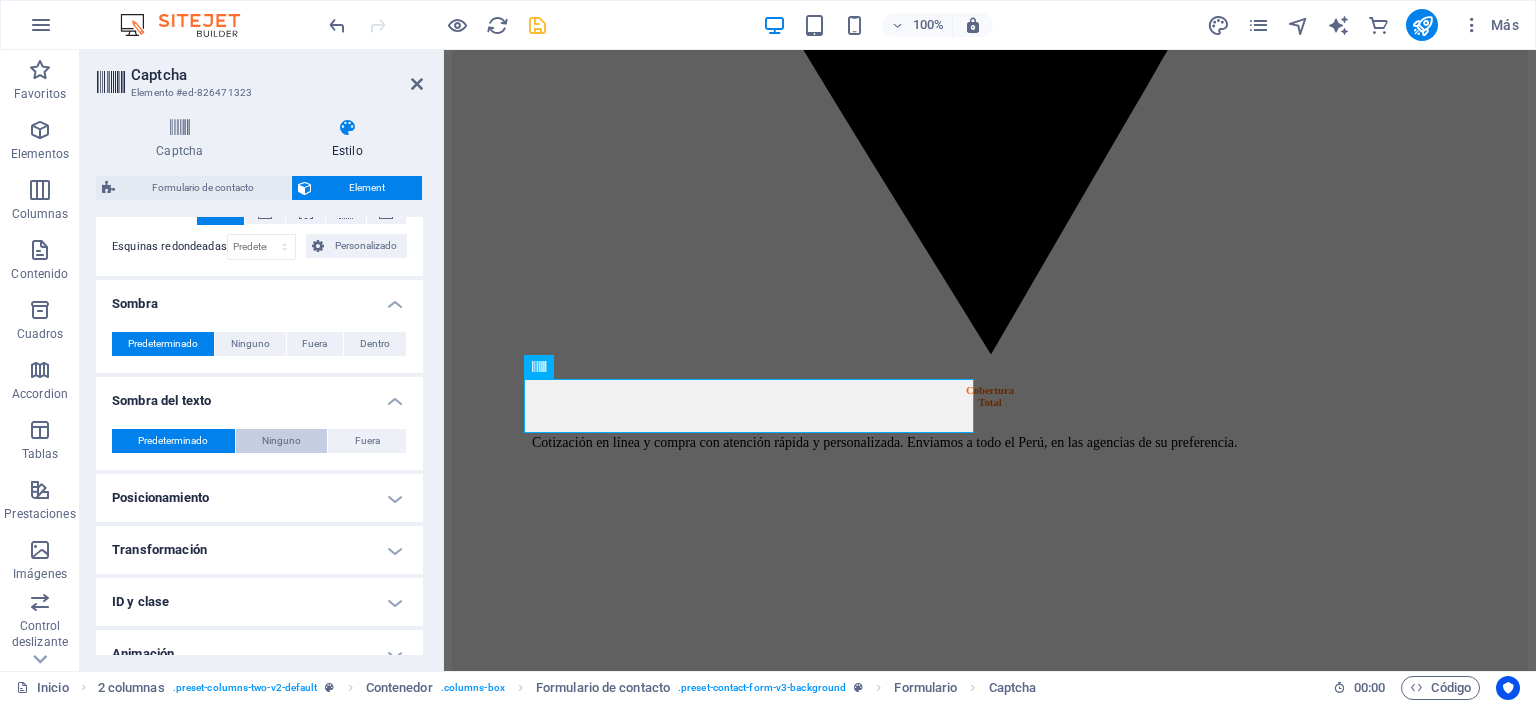 click on "Ninguno" at bounding box center (281, 441) 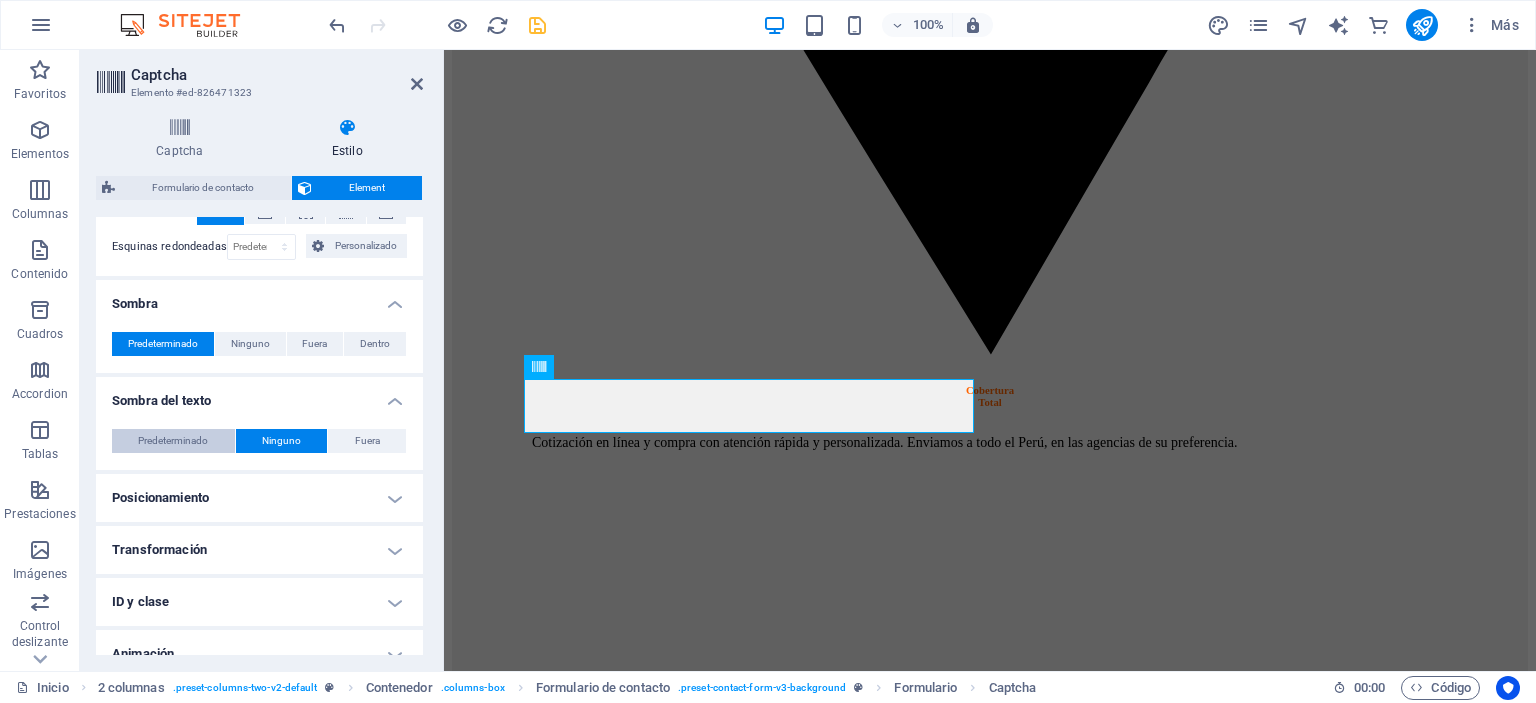 click on "Predeterminado" at bounding box center [173, 441] 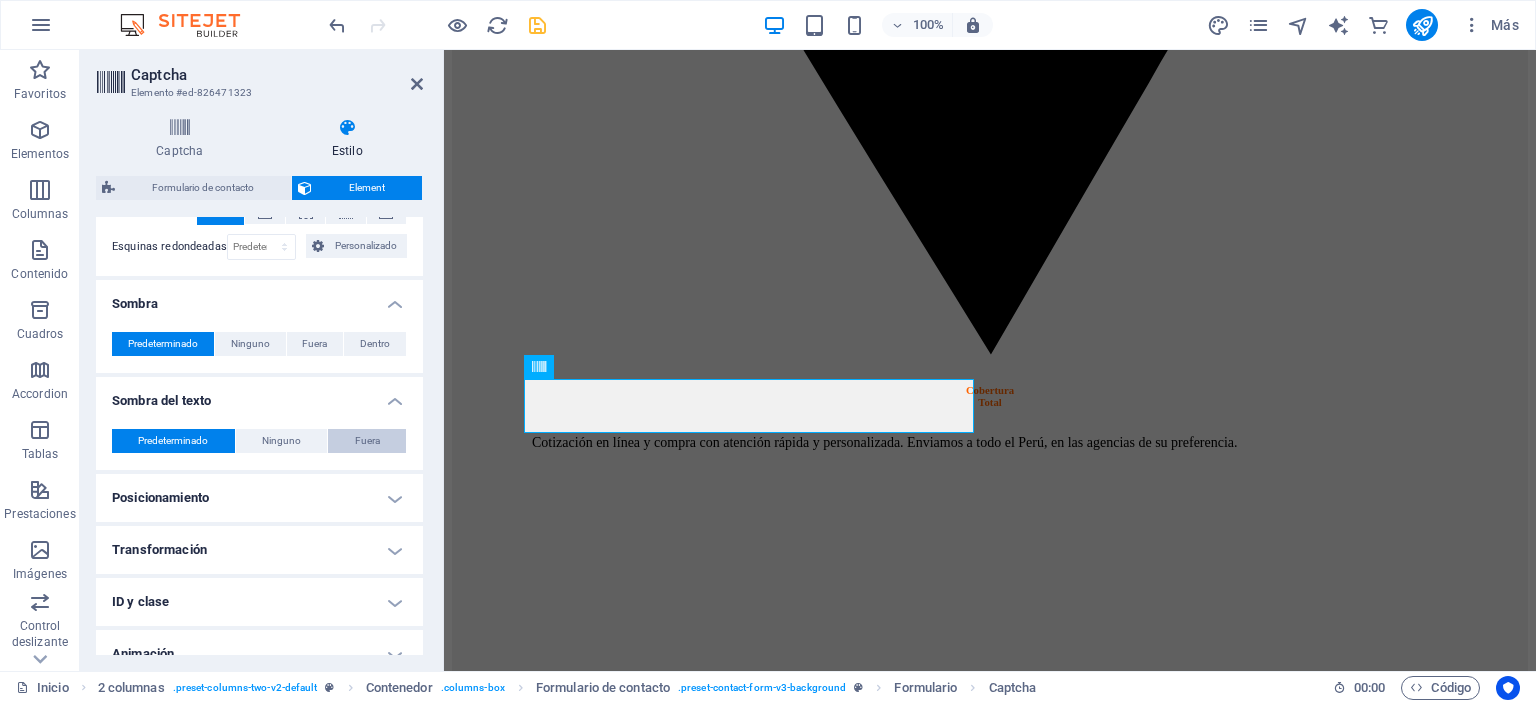 click on "Fuera" at bounding box center (367, 441) 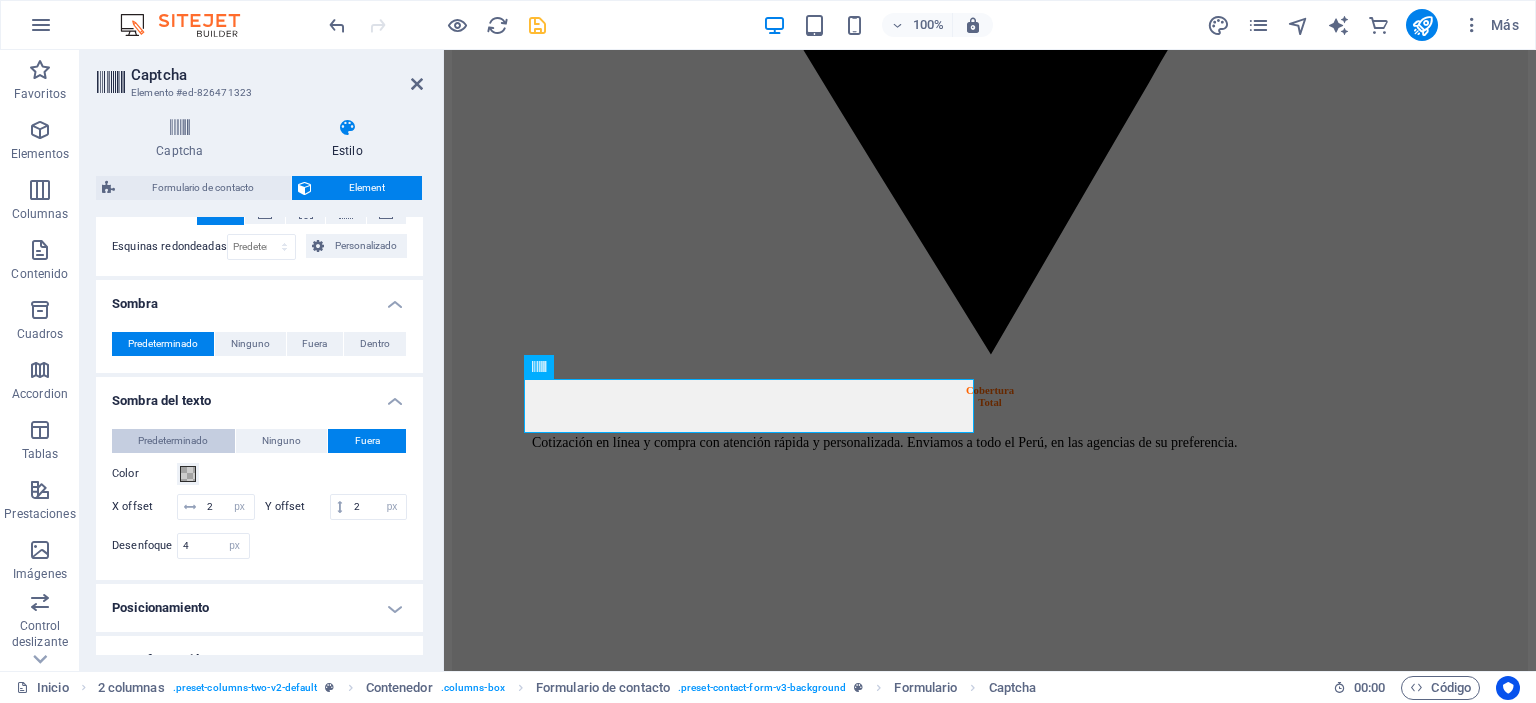 click on "Predeterminado" at bounding box center (173, 441) 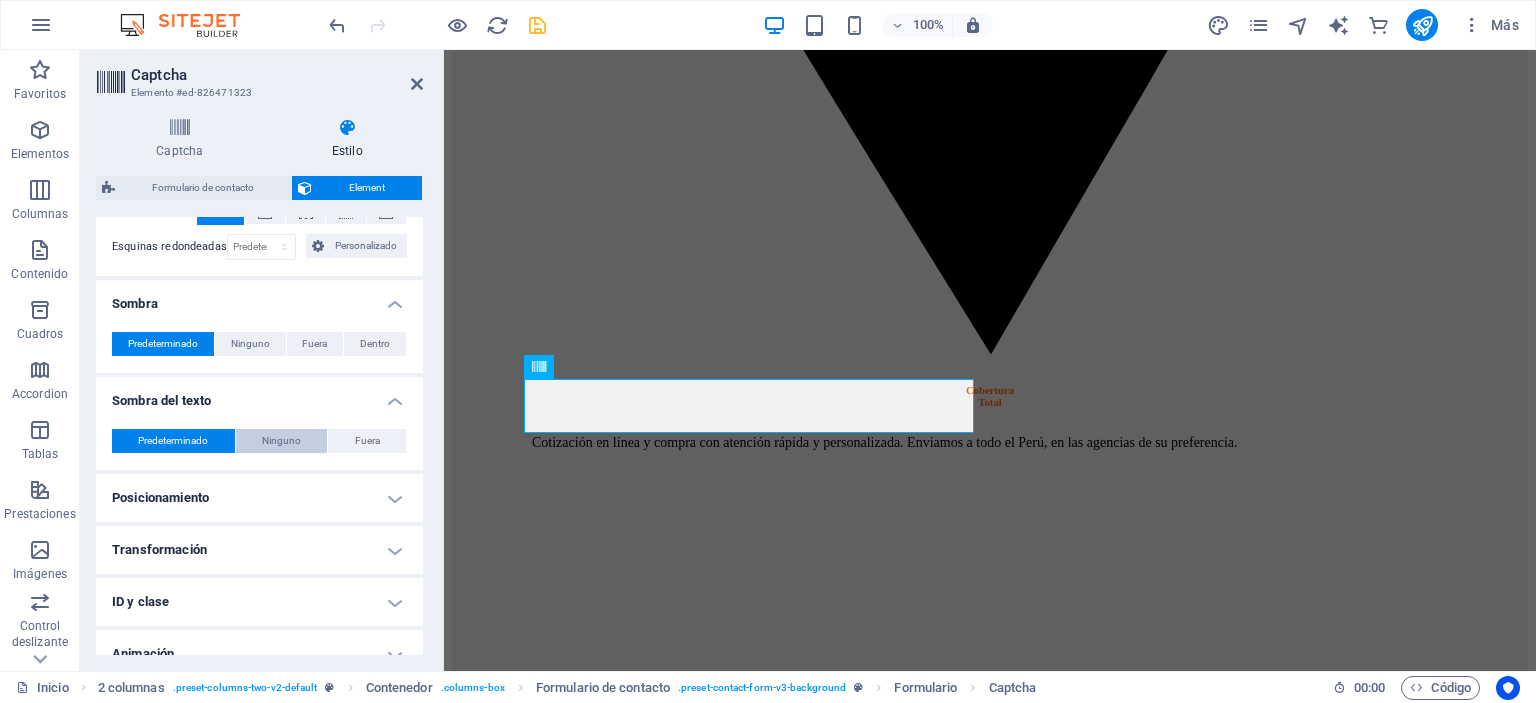 click on "Ninguno" at bounding box center [281, 441] 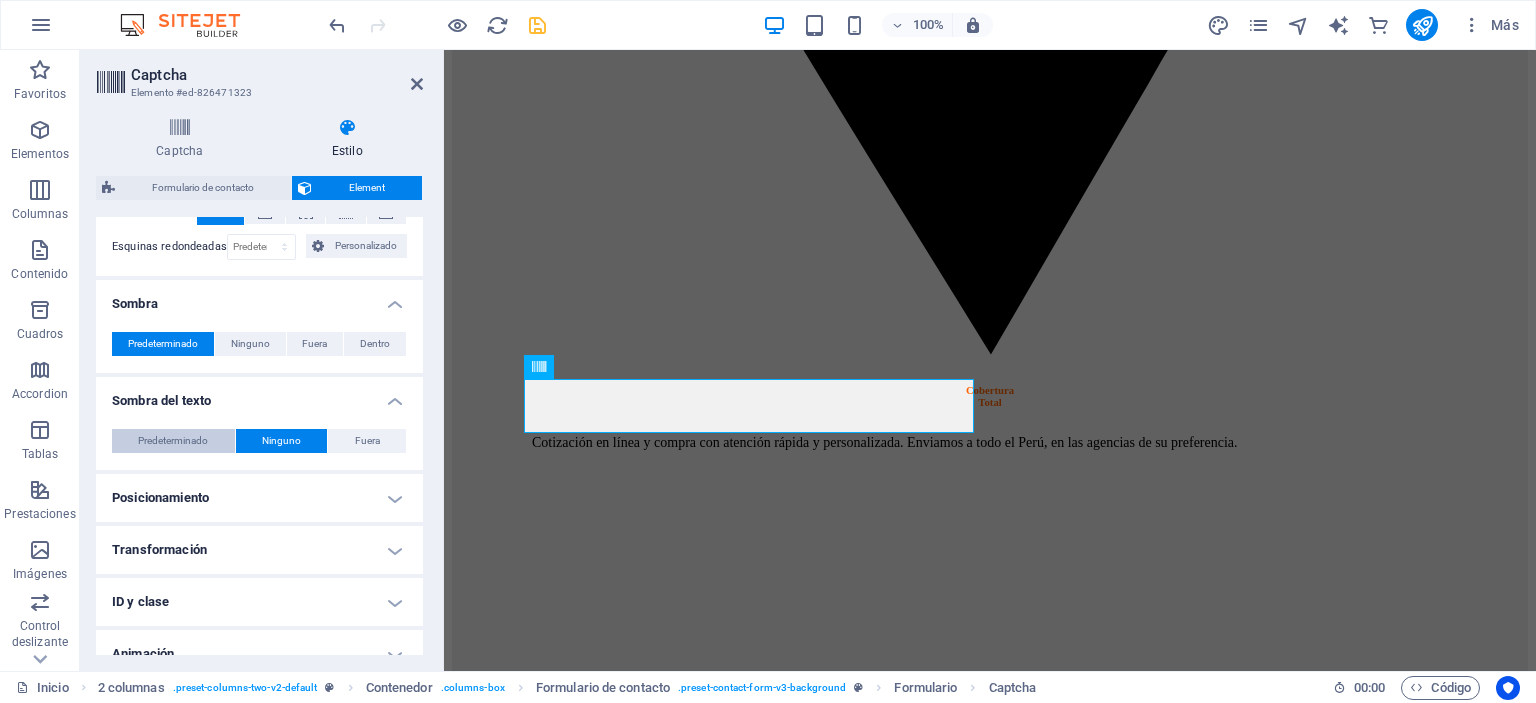 click on "Predeterminado" at bounding box center (173, 441) 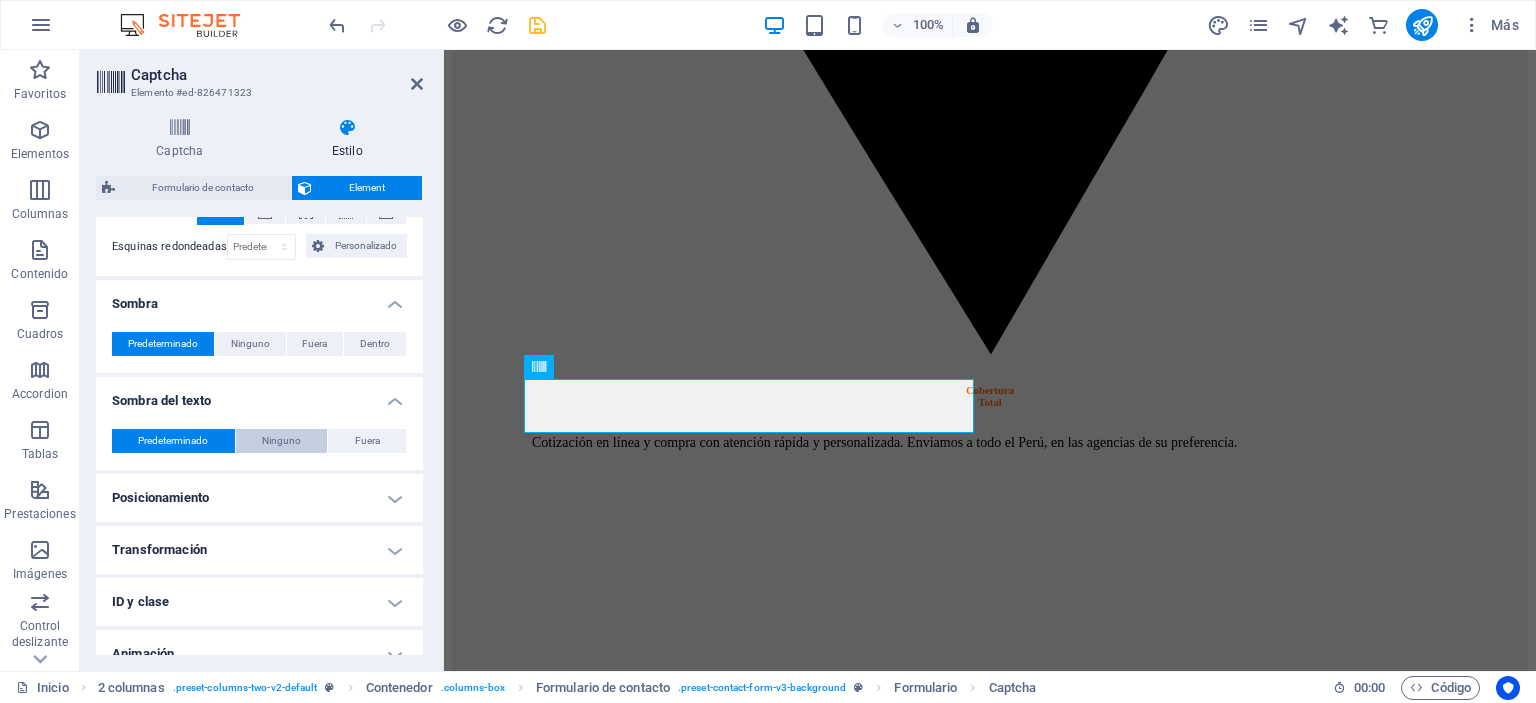 scroll, scrollTop: 672, scrollLeft: 0, axis: vertical 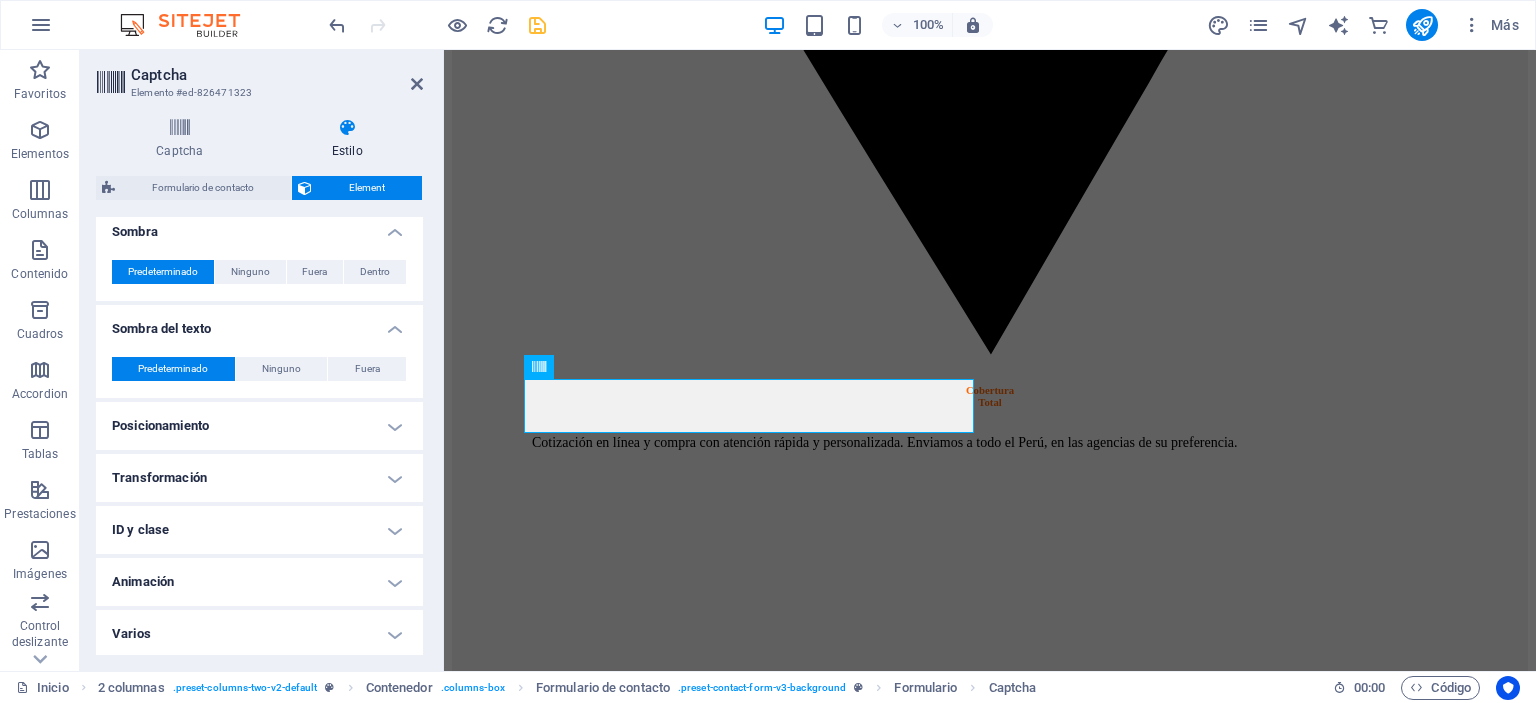 click on "Posicionamiento" at bounding box center [259, 426] 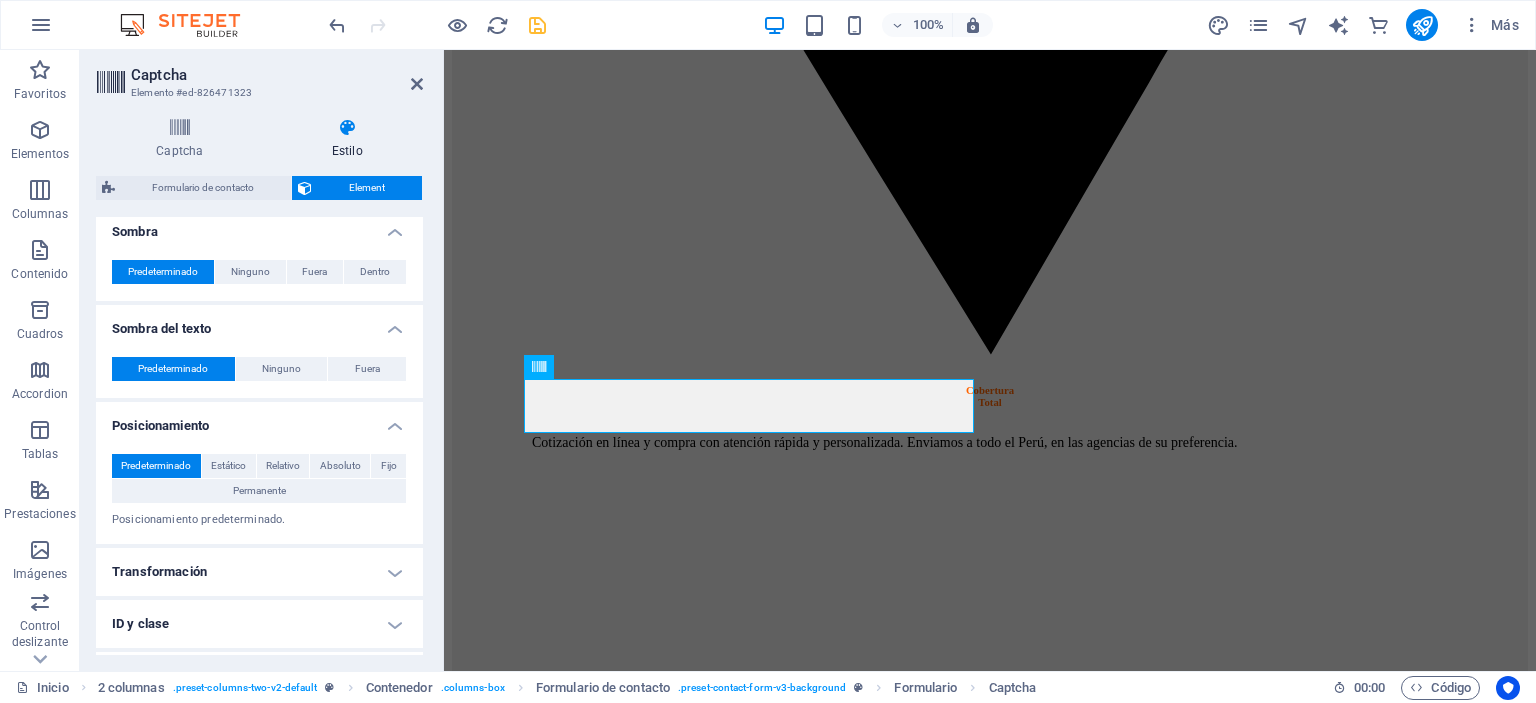 scroll, scrollTop: 767, scrollLeft: 0, axis: vertical 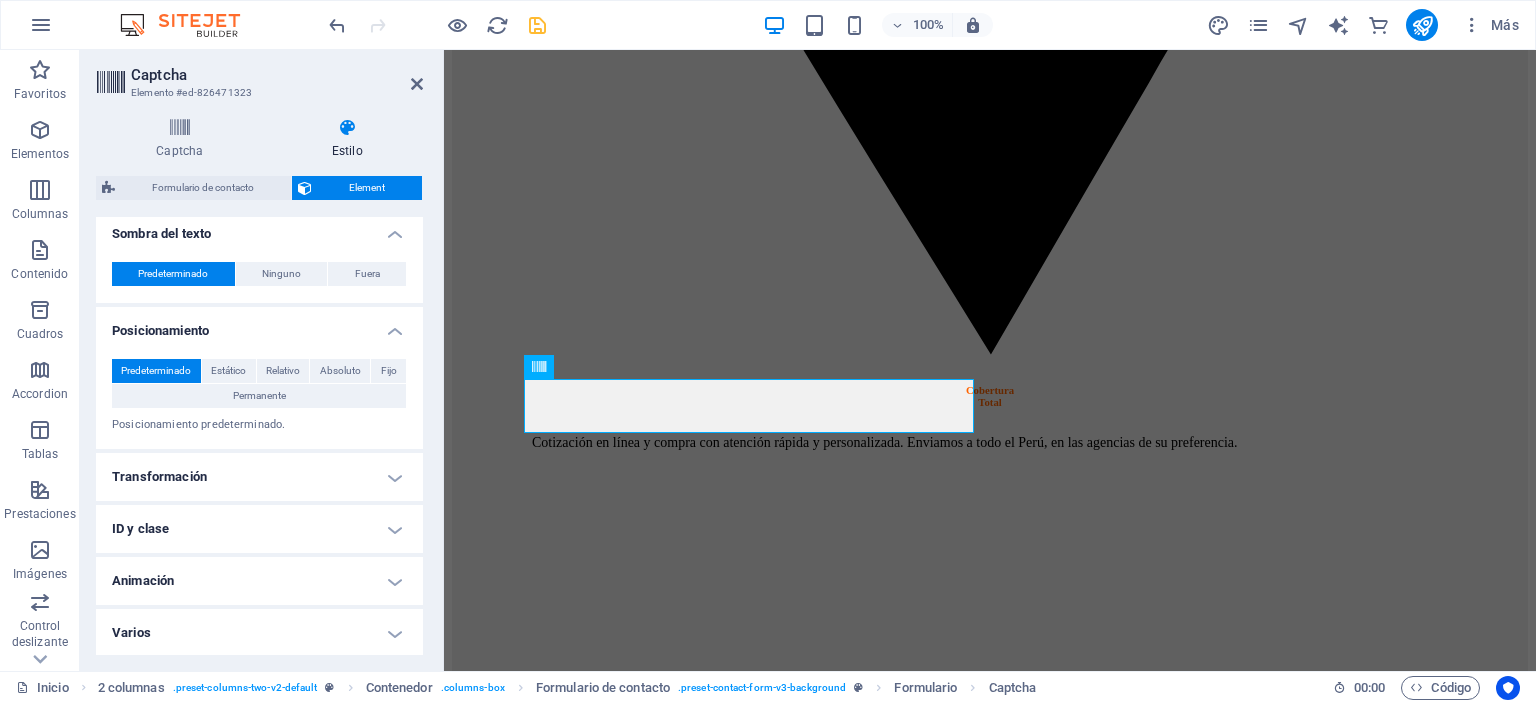 click on "Transformación" at bounding box center [259, 477] 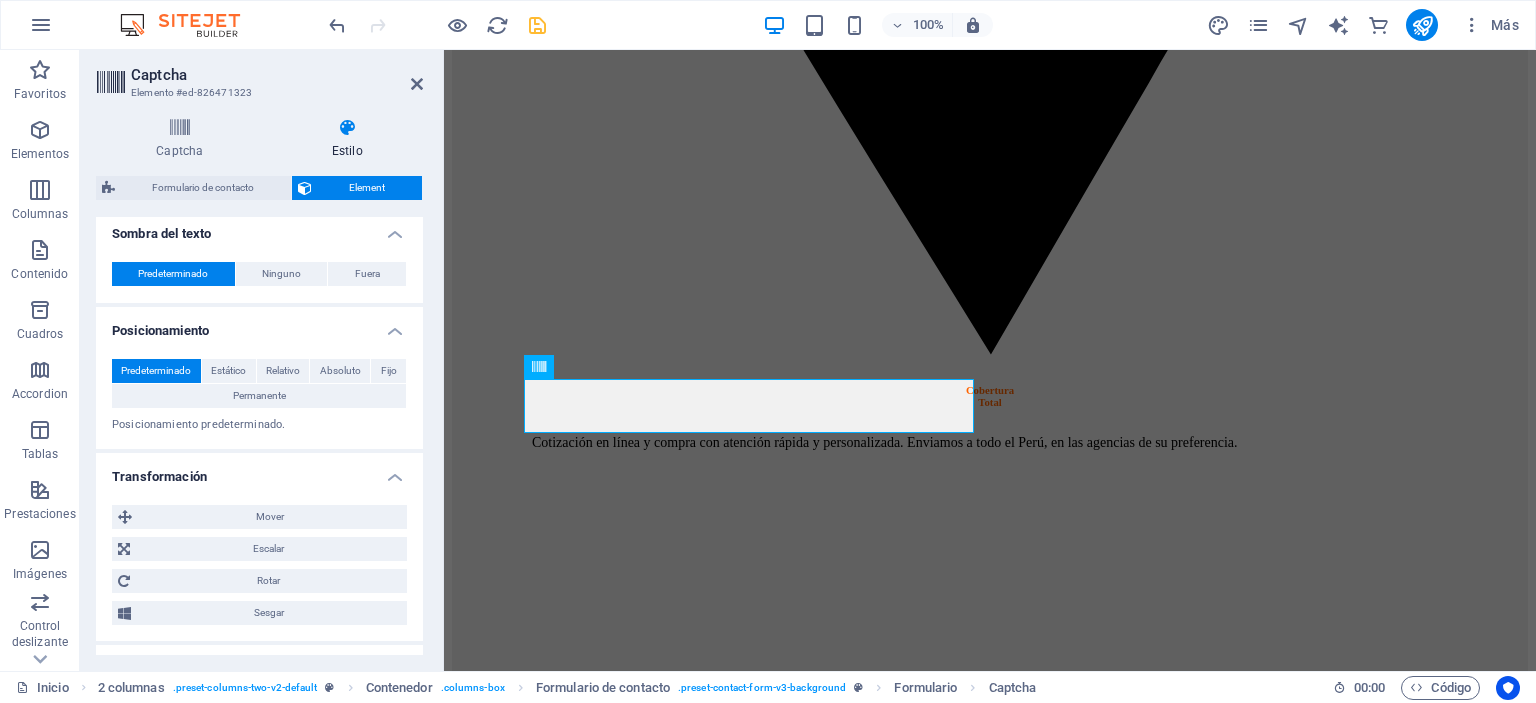 scroll, scrollTop: 907, scrollLeft: 0, axis: vertical 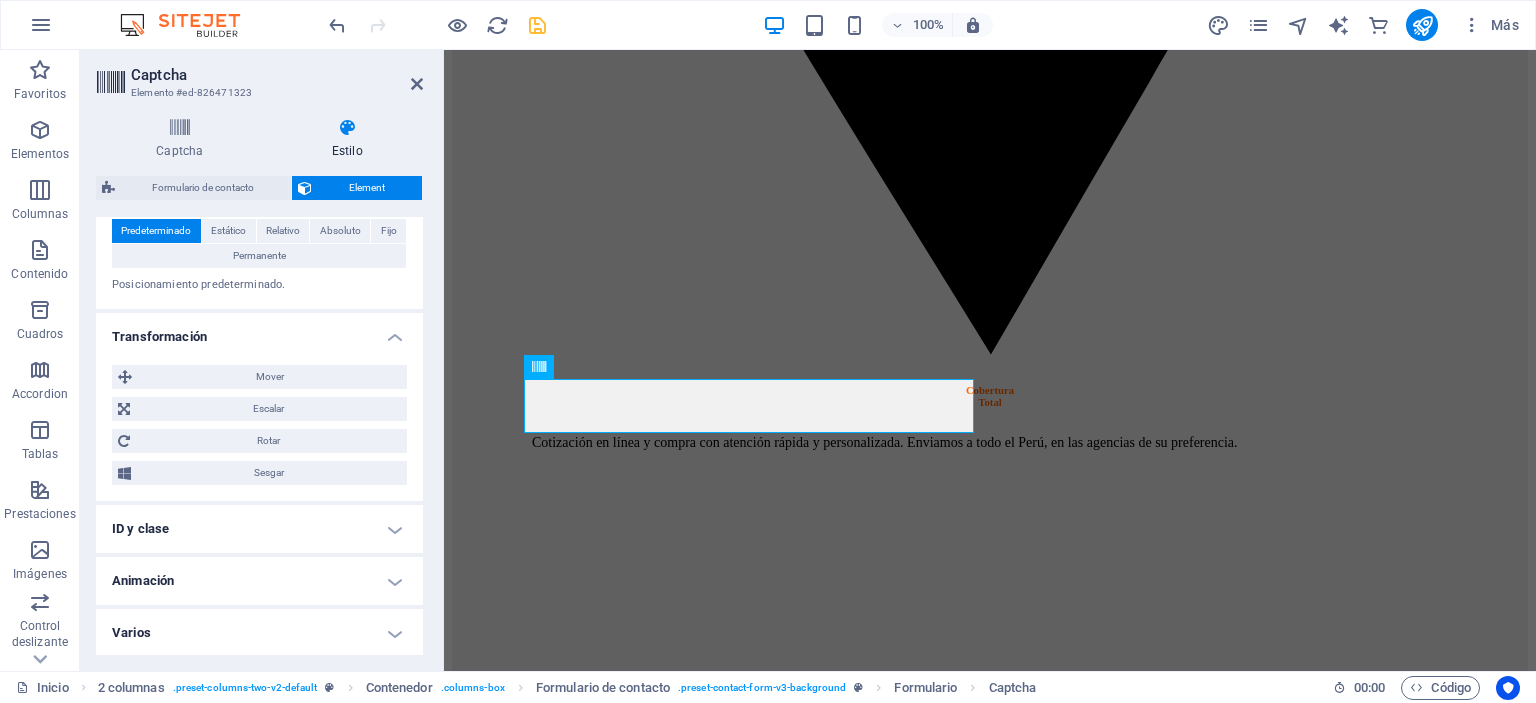 click on "ID y clase" at bounding box center (259, 529) 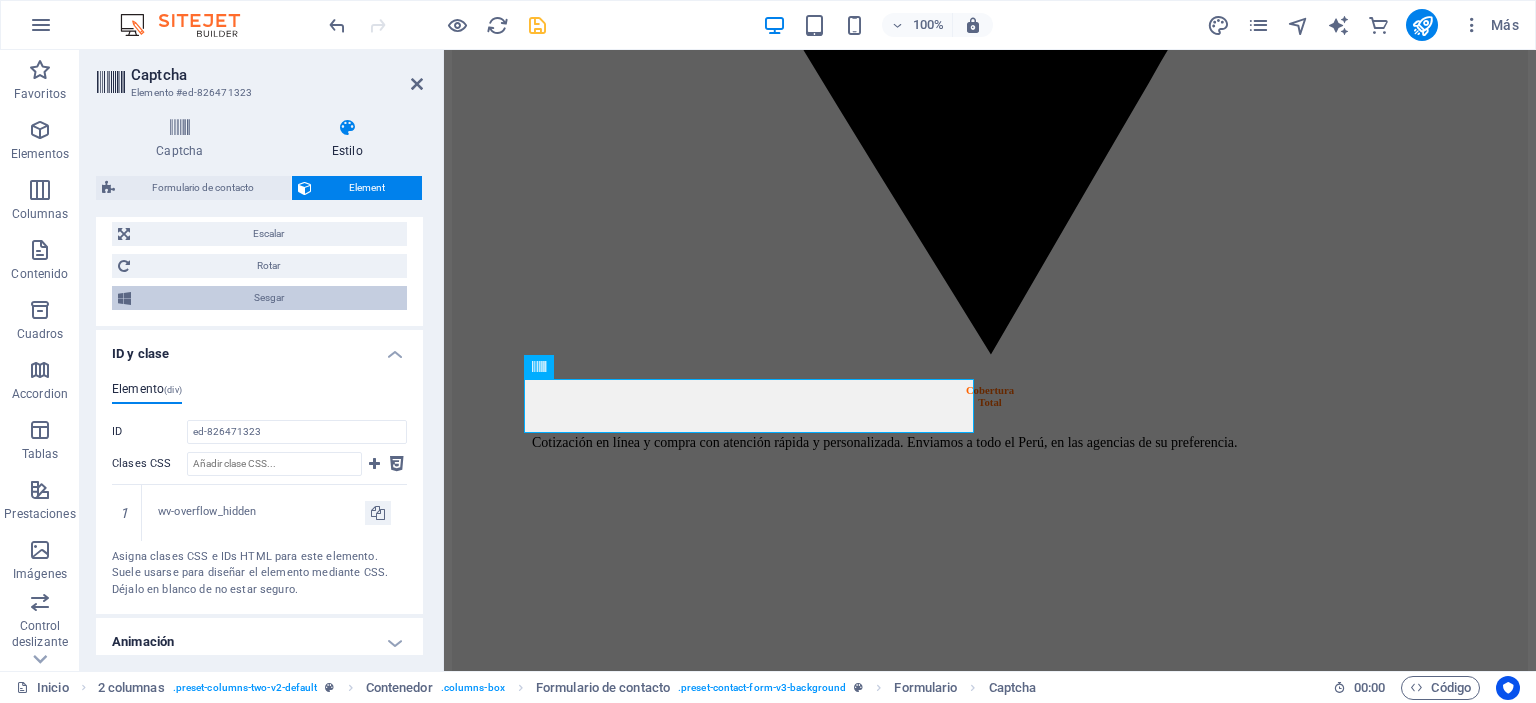 scroll, scrollTop: 1142, scrollLeft: 0, axis: vertical 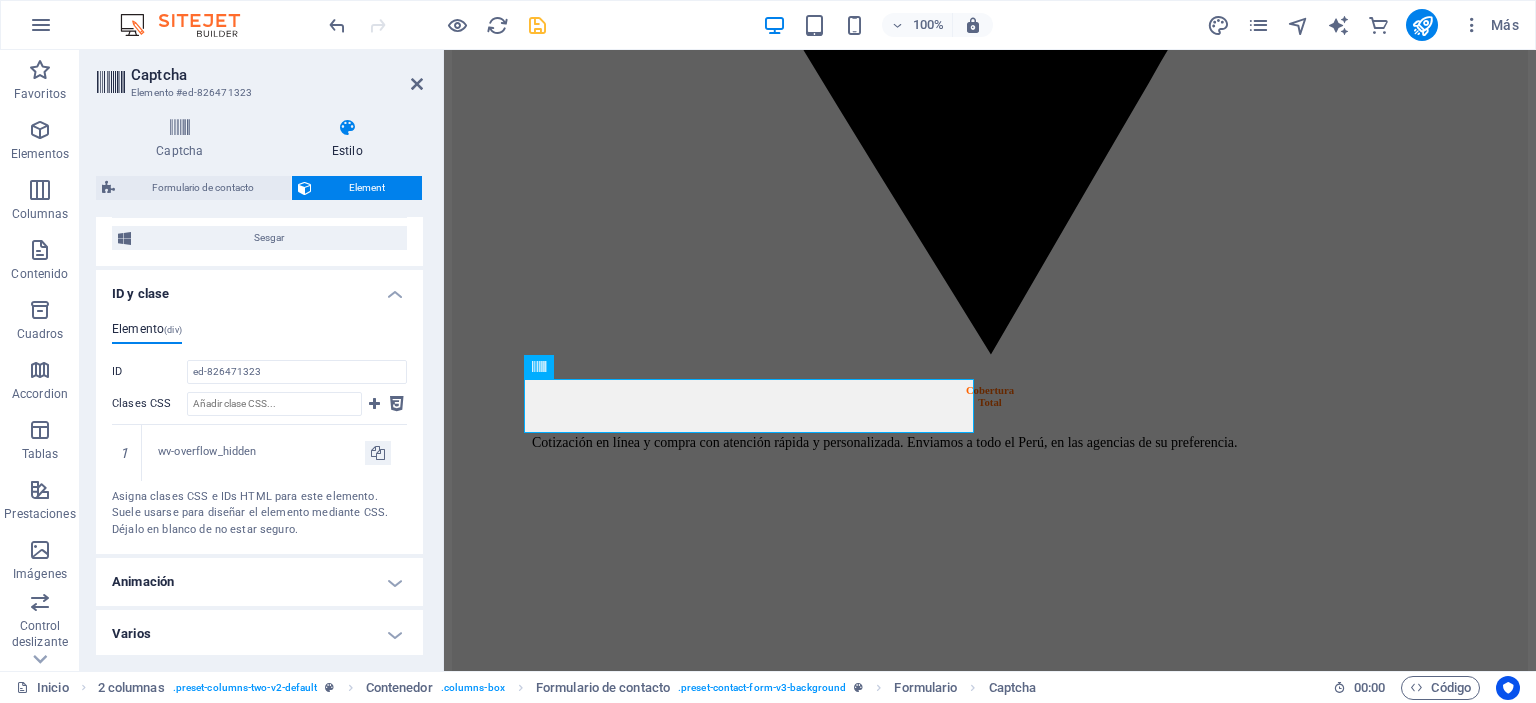 click on "Animación" at bounding box center (259, 582) 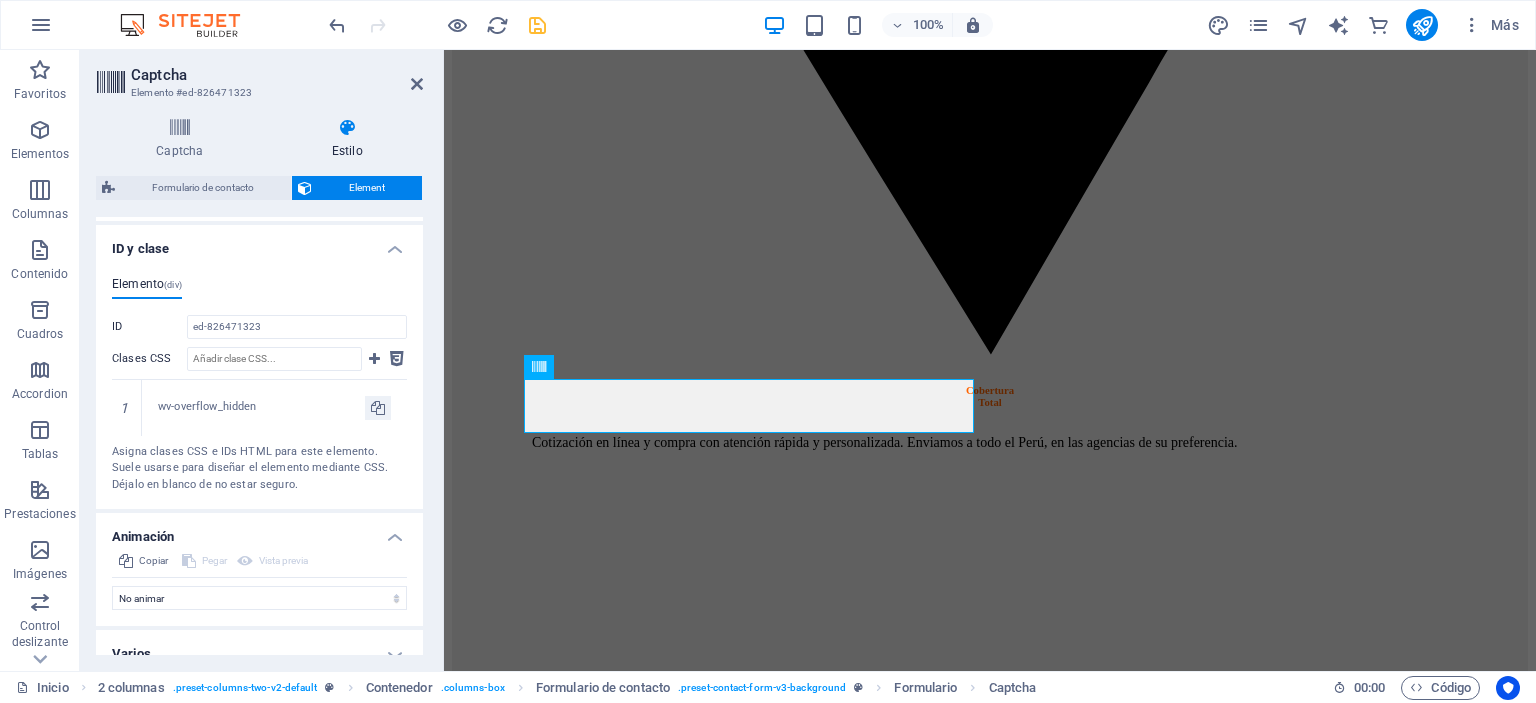 scroll, scrollTop: 1207, scrollLeft: 0, axis: vertical 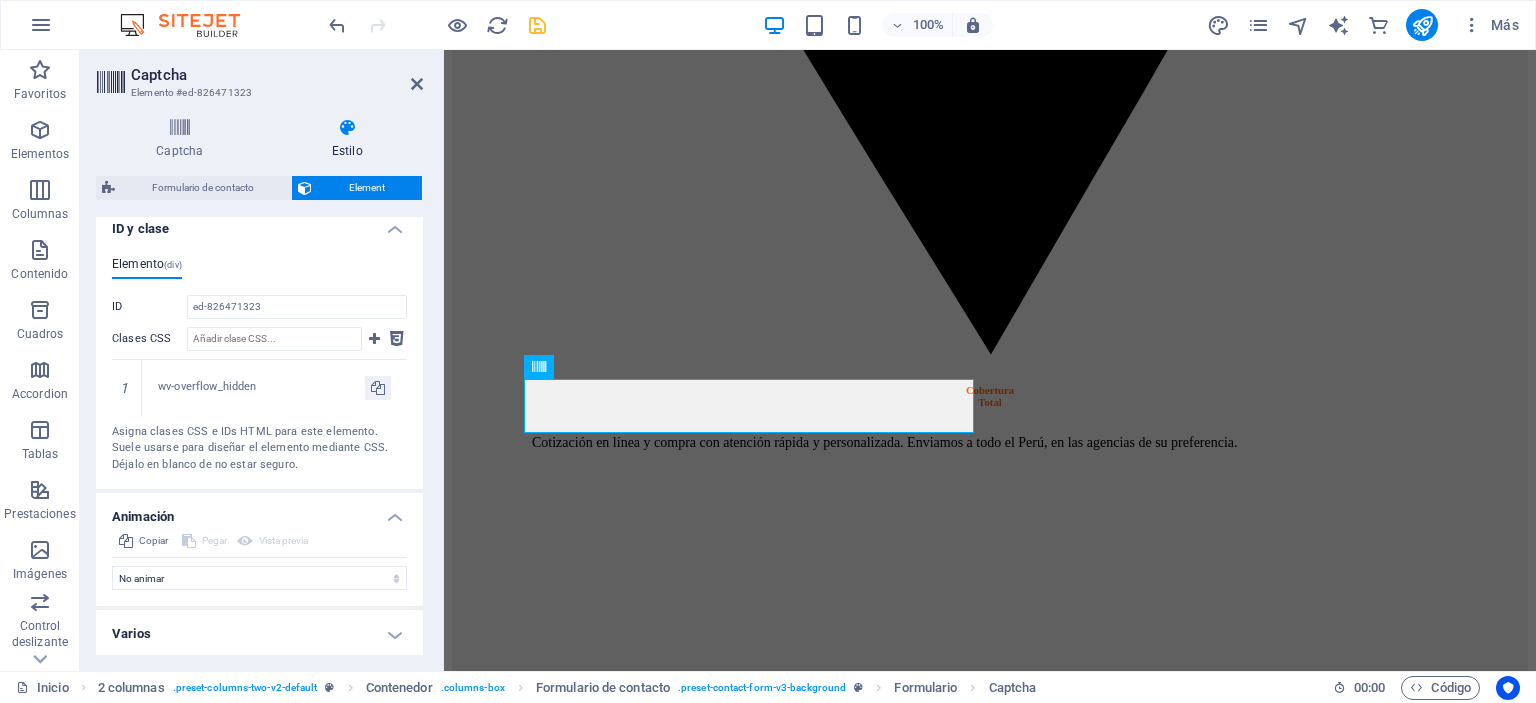 click on "Varios" at bounding box center (259, 634) 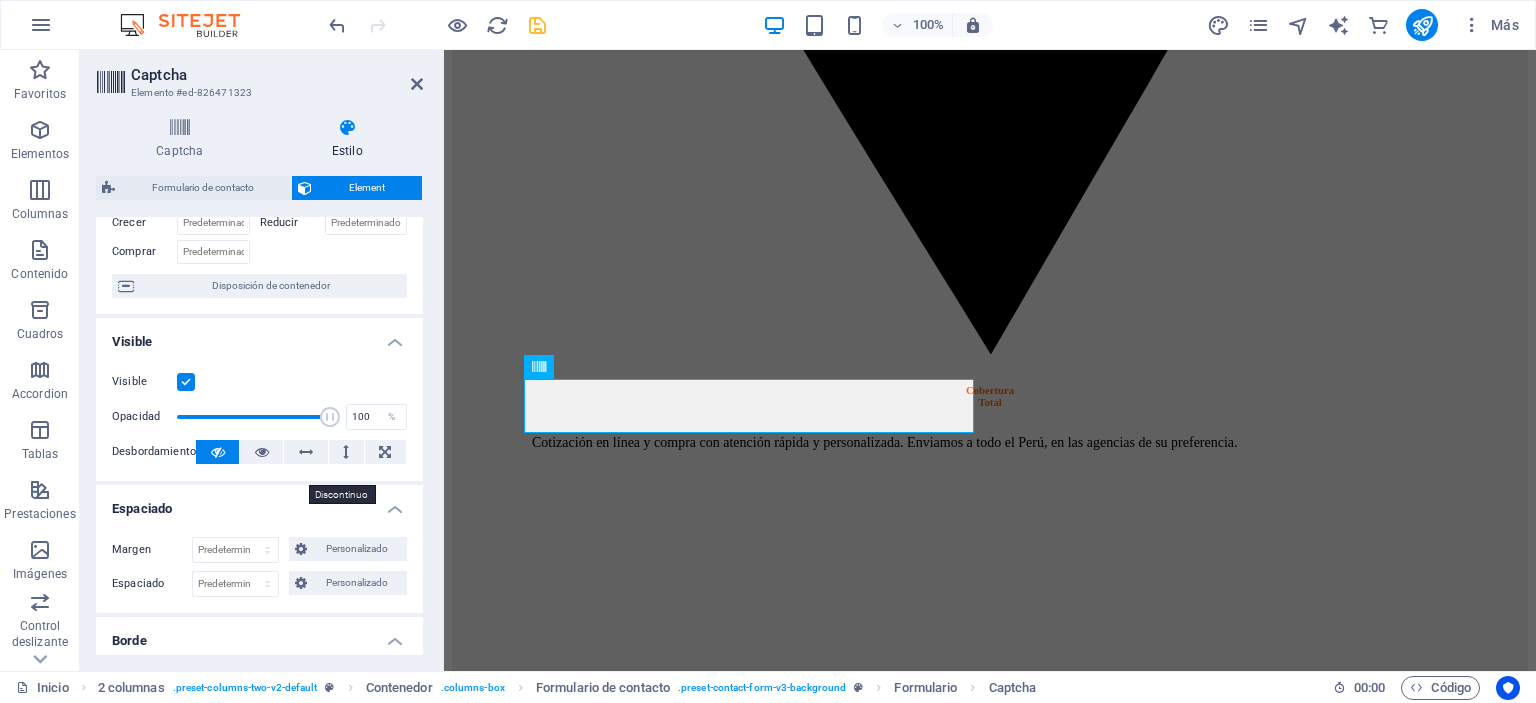 scroll, scrollTop: 0, scrollLeft: 0, axis: both 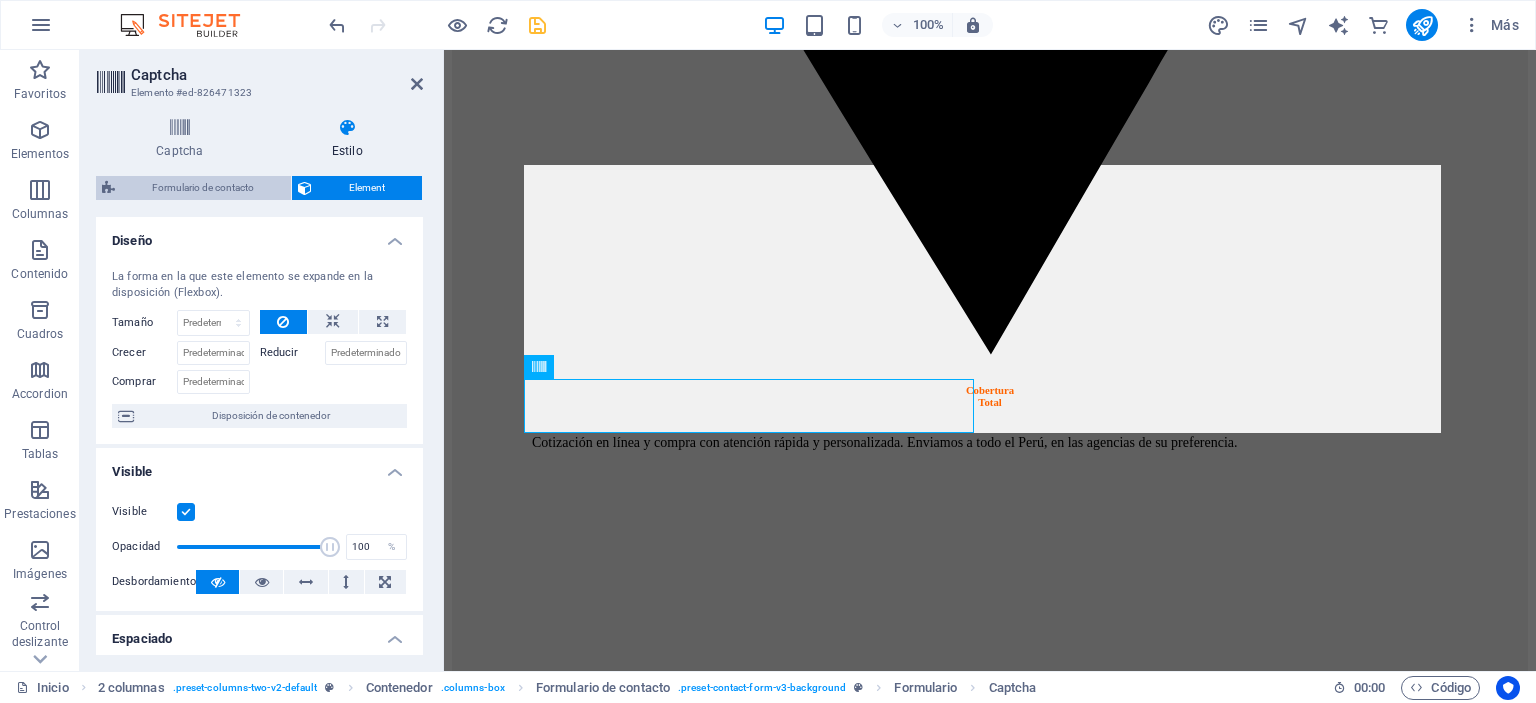 click on "Formulario de contacto" at bounding box center [203, 188] 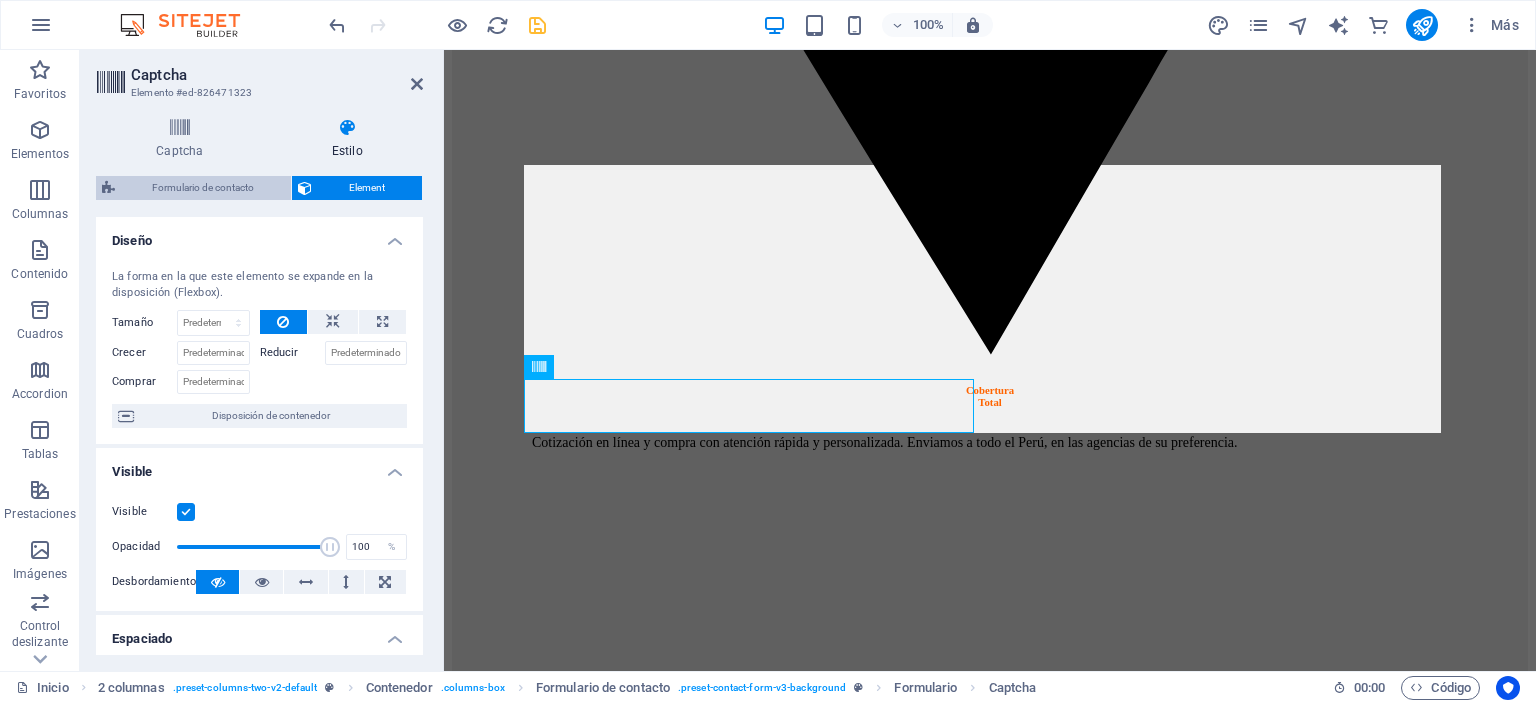 select on "rem" 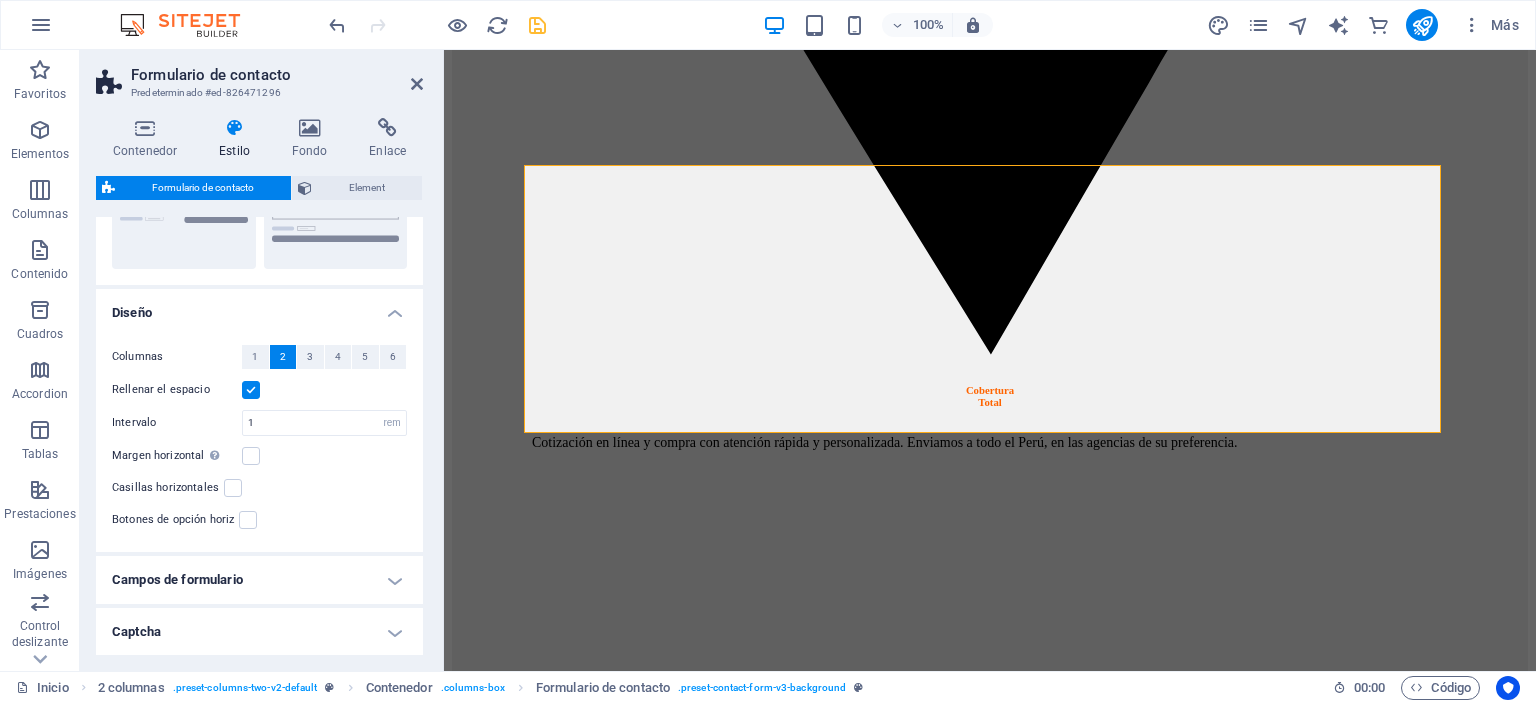 scroll, scrollTop: 352, scrollLeft: 0, axis: vertical 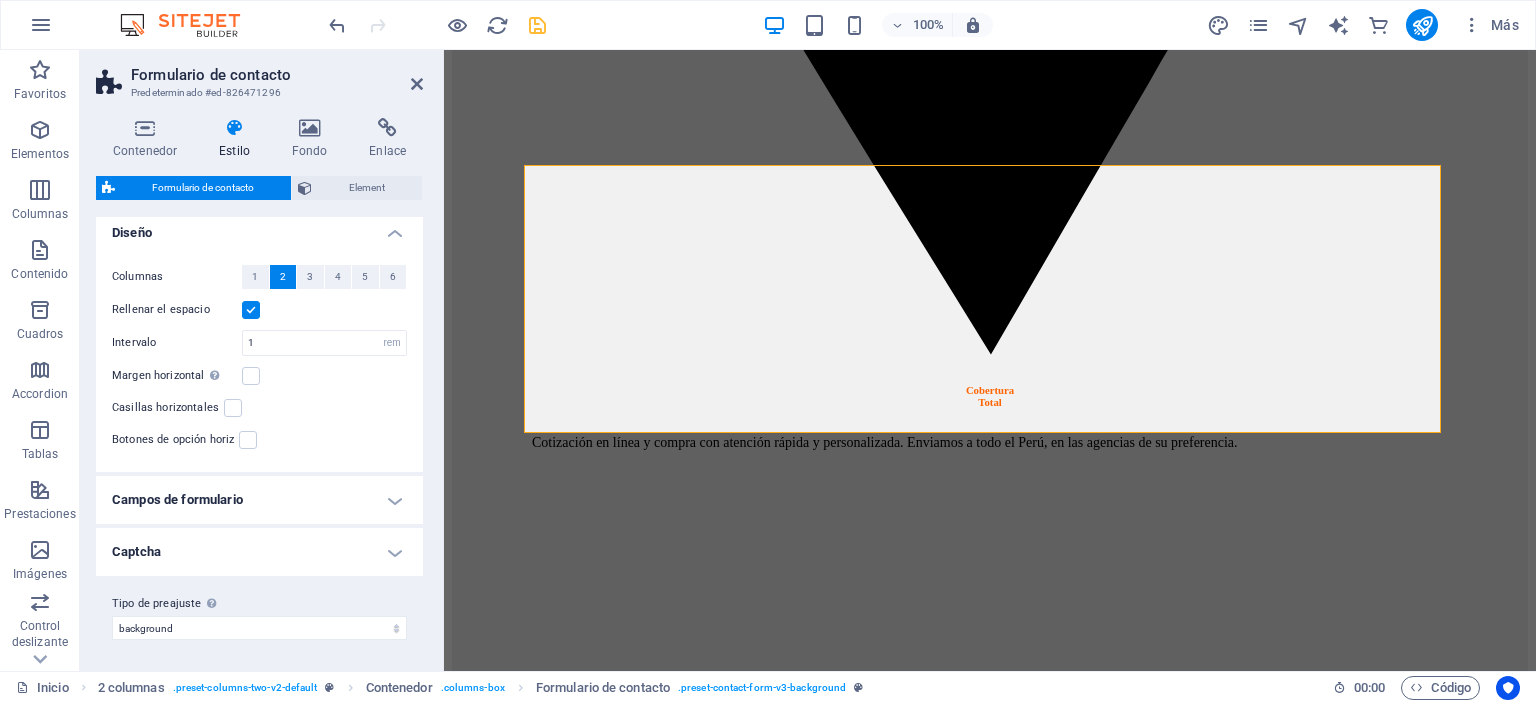 click on "Captcha" at bounding box center [259, 552] 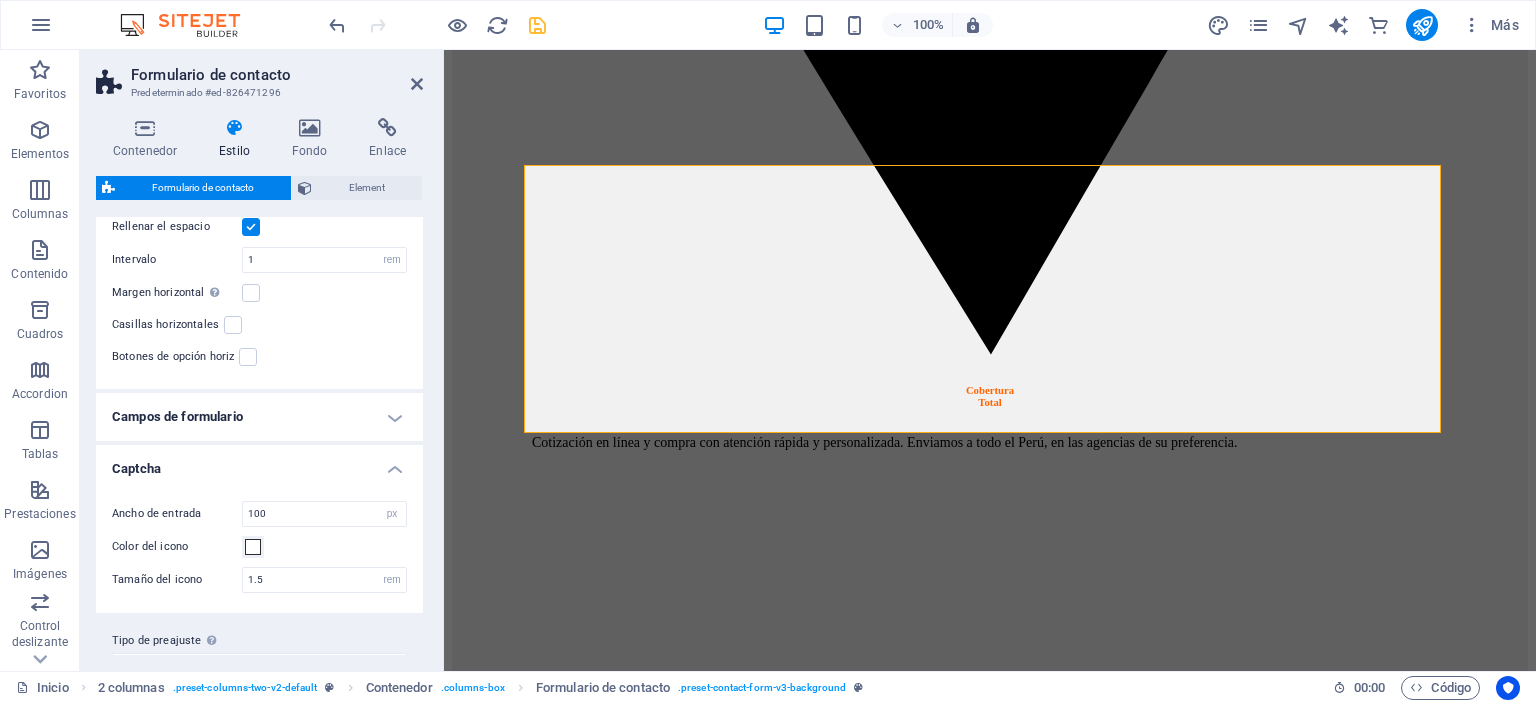 scroll, scrollTop: 471, scrollLeft: 0, axis: vertical 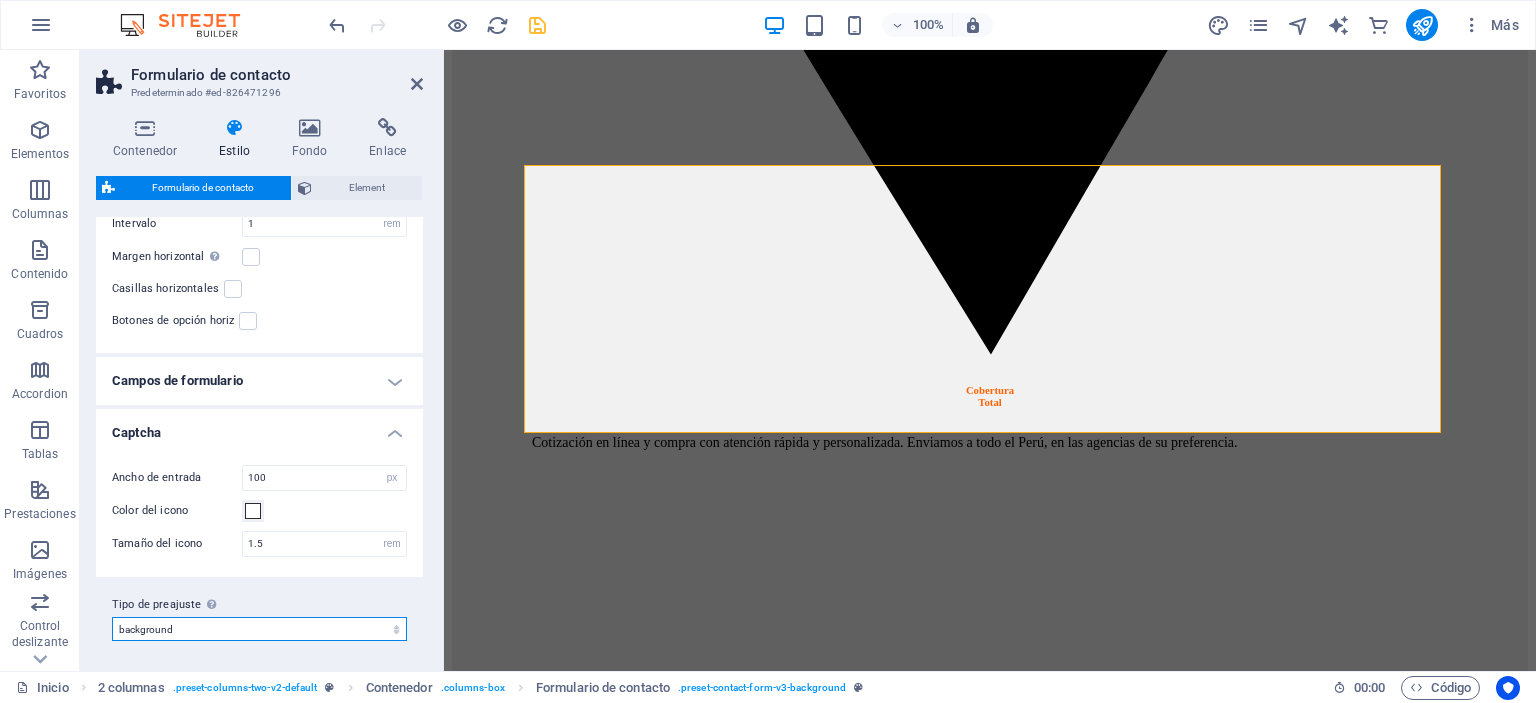 click on "background default Añadir tipo de preajuste" at bounding box center [259, 629] 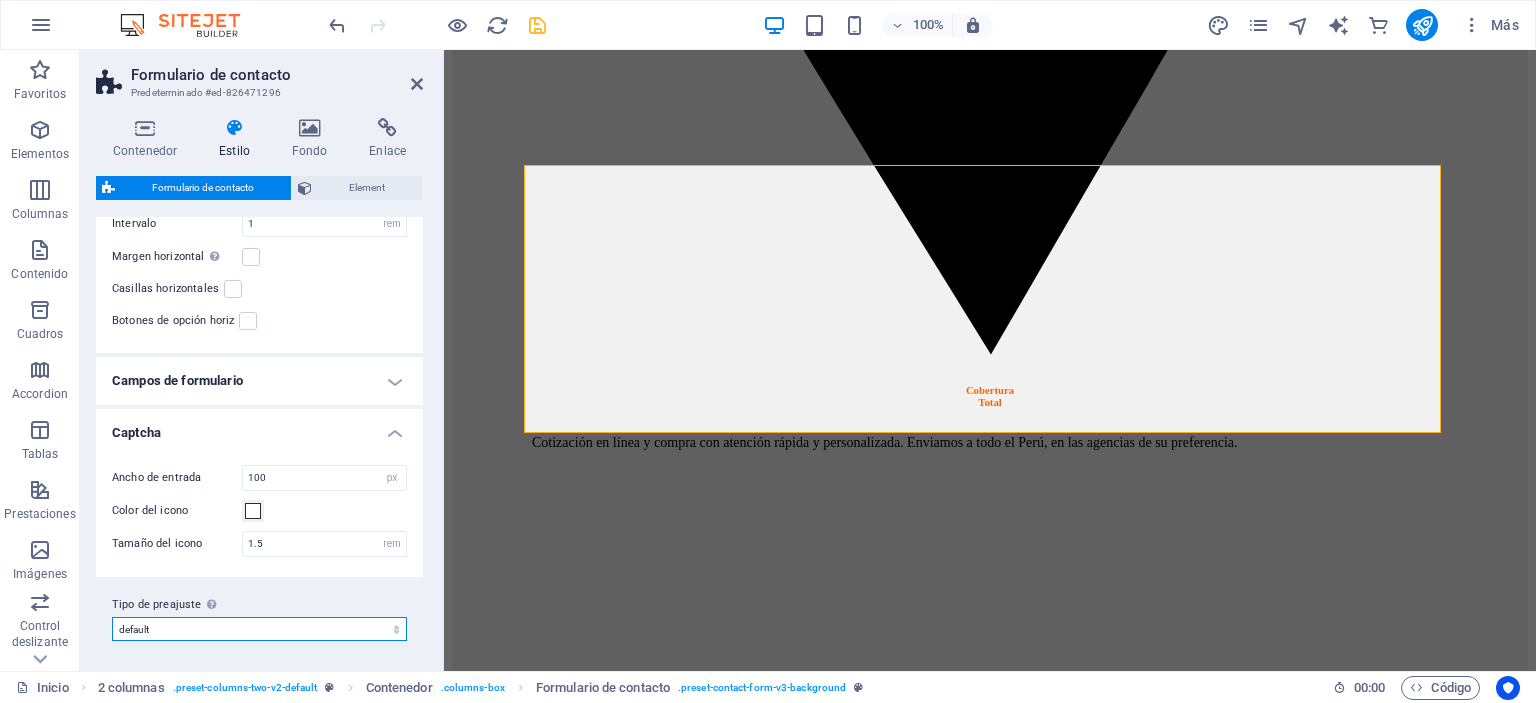 click on "background default Añadir tipo de preajuste" at bounding box center [259, 629] 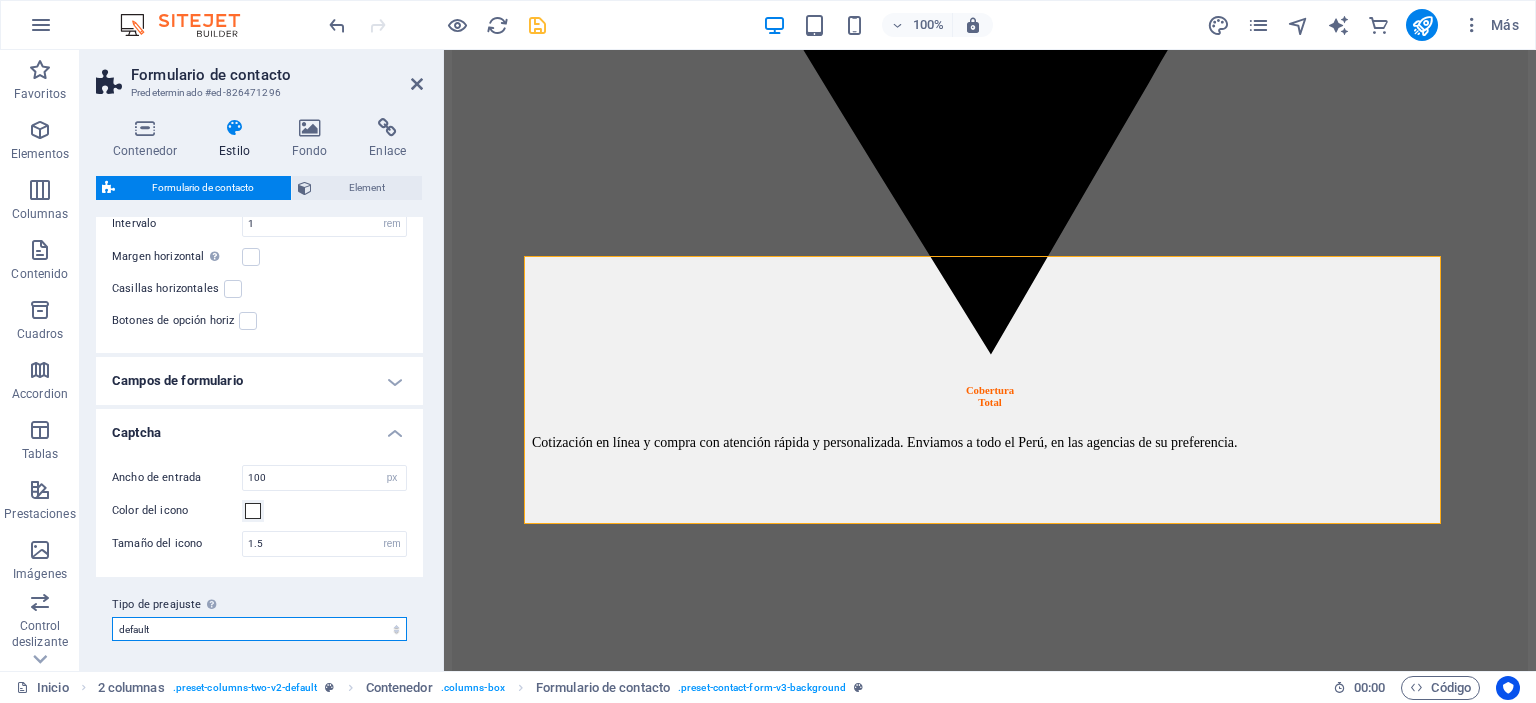 scroll, scrollTop: 4744, scrollLeft: 0, axis: vertical 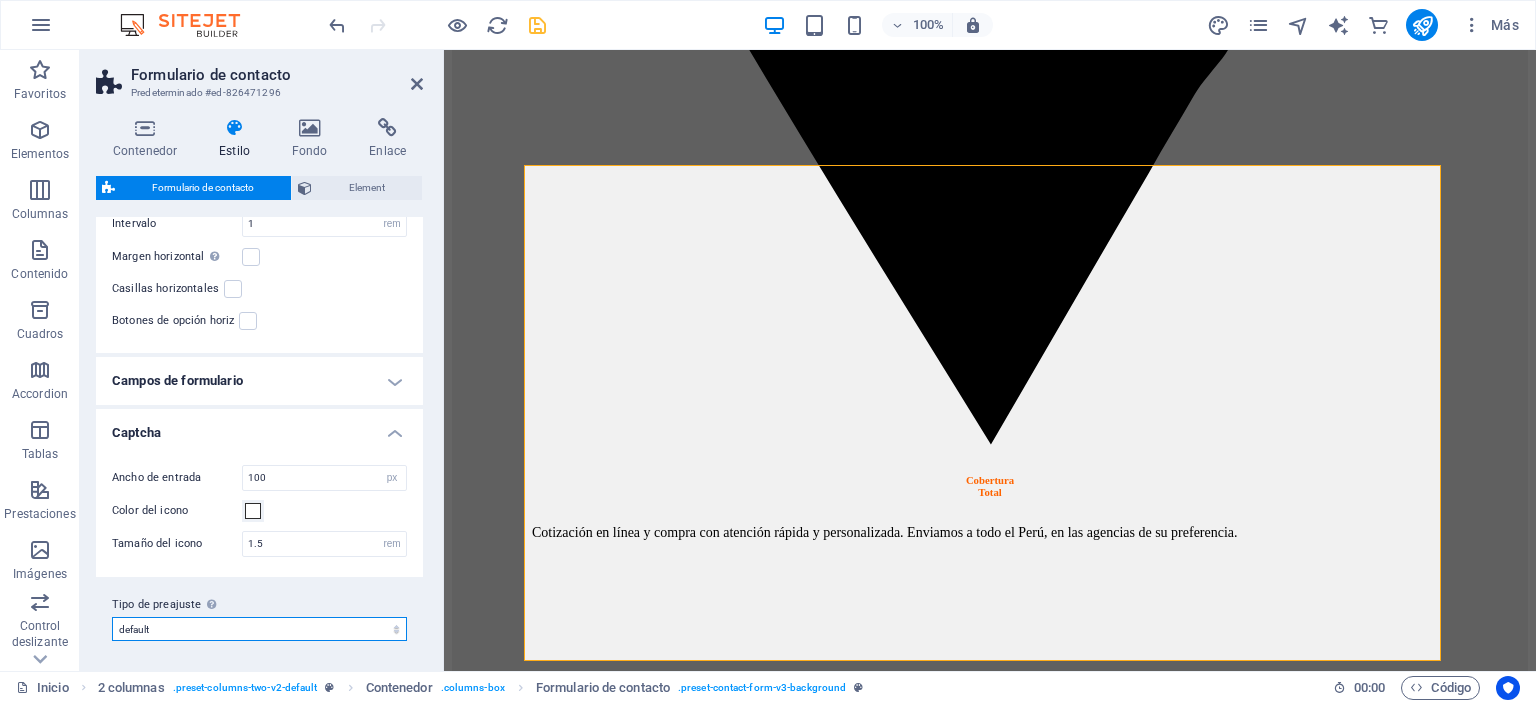 click on "background default Añadir tipo de preajuste" at bounding box center (259, 629) 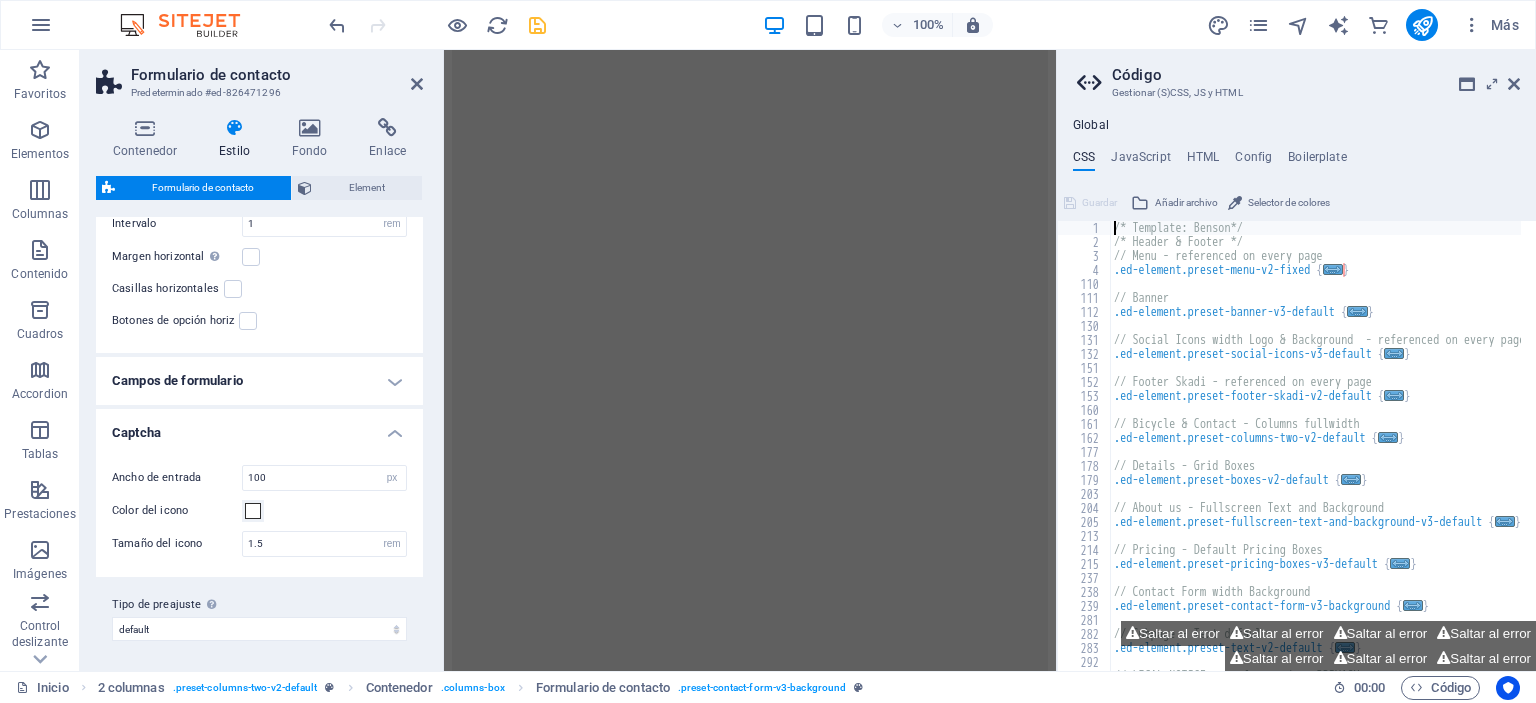 scroll, scrollTop: 5330, scrollLeft: 0, axis: vertical 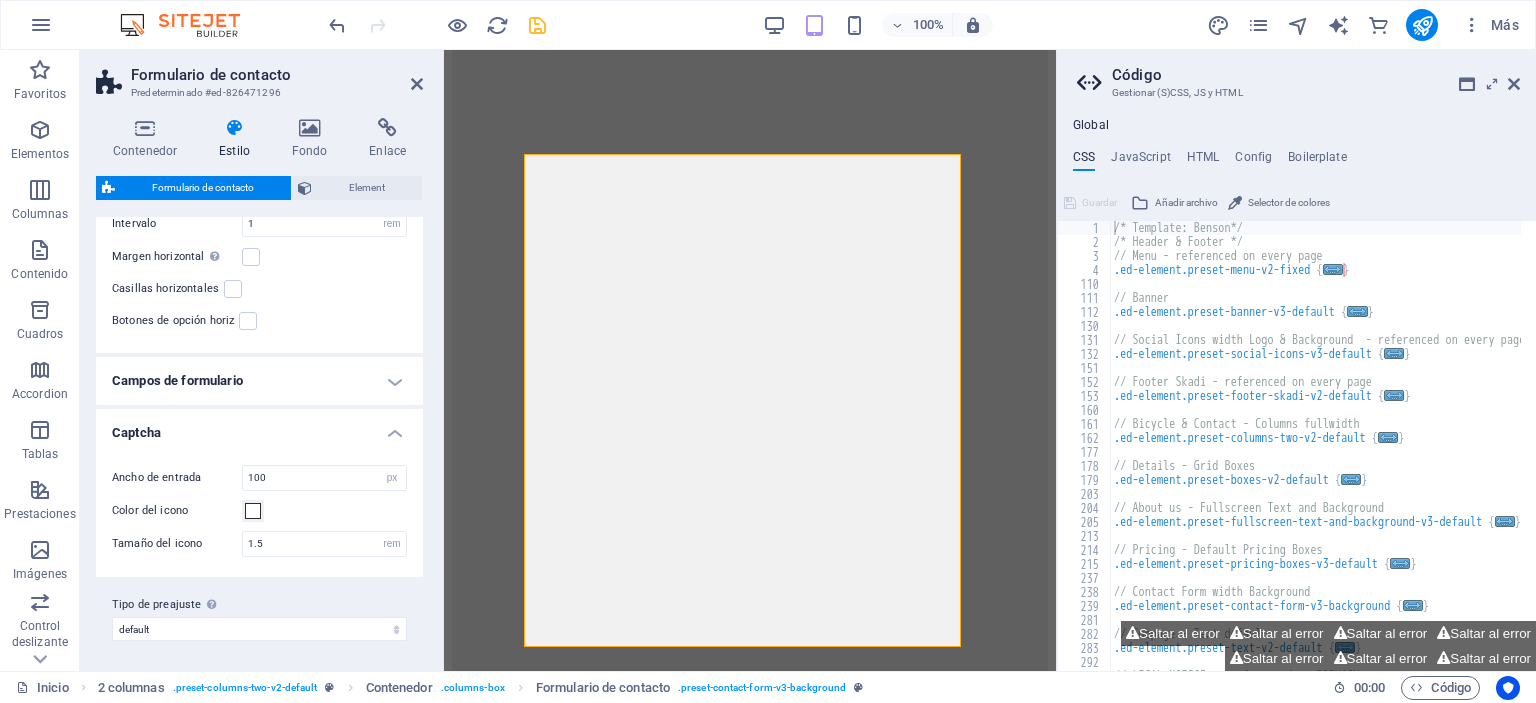 click on "Ancho de entrada 100 px rem % vh vw Color del icono Tamaño del icono 1.5 rem px" at bounding box center [259, 511] 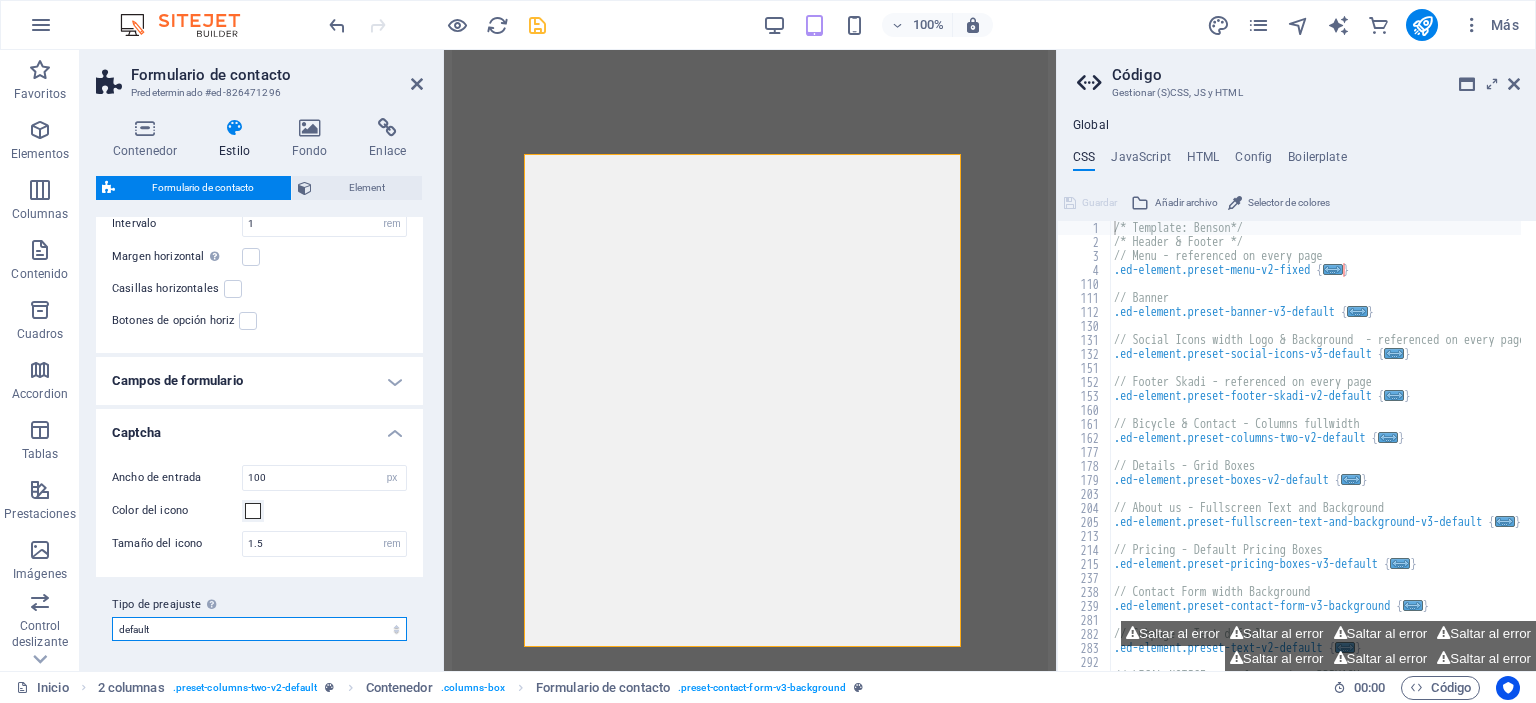click on "background default Añadir tipo de preajuste" at bounding box center (259, 629) 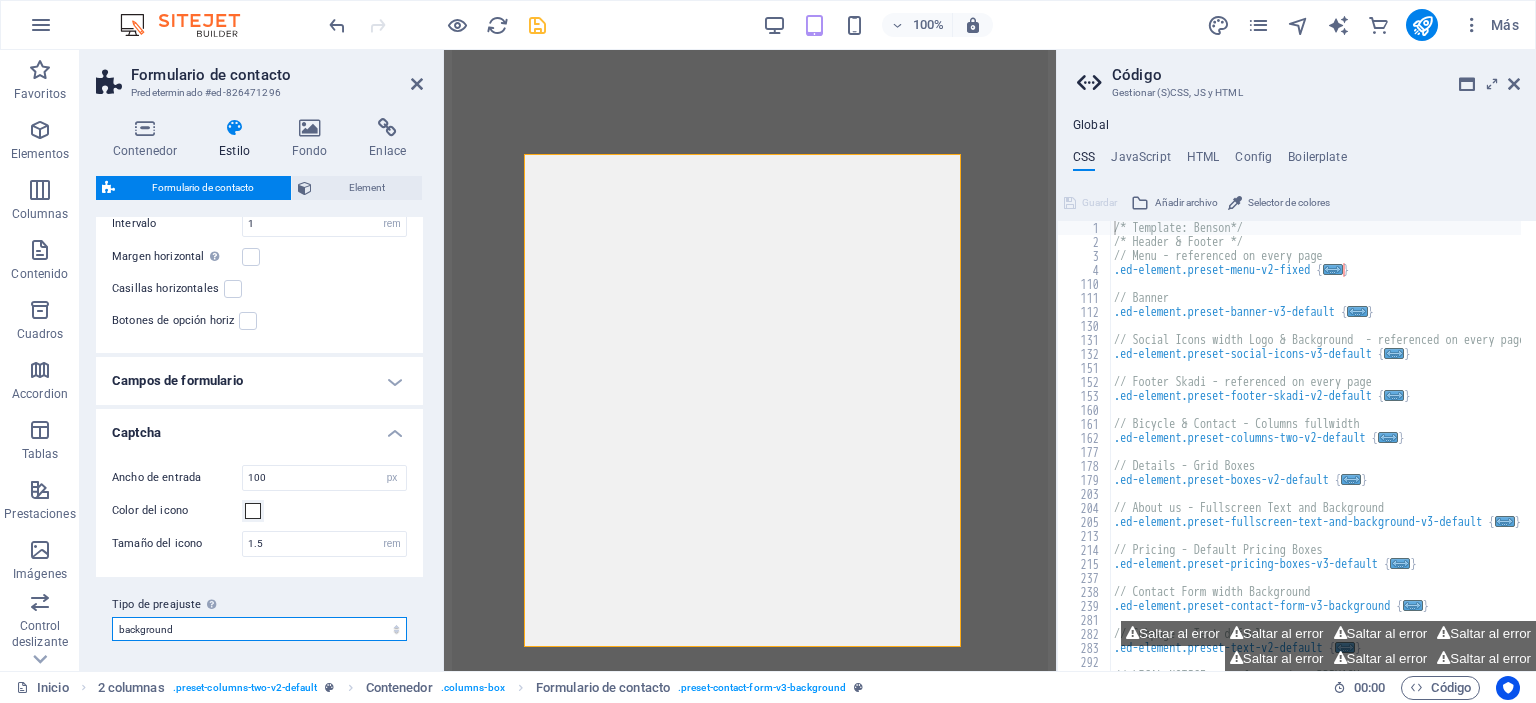 click on "background default Añadir tipo de preajuste" at bounding box center [259, 629] 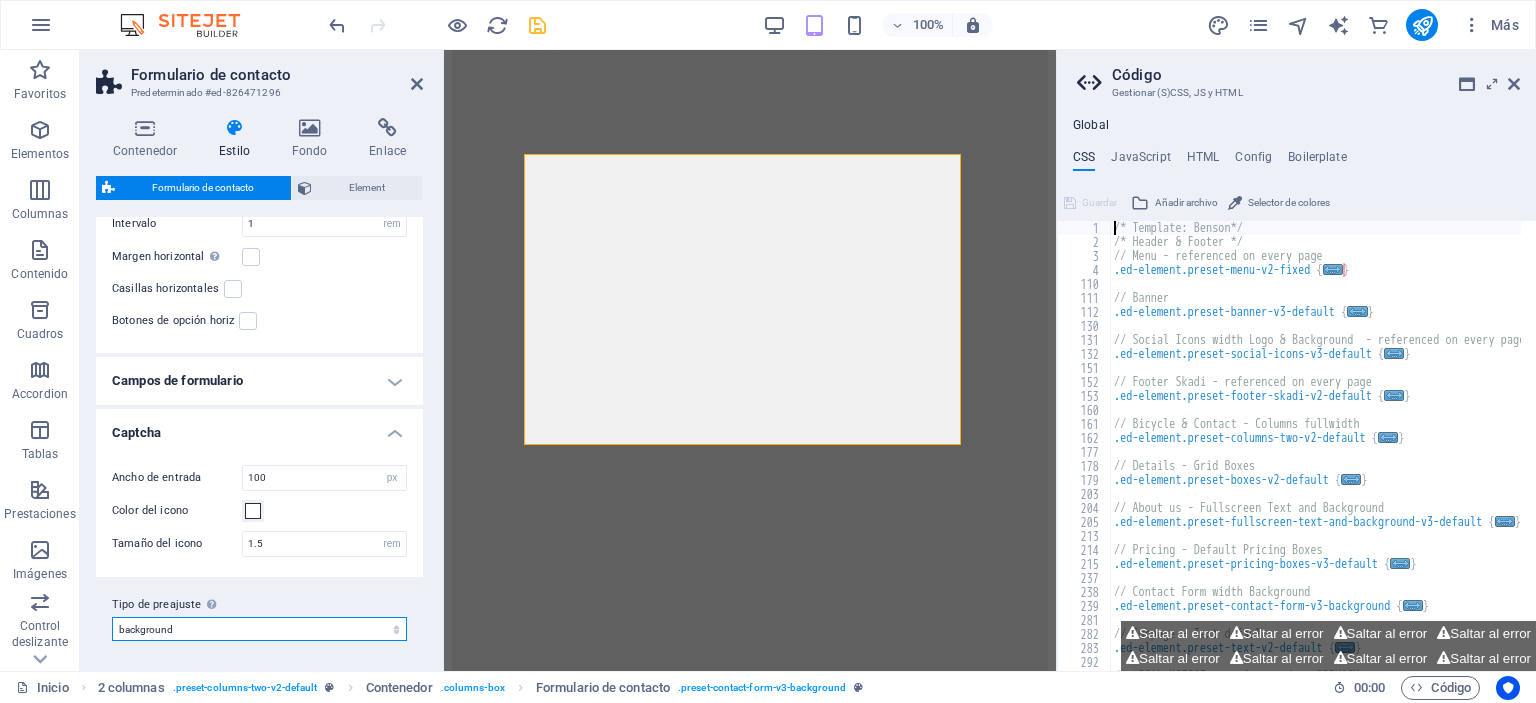 click on "background default Añadir tipo de preajuste" at bounding box center (259, 629) 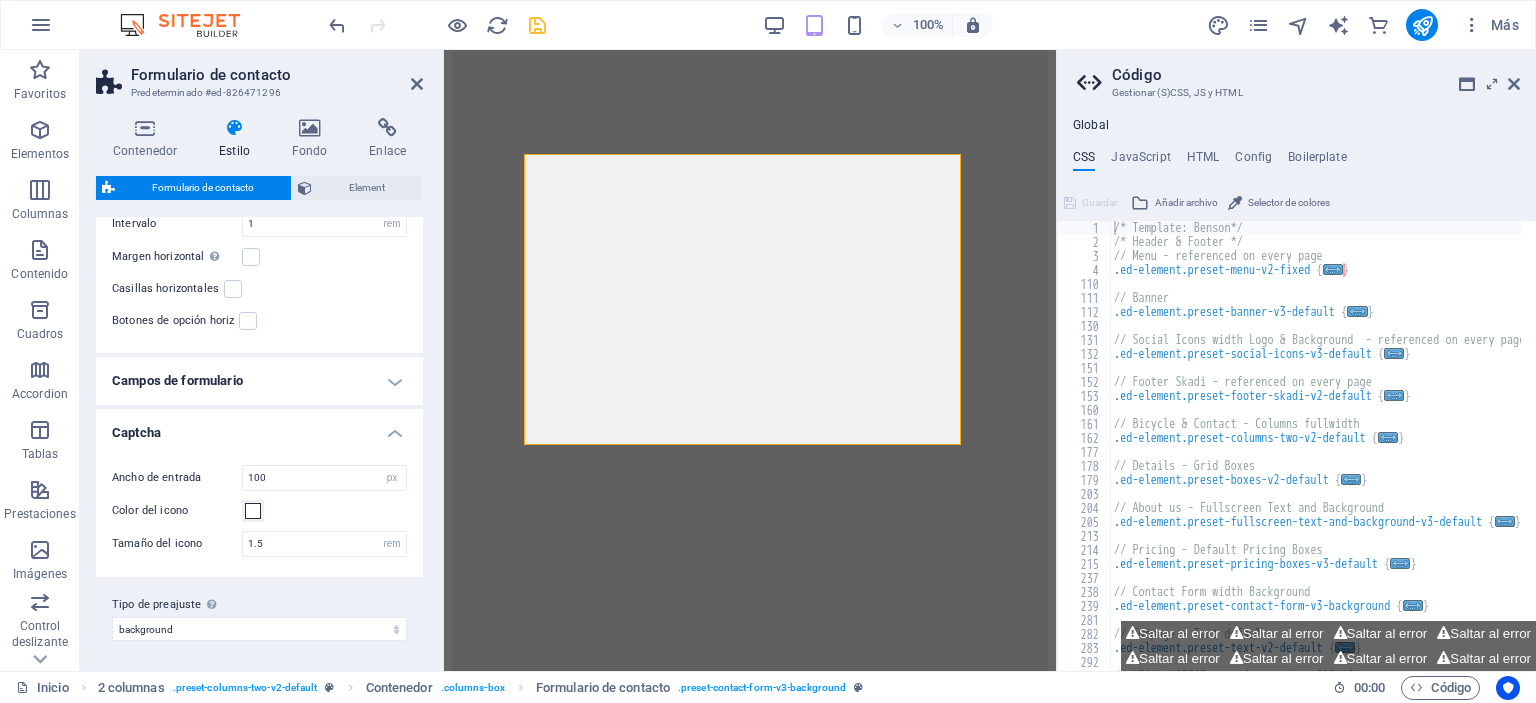click on "Captcha" at bounding box center (259, 427) 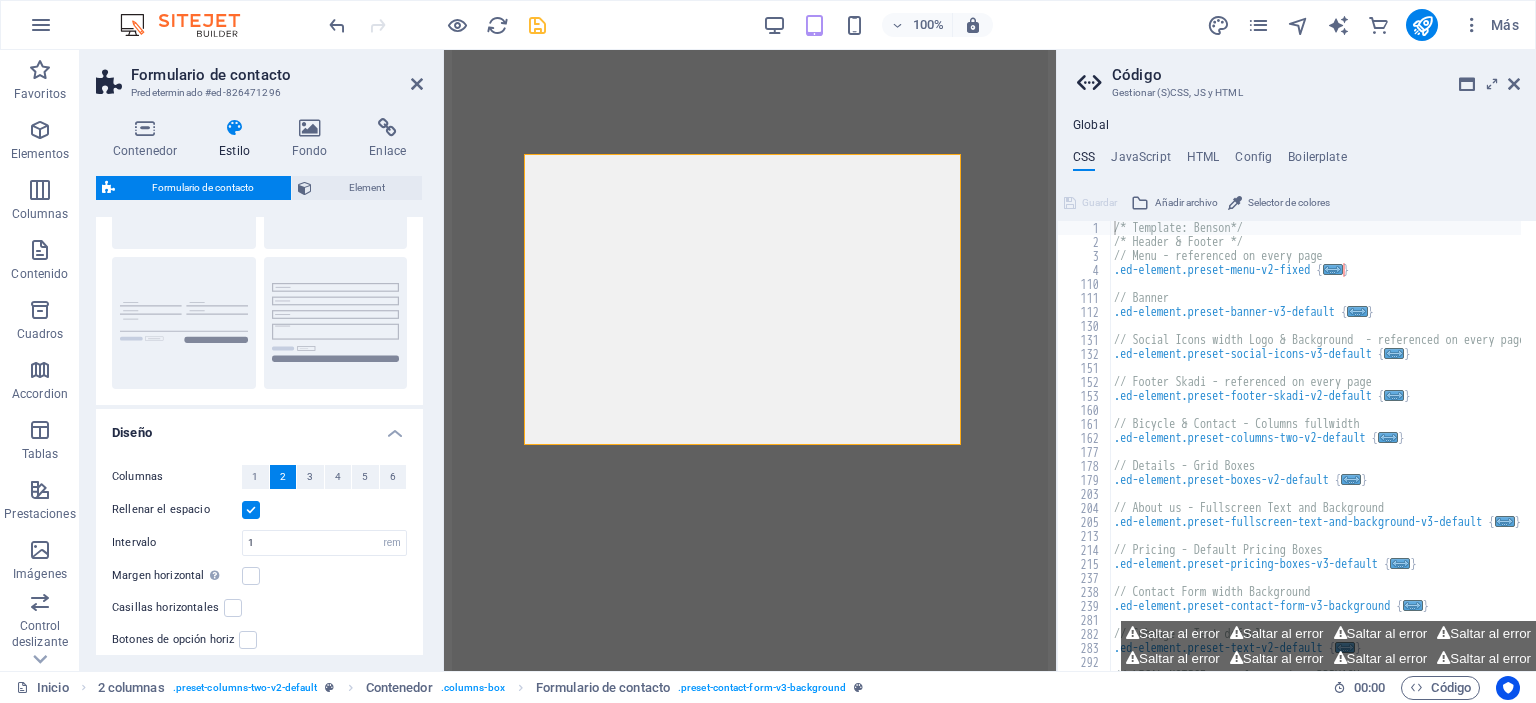 scroll, scrollTop: 0, scrollLeft: 0, axis: both 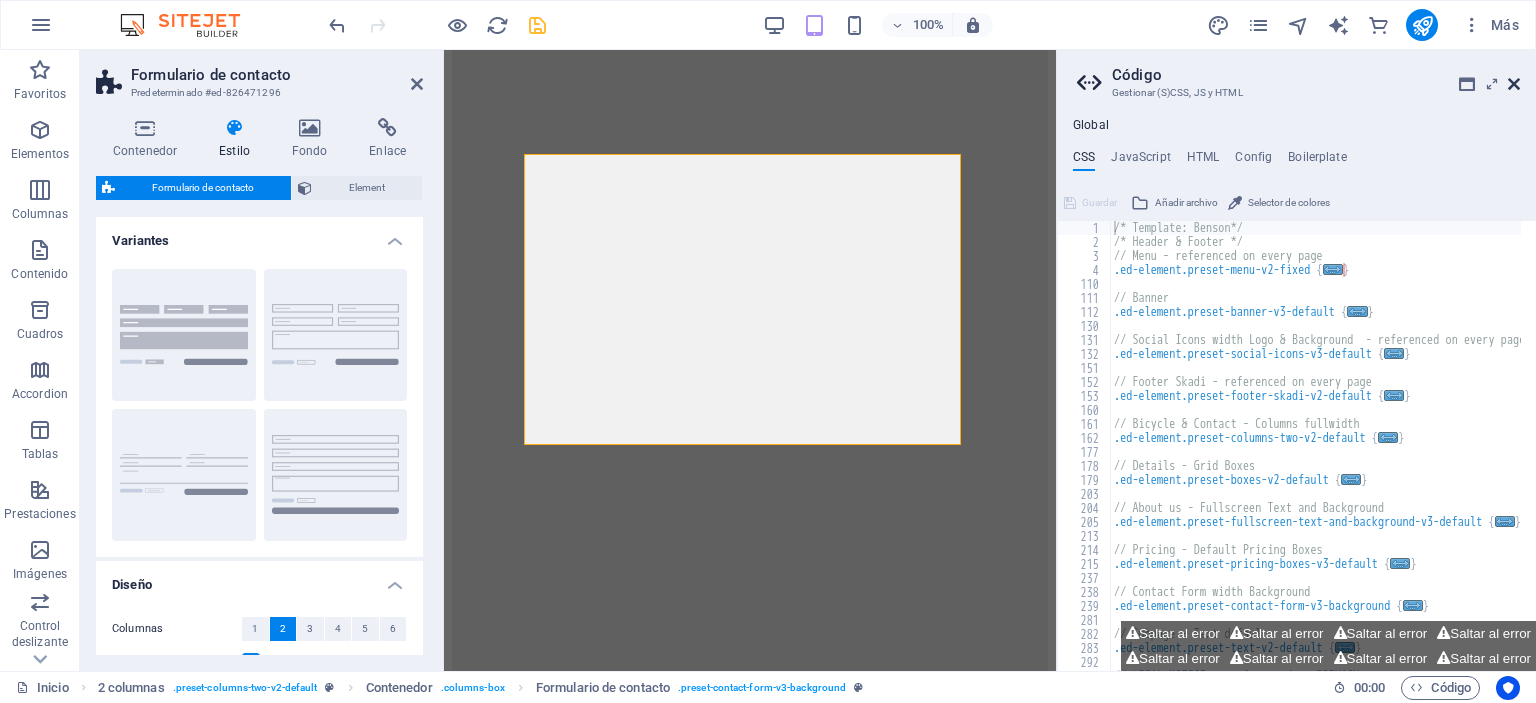click at bounding box center (1514, 84) 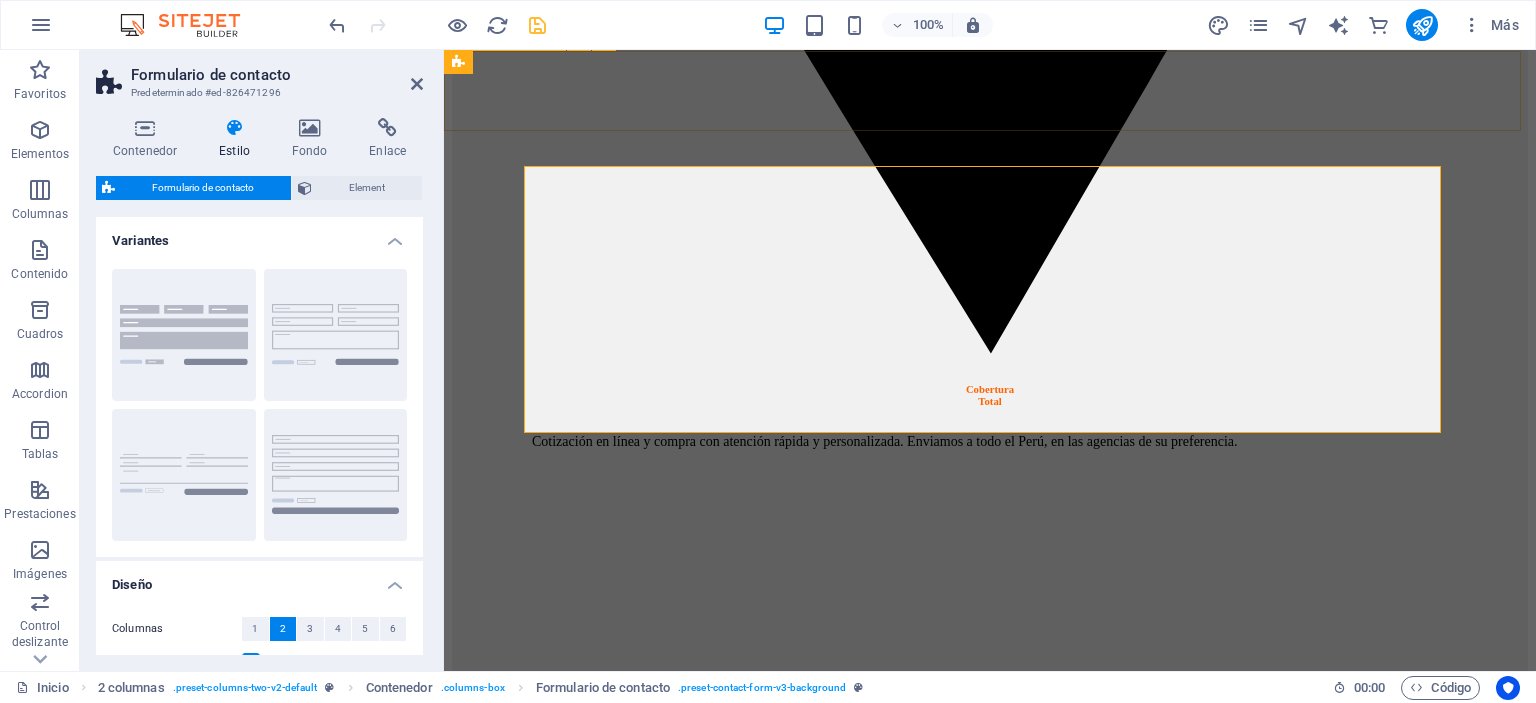 scroll, scrollTop: 4834, scrollLeft: 0, axis: vertical 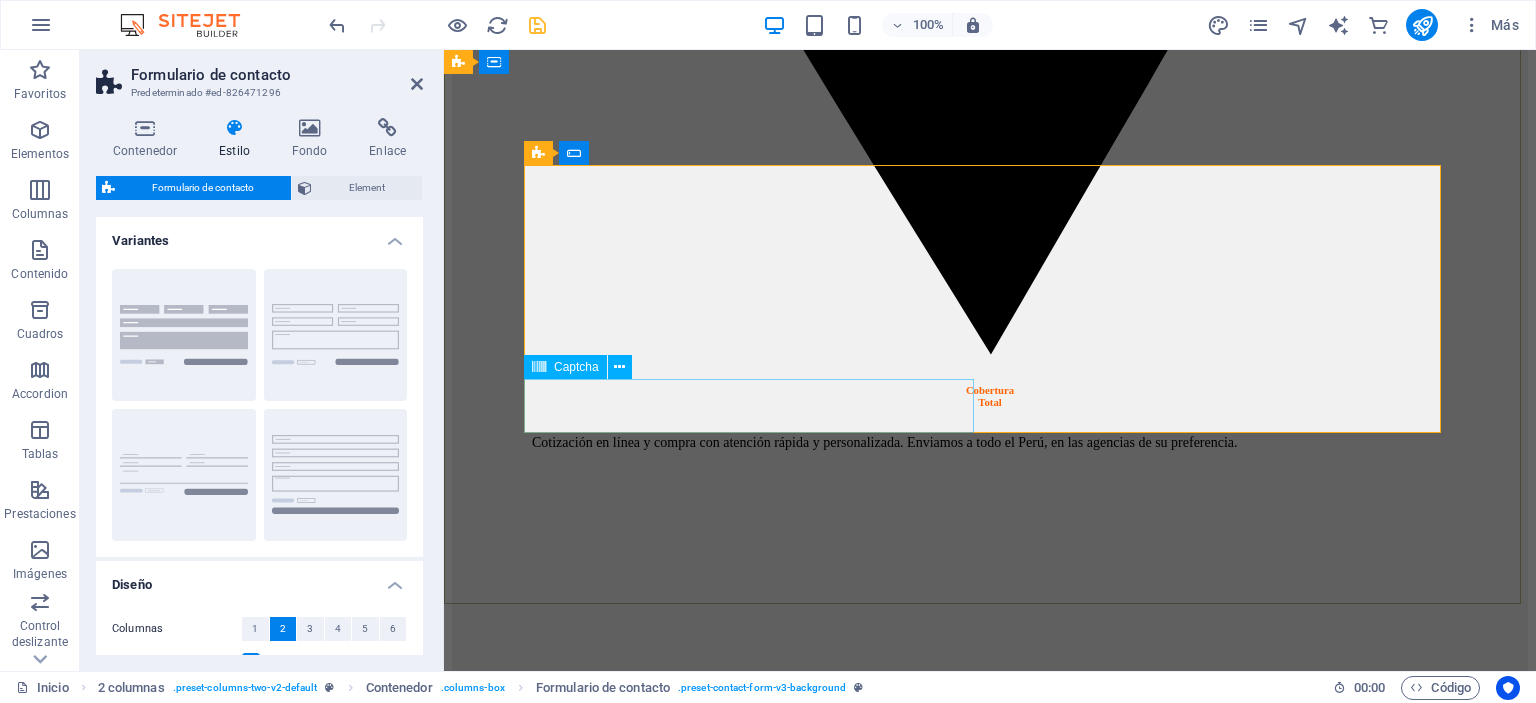 click on "¿Ilegible? Cargar nuevo" at bounding box center (990, 9722) 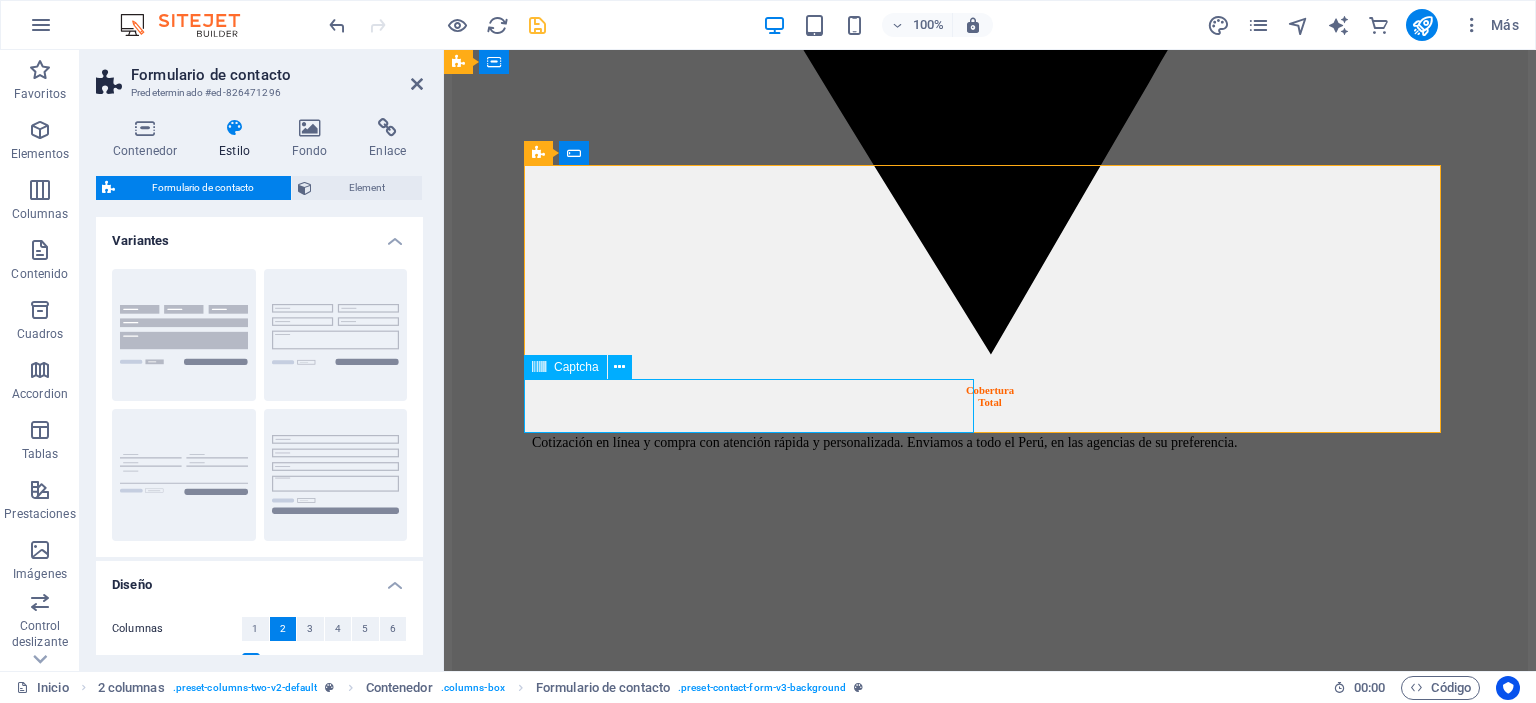click on "¿Ilegible? Cargar nuevo" at bounding box center [990, 9722] 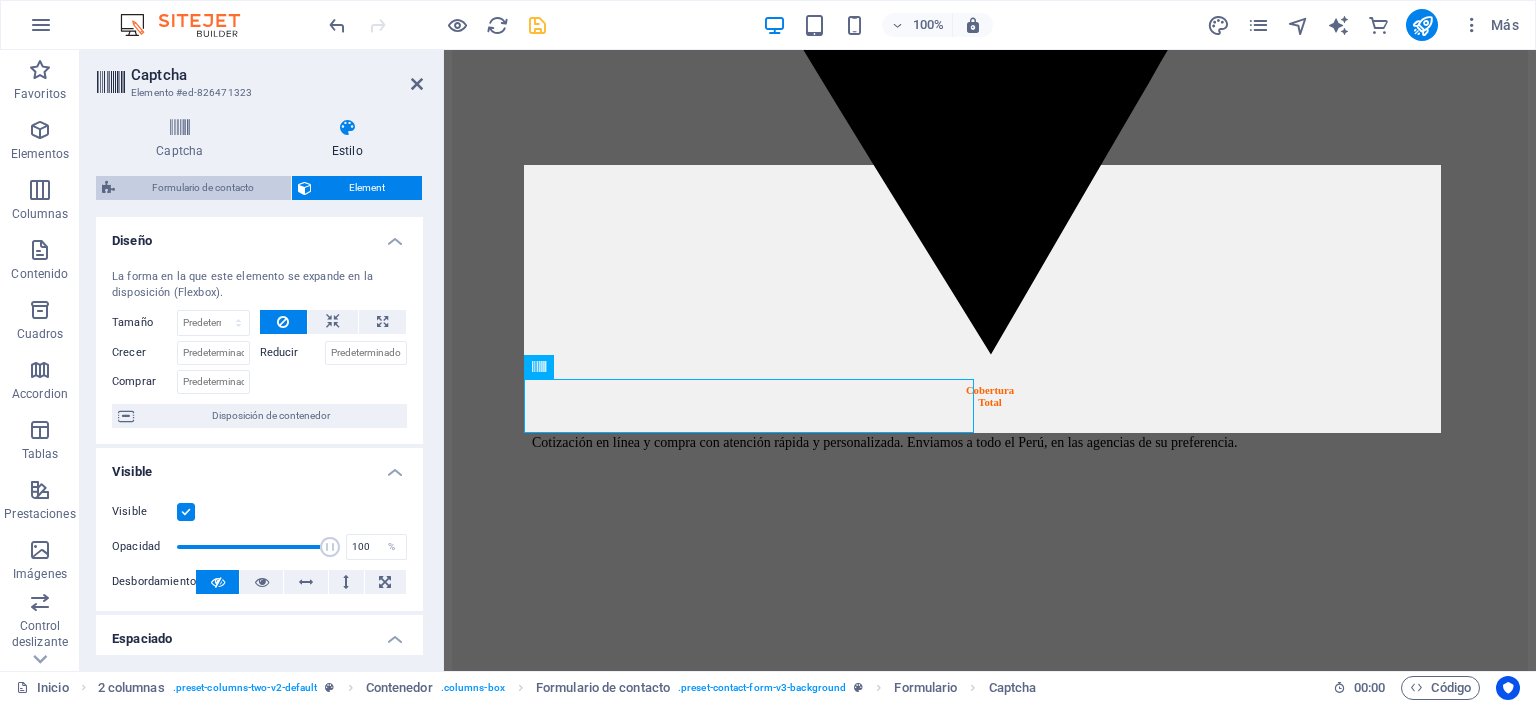 click on "Formulario de contacto" at bounding box center (203, 188) 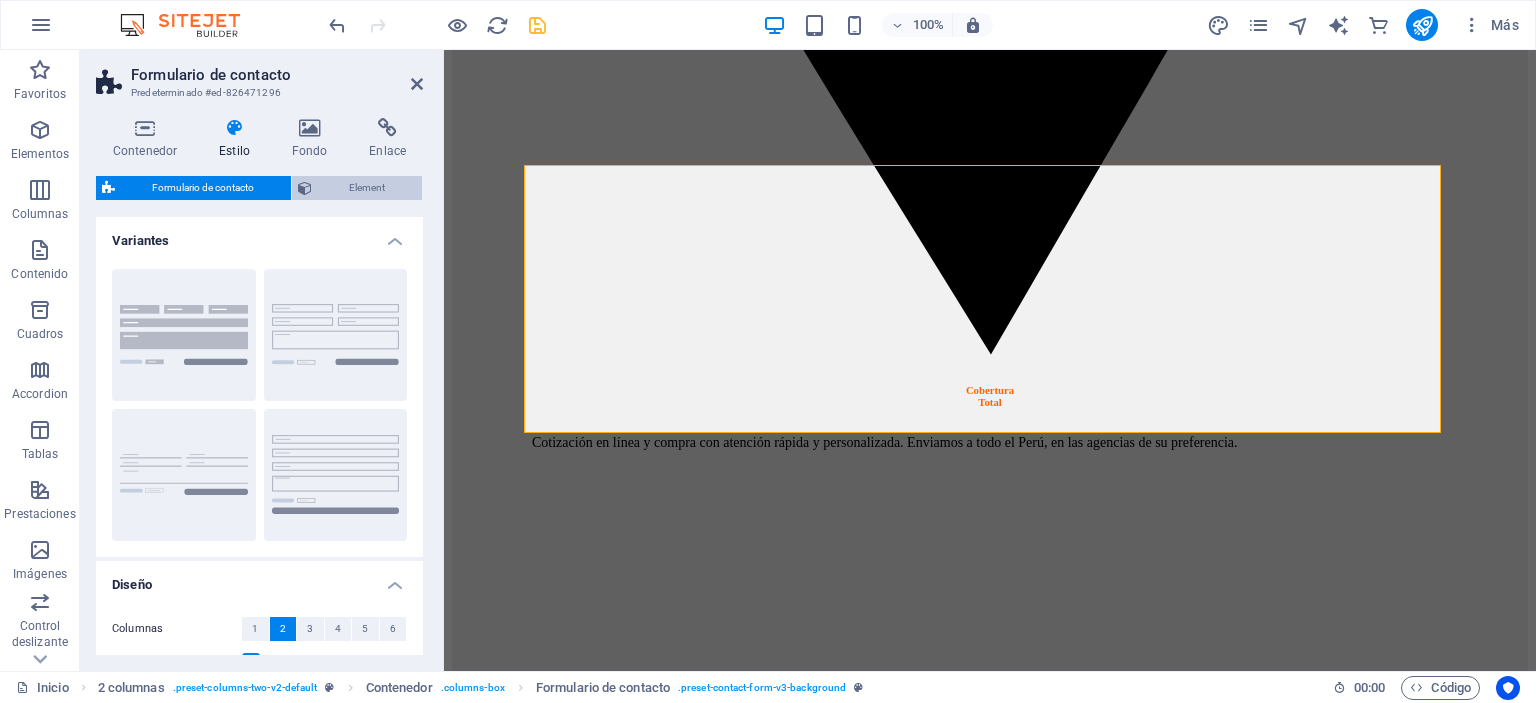 click on "Element" at bounding box center [367, 188] 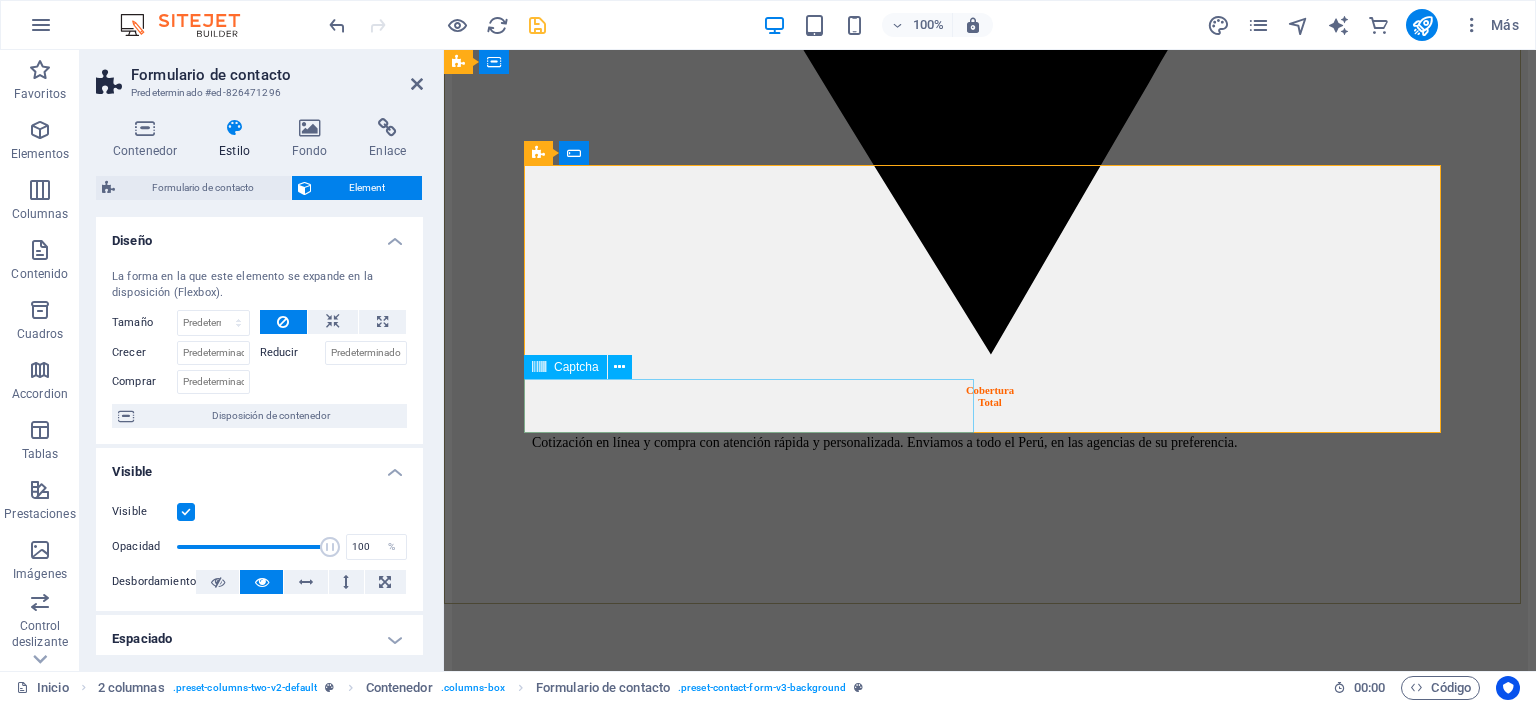 click on "¿Ilegible? Cargar nuevo" at bounding box center [990, 9722] 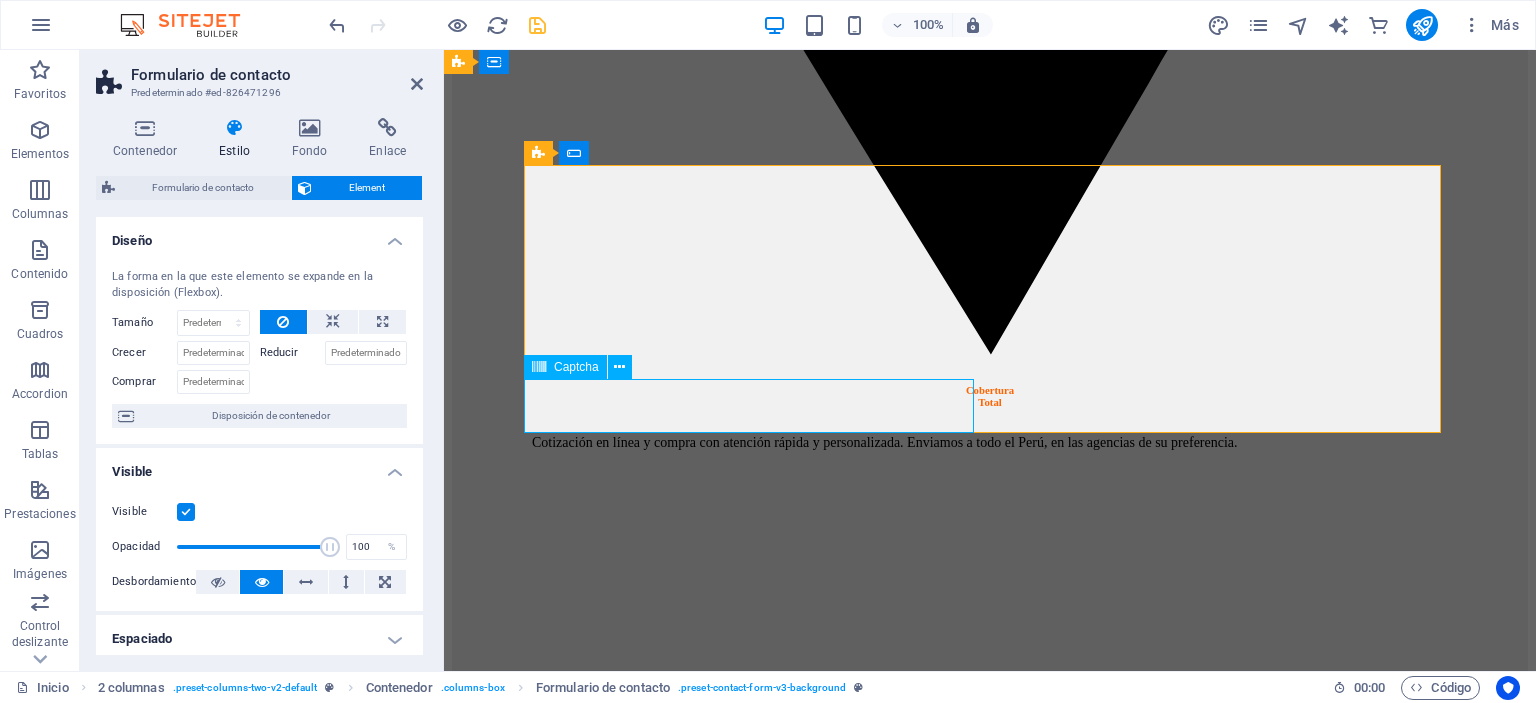 click on "¿Ilegible? Cargar nuevo" at bounding box center (990, 9722) 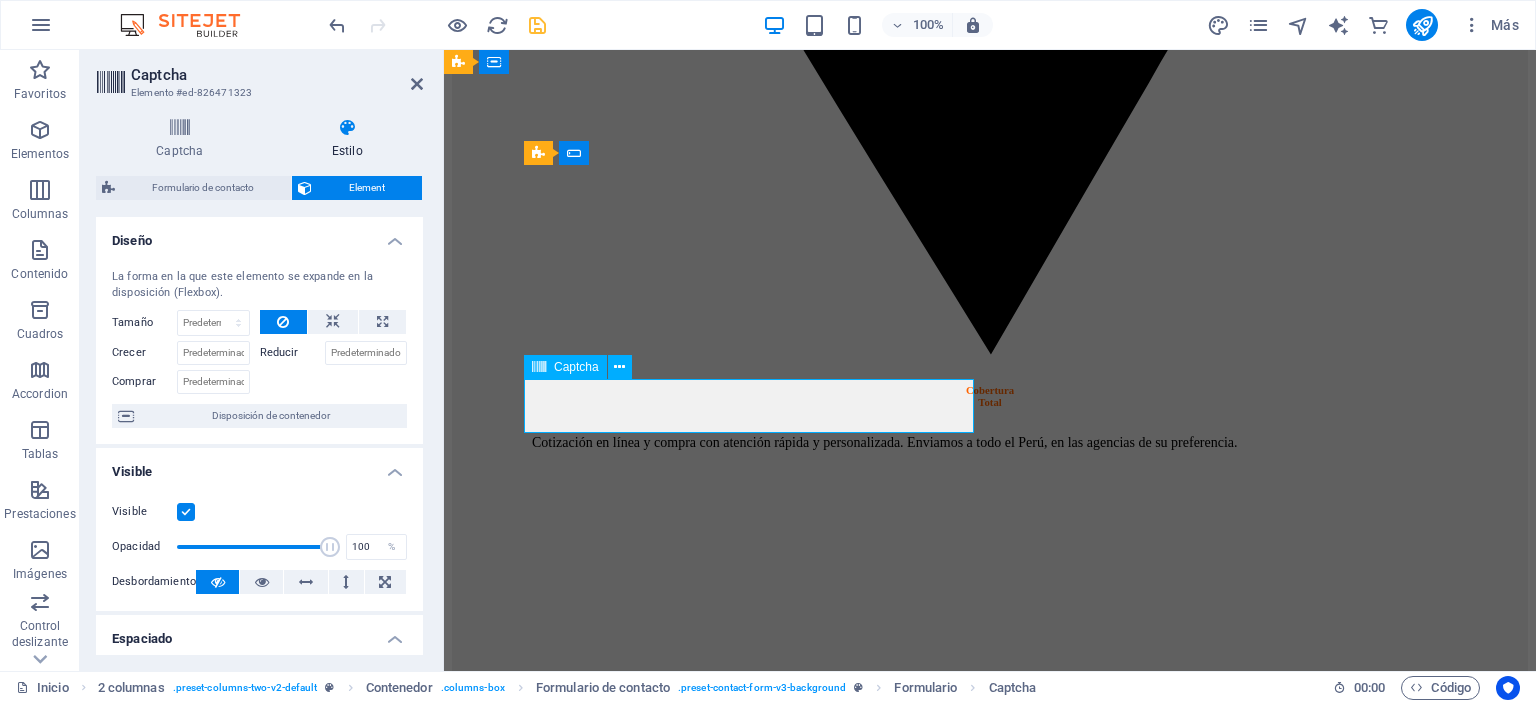 click on "¿Ilegible? Cargar nuevo" at bounding box center (990, 9722) 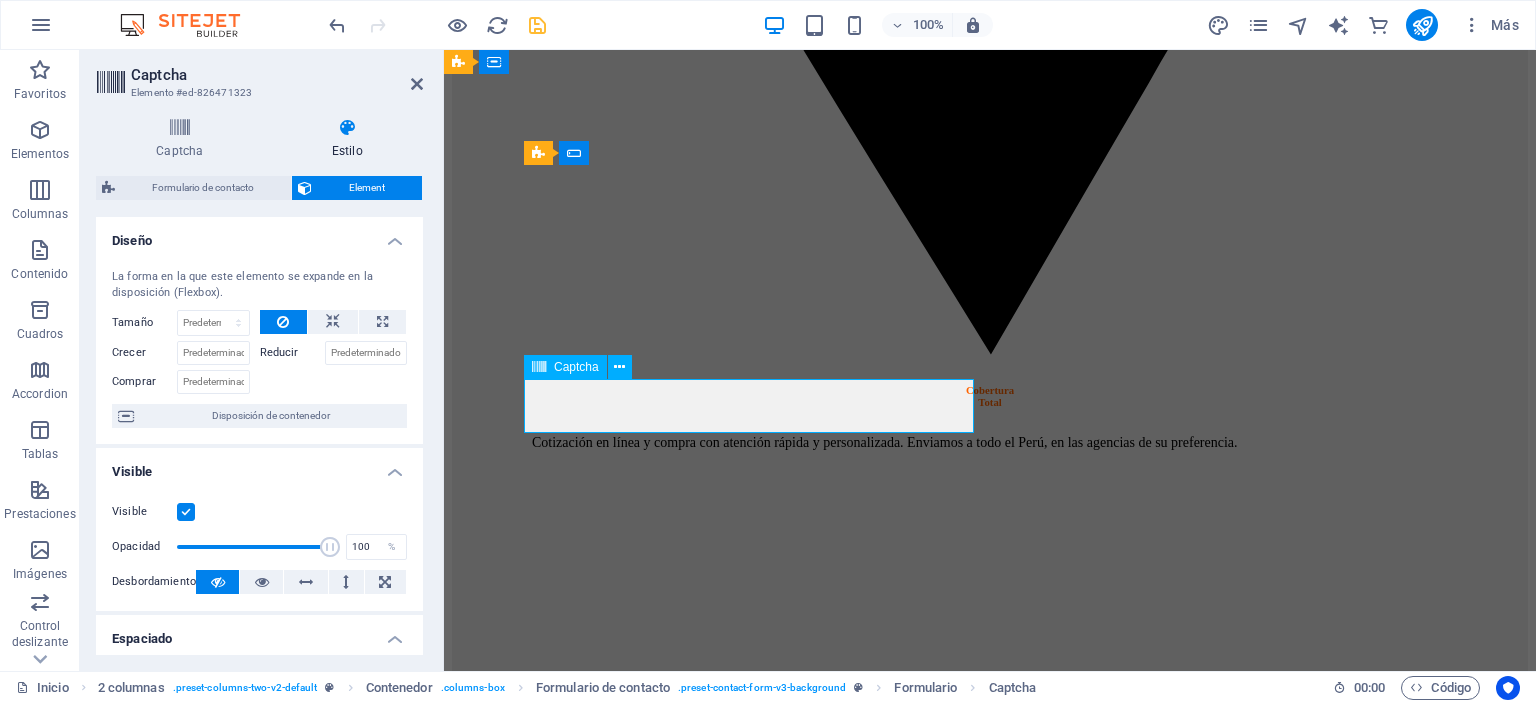 click on "¿Ilegible? Cargar nuevo" at bounding box center [990, 9722] 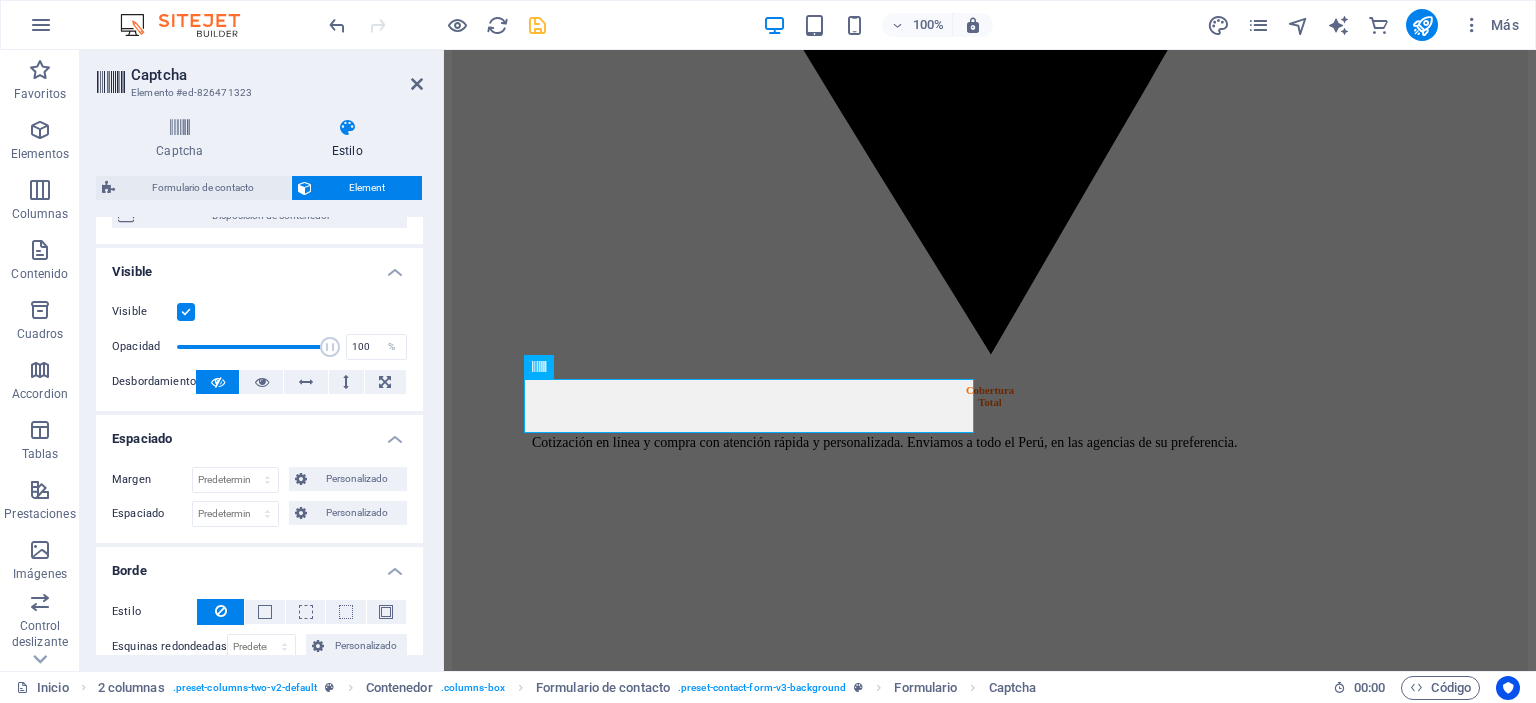 scroll, scrollTop: 400, scrollLeft: 0, axis: vertical 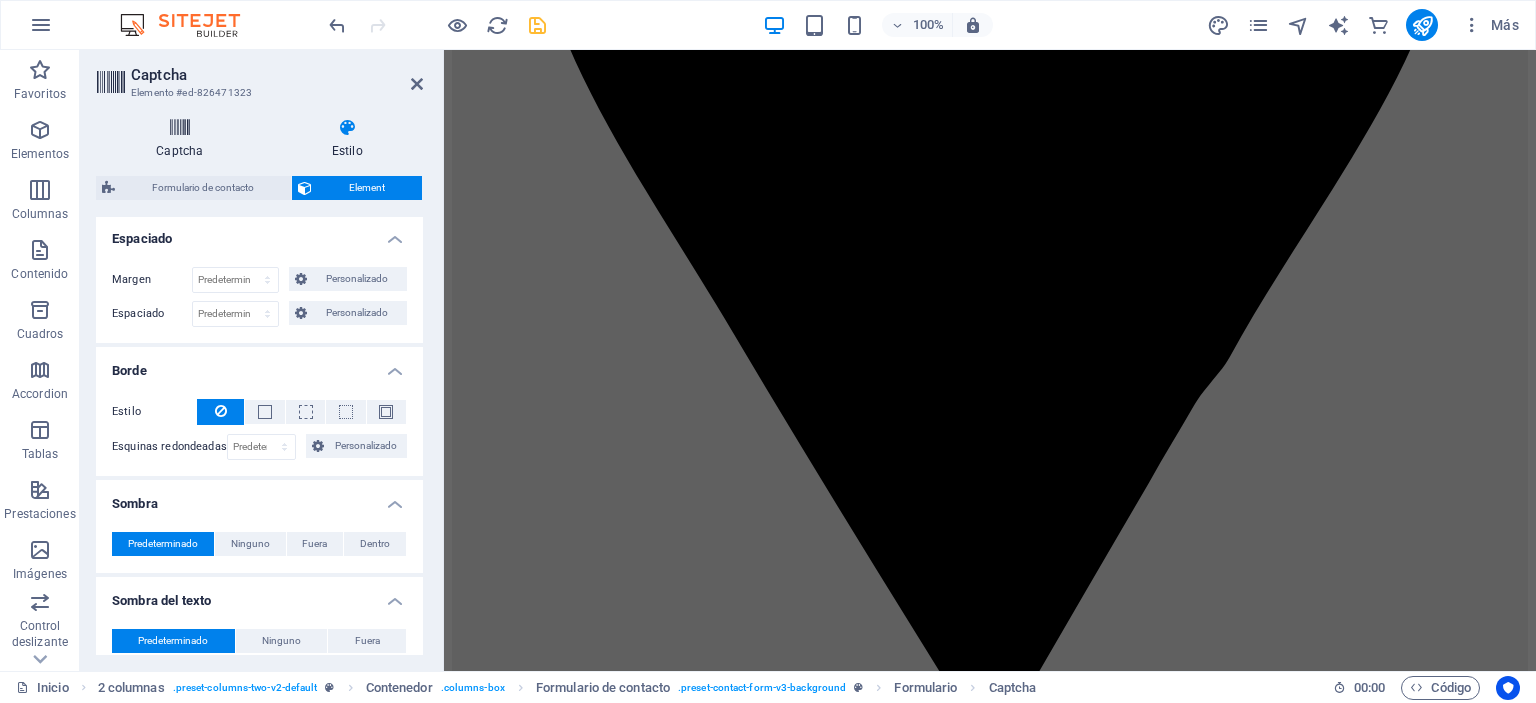 click at bounding box center (180, 128) 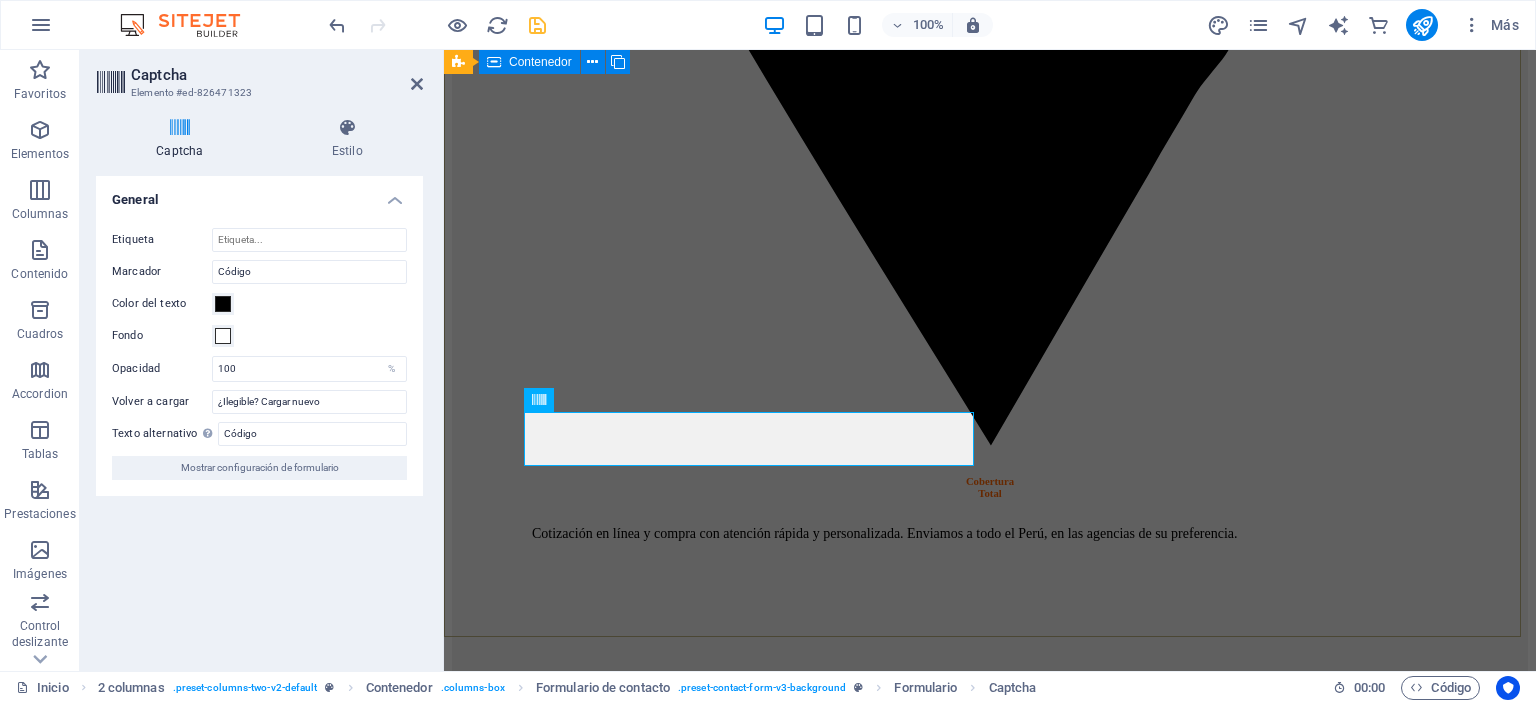 scroll, scrollTop: 4834, scrollLeft: 0, axis: vertical 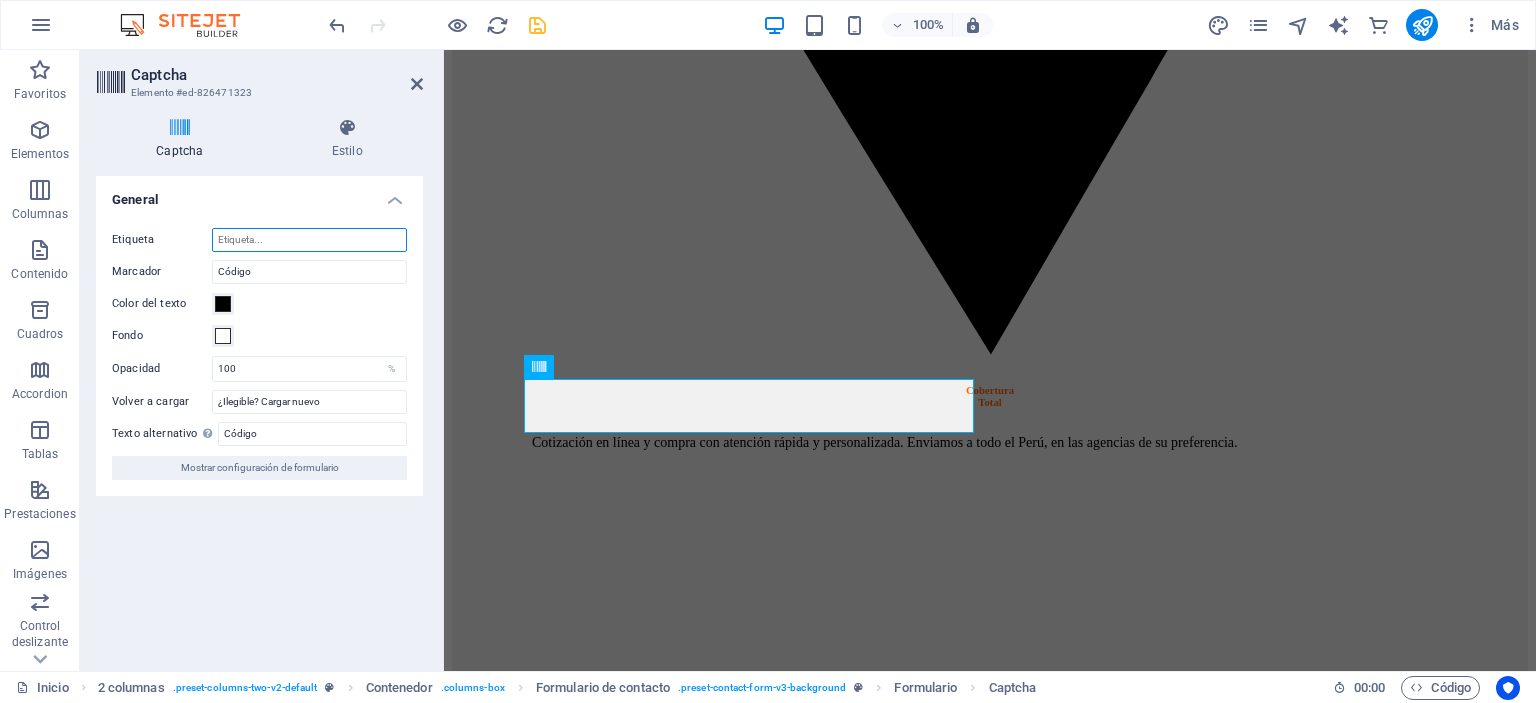 click on "Etiqueta" at bounding box center (309, 240) 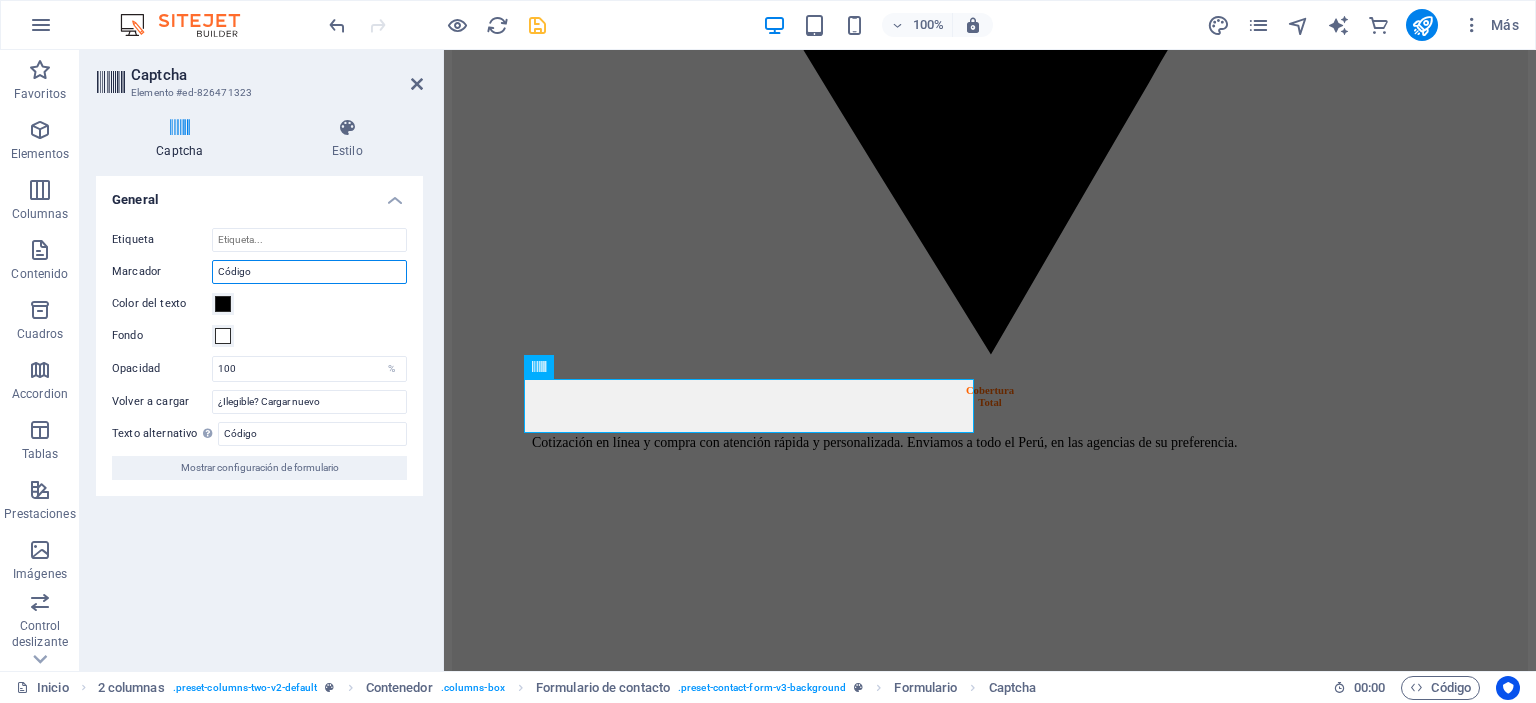 click on "Código" at bounding box center (309, 272) 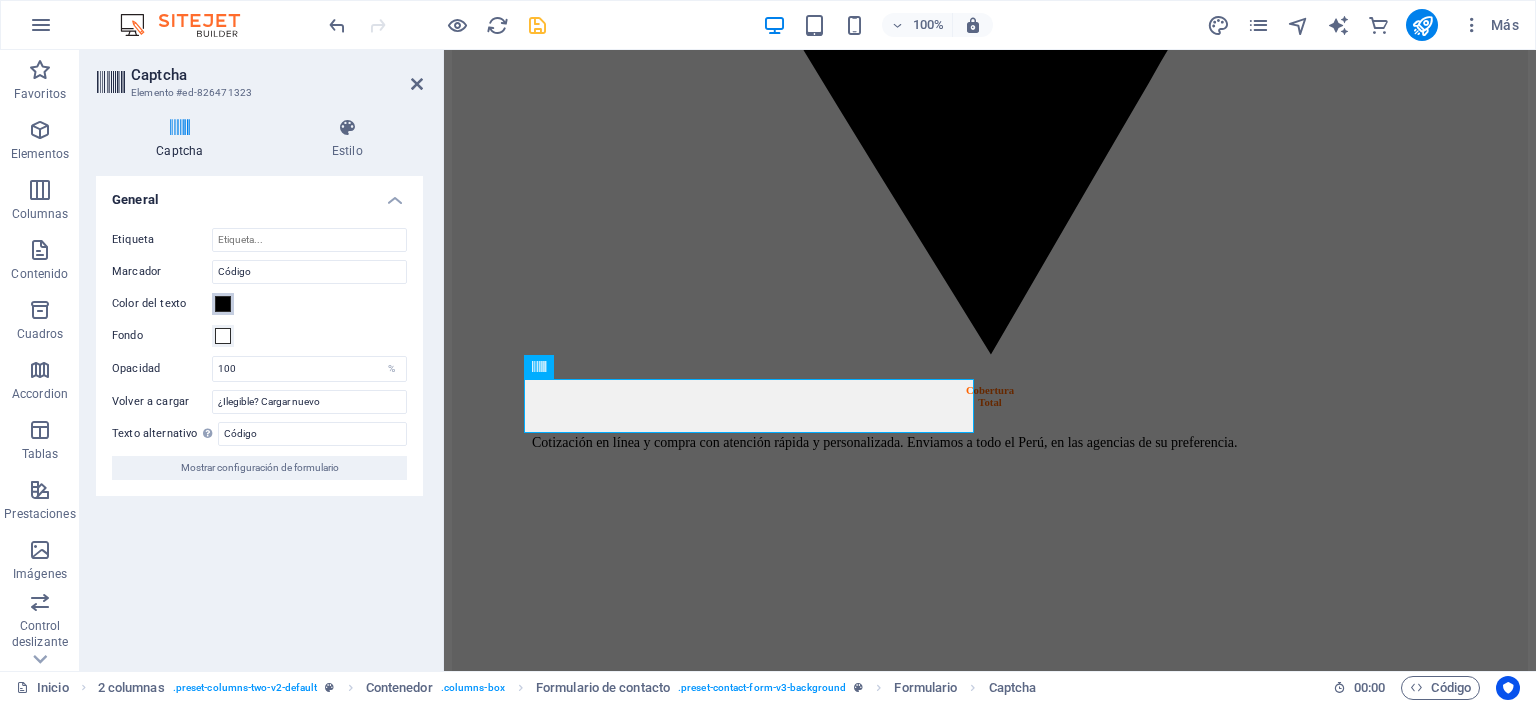 click at bounding box center (223, 304) 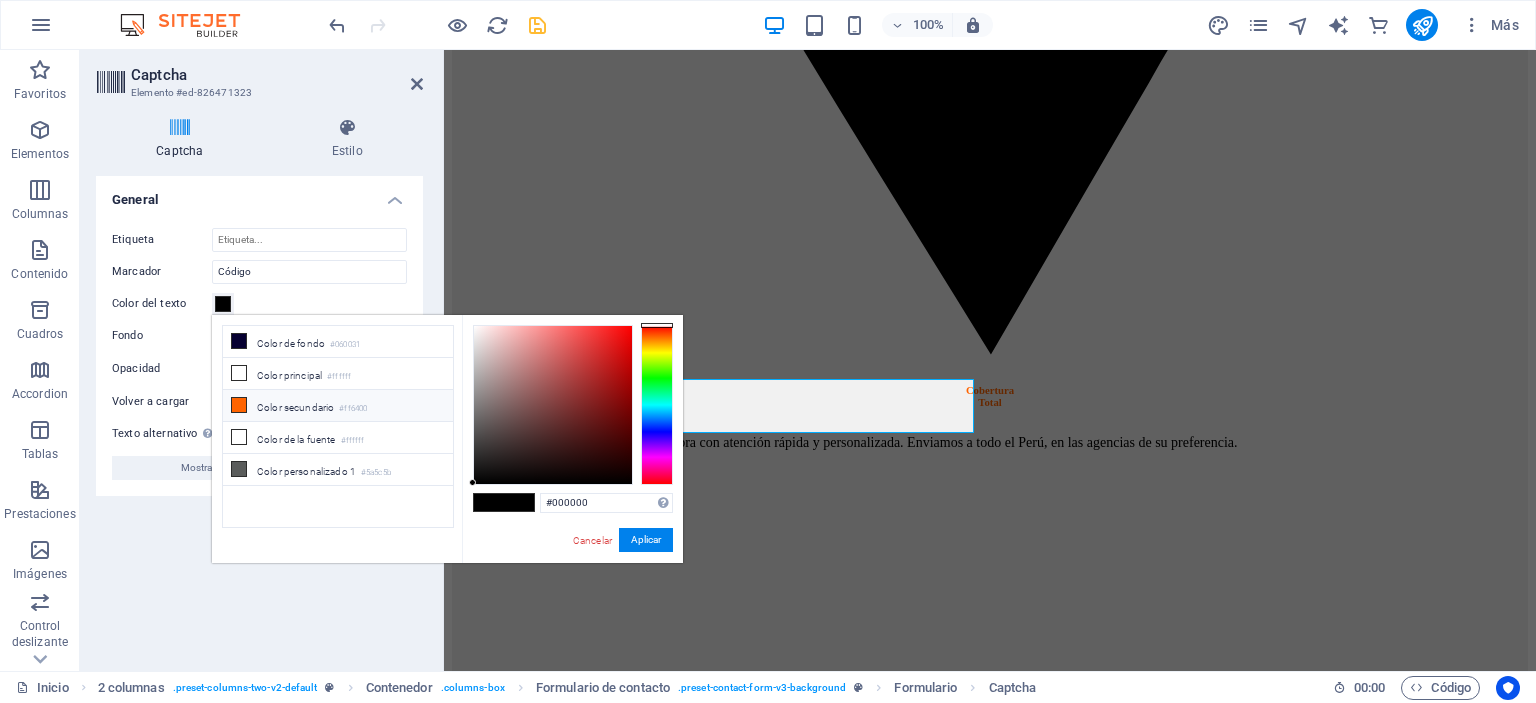 click on "Color secundario
#ff6400" at bounding box center (338, 406) 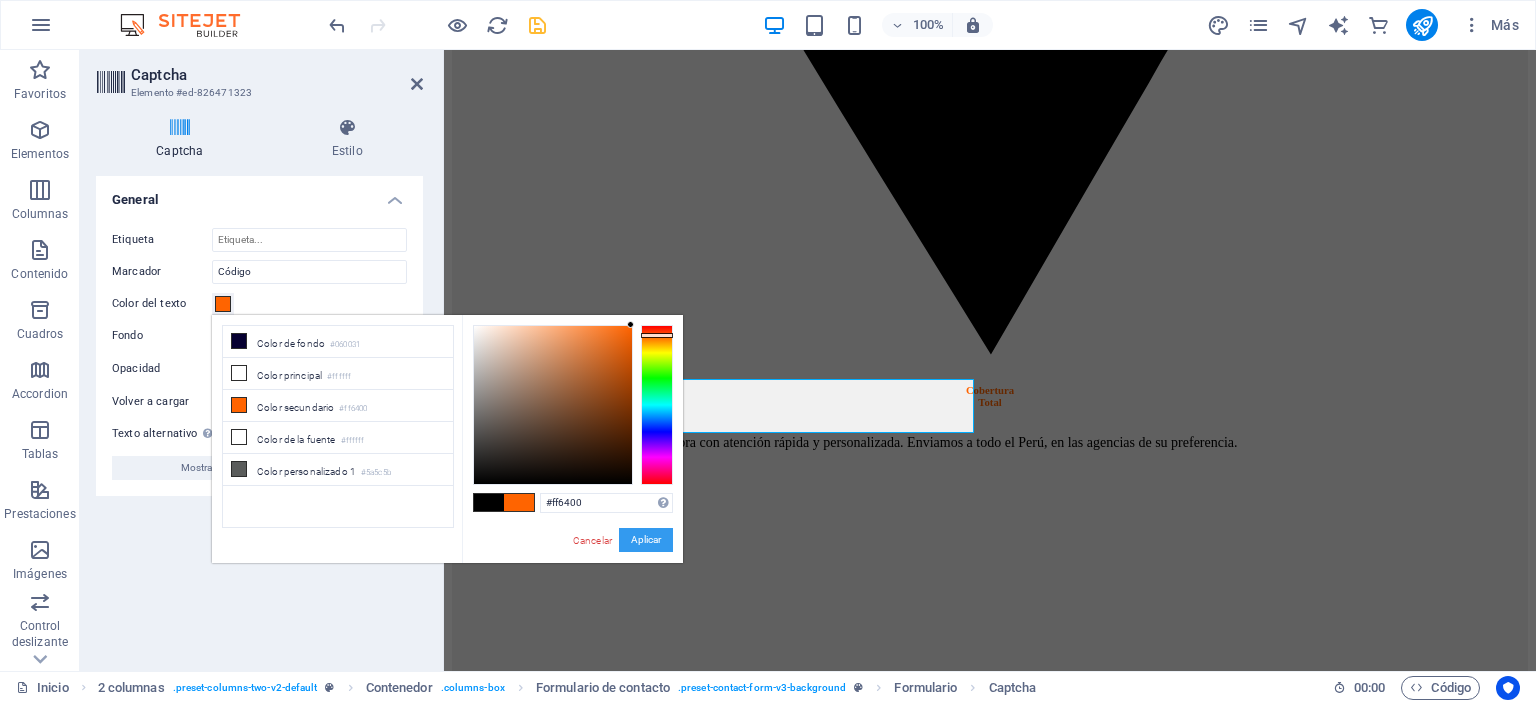 click on "Aplicar" at bounding box center (646, 540) 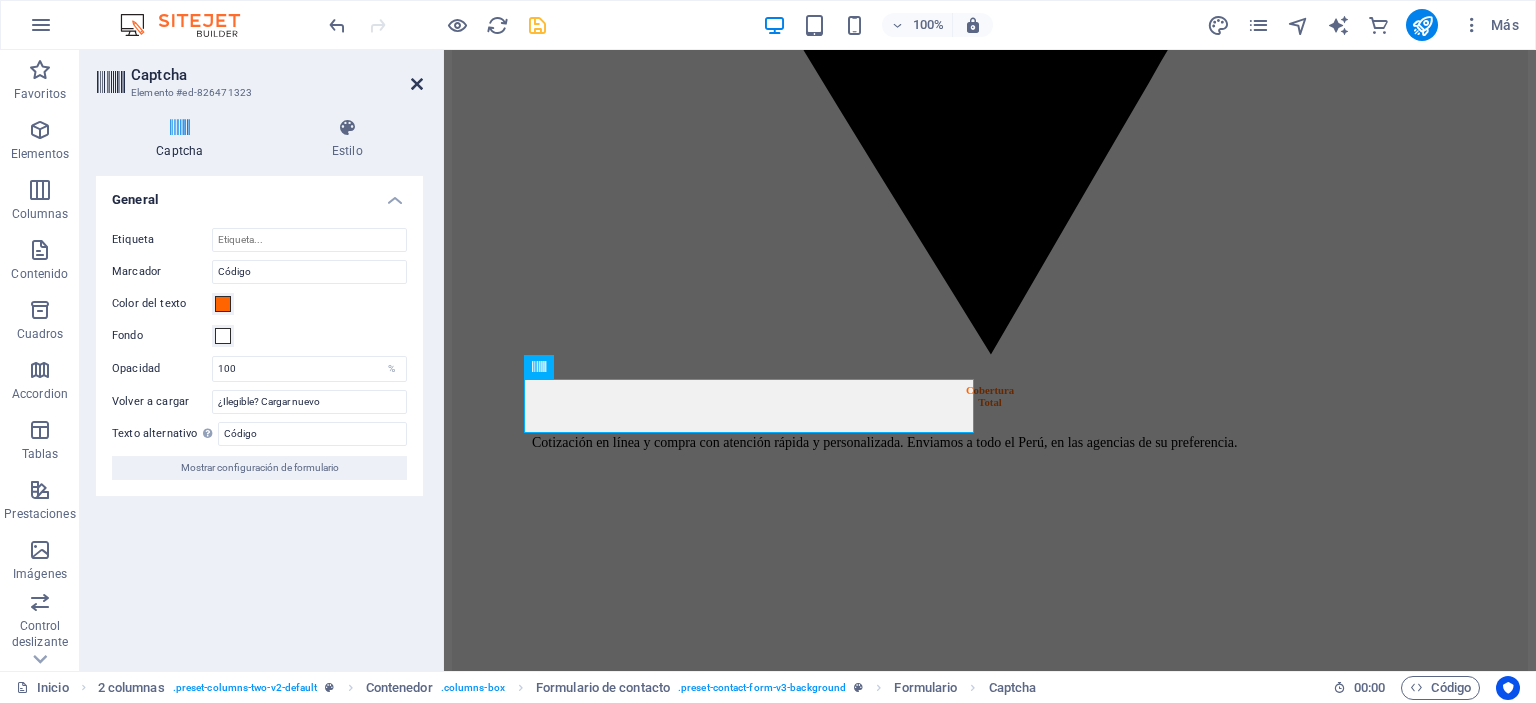 click at bounding box center [417, 84] 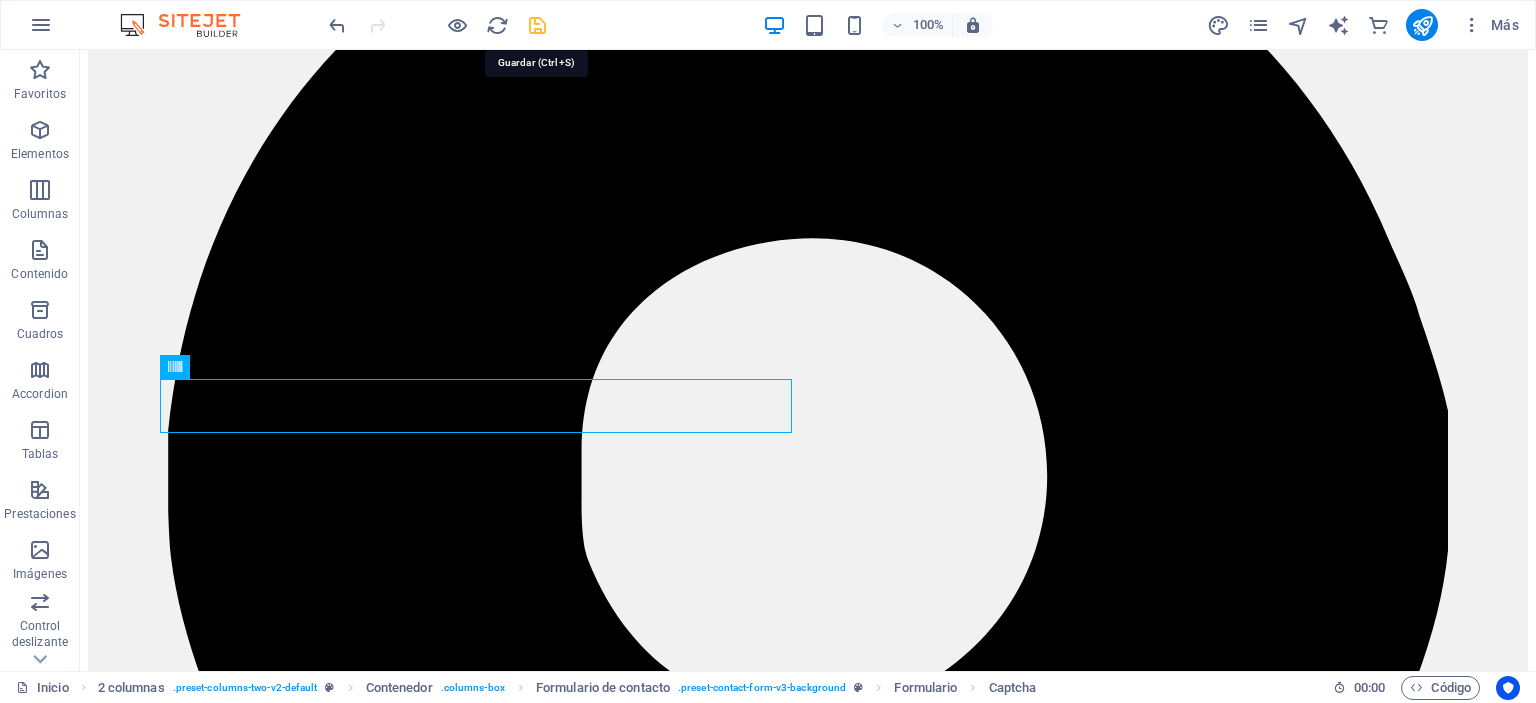 click at bounding box center (537, 25) 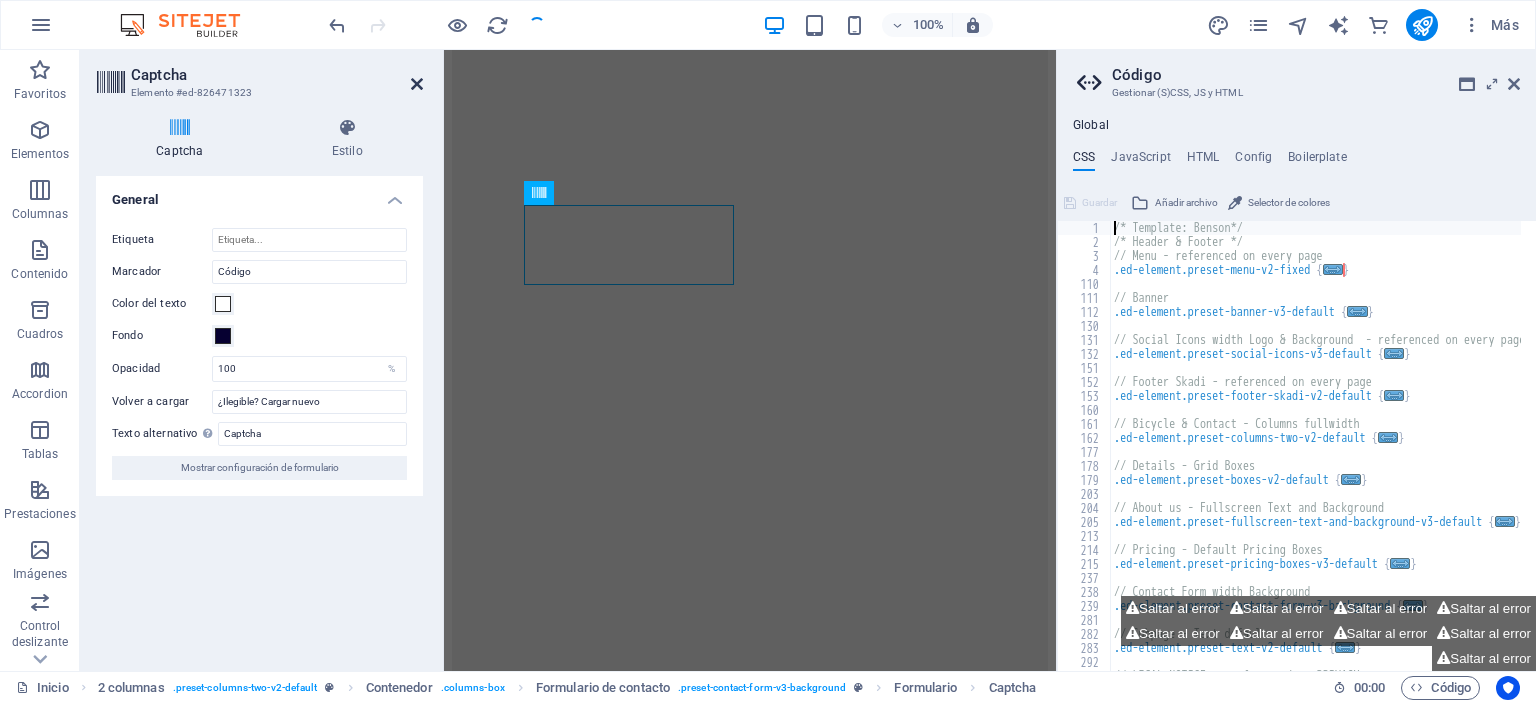 click at bounding box center (417, 84) 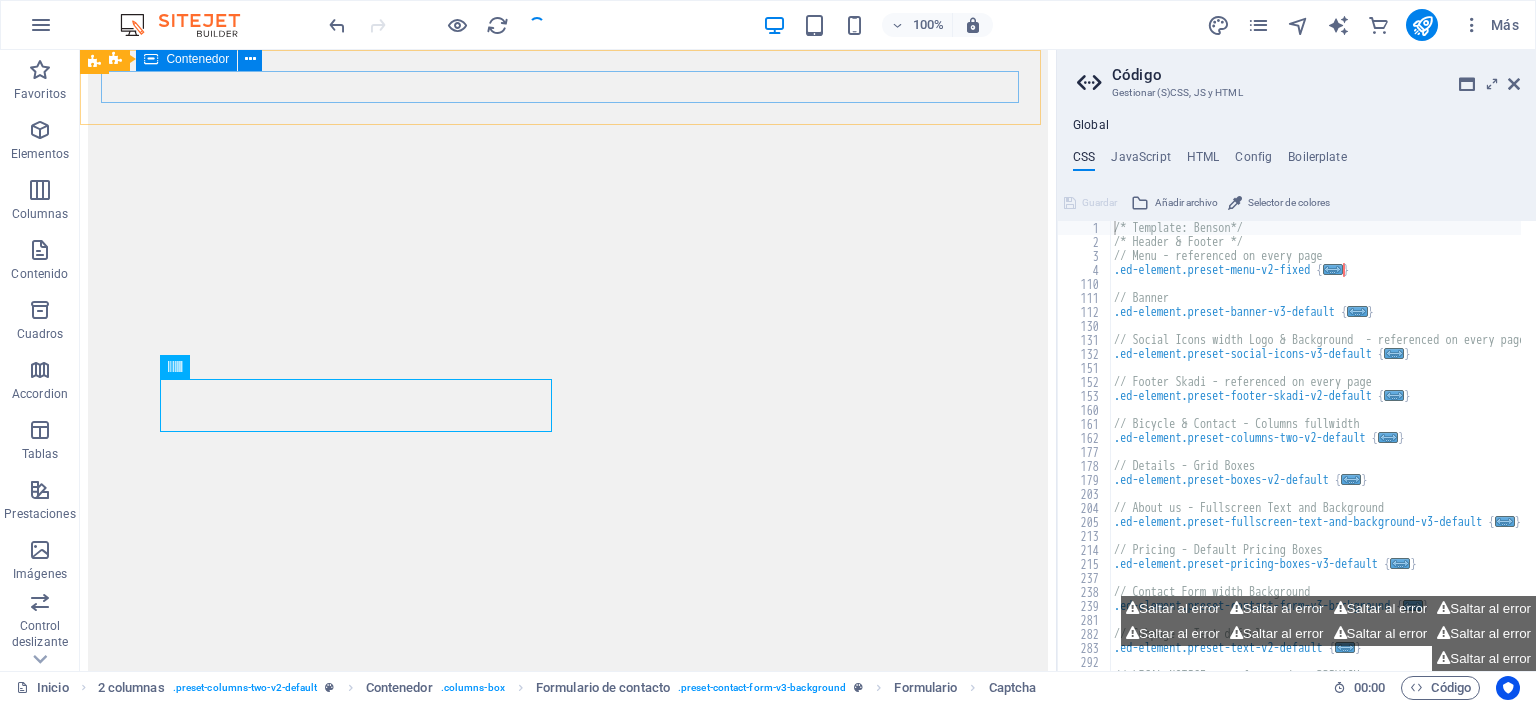 scroll, scrollTop: 5536, scrollLeft: 0, axis: vertical 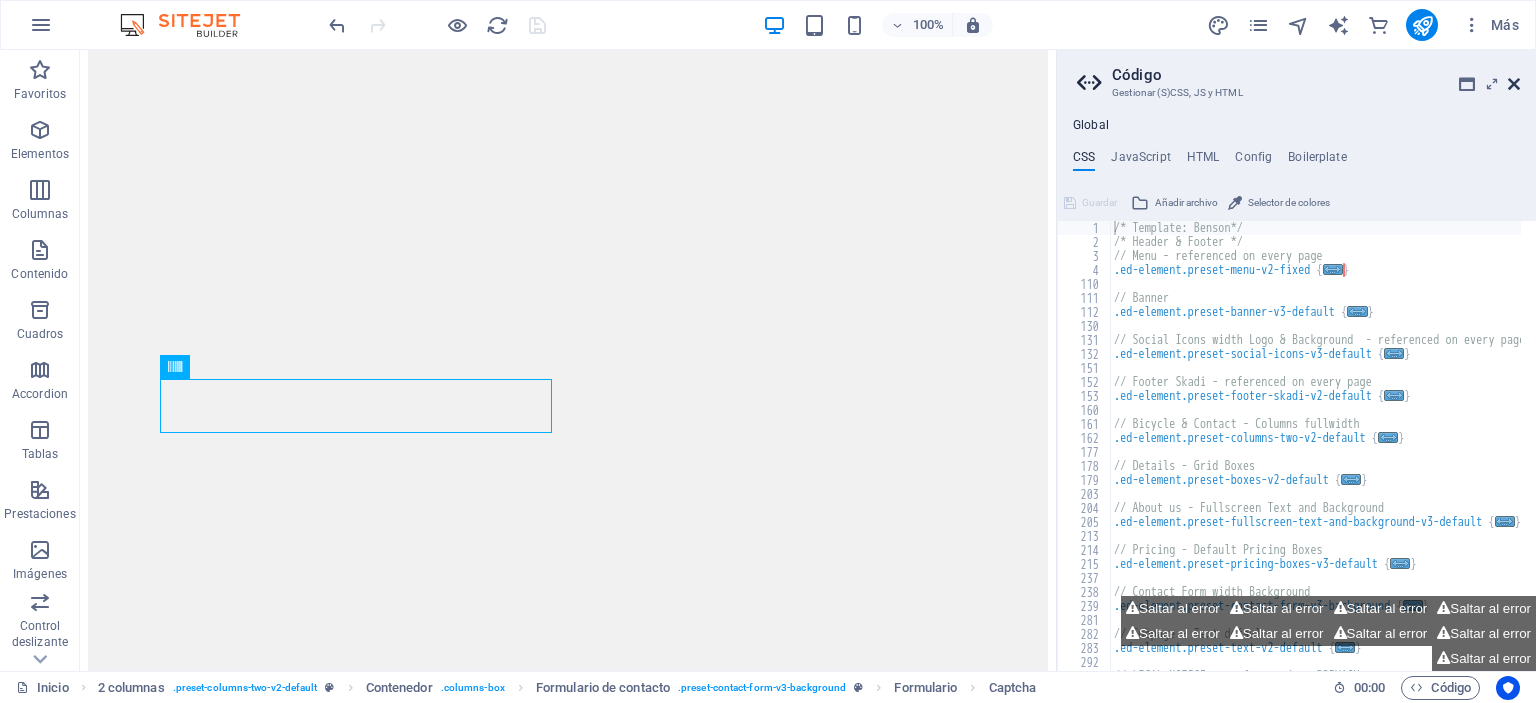 click at bounding box center (1514, 84) 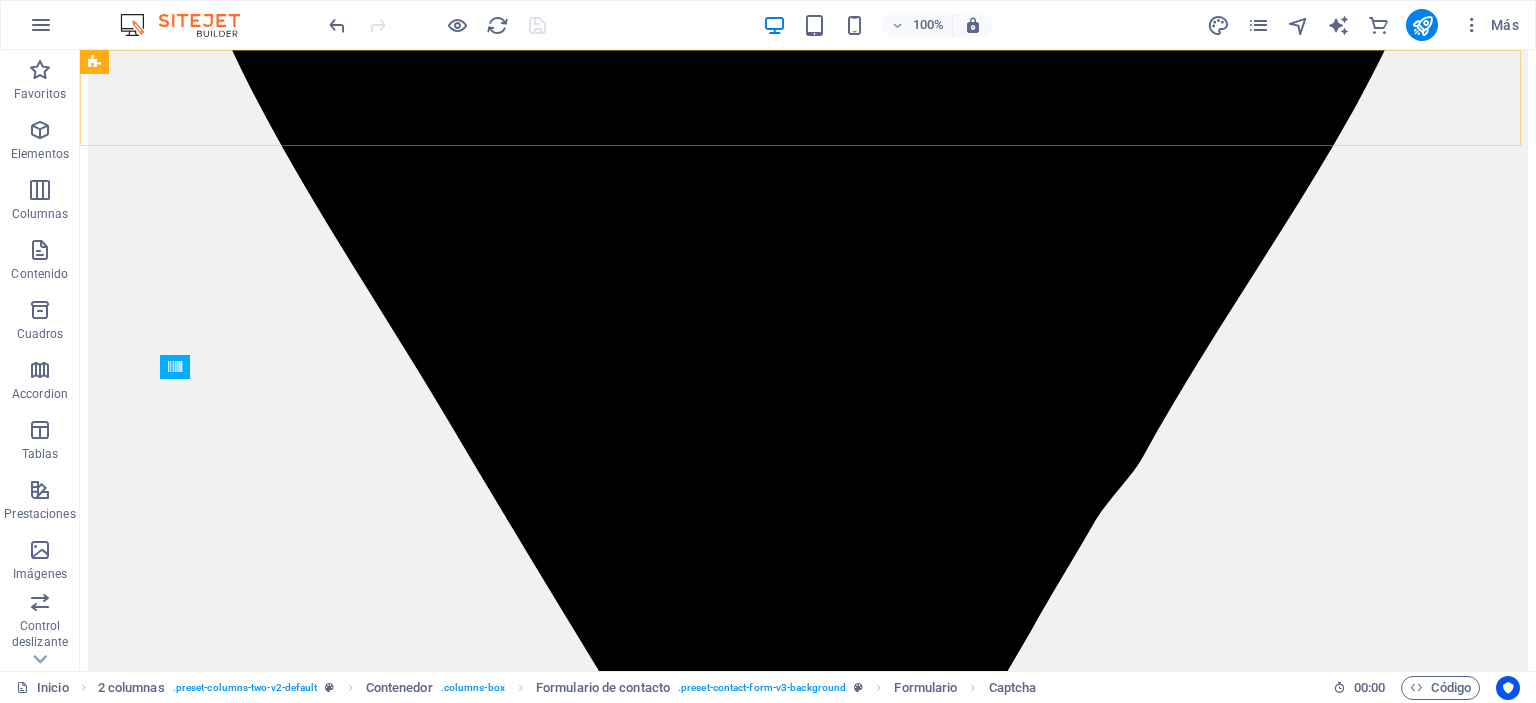 scroll, scrollTop: 4834, scrollLeft: 0, axis: vertical 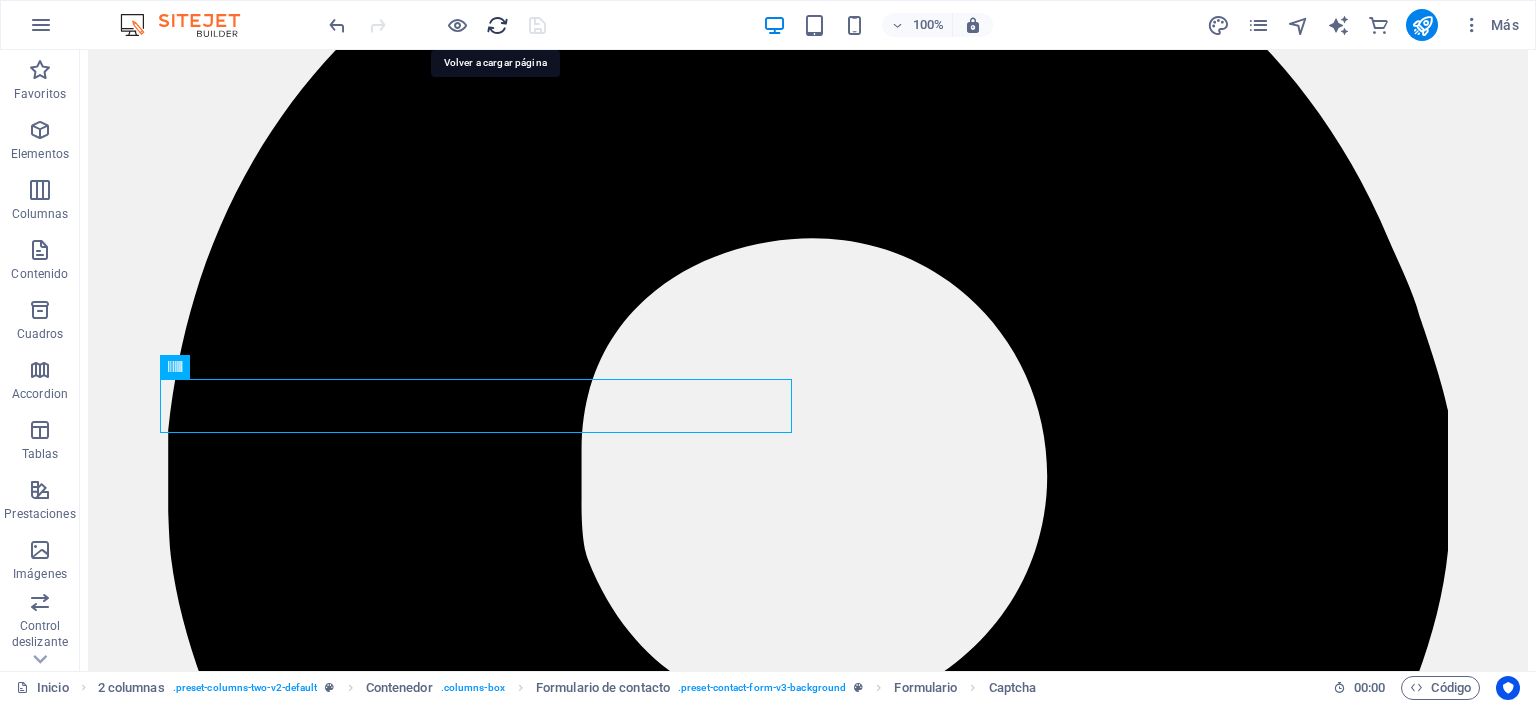click at bounding box center (497, 25) 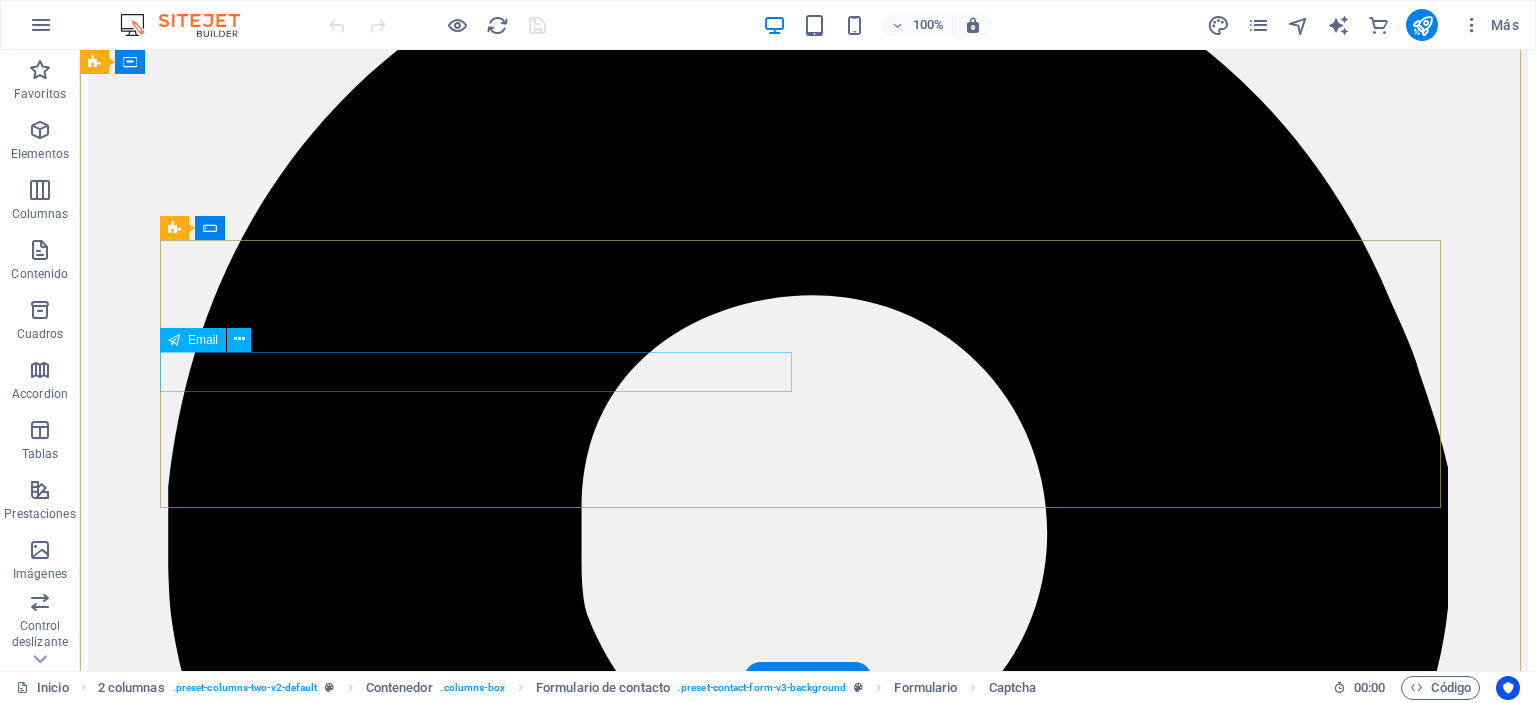 scroll, scrollTop: 4760, scrollLeft: 0, axis: vertical 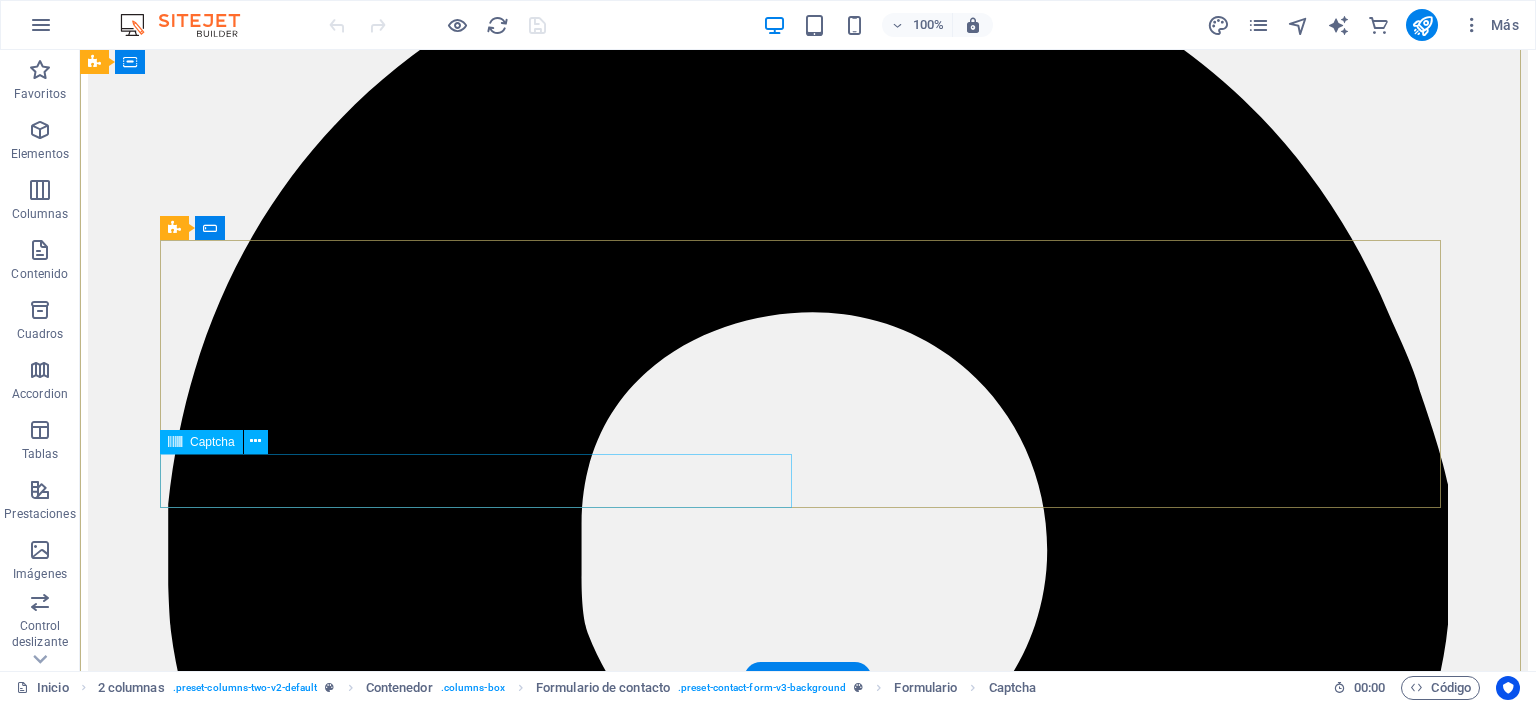 click on "¿Ilegible? Cargar nuevo" at bounding box center (808, 9796) 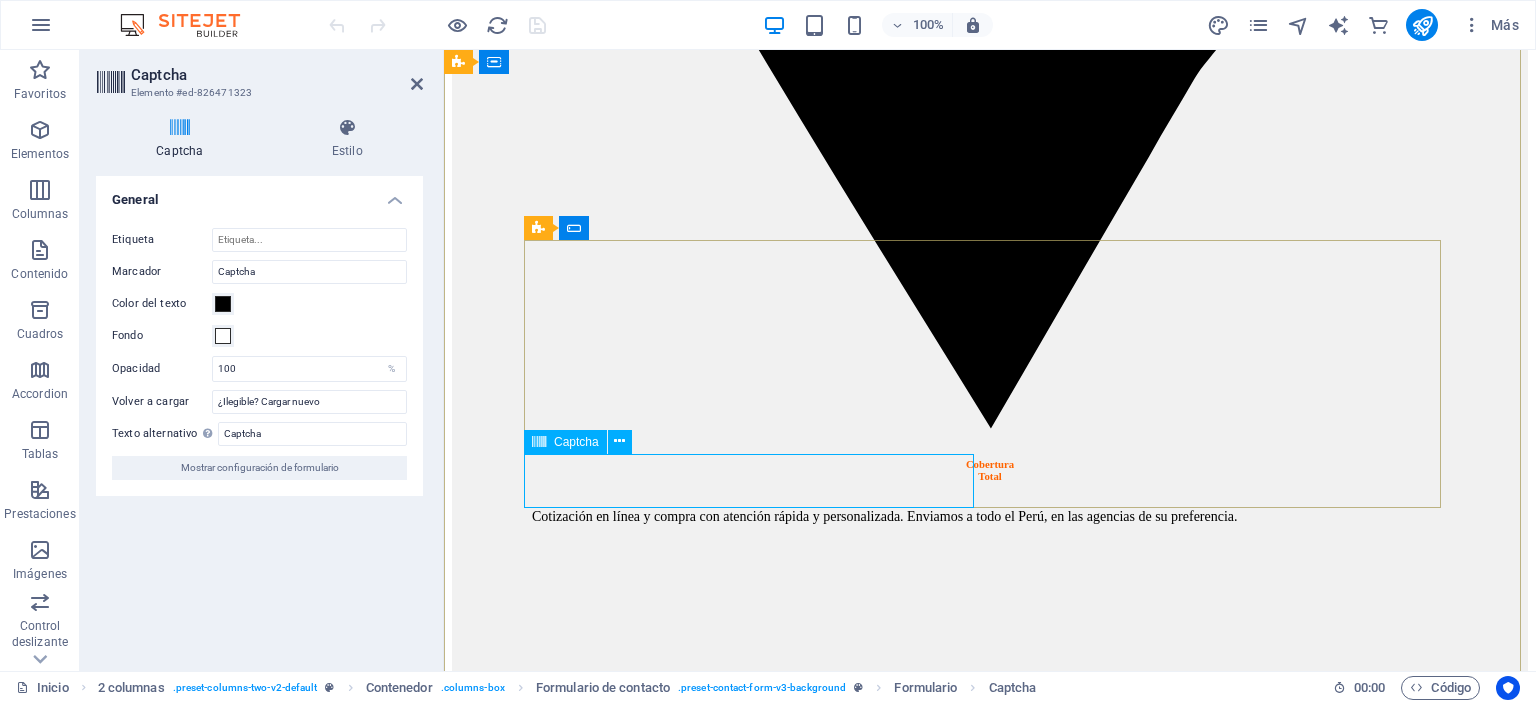 click on "Captcha" at bounding box center (576, 442) 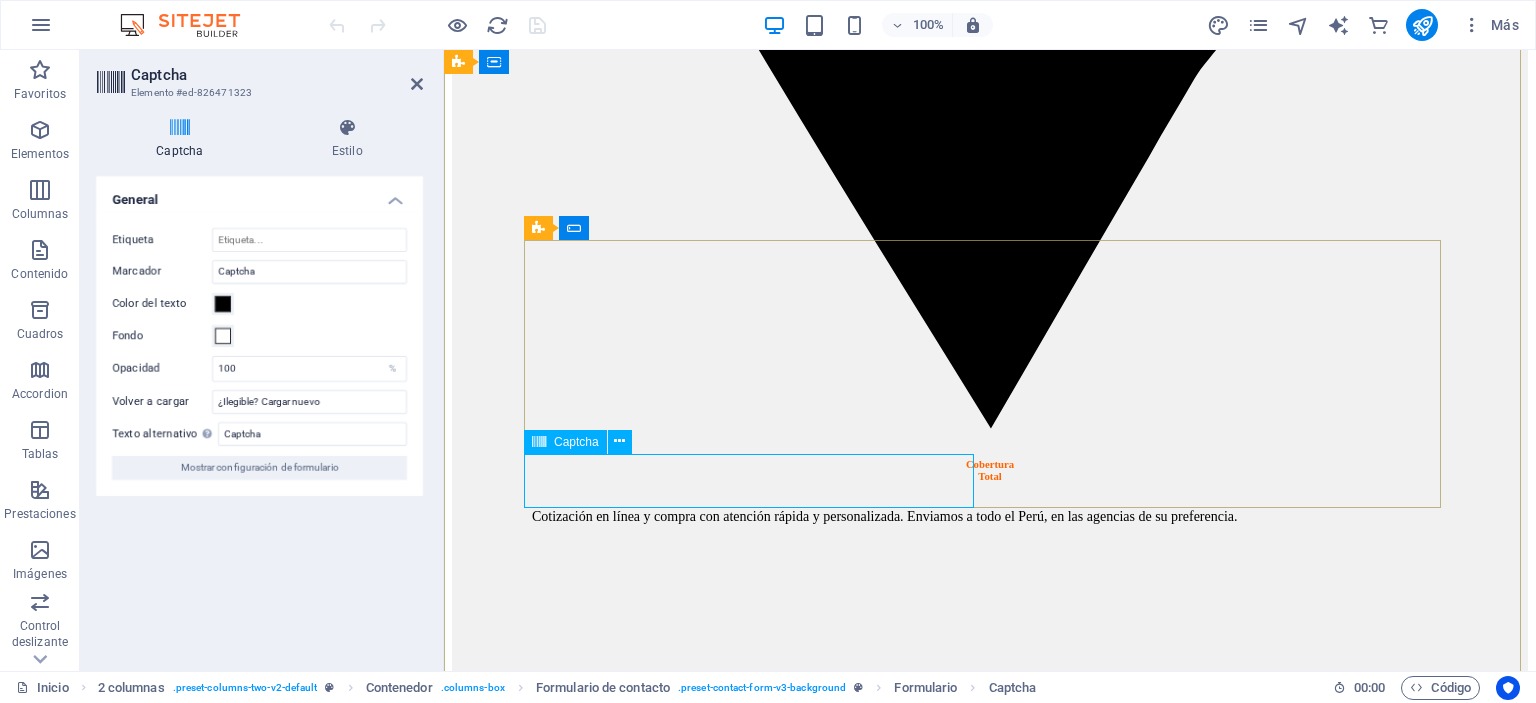 click on "Captcha" at bounding box center [576, 442] 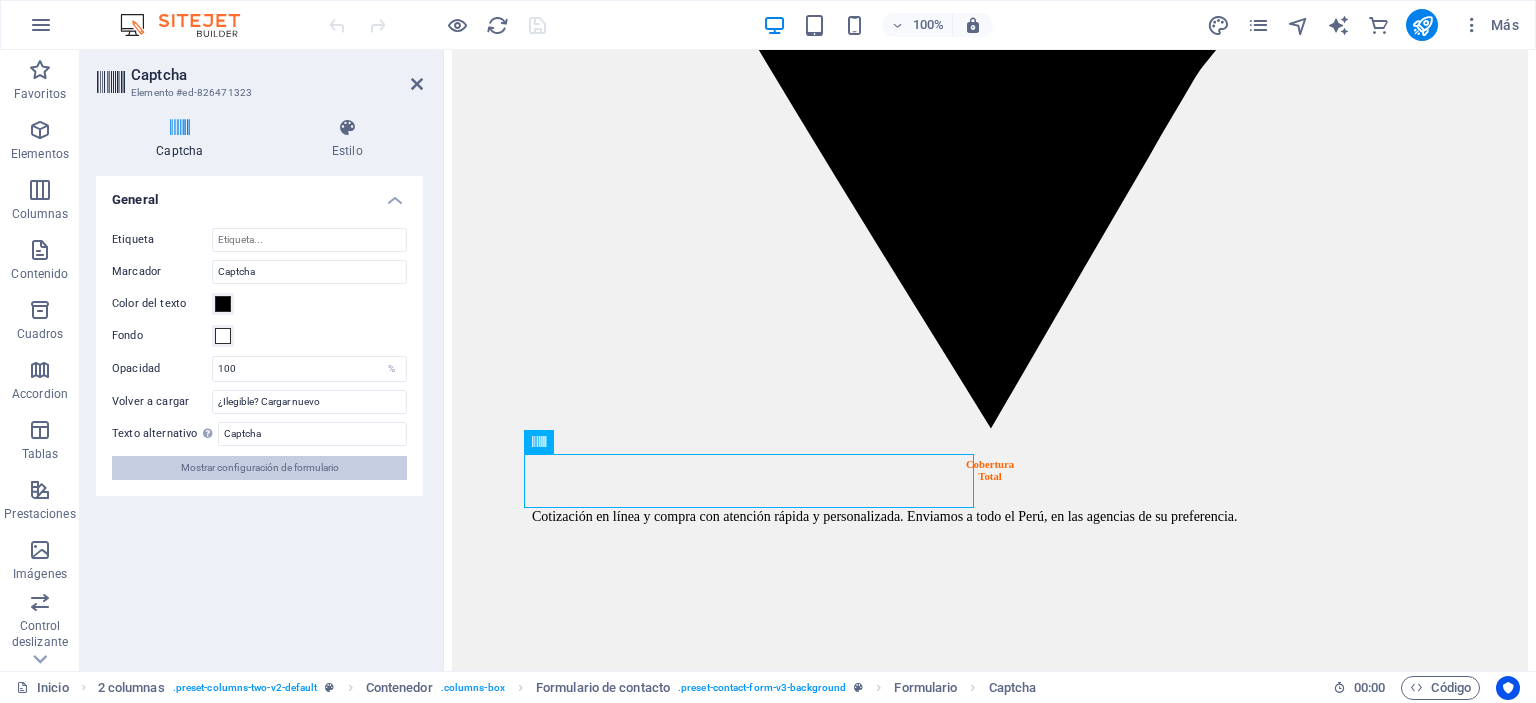 click on "Mostrar configuración de formulario" at bounding box center [260, 468] 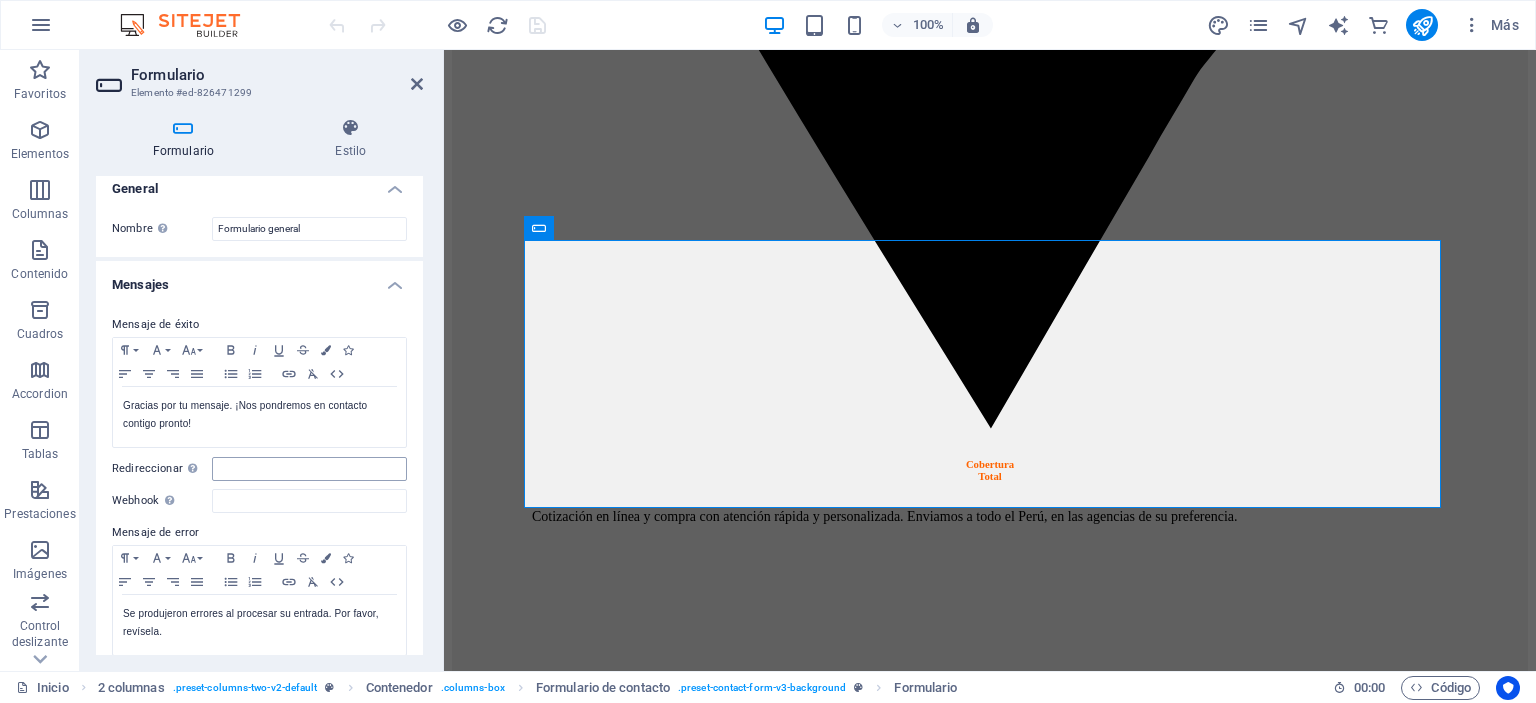 scroll, scrollTop: 0, scrollLeft: 0, axis: both 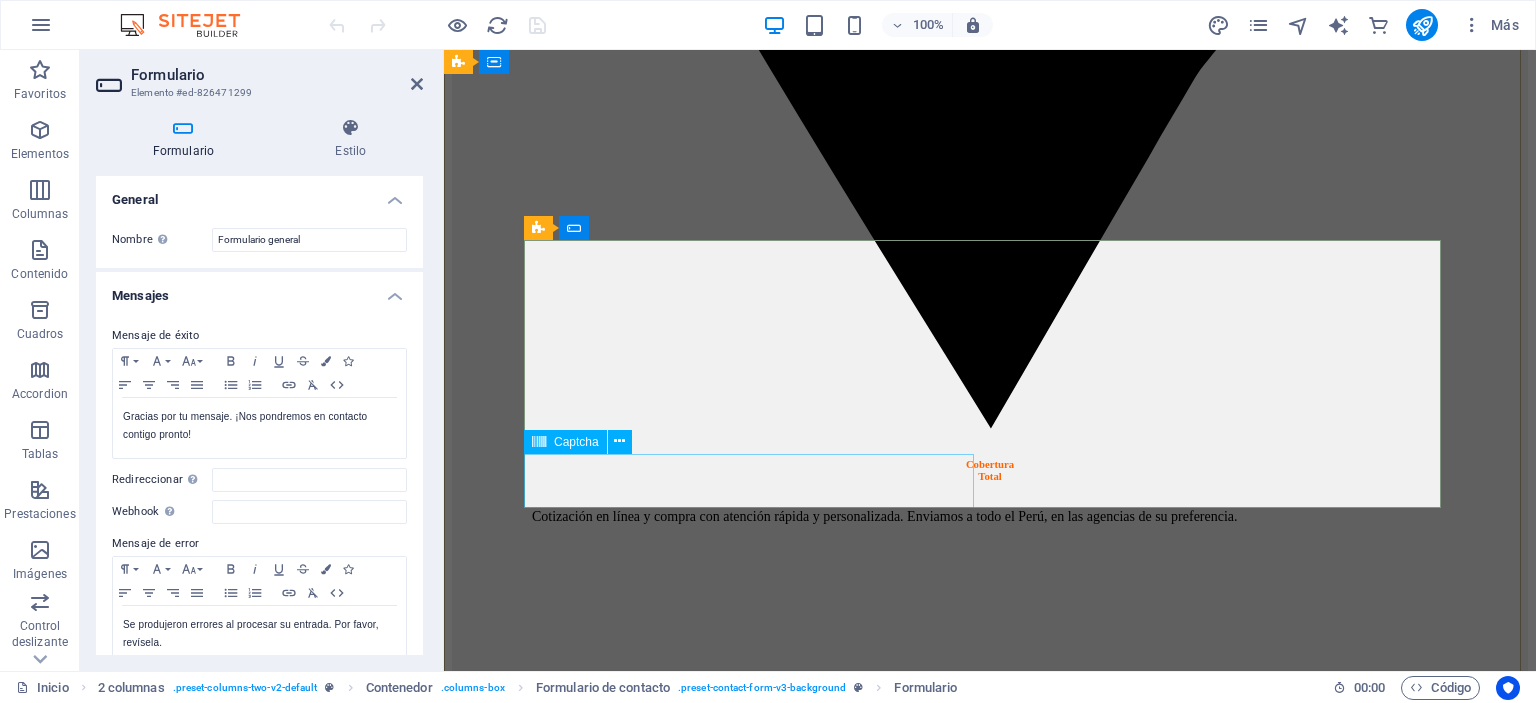 click on "¿Ilegible? Cargar nuevo" at bounding box center (990, 9796) 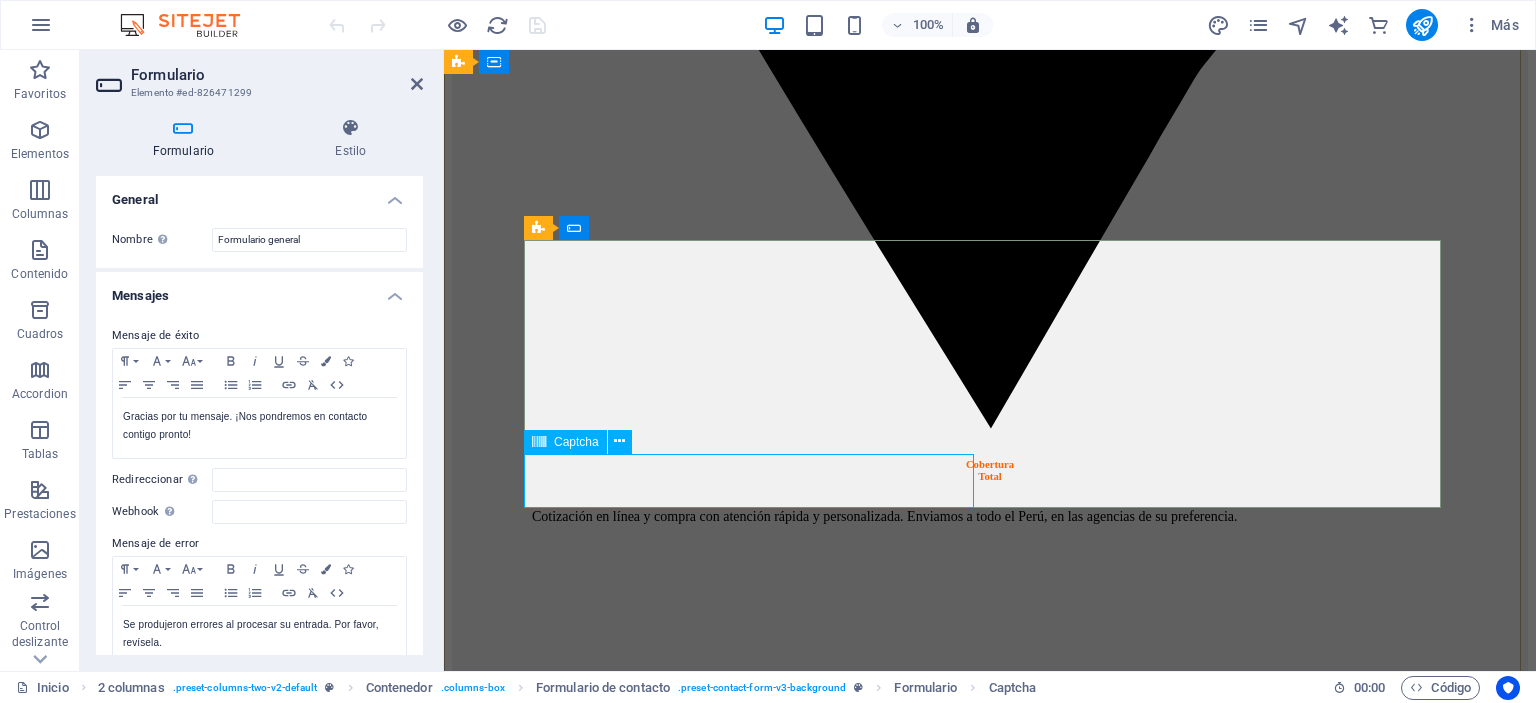 click on "Captcha" at bounding box center [576, 442] 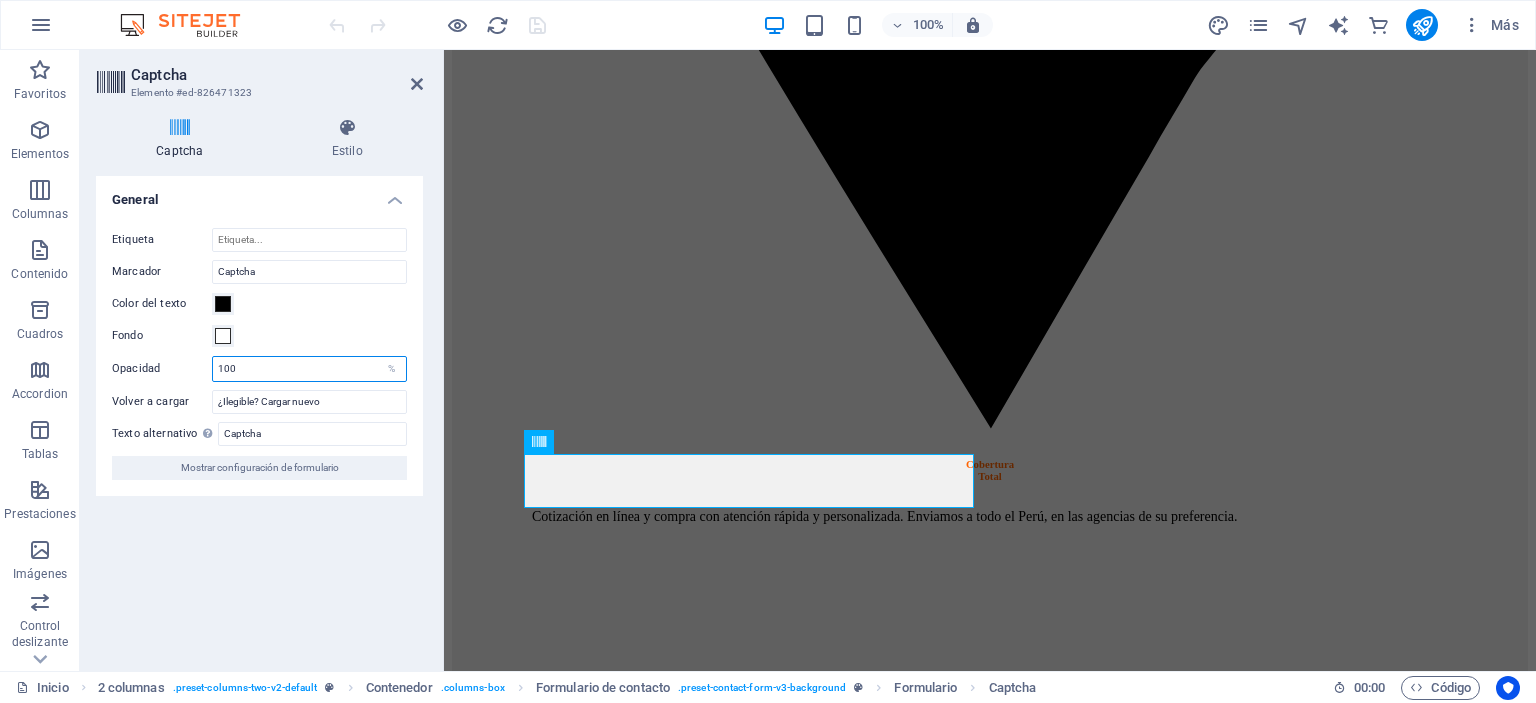 drag, startPoint x: 238, startPoint y: 364, endPoint x: 206, endPoint y: 368, distance: 32.24903 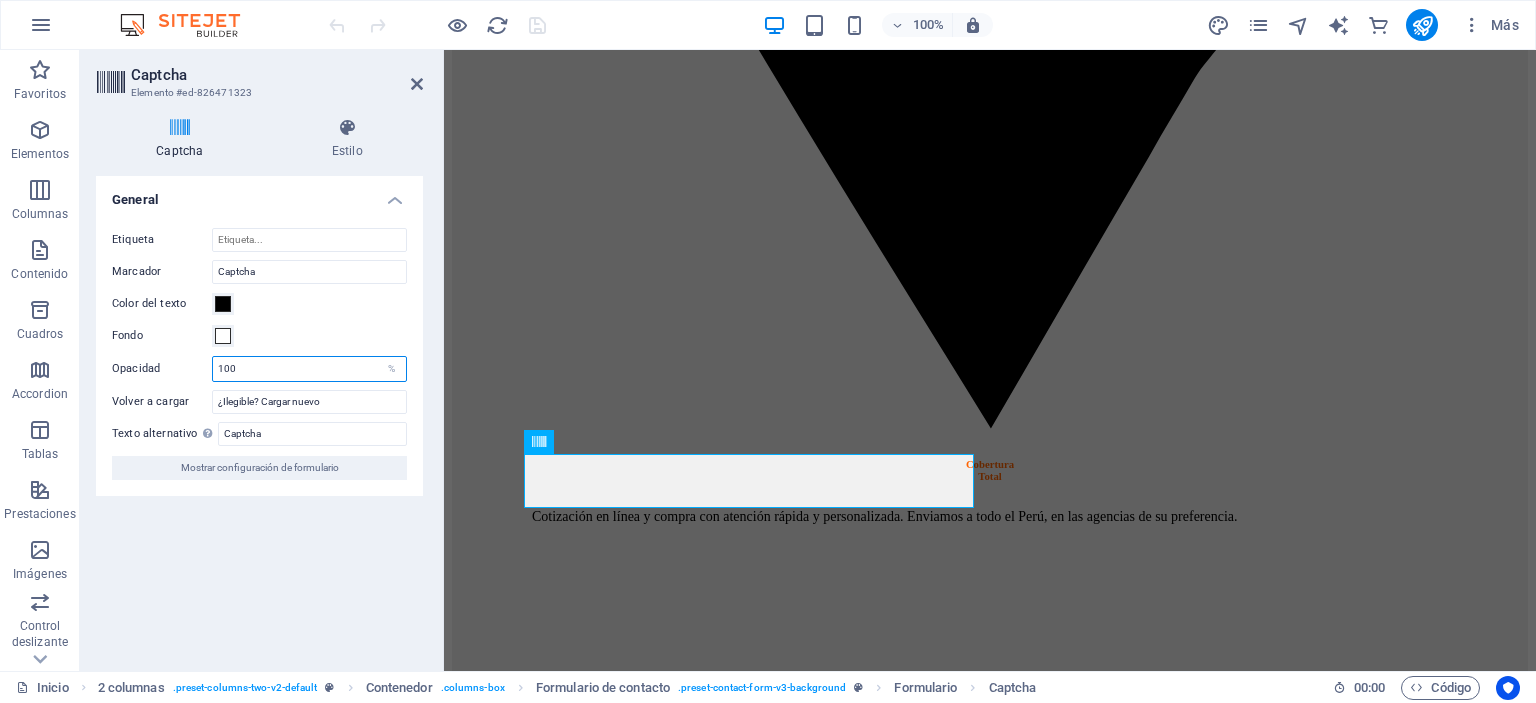 click on "Opacidad 100  %" at bounding box center [259, 369] 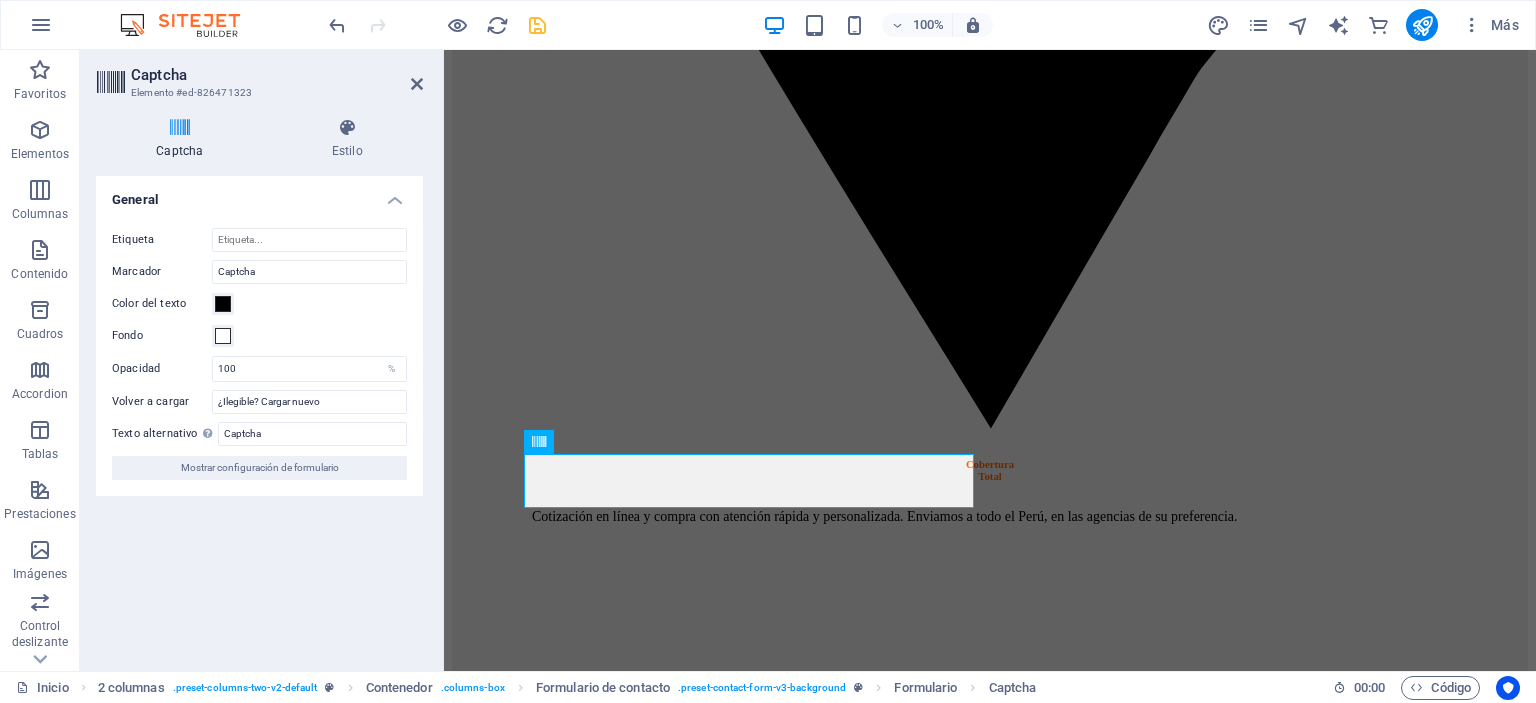 click on "Turnstile Turnstile de Cloudfare es una integración de terceros que ofrece captchas accesibles. La integración requiere que configures una cuenta en Cloudflare para crear un captcha. Como se trata de una integración de terceros, deberás asegurarte de que cualquier solución de gestión del consentimiento que añadas a tu sitio web reconozca Turnstile como una cookie necesaria; de lo contrario, es posible que el captcha no funcione. Configuración de Turnstile
Debes añadir los siguientes nombres de host a tu cuenta de Turnstile para que el captcha funcione en tu sitio web. Haz clic en el nombre de servidor para copiarlo en el portapapeles.
preview.sitehub.io
Dominio del sitio web
Gestionar captcha Añade la clave del sitio y la clave secreta que encontrarás en tu cuenta de Turnstile para configurar el captcha en el formulario. El captcha solo funcionará si ambas claves son correctas. Clave del sitio Clave secreta General Etiqueta Tema Automático" at bounding box center (259, 415) 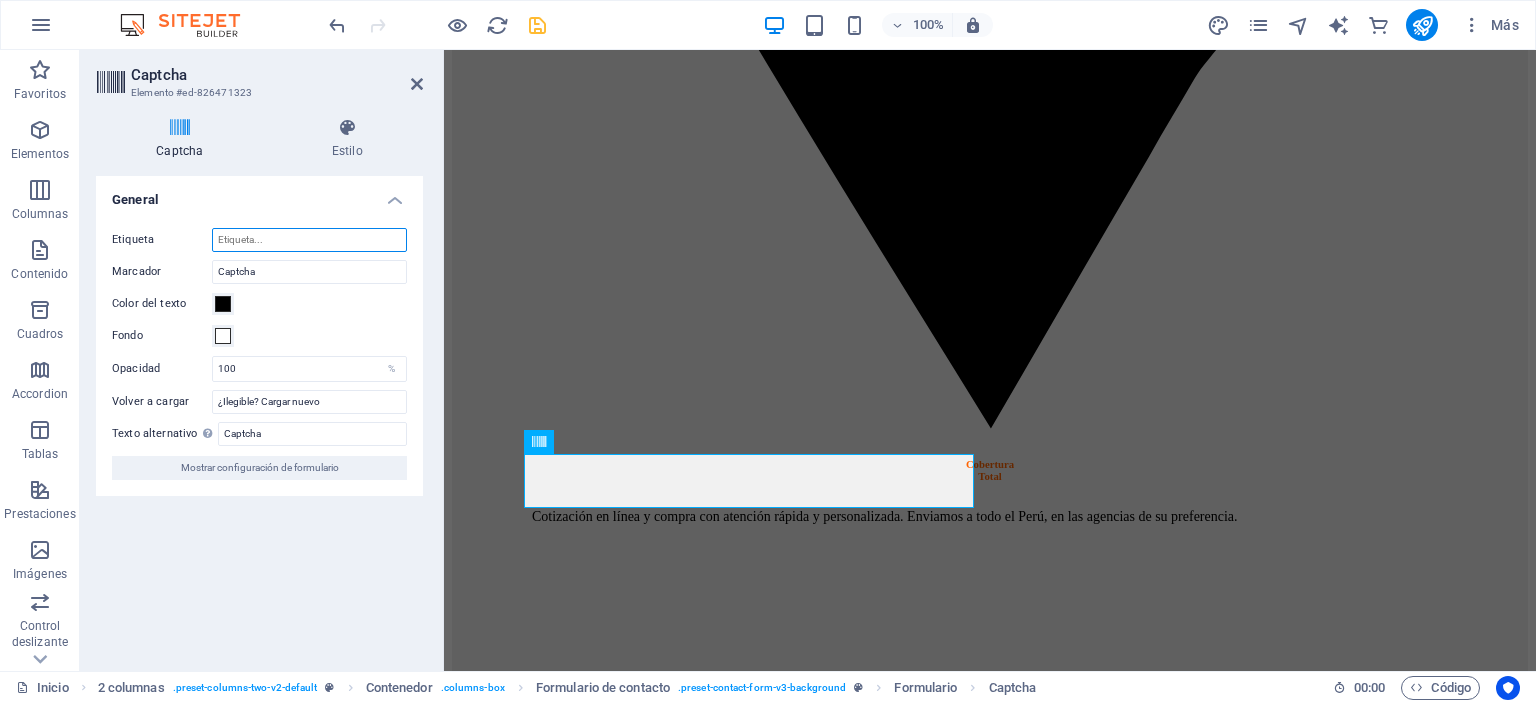 click on "Etiqueta" at bounding box center [309, 240] 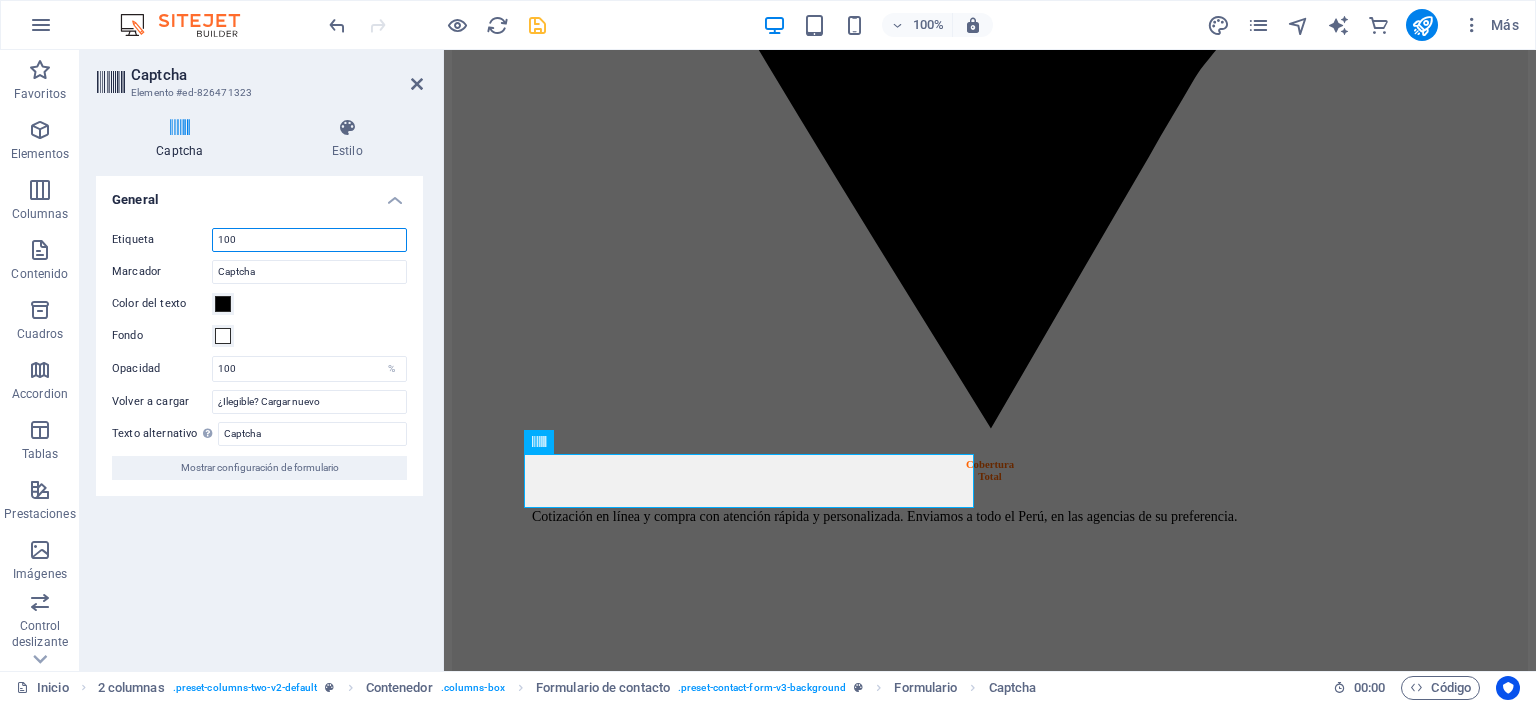 drag, startPoint x: 240, startPoint y: 239, endPoint x: 171, endPoint y: 230, distance: 69.58448 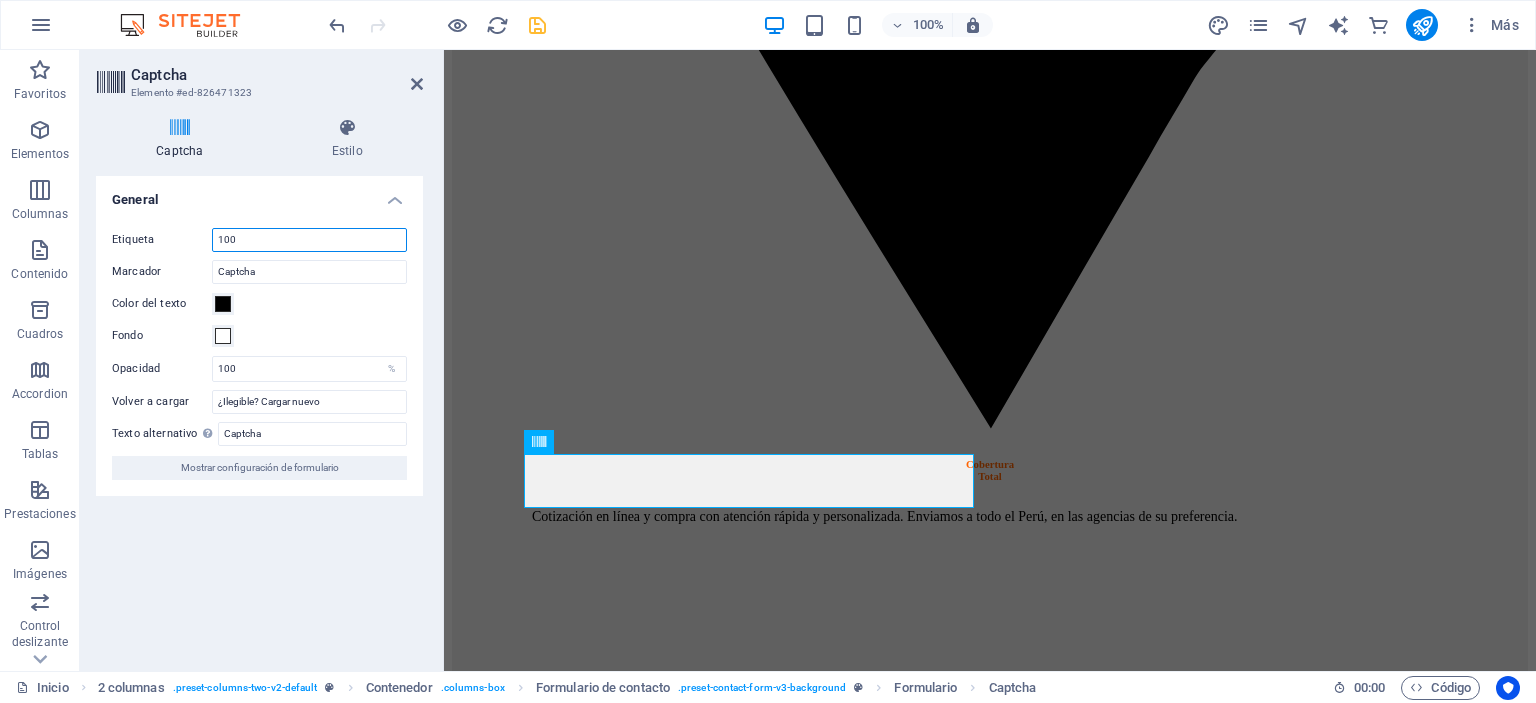 click on "Etiqueta 100" at bounding box center (259, 240) 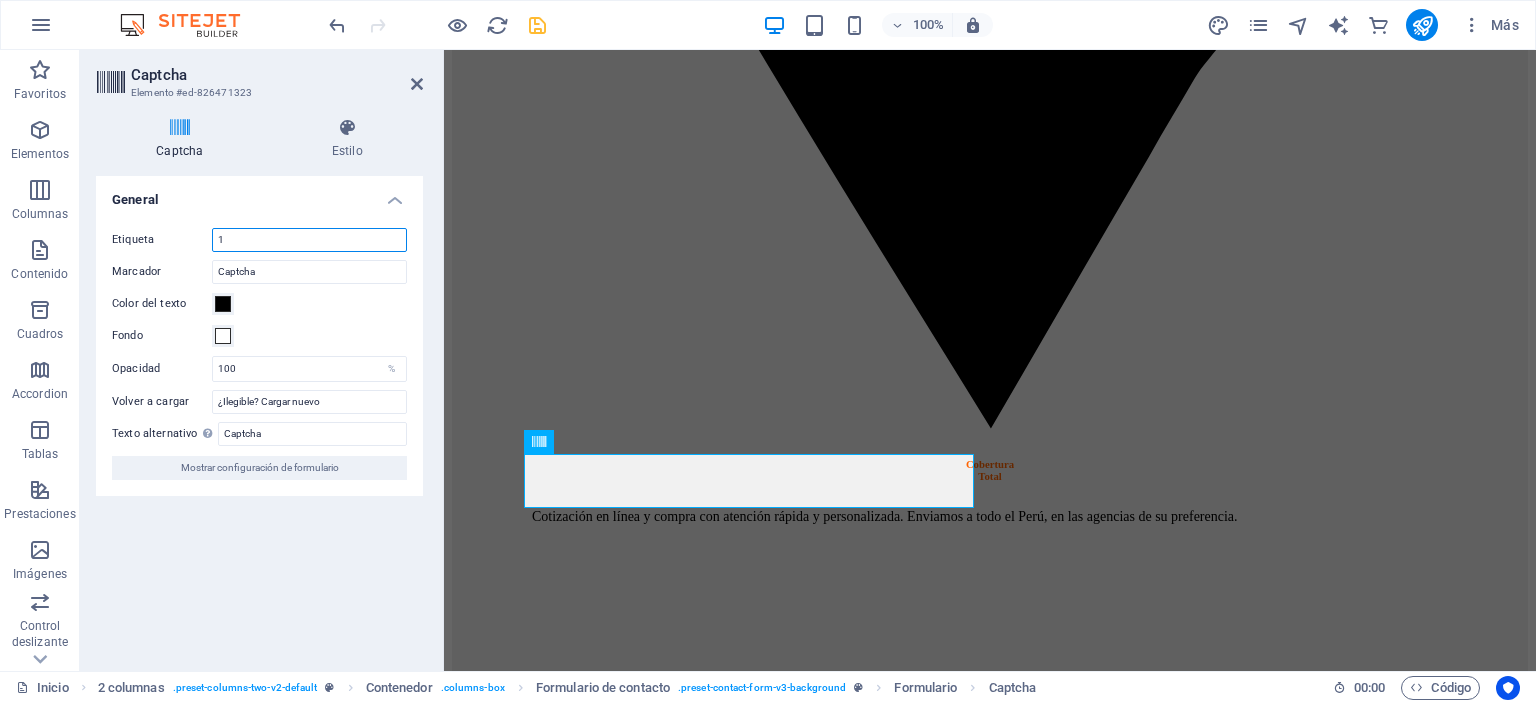 drag, startPoint x: 232, startPoint y: 239, endPoint x: 200, endPoint y: 235, distance: 32.24903 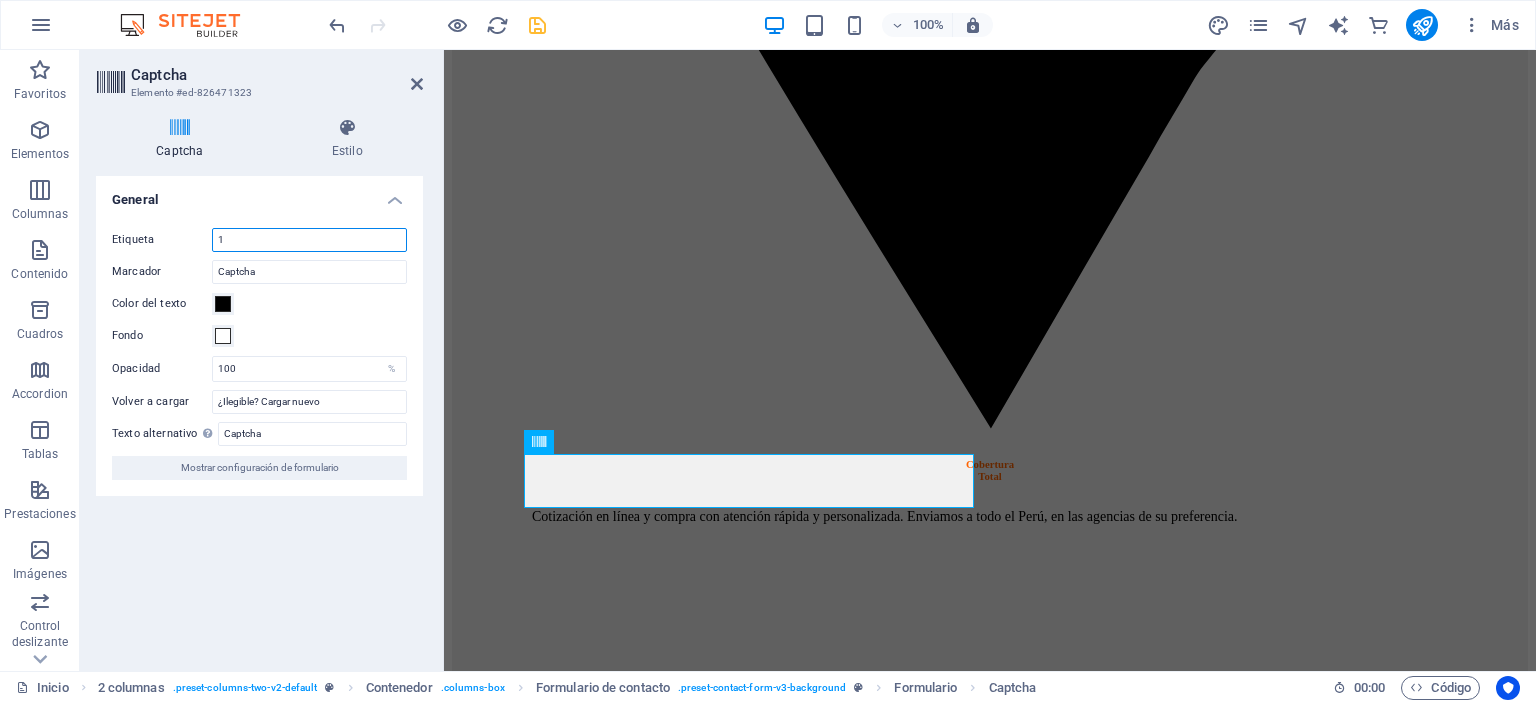 click on "Etiqueta 1" at bounding box center [259, 240] 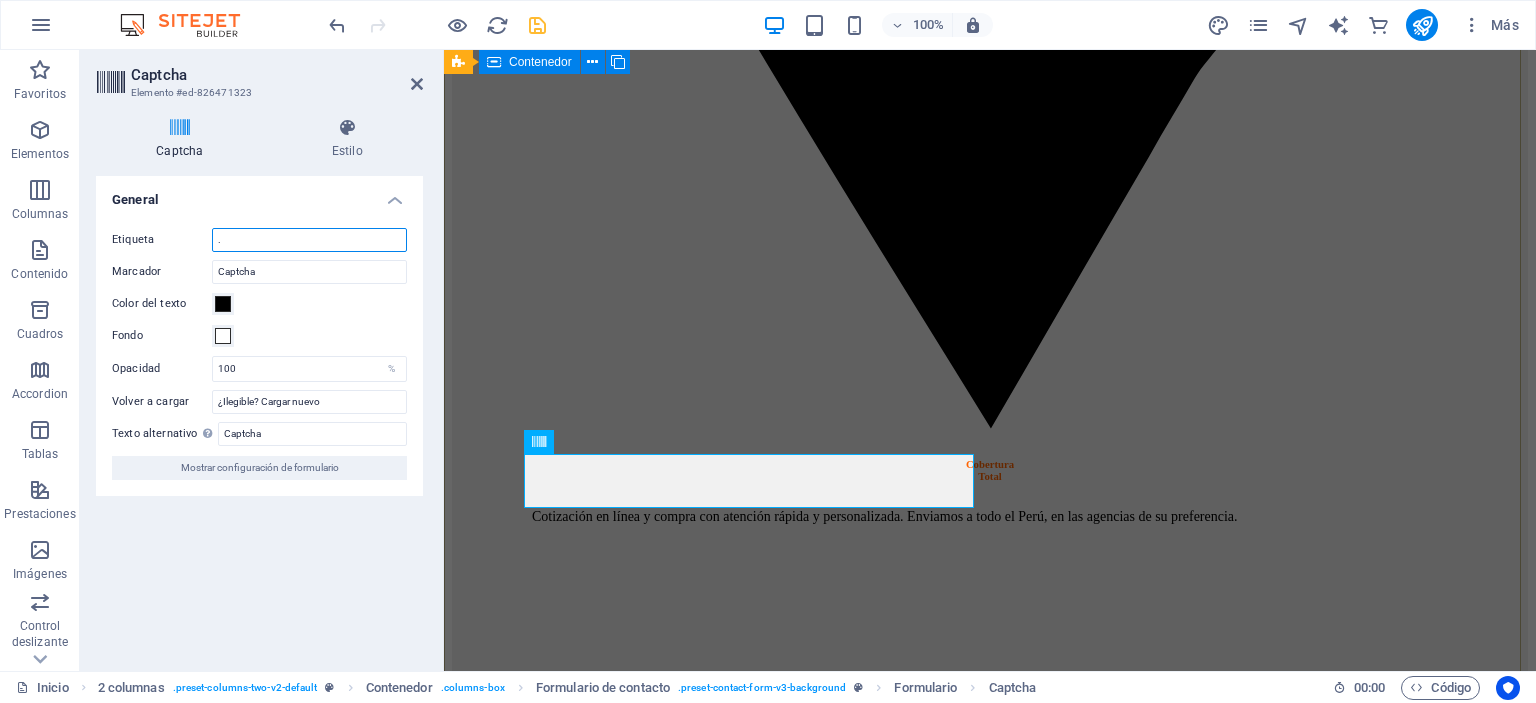 type on "." 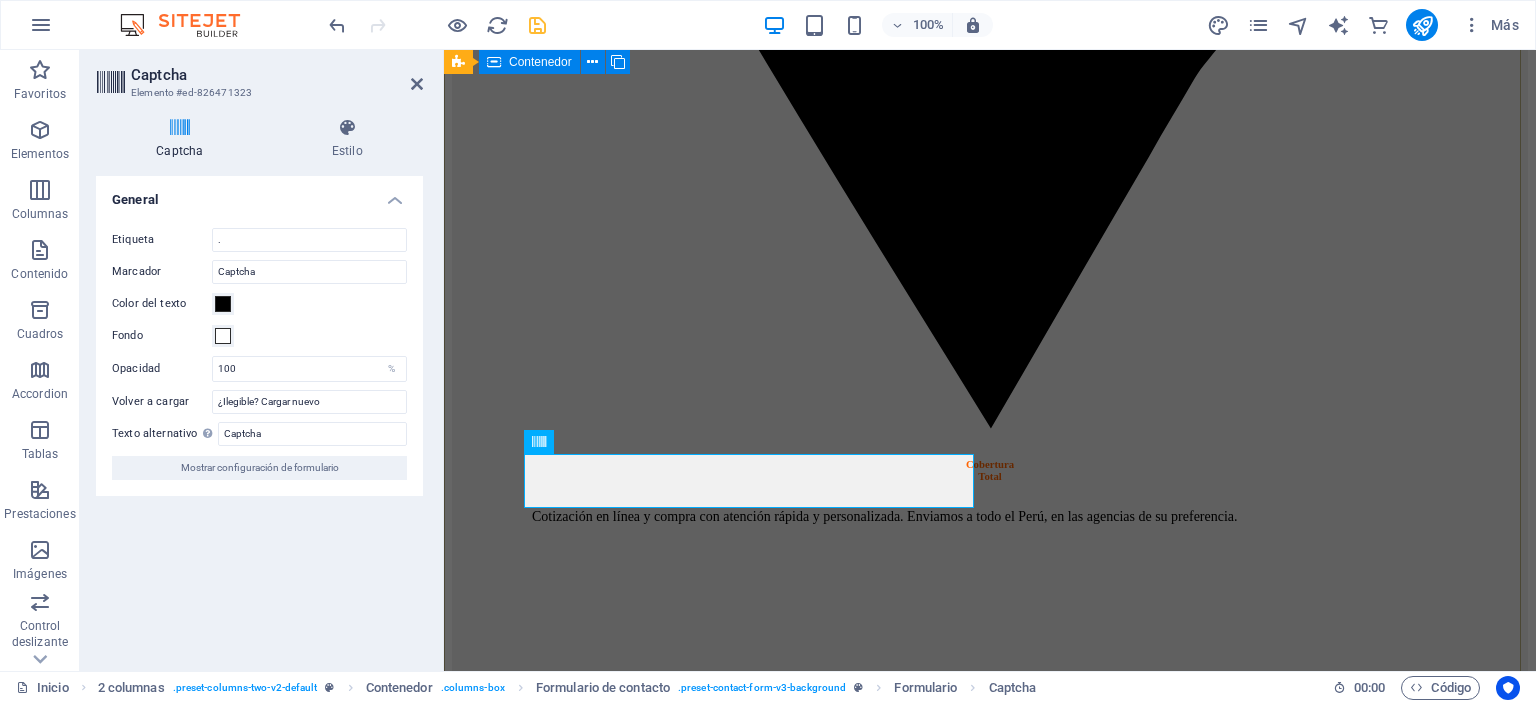 click on "cotiza aquí
Tipo de compra
Compara empresarial Compra mayorista
Departamento
Amazonas Ancash Apurímac Arequipa Ayacucho Cajamarca Callao Cusco Huancabelica Huánuco Ica Junín La Libertad Lambayeque Lima Loreto Madre de Dios Moquegua Pasco Piura Puna San Martín Tacna Tumbes Ucayali   He leído y acepto la política de privacidad. . ¿Ilegible? Cargar nuevo Enviar" at bounding box center (990, 9737) 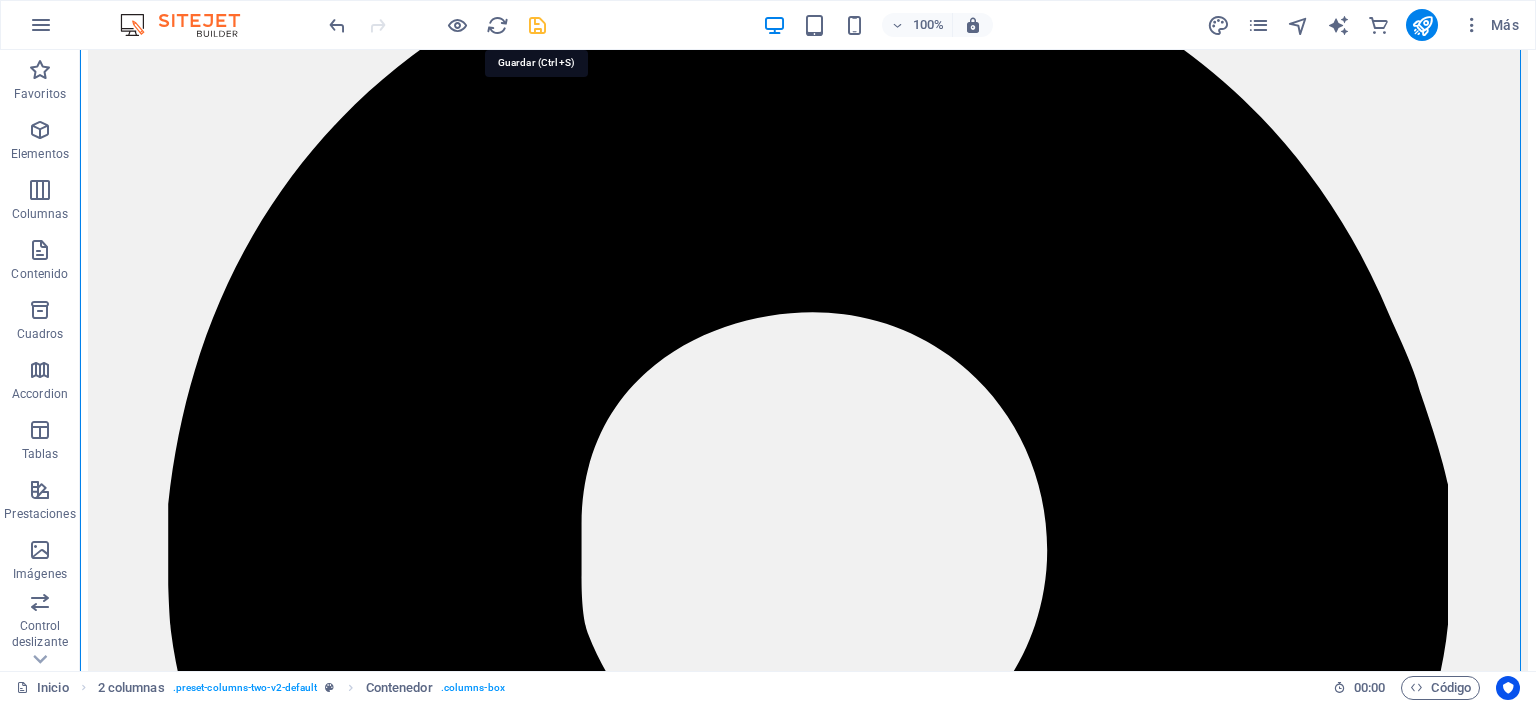 click at bounding box center (537, 25) 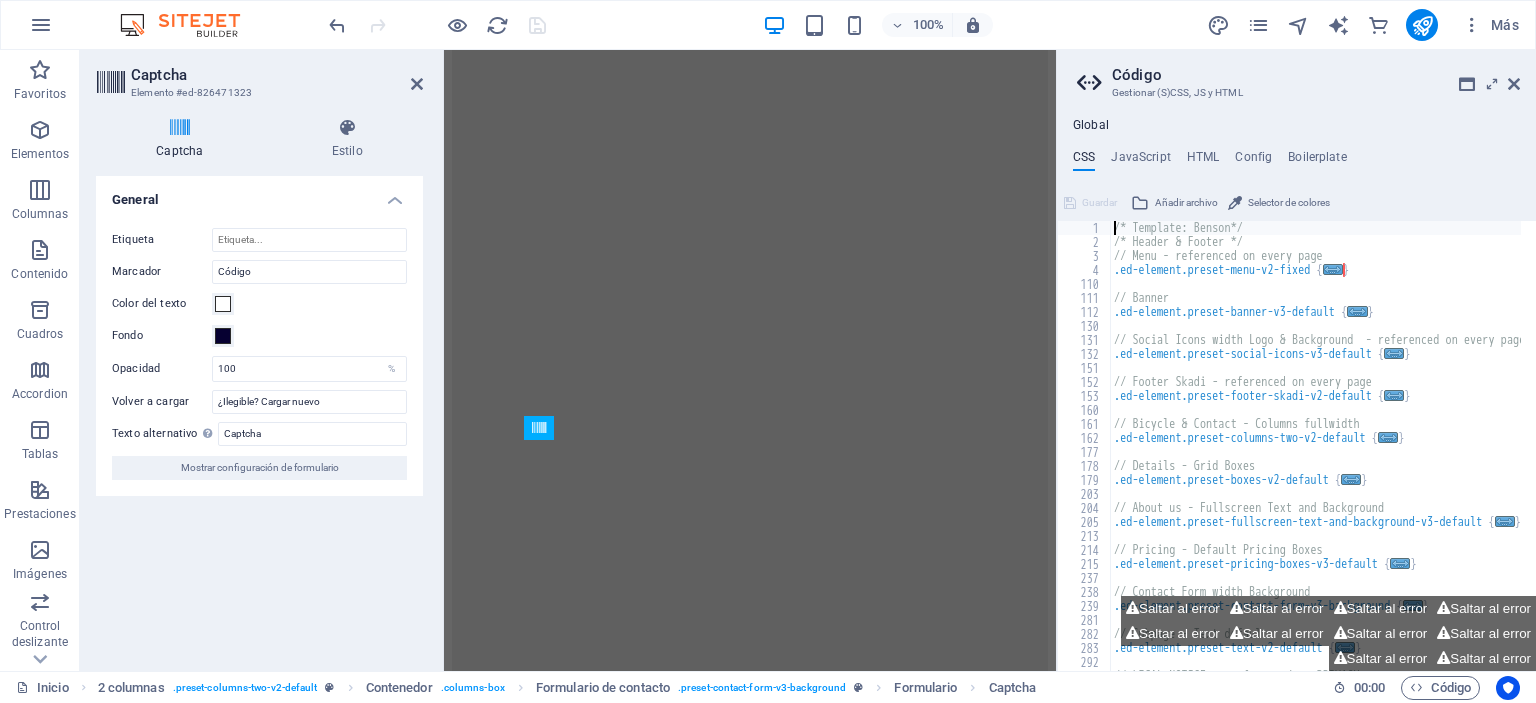 scroll, scrollTop: 5340, scrollLeft: 0, axis: vertical 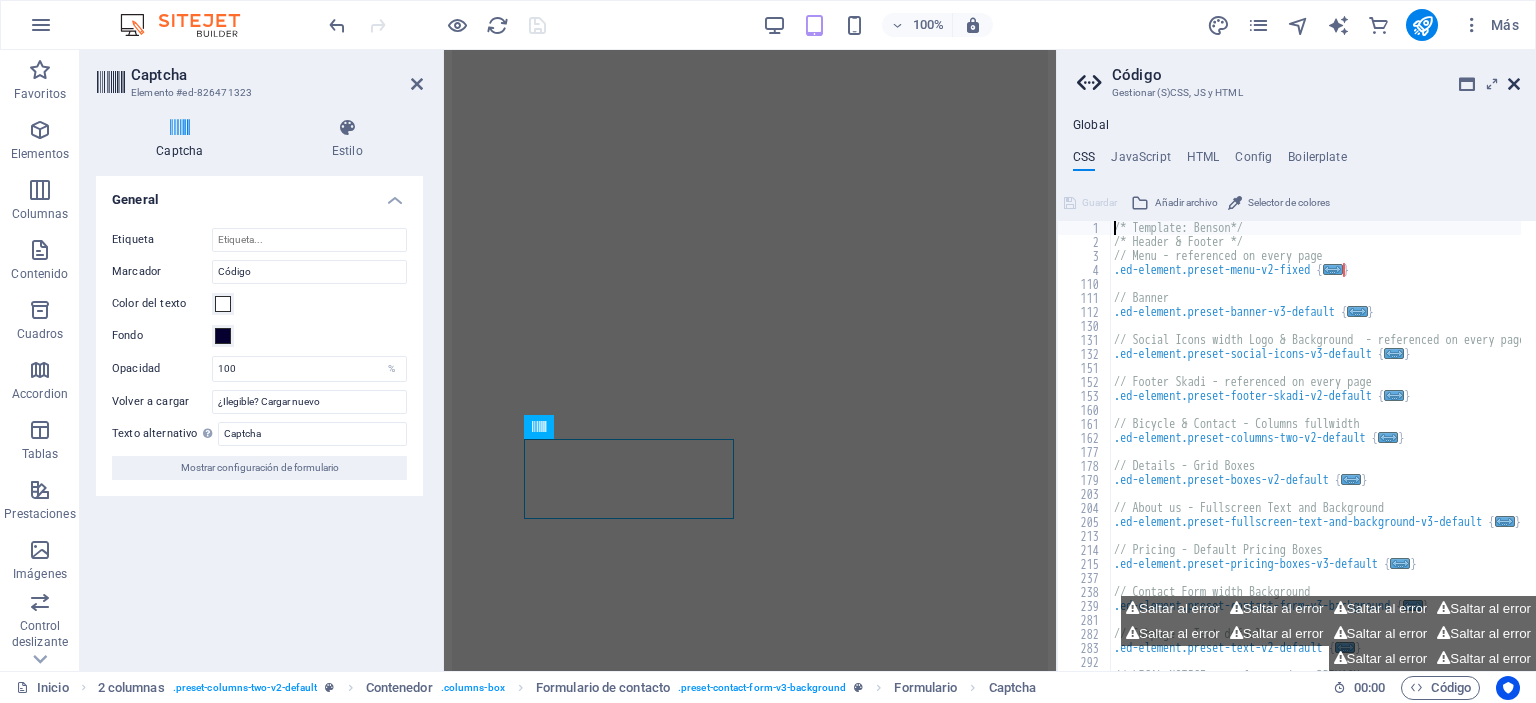 click at bounding box center [1514, 84] 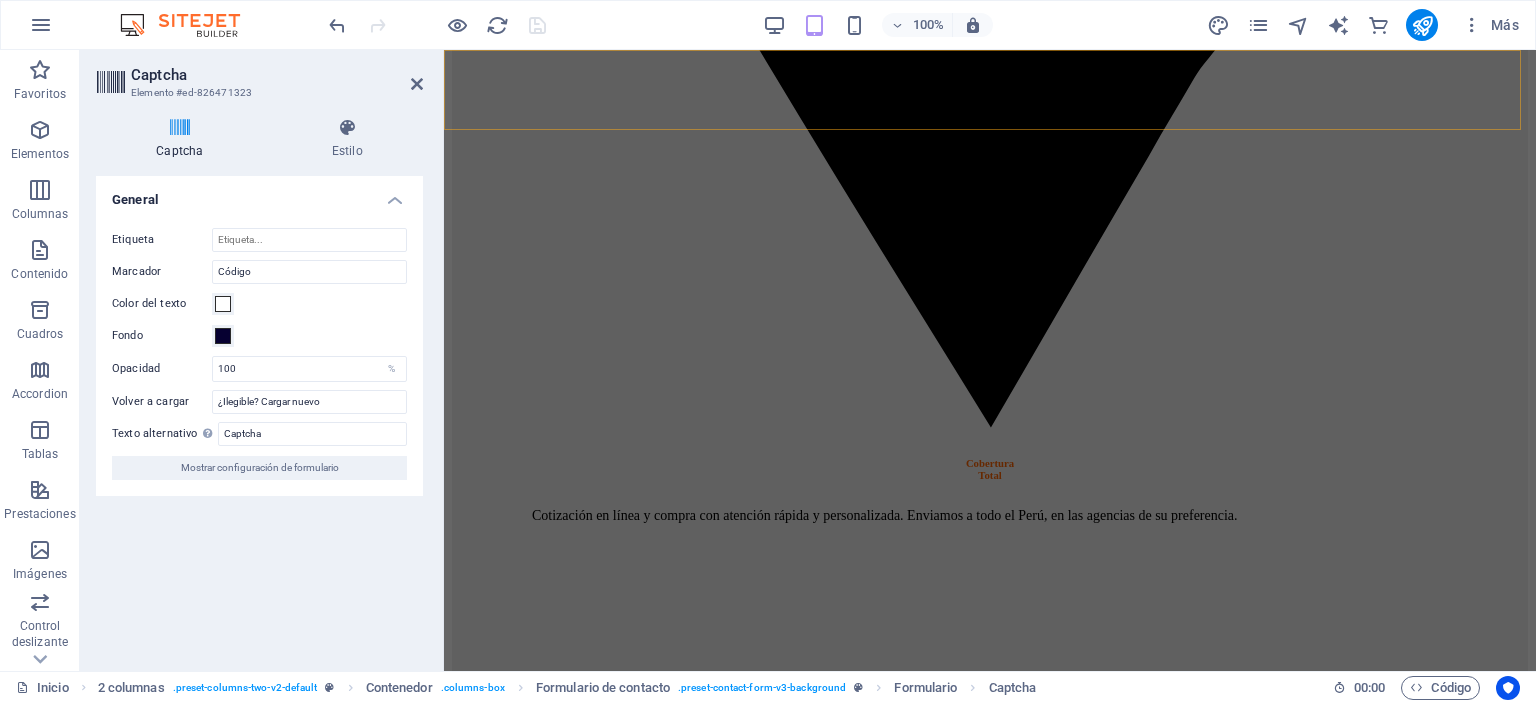 scroll, scrollTop: 4760, scrollLeft: 0, axis: vertical 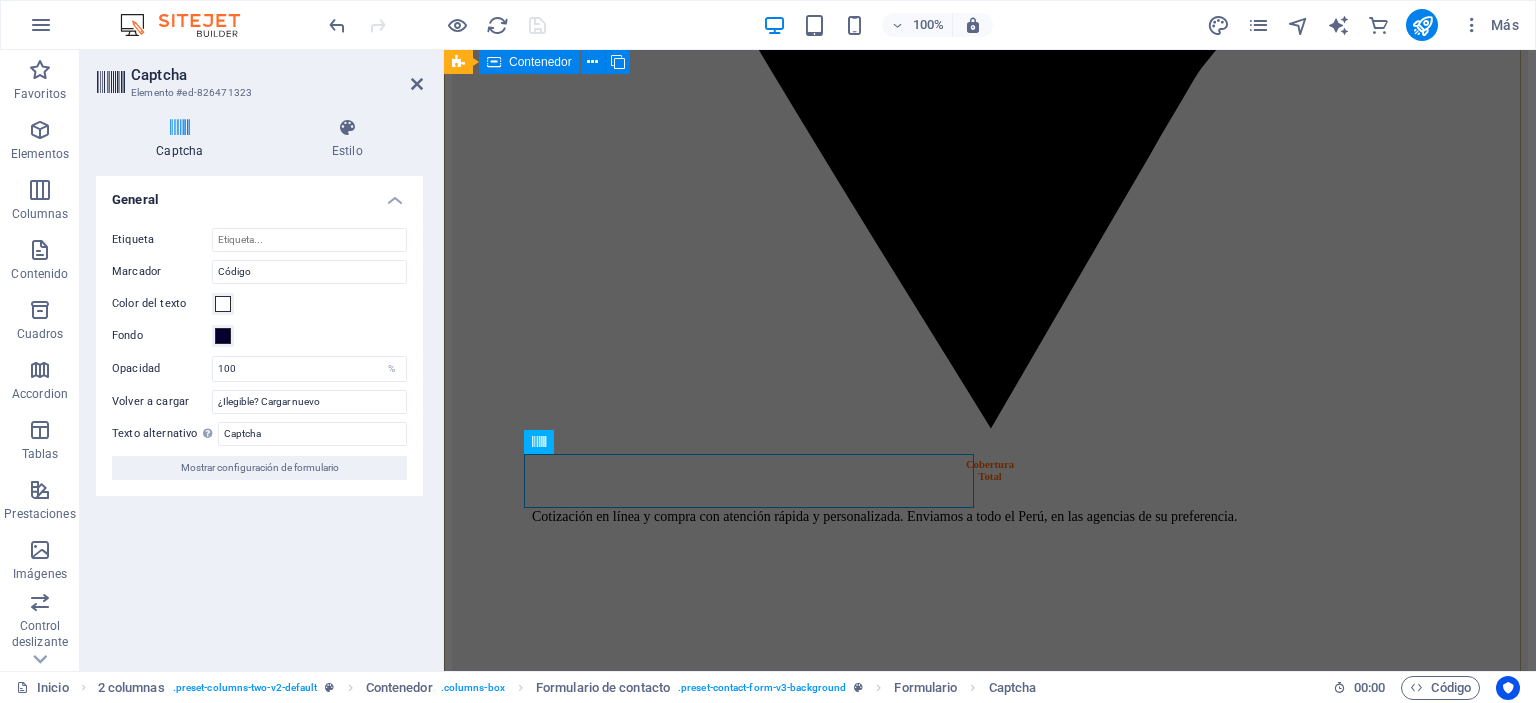 click on "cotiza aquí
Tipo de compra
Compara empresarial Compra mayorista
Departamento
Amazonas Ancash Apurímac Arequipa Ayacucho Cajamarca Callao Cusco Huancabelica Huánuco Ica Junín La Libertad Lambayeque Lima Loreto Madre de Dios Moquegua Pasco Piura Puna San Martín Tacna Tumbes Ucayali   He leído y acepto la política de privacidad. . ¿Ilegible? Cargar nuevo Enviar" at bounding box center [990, 9737] 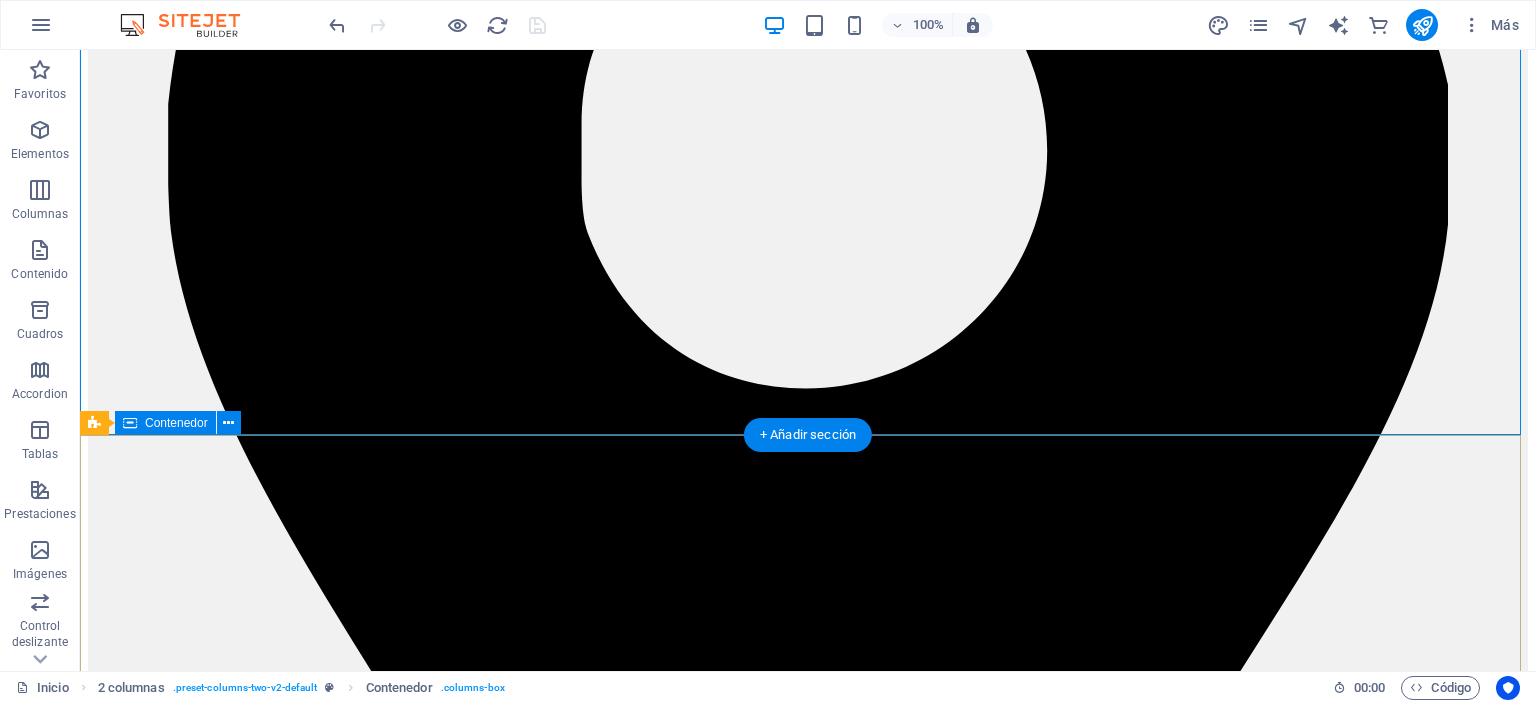 scroll, scrollTop: 4760, scrollLeft: 0, axis: vertical 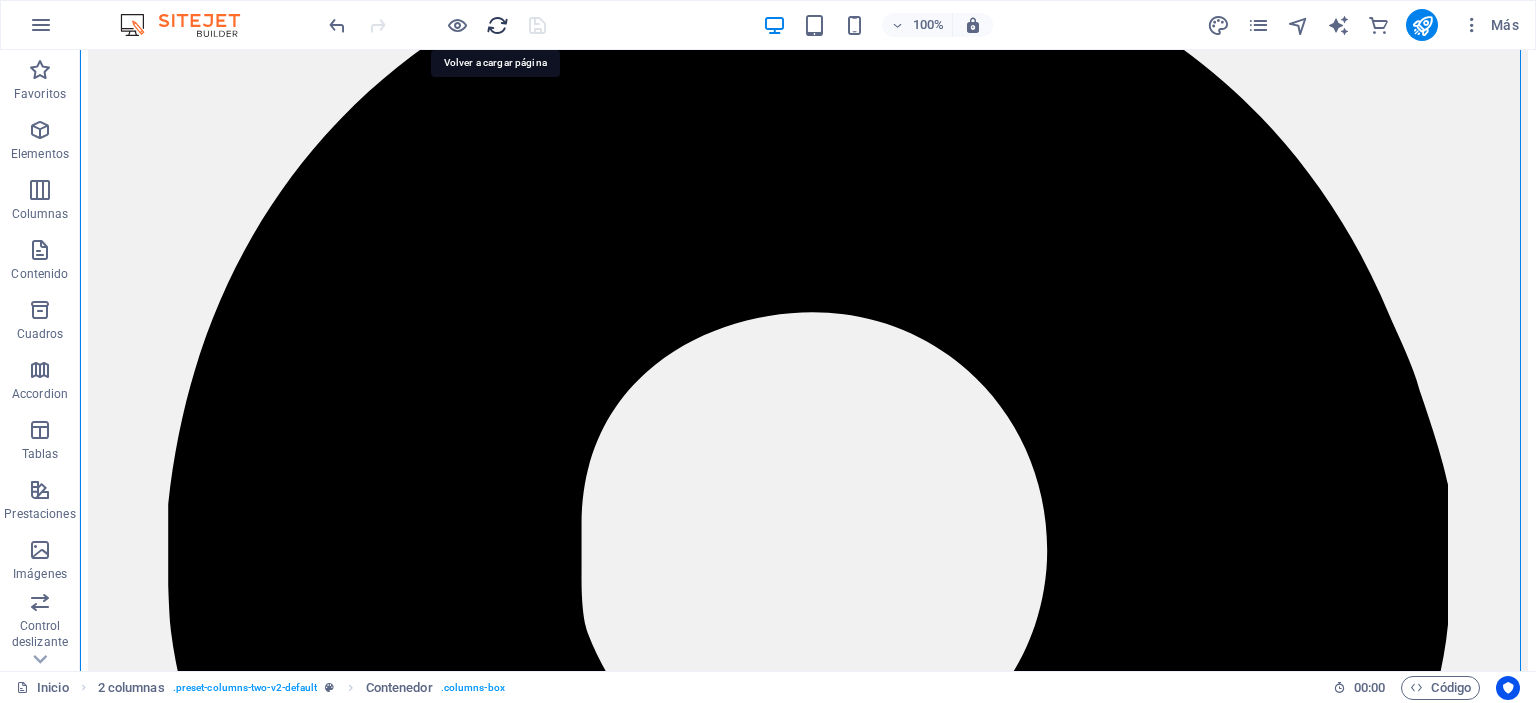 click at bounding box center (497, 25) 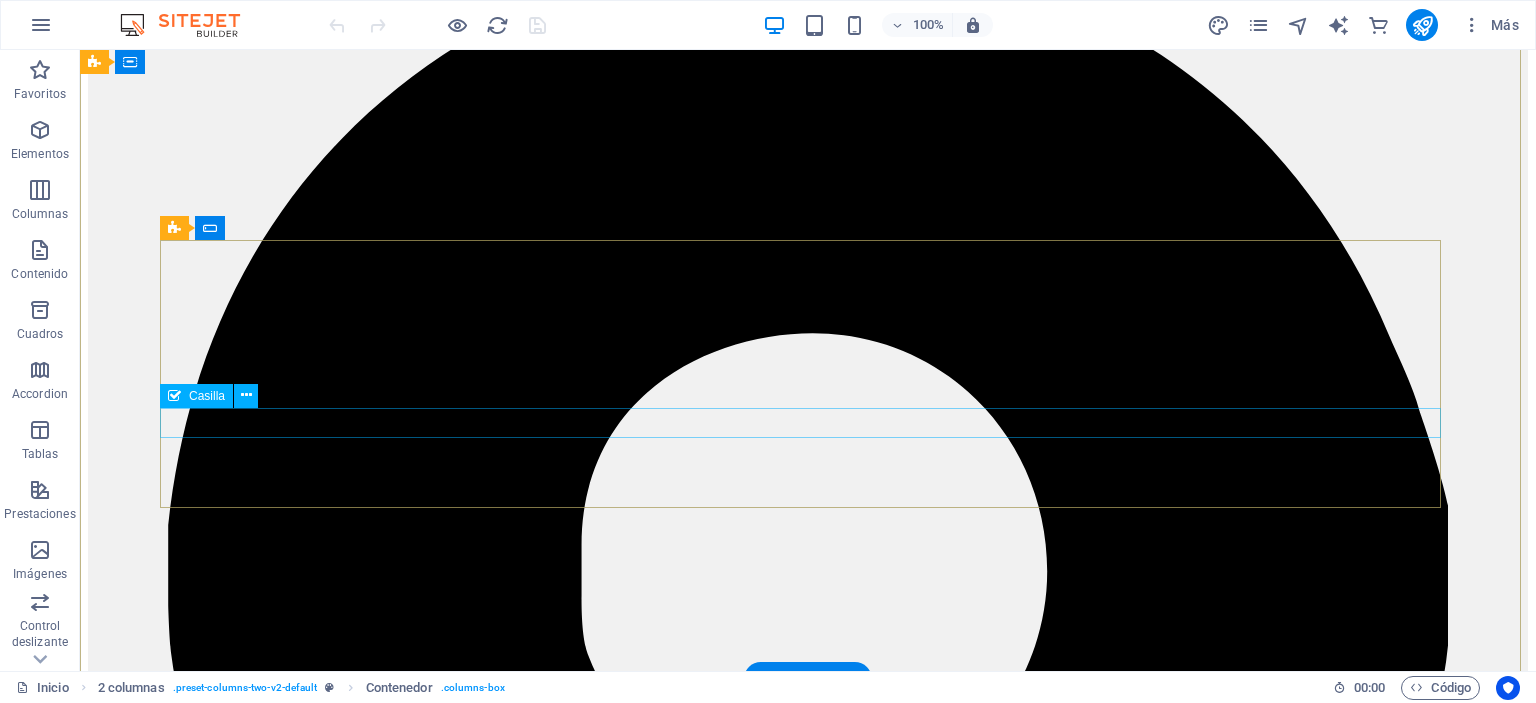 scroll, scrollTop: 4760, scrollLeft: 0, axis: vertical 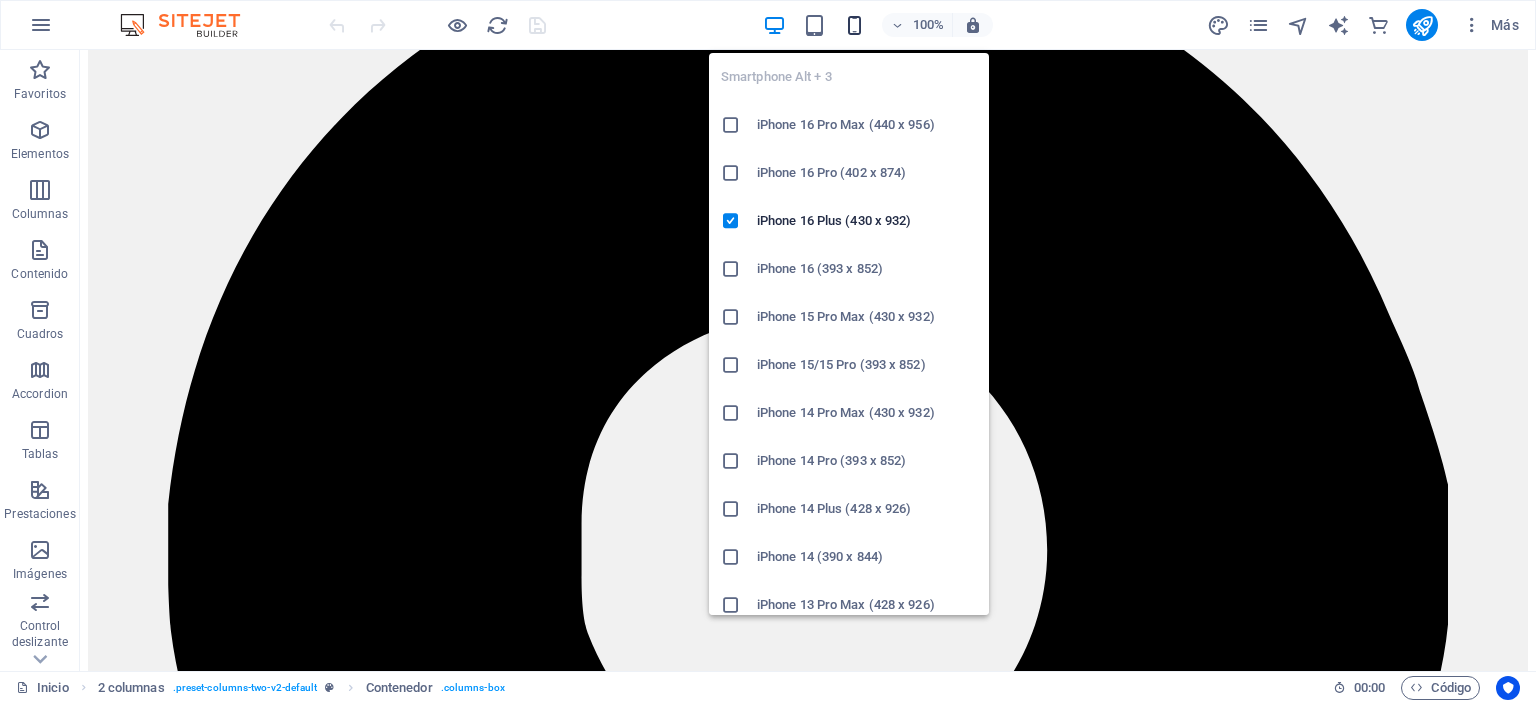 click at bounding box center [854, 25] 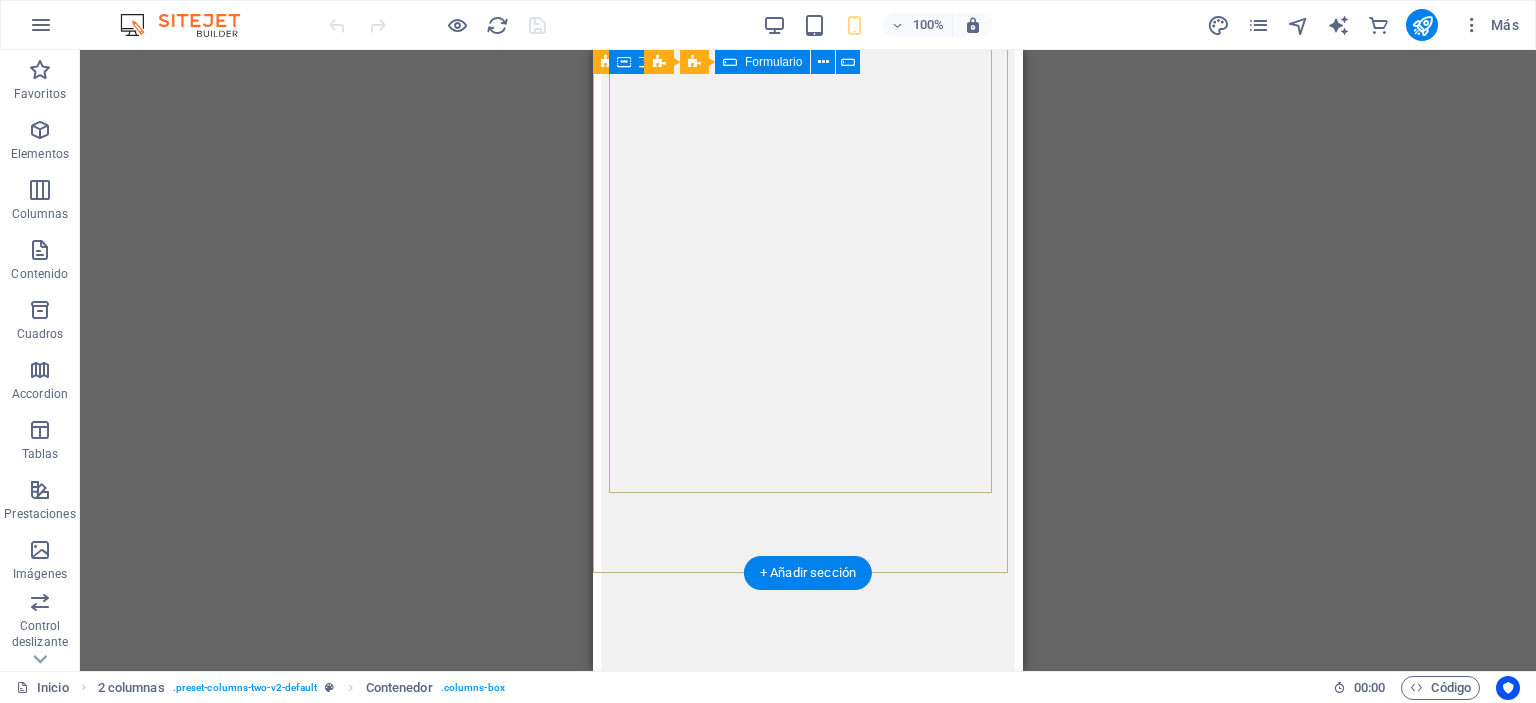 scroll, scrollTop: 4848, scrollLeft: 0, axis: vertical 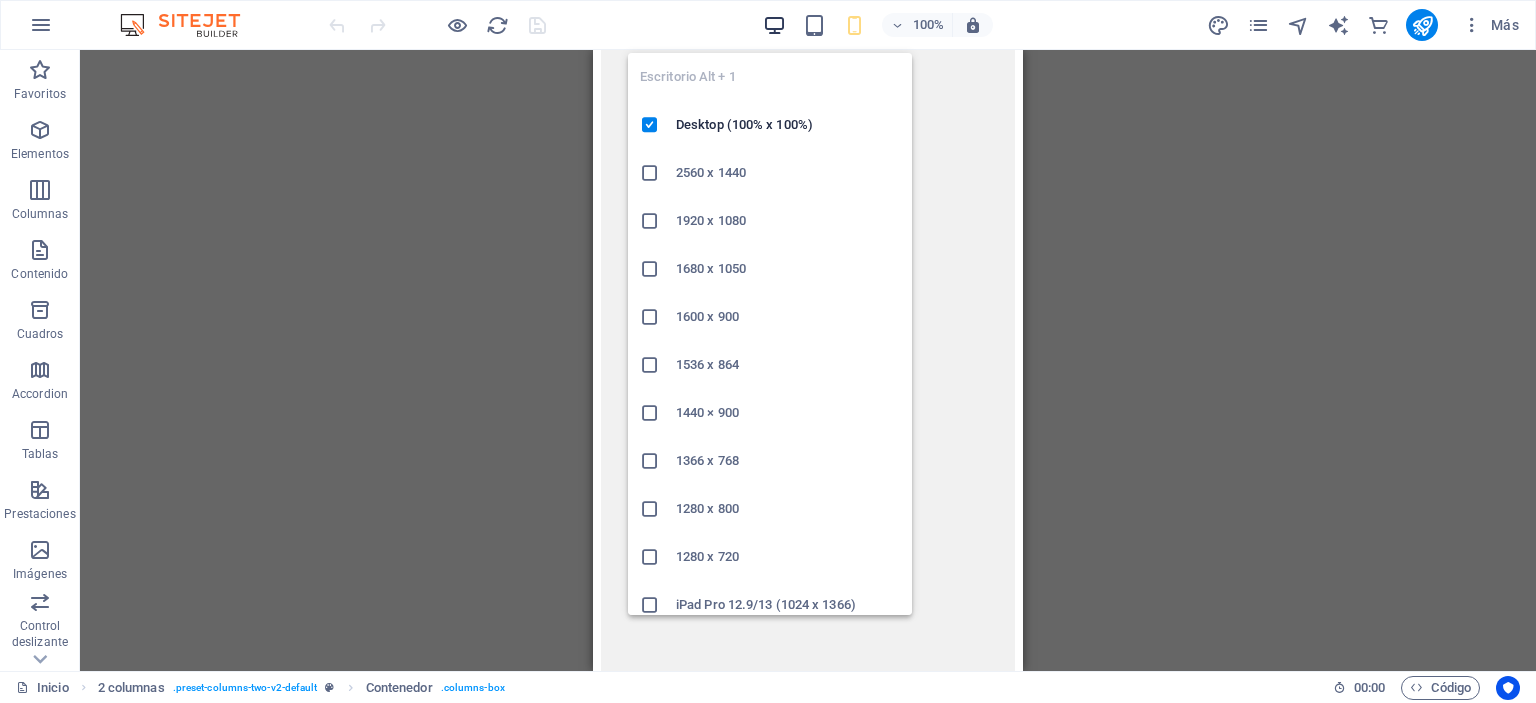 click at bounding box center [774, 25] 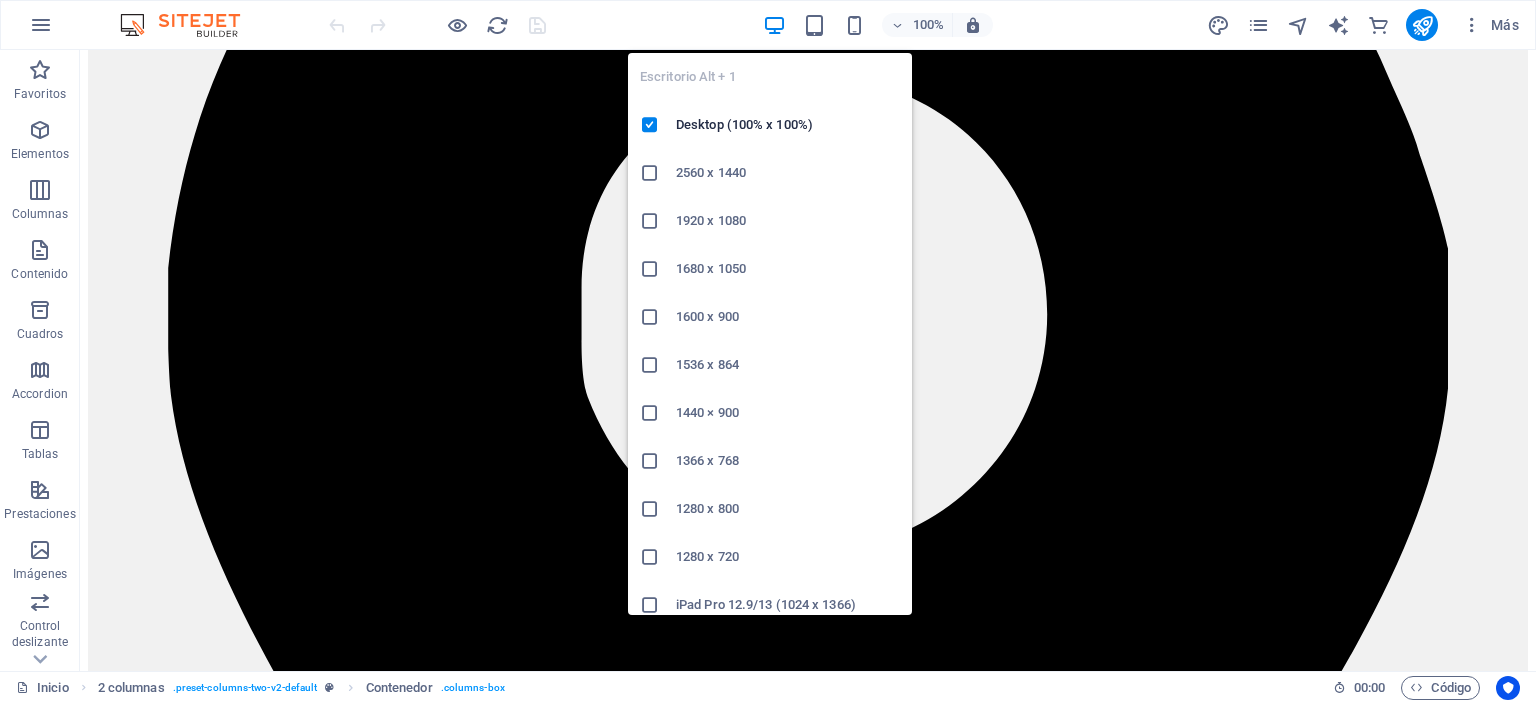 scroll, scrollTop: 4995, scrollLeft: 0, axis: vertical 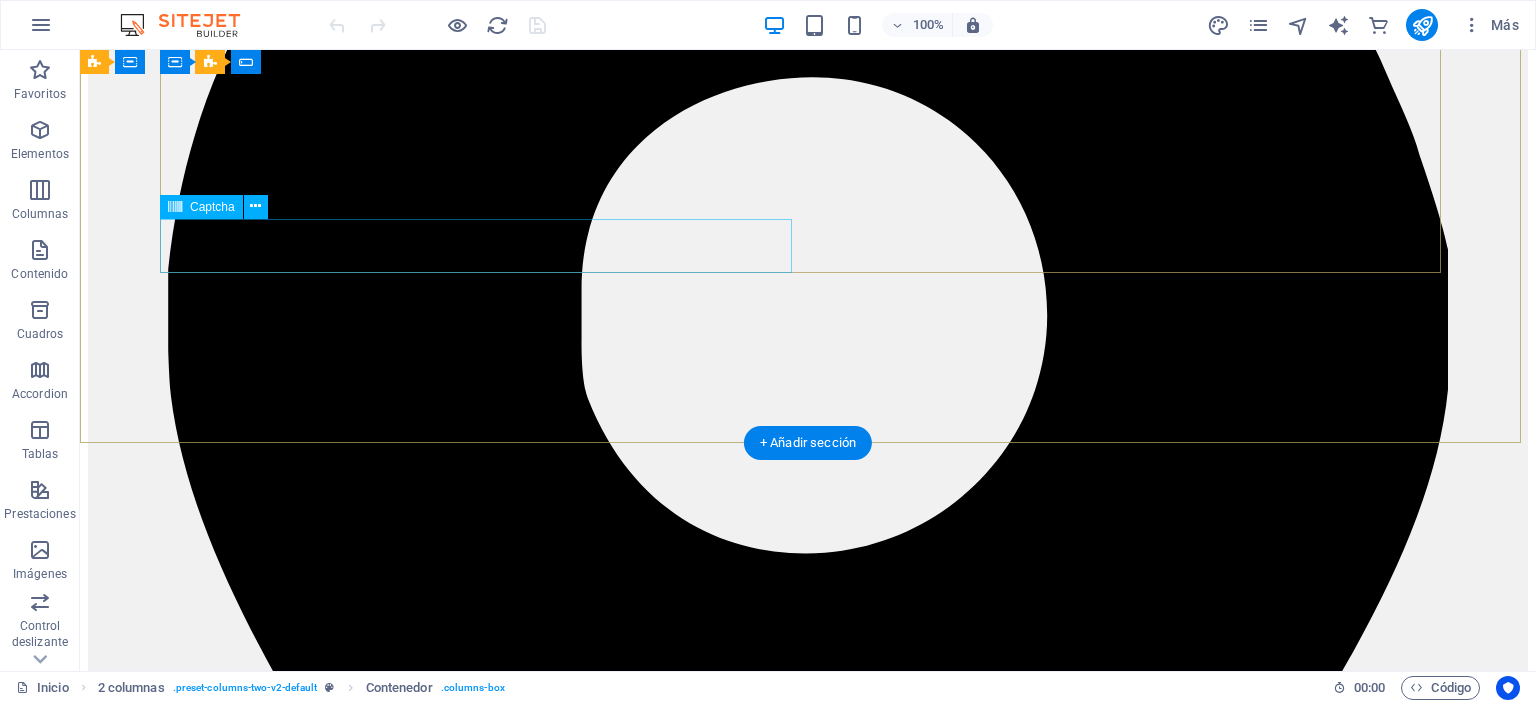click on "¿Ilegible? Cargar nuevo" at bounding box center (808, 9561) 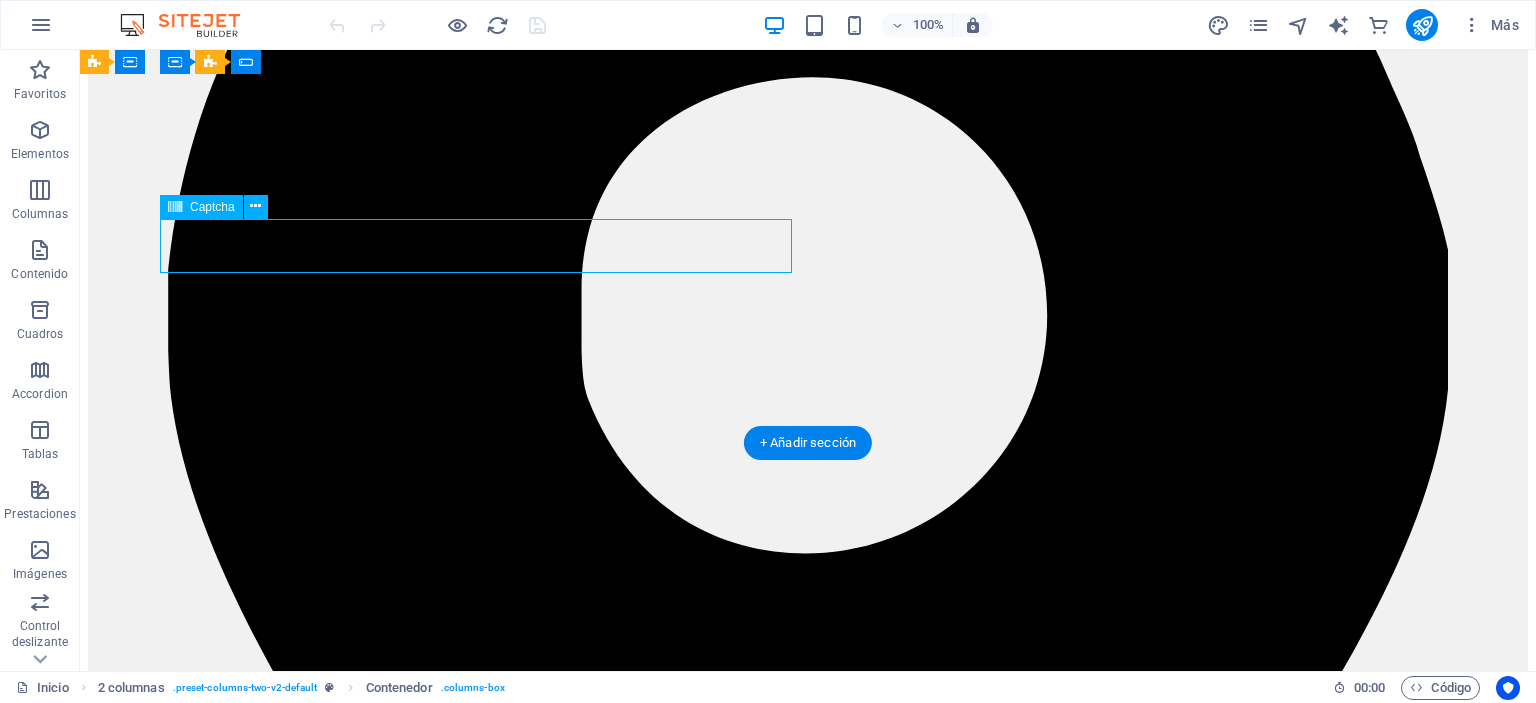 click on "¿Ilegible? Cargar nuevo" at bounding box center [808, 9561] 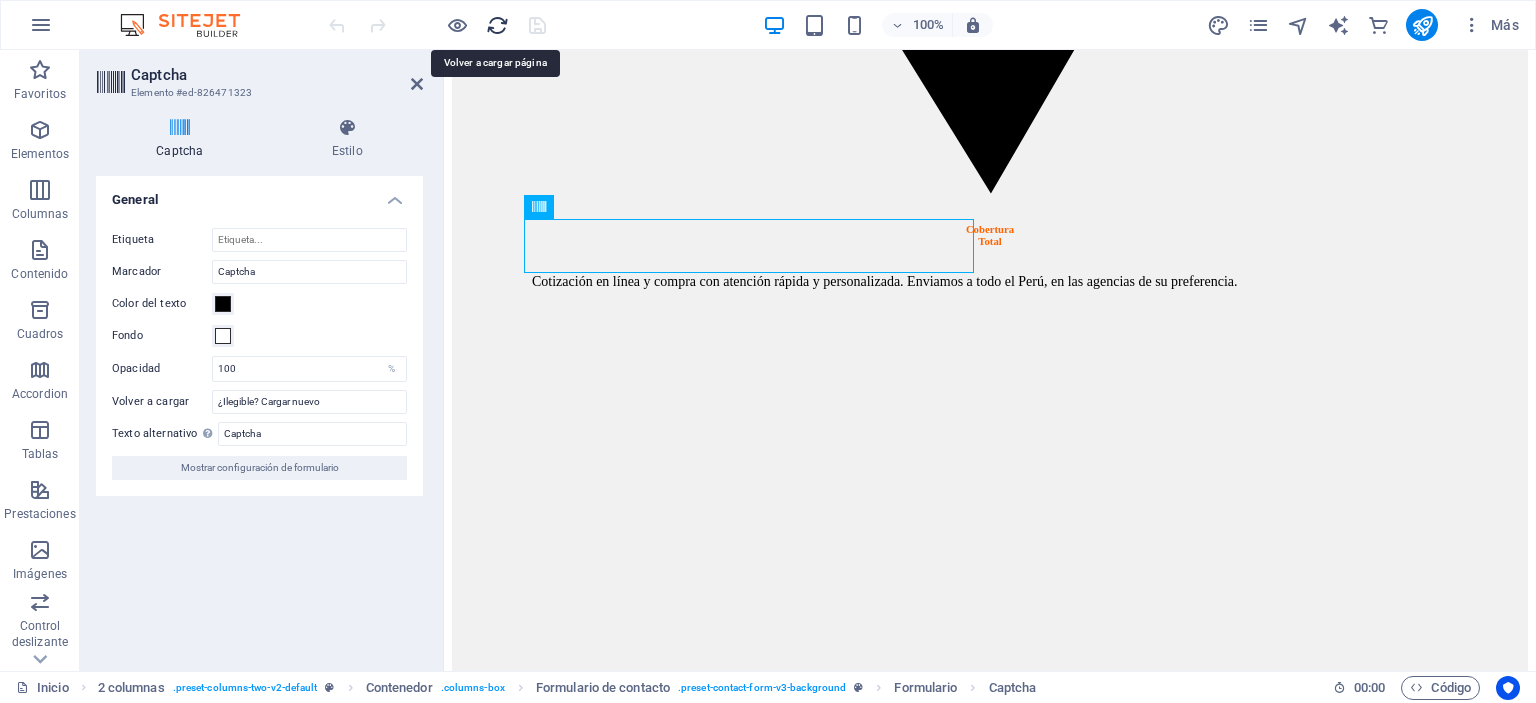 click at bounding box center (497, 25) 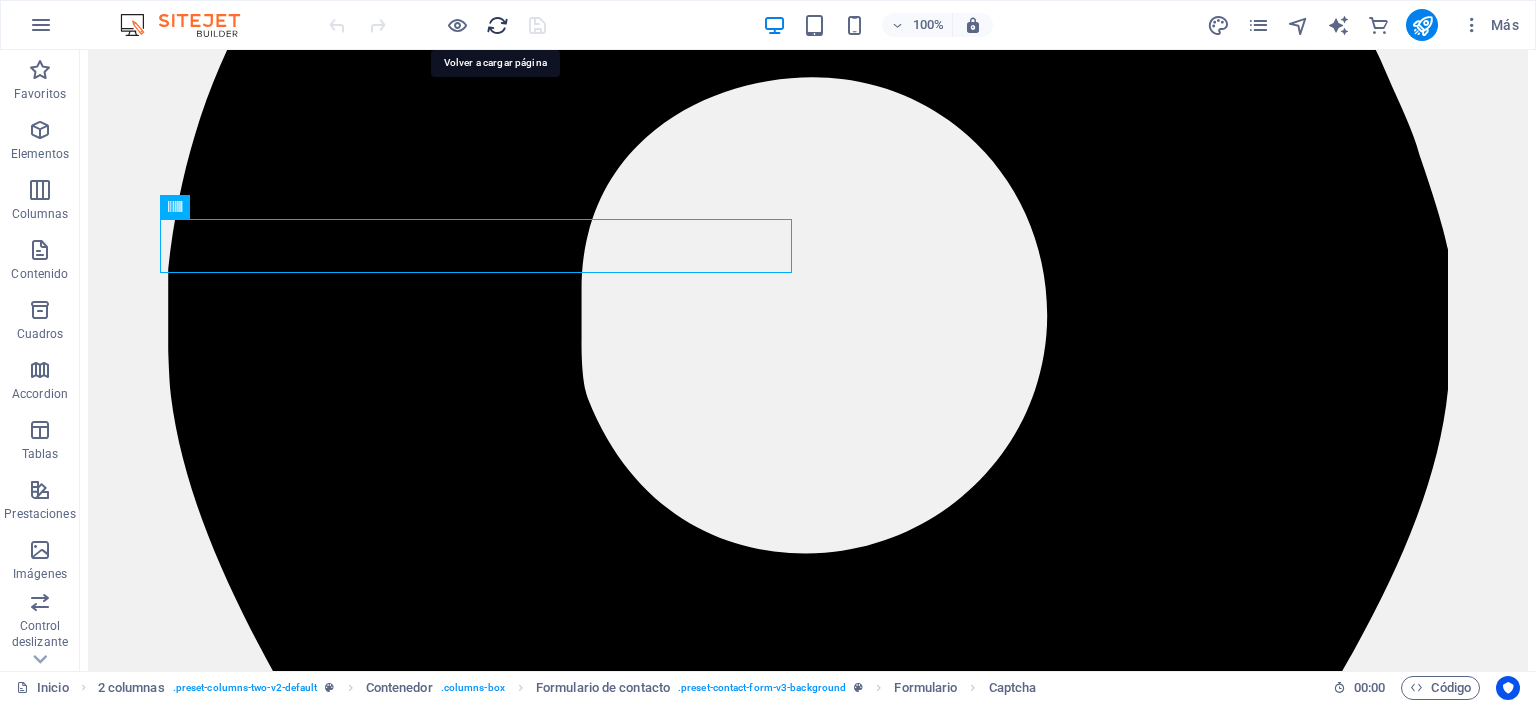 click at bounding box center (497, 25) 